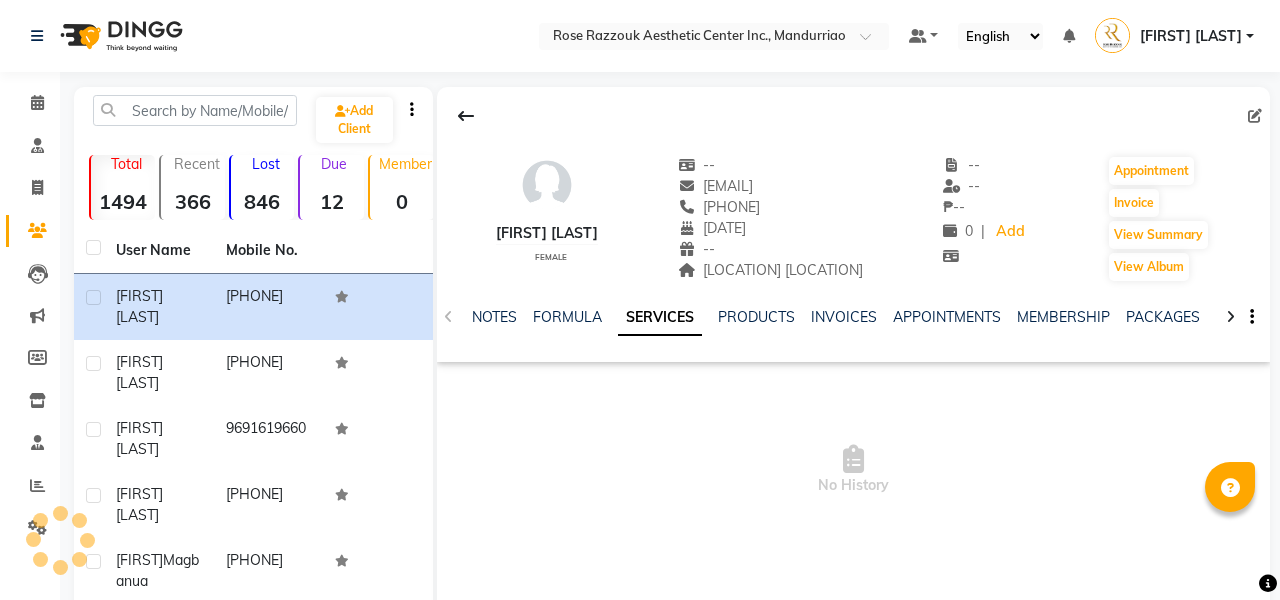 scroll, scrollTop: 0, scrollLeft: 0, axis: both 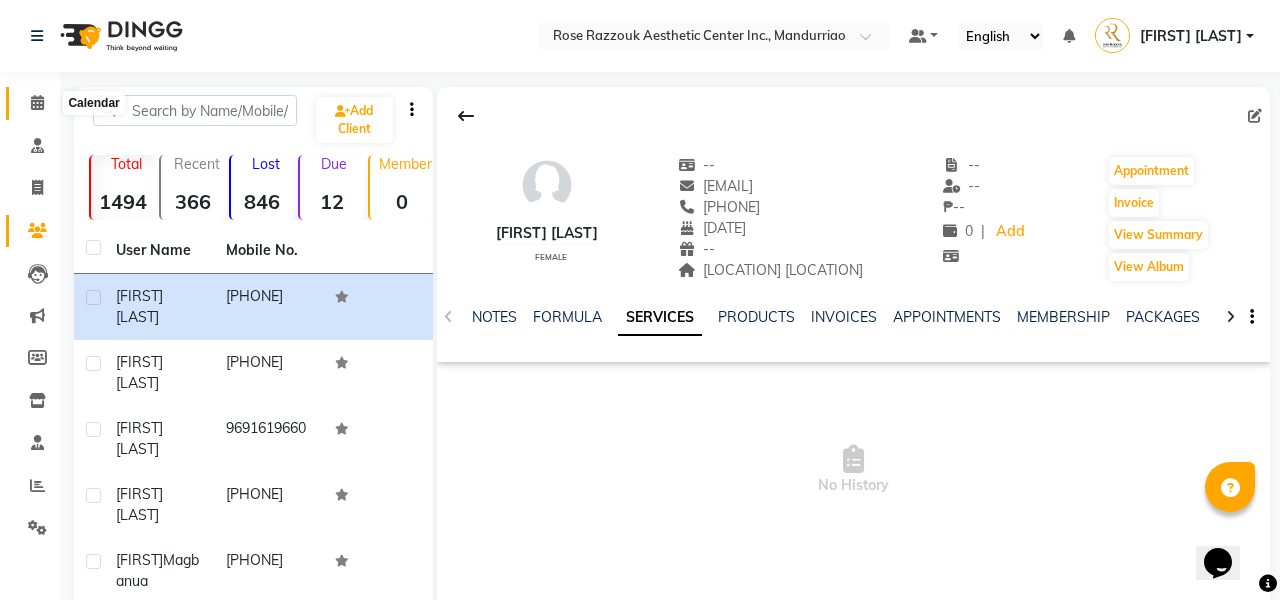 click 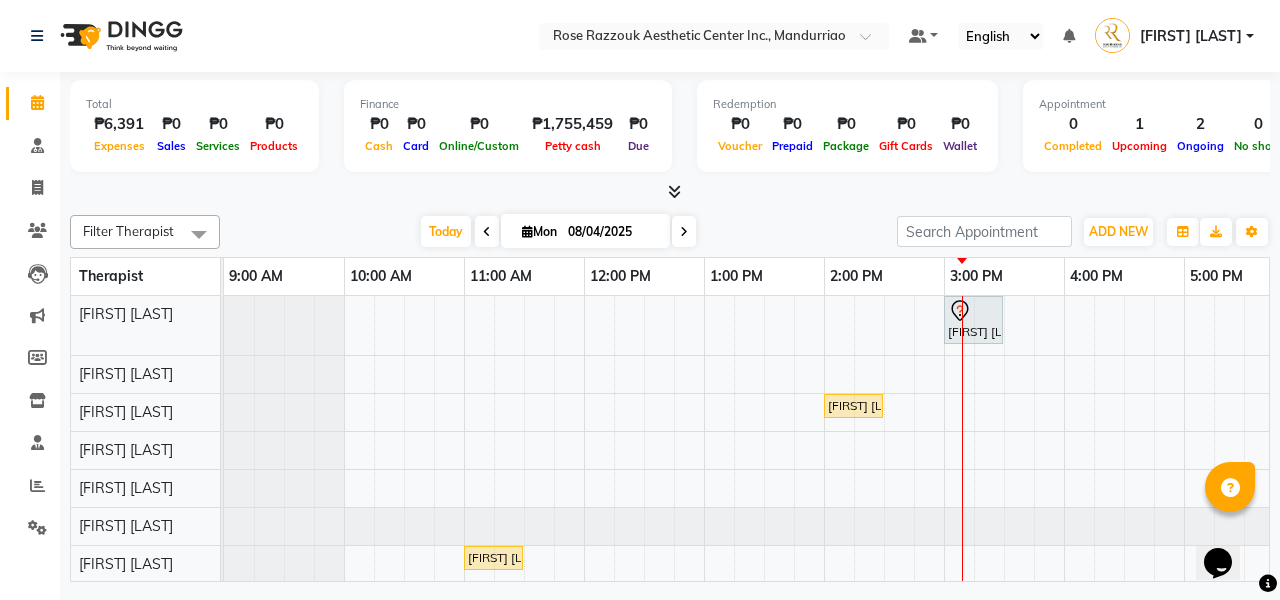 scroll, scrollTop: 134, scrollLeft: 0, axis: vertical 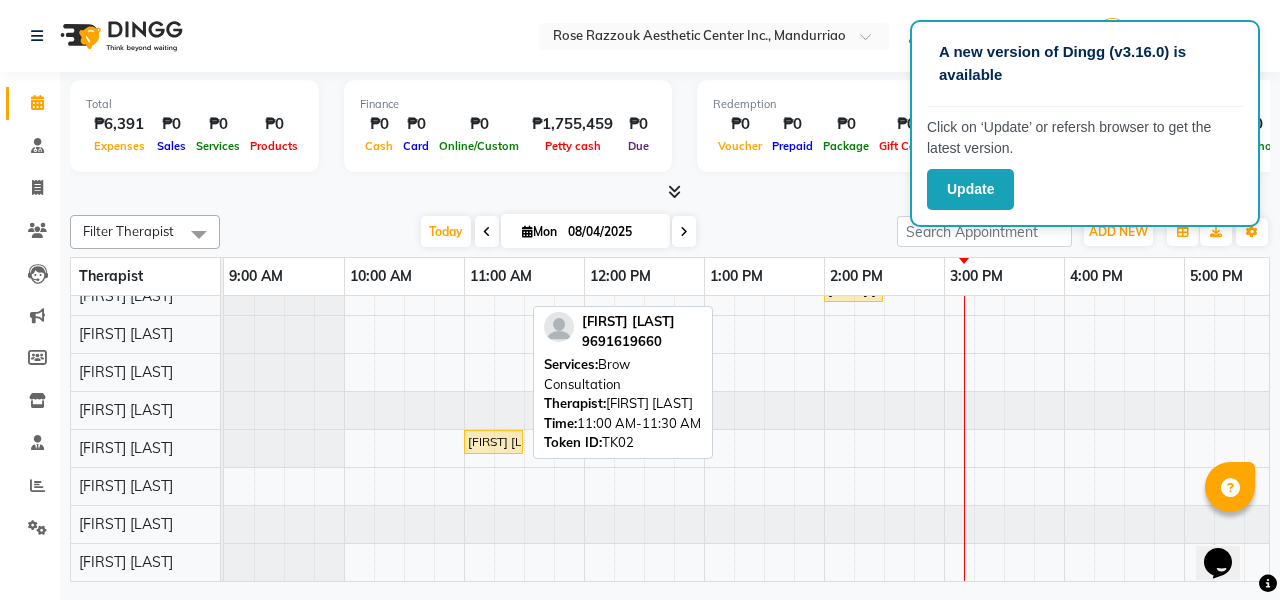 click on "[FIRST] [LAST], [CODE], [TIME]-[TIME], [SERVICE]" at bounding box center [493, 442] 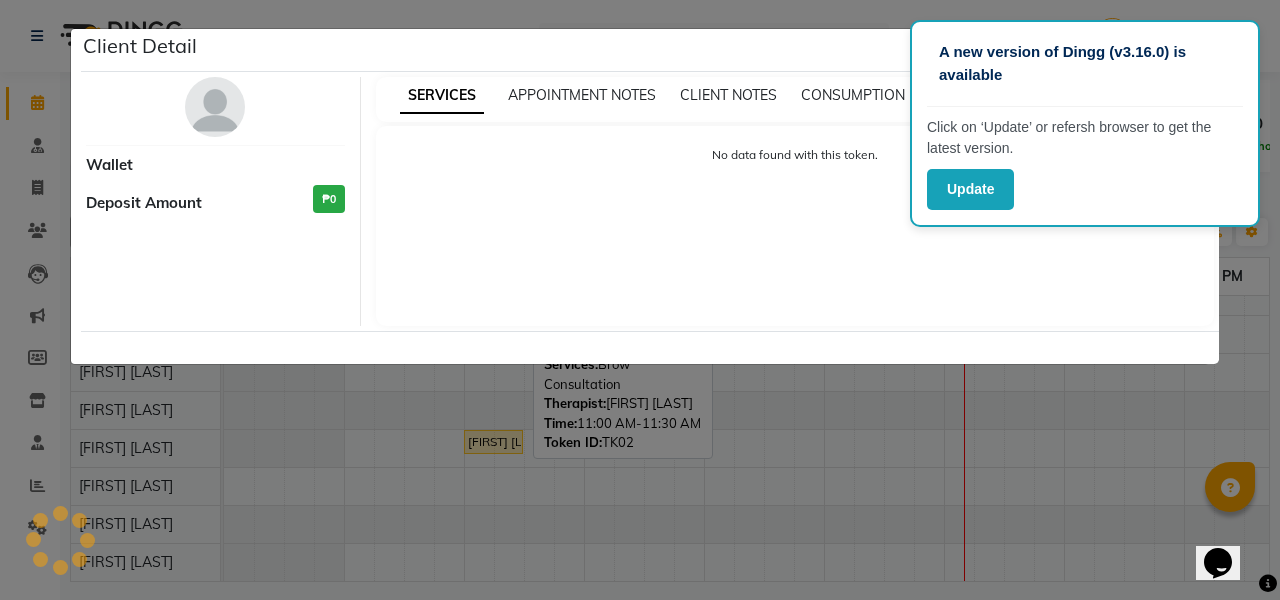 select on "1" 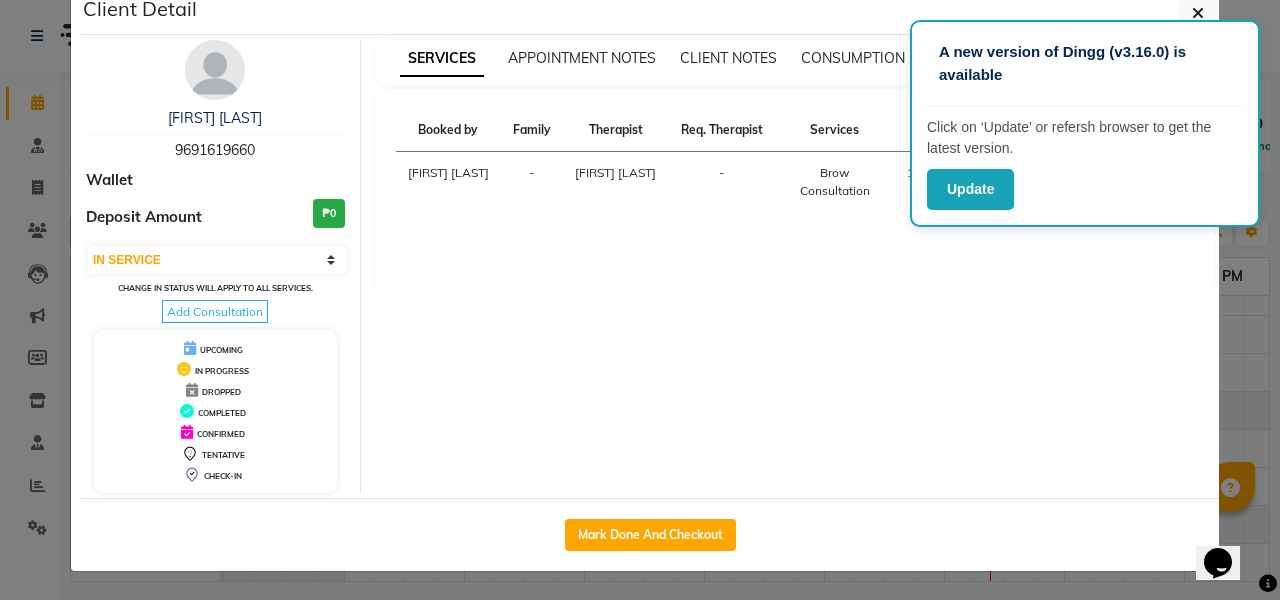 click on "Client Detail  [FIRST] [LAST]   [PHONE] Wallet Deposit Amount  [PRICE]  Select IN SERVICE CONFIRMED TENTATIVE CHECK IN MARK DONE DROPPED UPCOMING Change in status will apply to all services. Add Consultation UPCOMING IN PROGRESS DROPPED COMPLETED CONFIRMED TENTATIVE CHECK-IN SERVICES APPOINTMENT NOTES CLIENT NOTES CONSUMPTION Booked by Family Therapist Req. Therapist Services Time Status  [LAST] [LAST]  - [LAST] [LAST] -  [SERVICE]   [TIME]-[TIME]   MARK DONE   Mark Done And Checkout" 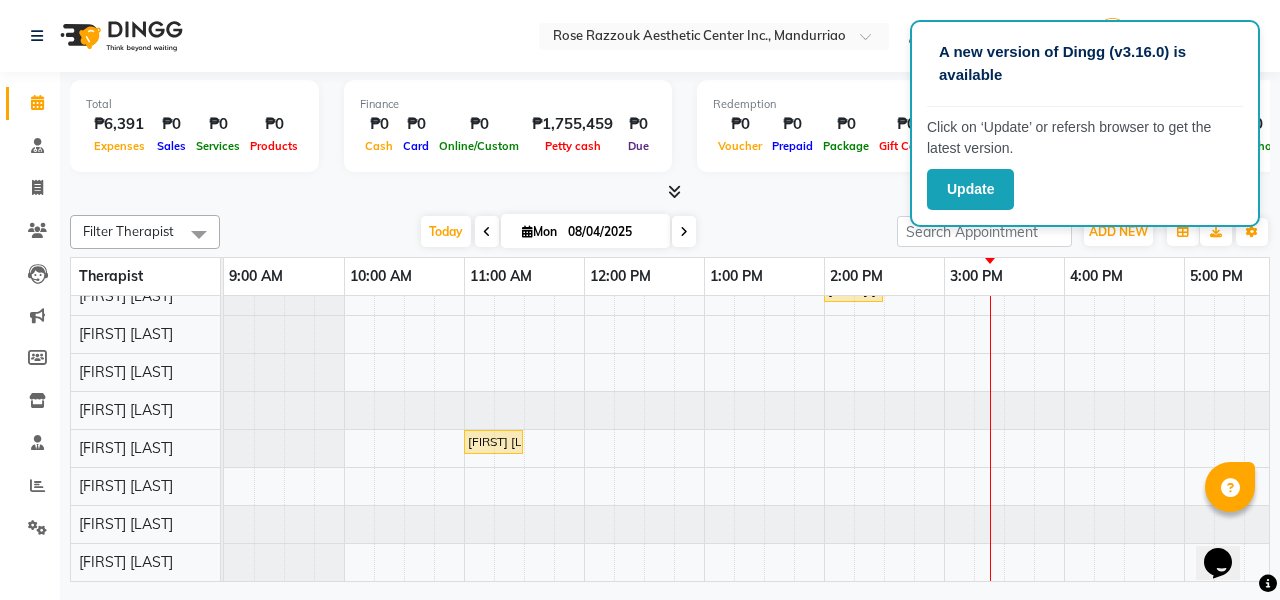 click at bounding box center [487, 232] 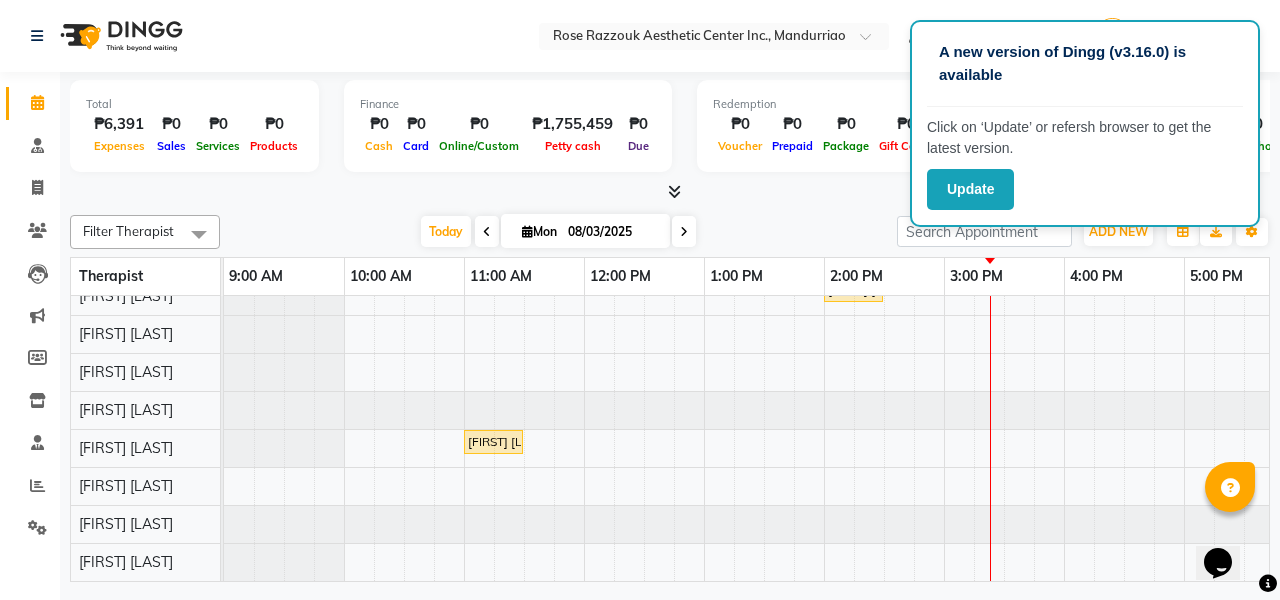 scroll, scrollTop: 94, scrollLeft: 0, axis: vertical 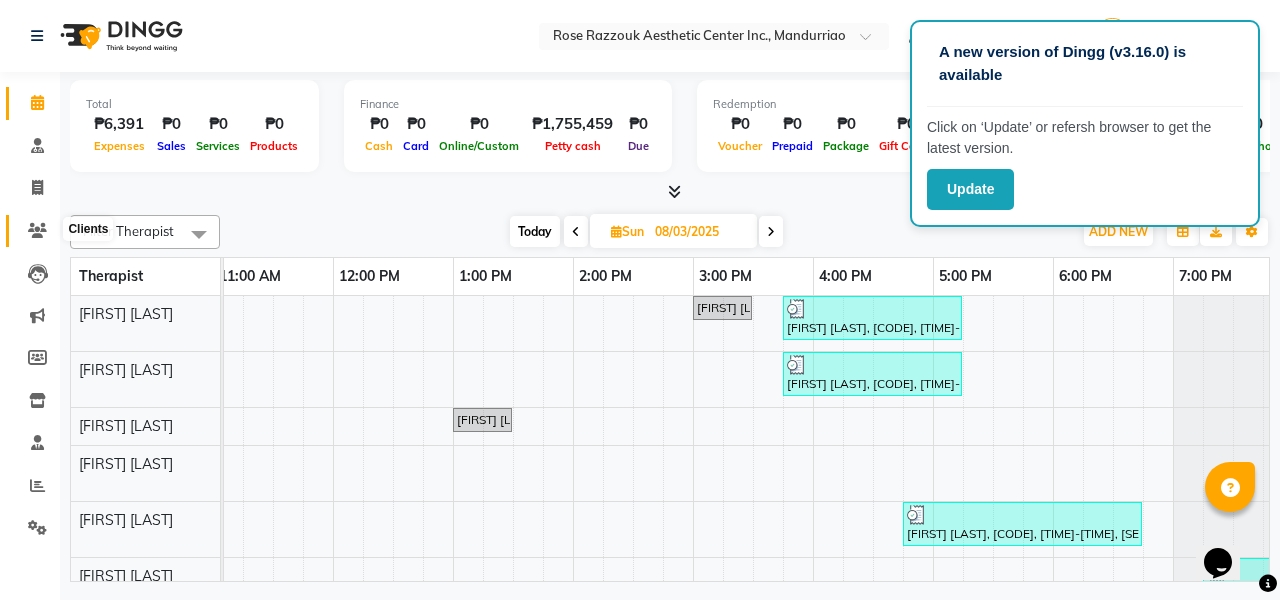 click 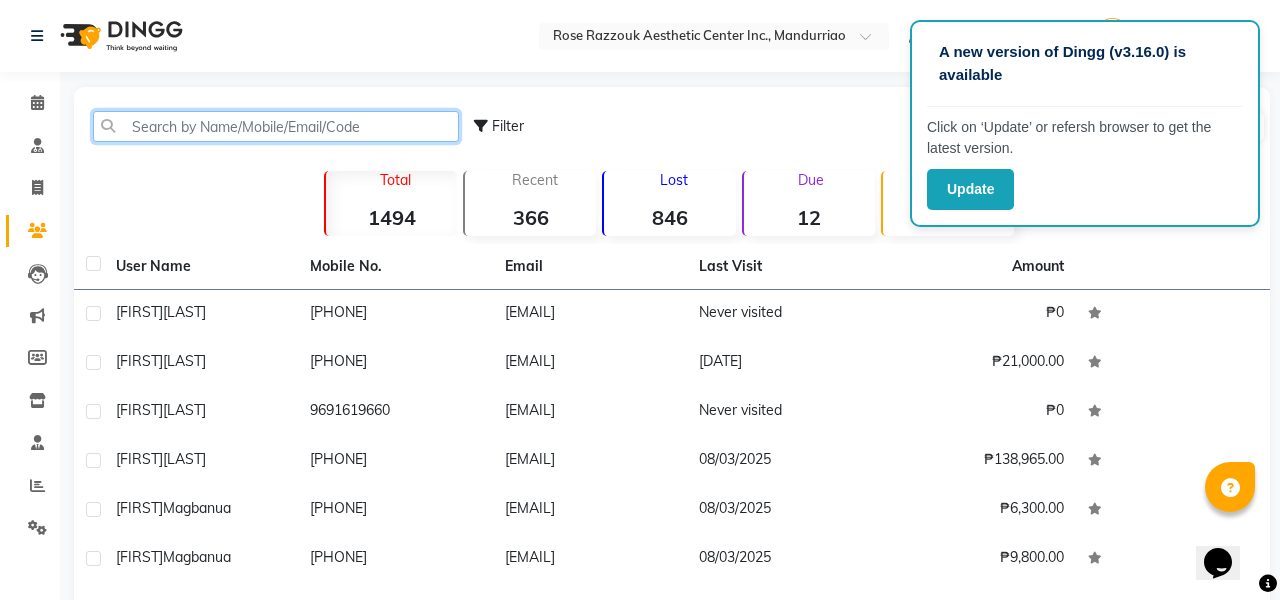 click 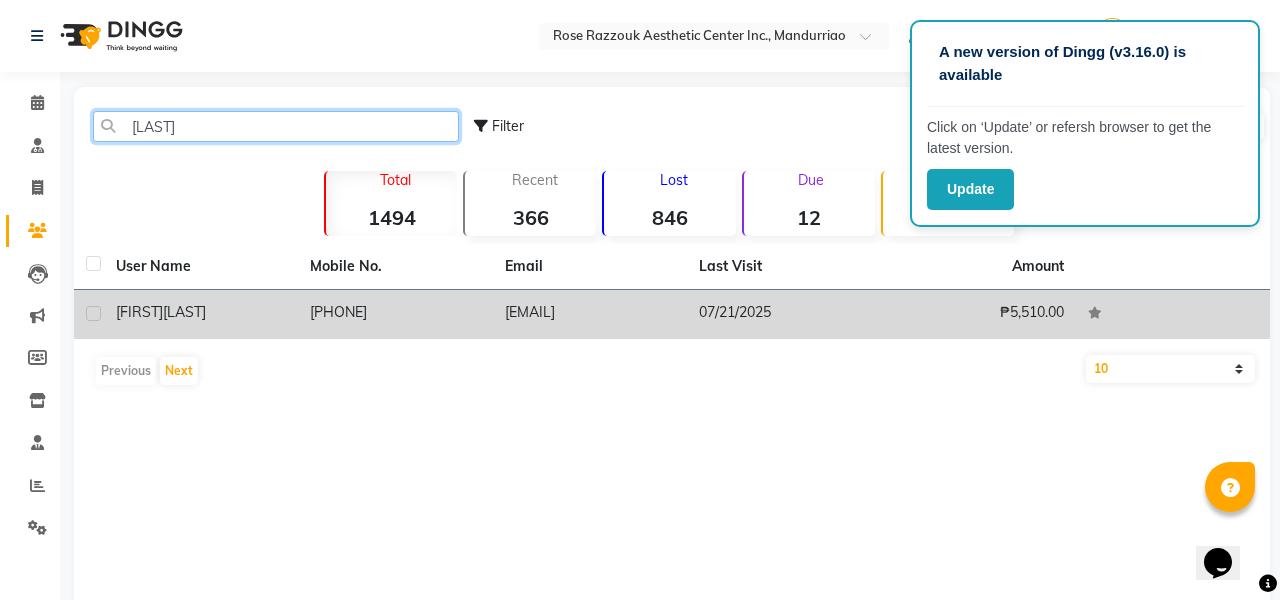 type on "SOMOBA" 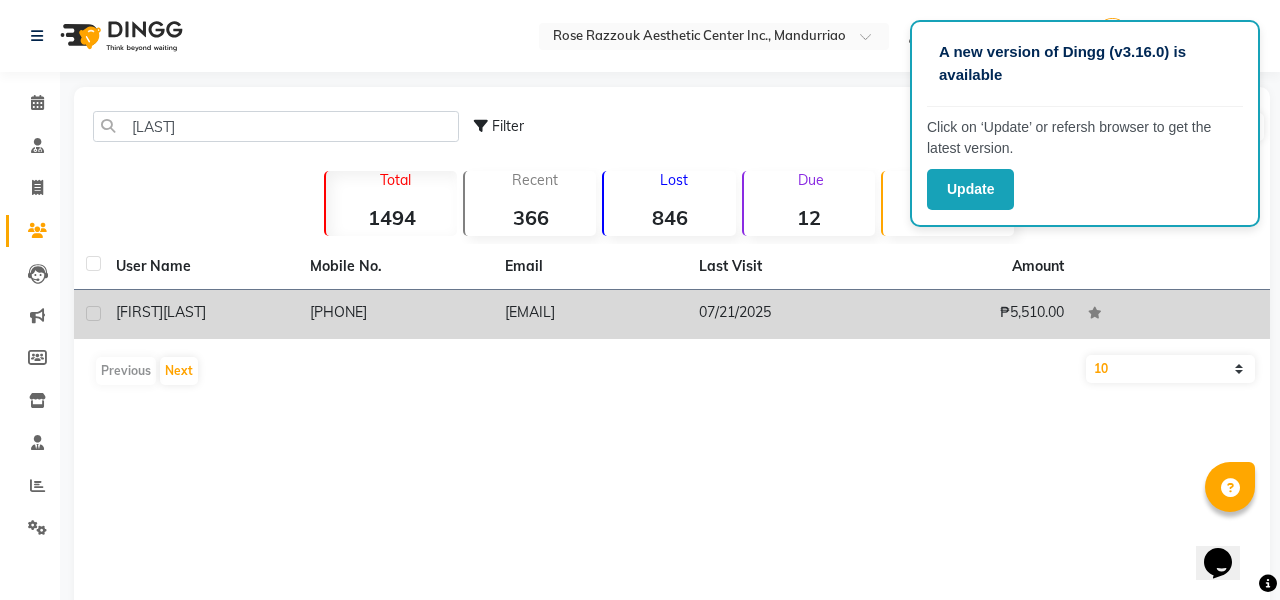 click on "Ciela  Somoba" 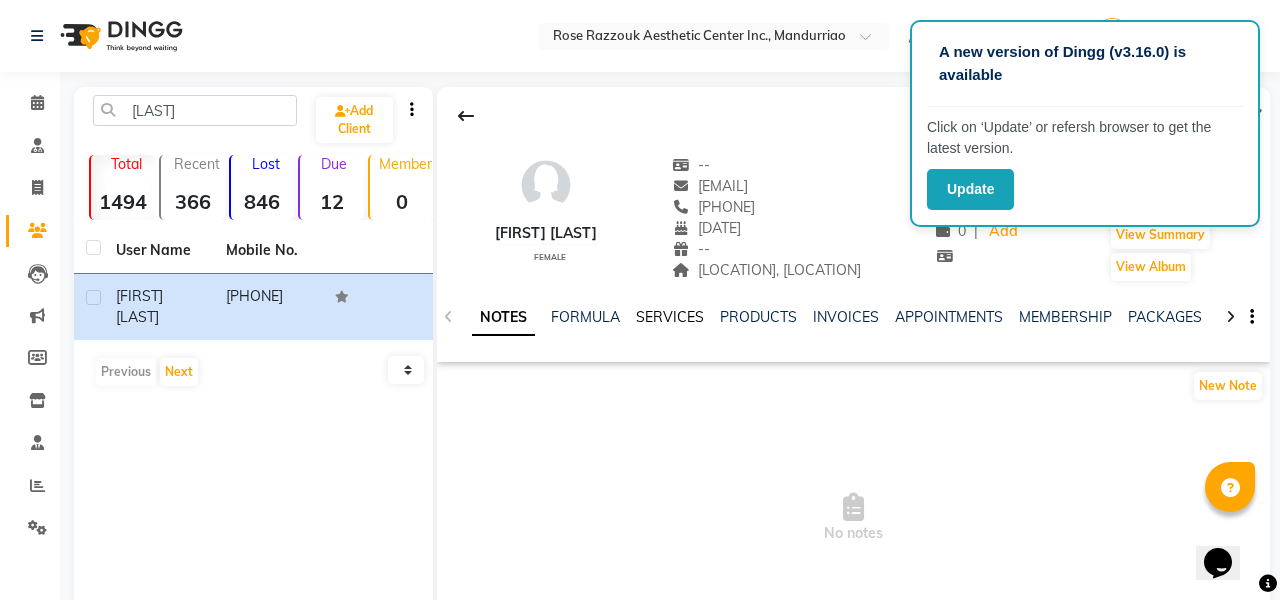 click on "SERVICES" 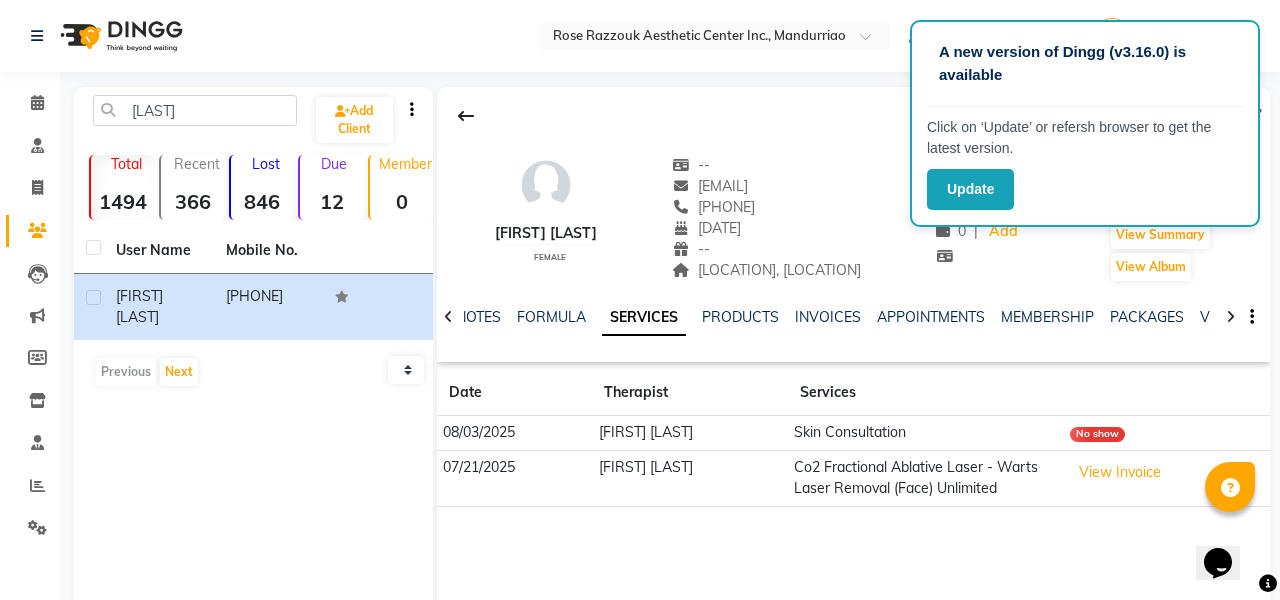 scroll, scrollTop: 0, scrollLeft: 0, axis: both 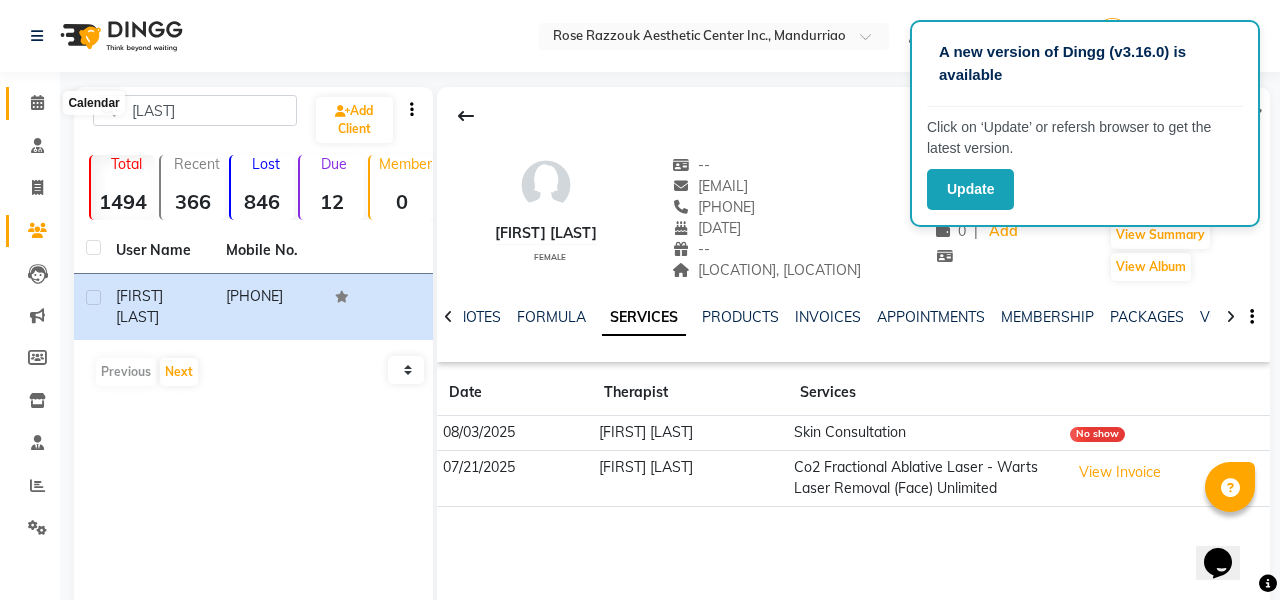 click 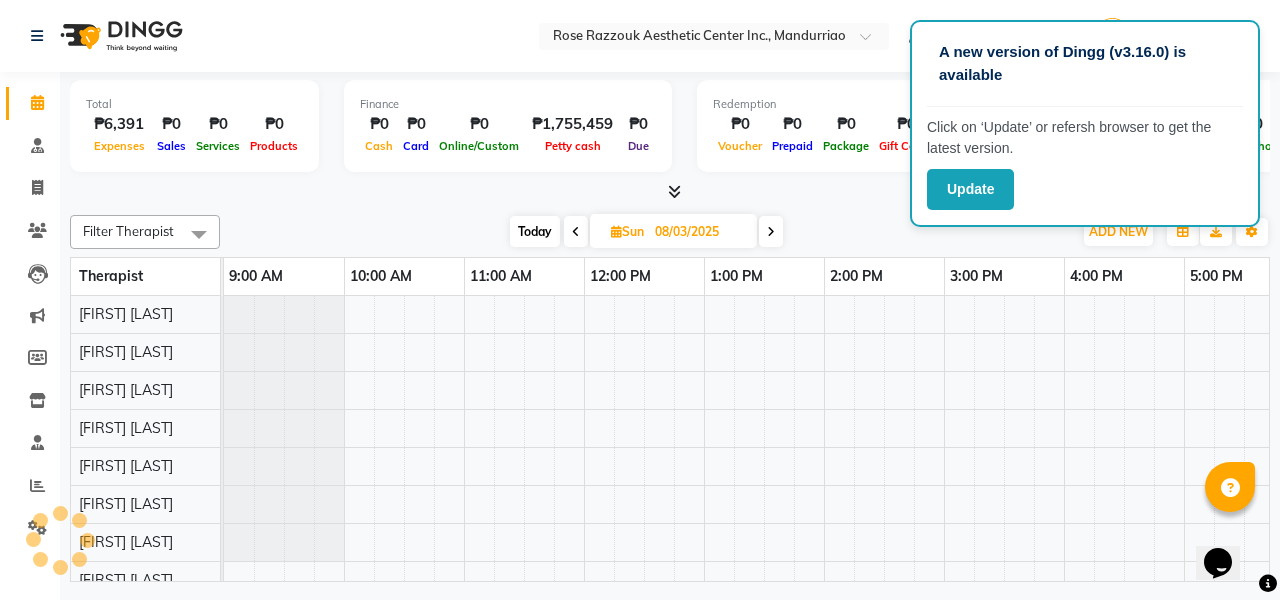scroll, scrollTop: 0, scrollLeft: 217, axis: horizontal 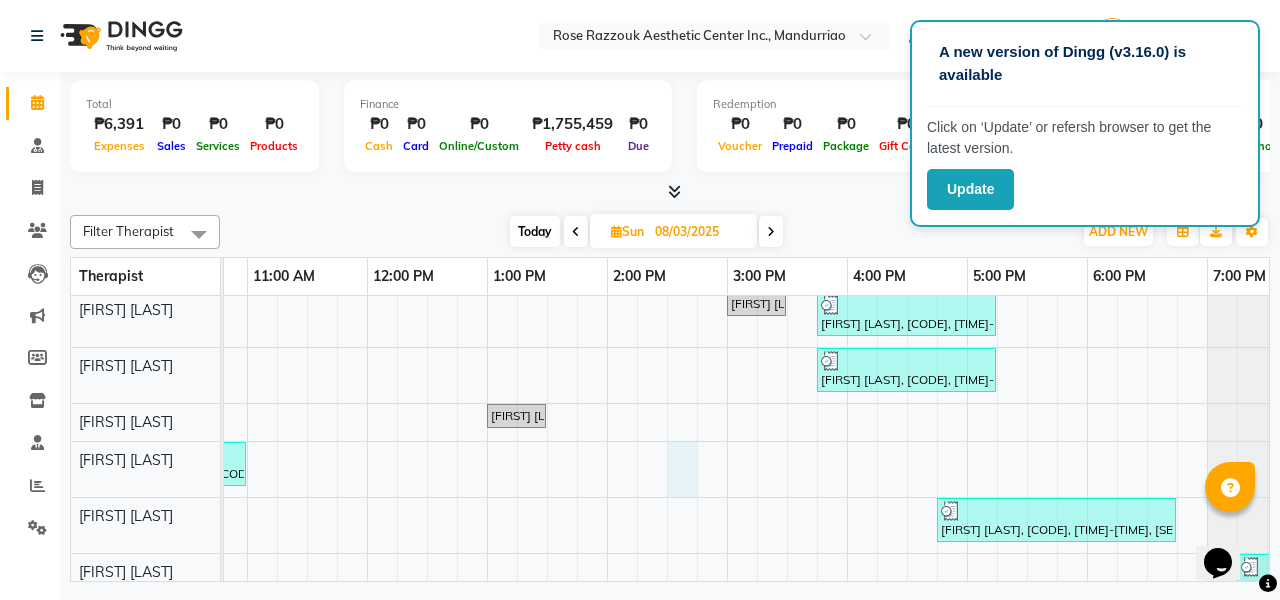 click on "Ciela Somoba, TK01, 03:00 PM-03:30 PM, Skin Consultation     Jessamine Magbanua, TK05, 03:45 PM-05:15 PM, Facials  - Hydra Facial Platinum     Michael Magbanua, TK06, 03:45 PM-05:15 PM, Facials  - Hydra Facial Platinum    Gemma Aguirre, TK02, 01:00 PM-01:30 PM, Brow Consultation     Marvee Genares, TK03, 10:00 AM-11:00 AM, Permanent Make Up - Brow Tattoo Touch Up      Kristy Tugbang, TK07, 04:45 PM-06:45 PM, Facials- Hydra Facial Ultimate,Picosure/Picosecond - Face (Hyperpigmentation & Rejuvenation) (₱3500)     Kristy Tugbang, TK07, 07:15 PM-08:15 PM, Pedicure & Manicure  - Pedicure With Gel (₱1000)    Meg Galilea, TK04, 11:00 AM-12:00 PM, Permanent Make Up - Brow Tattoo Touch Up      Kristy Tugbang, TK07, 06:15 PM-07:15 PM,  Pedicure & Manicure - Manicure With Gel (₱1000)" at bounding box center [667, 535] 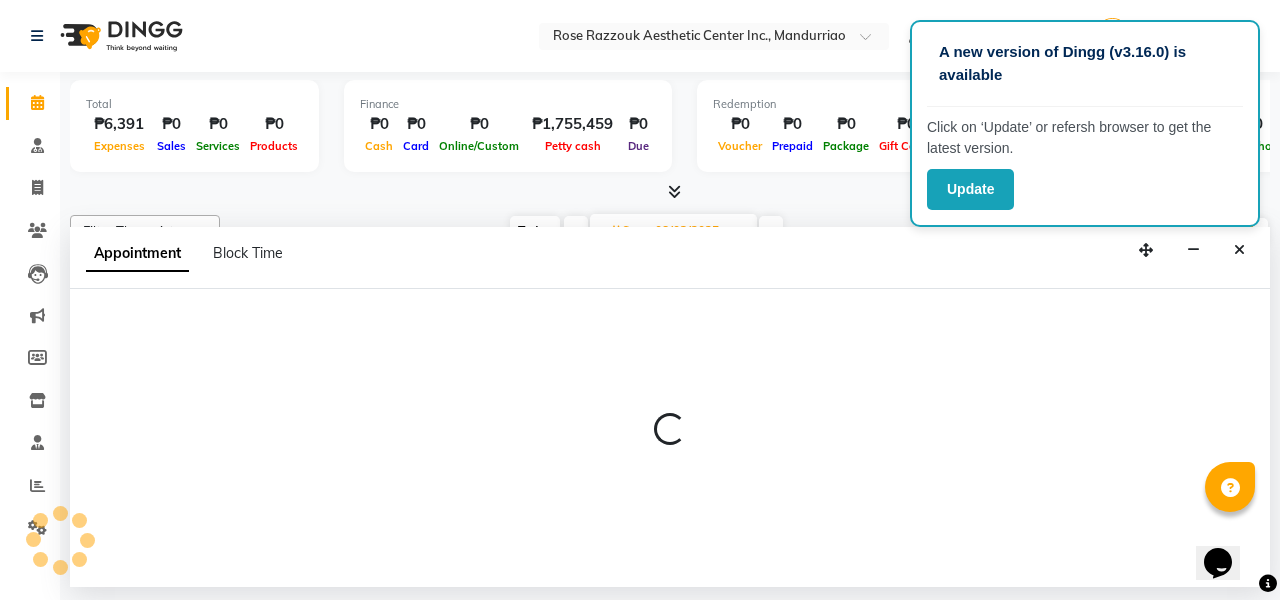 select on "46410" 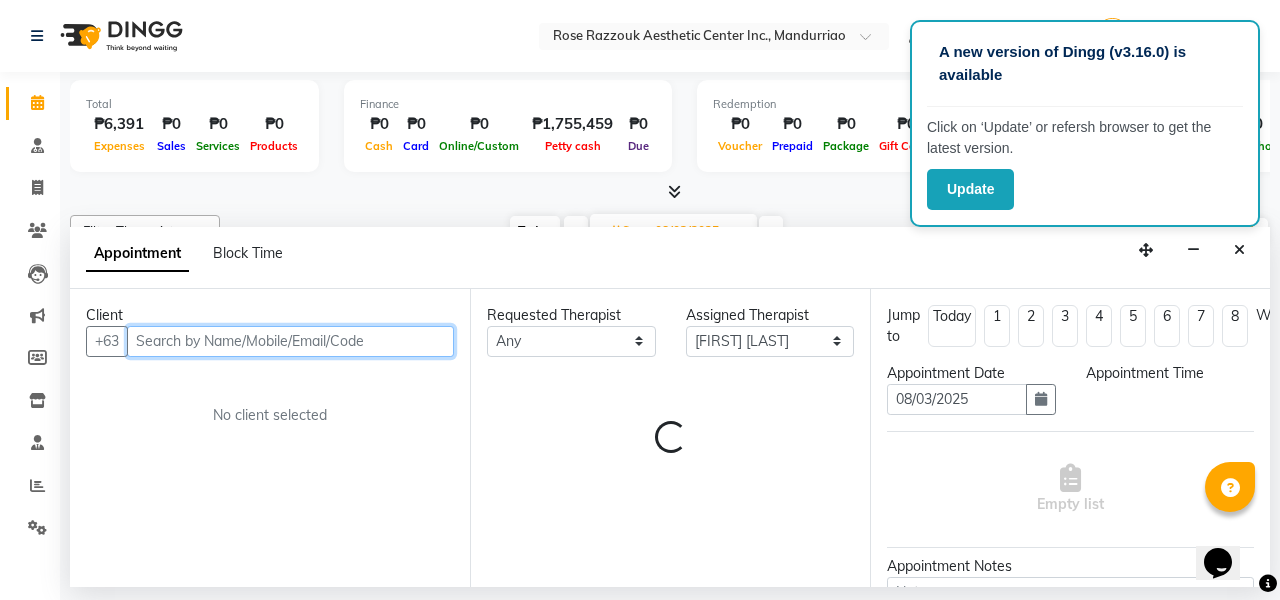 scroll, scrollTop: 2, scrollLeft: 0, axis: vertical 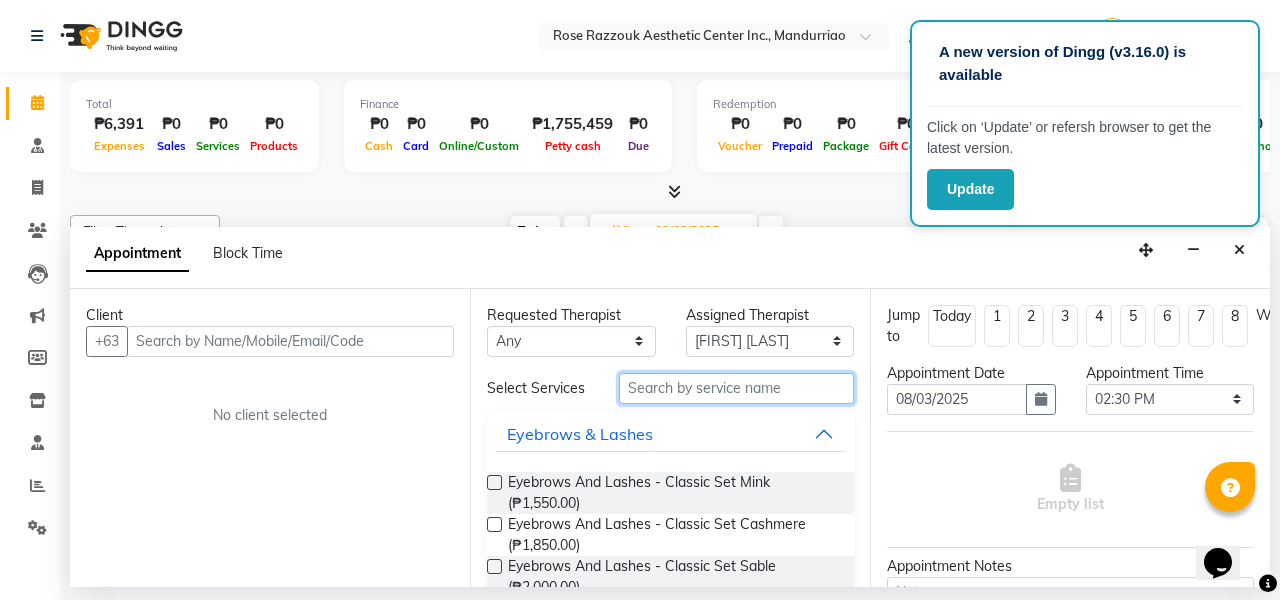click at bounding box center [736, 388] 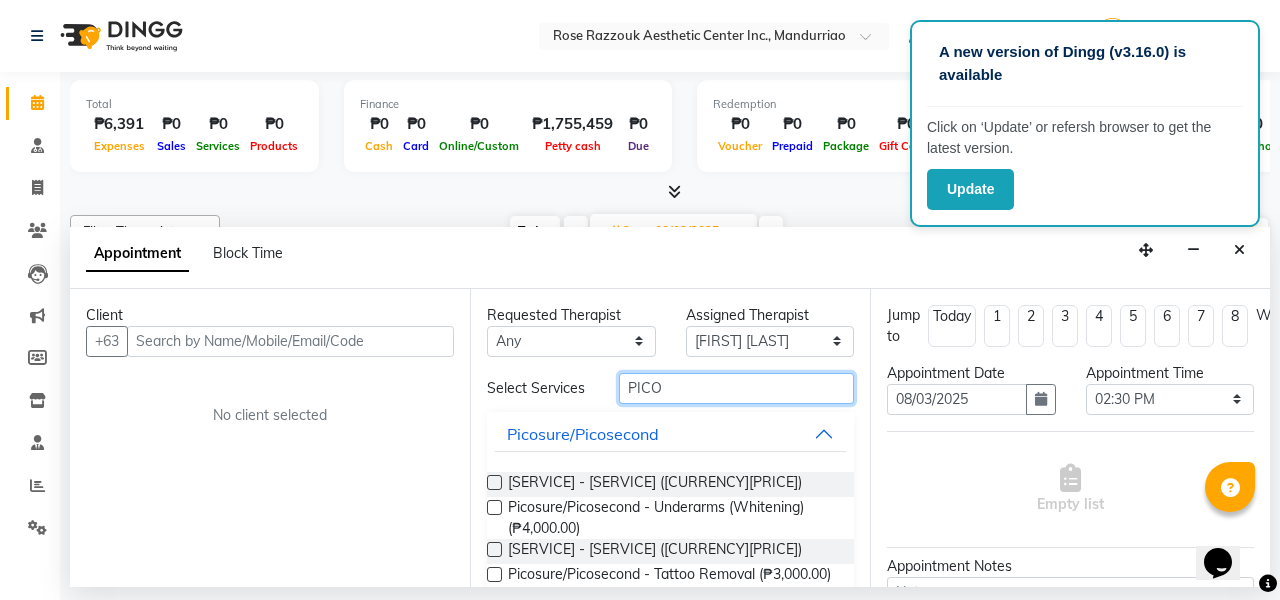 type on "PICO" 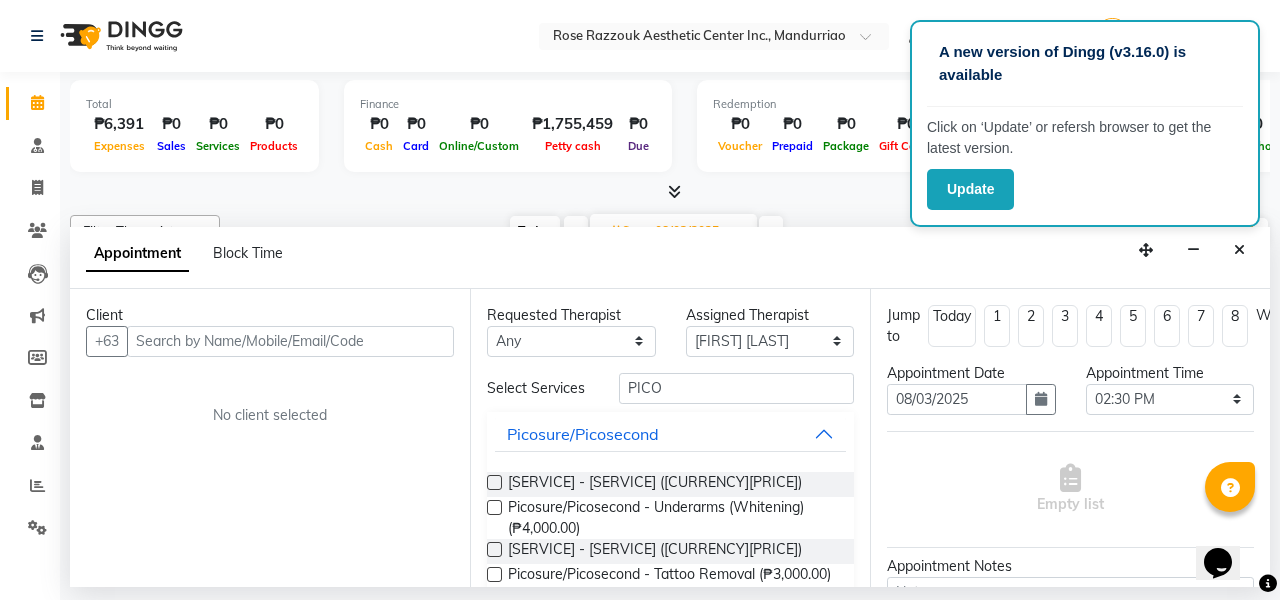 click at bounding box center [670, 192] 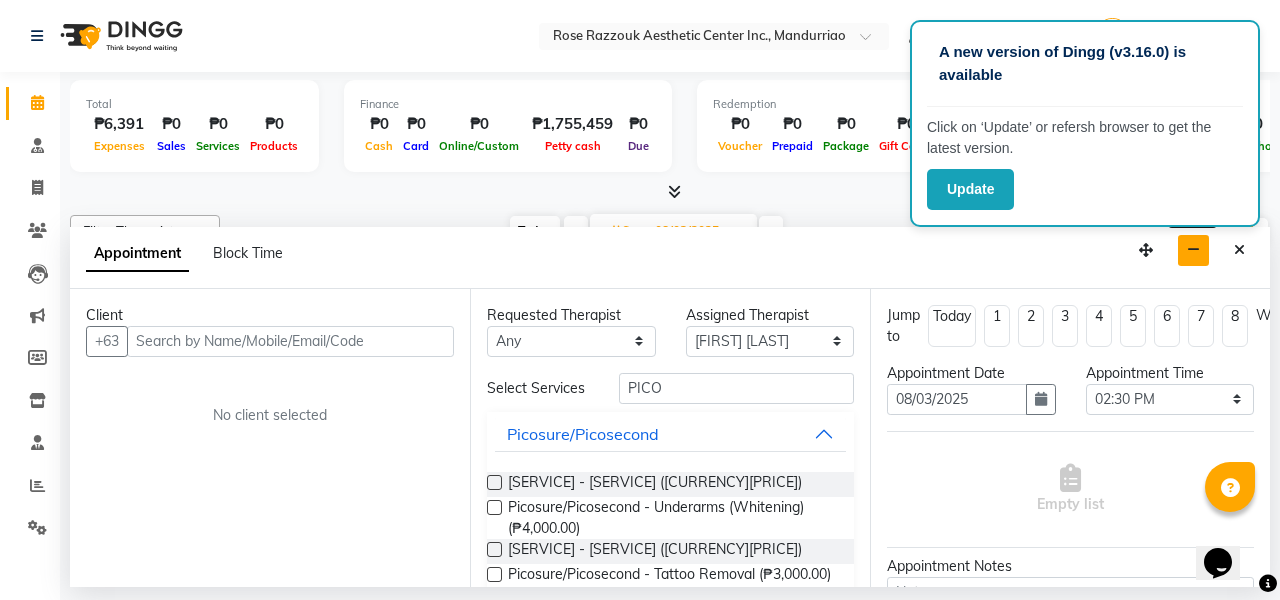 click at bounding box center [1193, 250] 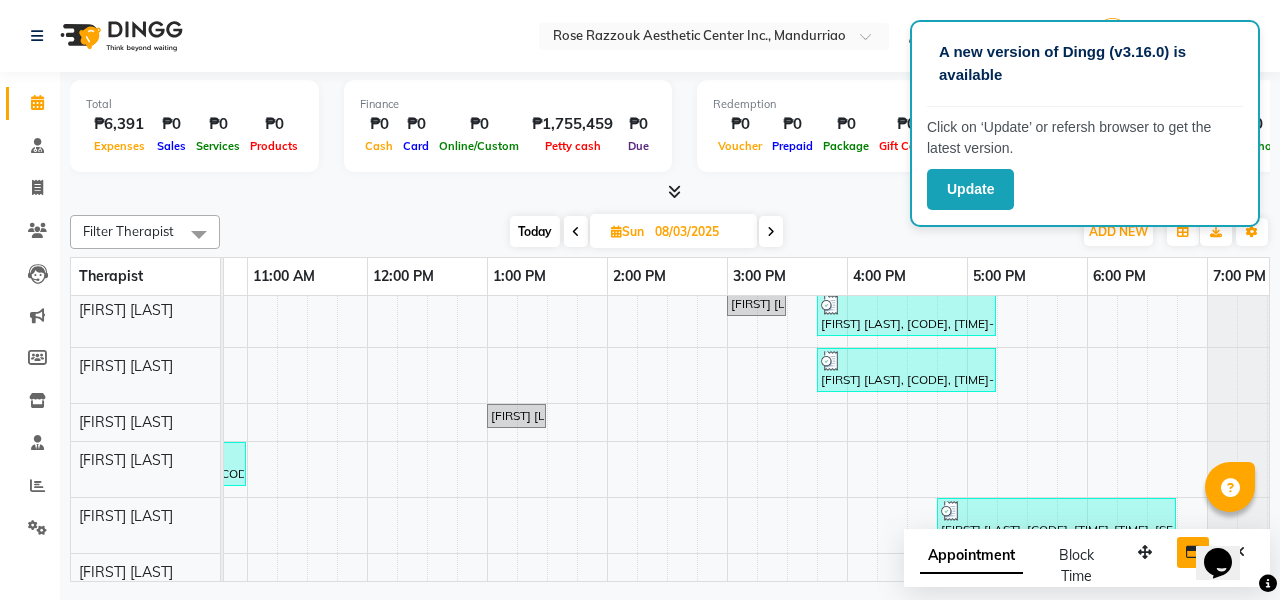 scroll, scrollTop: -11, scrollLeft: 218, axis: both 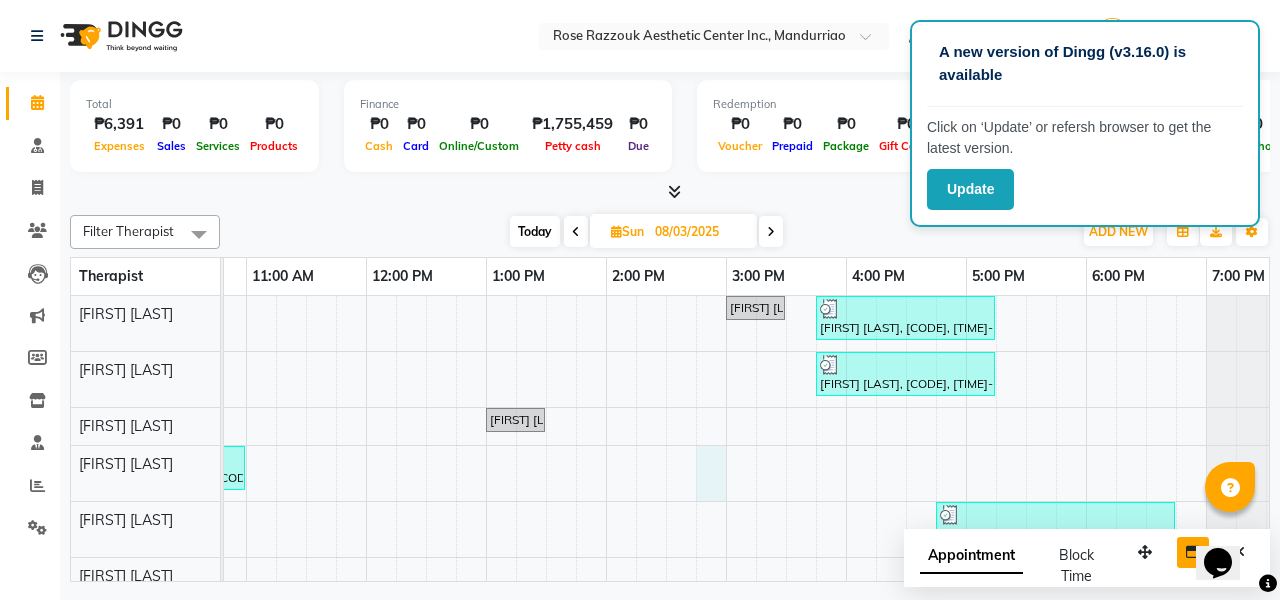 click on "Ciela Somoba, TK01, 03:00 PM-03:30 PM, Skin Consultation     Jessamine Magbanua, TK05, 03:45 PM-05:15 PM, Facials  - Hydra Facial Platinum     Michael Magbanua, TK06, 03:45 PM-05:15 PM, Facials  - Hydra Facial Platinum    Gemma Aguirre, TK02, 01:00 PM-01:30 PM, Brow Consultation     Marvee Genares, TK03, 10:00 AM-11:00 AM, Permanent Make Up - Brow Tattoo Touch Up      Kristy Tugbang, TK07, 04:45 PM-06:45 PM, Facials- Hydra Facial Ultimate,Picosure/Picosecond - Face (Hyperpigmentation & Rejuvenation) (₱3500)     Kristy Tugbang, TK07, 07:15 PM-08:15 PM, Pedicure & Manicure  - Pedicure With Gel (₱1000)    Meg Galilea, TK04, 11:00 AM-12:00 PM, Permanent Make Up - Brow Tattoo Touch Up      Kristy Tugbang, TK07, 06:15 PM-07:15 PM,  Pedicure & Manicure - Manicure With Gel (₱1000)" at bounding box center [666, 539] 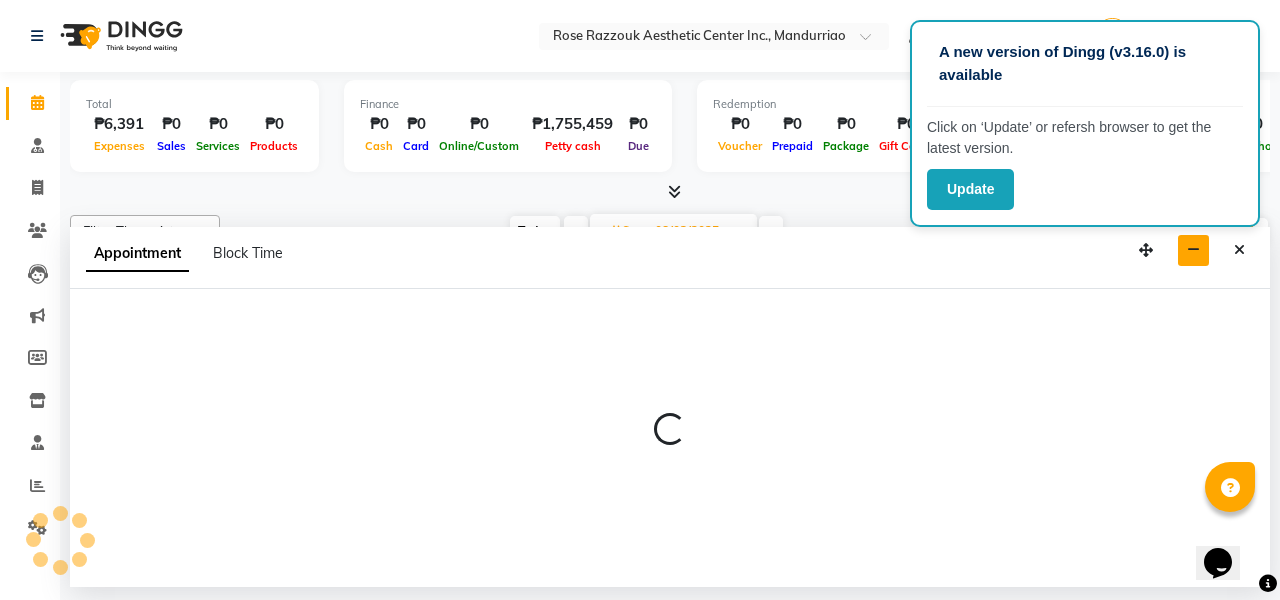 scroll, scrollTop: 0, scrollLeft: 219, axis: horizontal 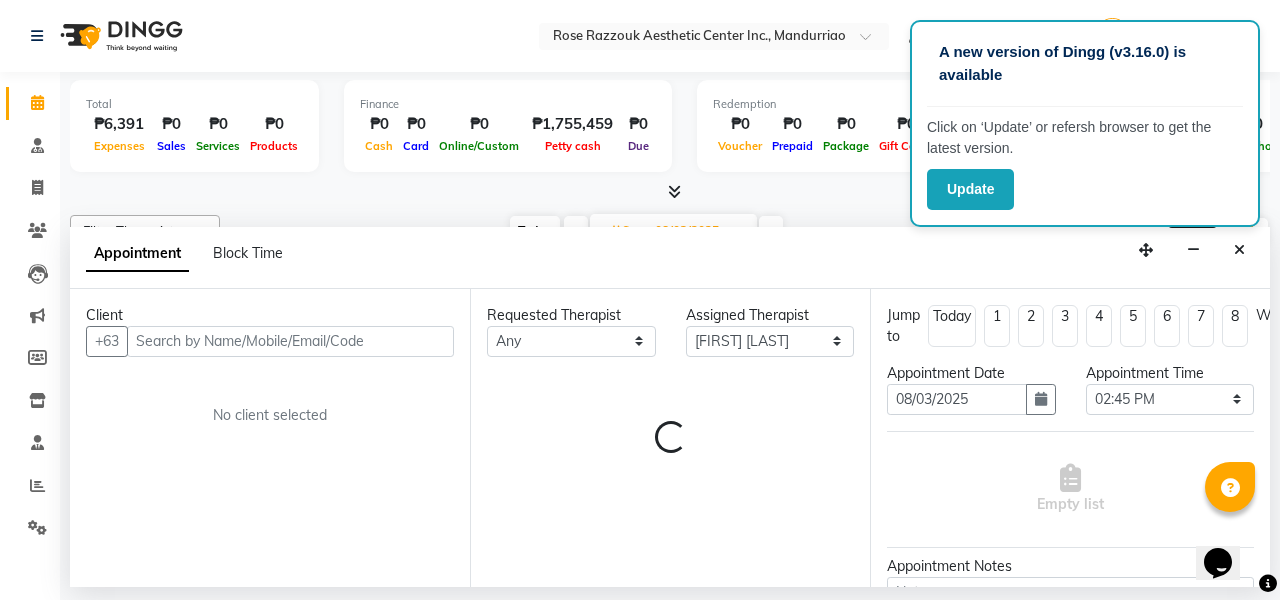 click at bounding box center [1193, 250] 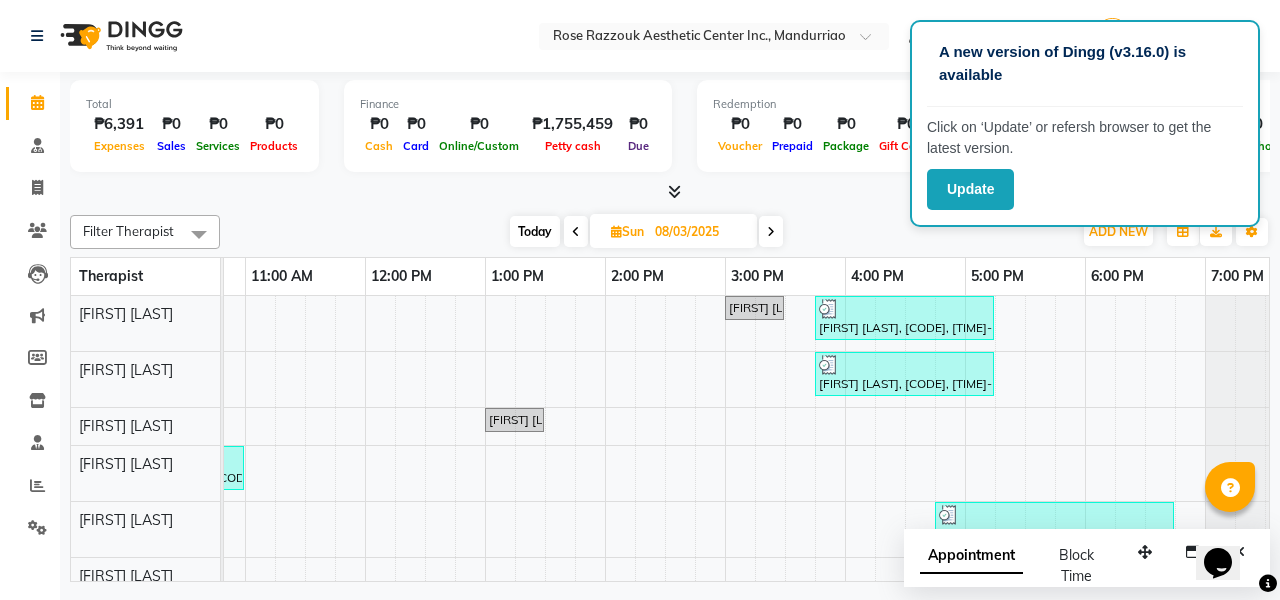 click on "Today" at bounding box center (535, 231) 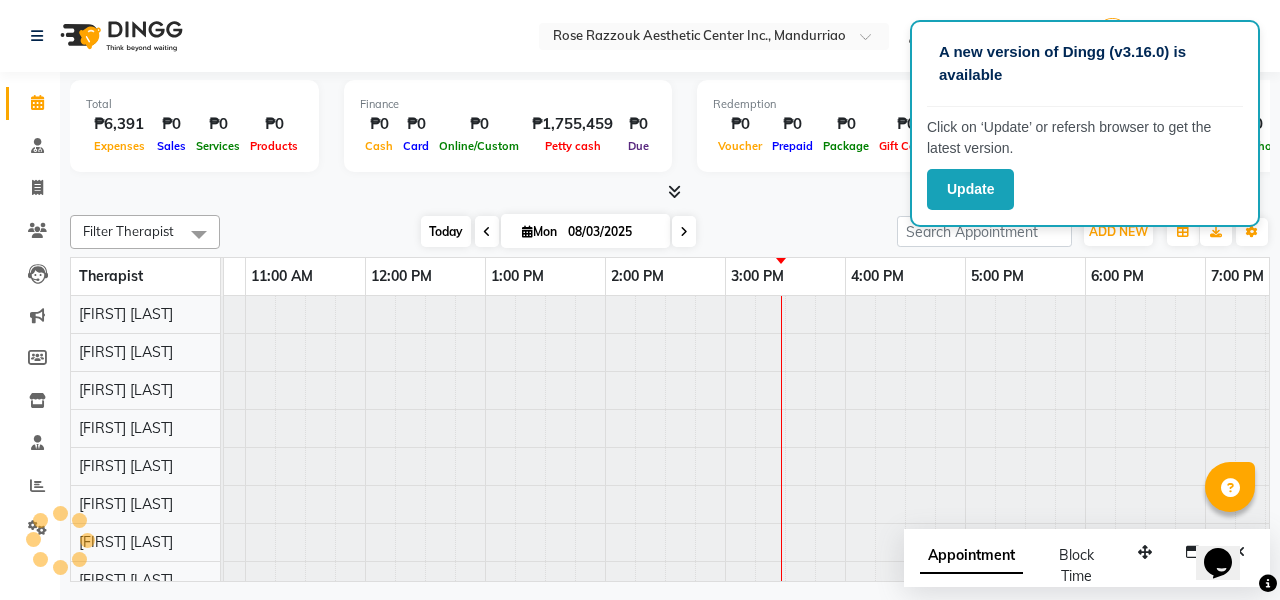 type on "08/04/2025" 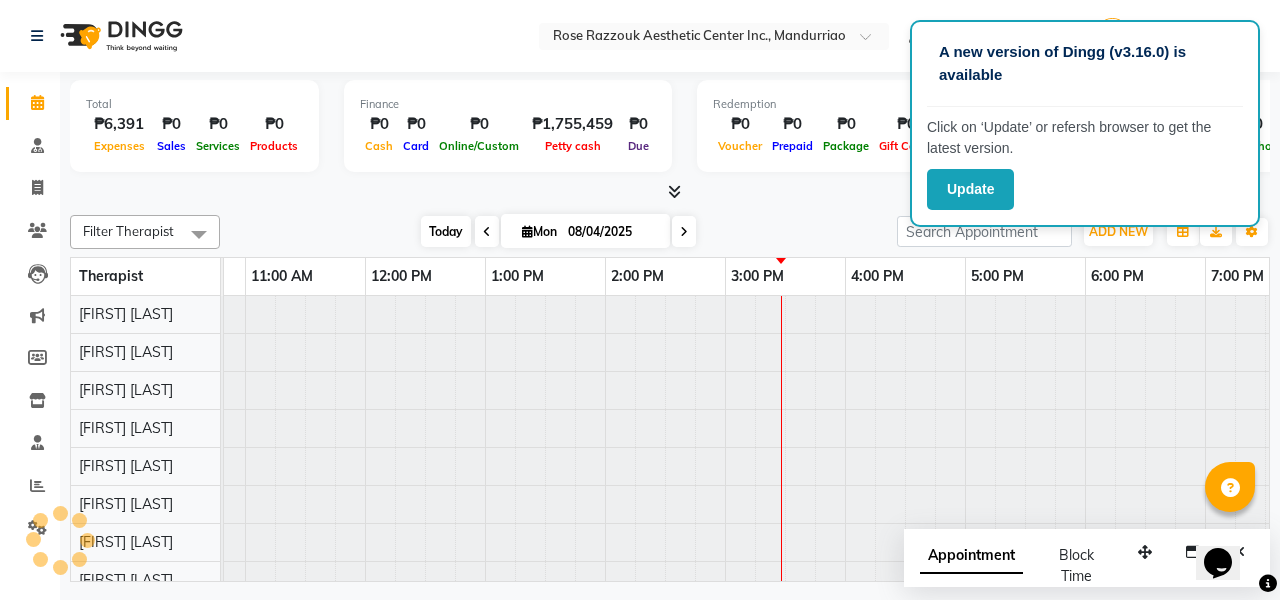 scroll, scrollTop: 0, scrollLeft: 0, axis: both 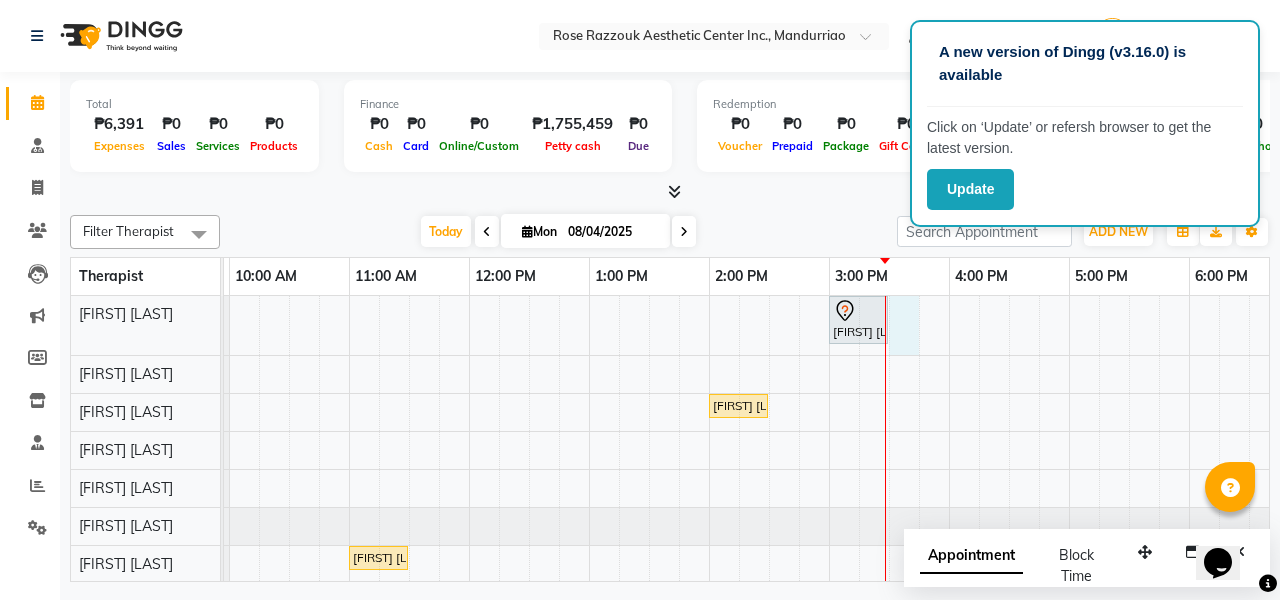 click on "Gigie Rose Panoncia, TK01, 03:00 PM-03:30 PM, 360 Hifu Lipo - Face    Violeta Dequiña, TK03, 02:00 PM-02:30 PM, Brow Consultation    Caroline Campbell, TK02, 11:00 AM-11:30 AM, Brow Consultation" at bounding box center [769, 496] 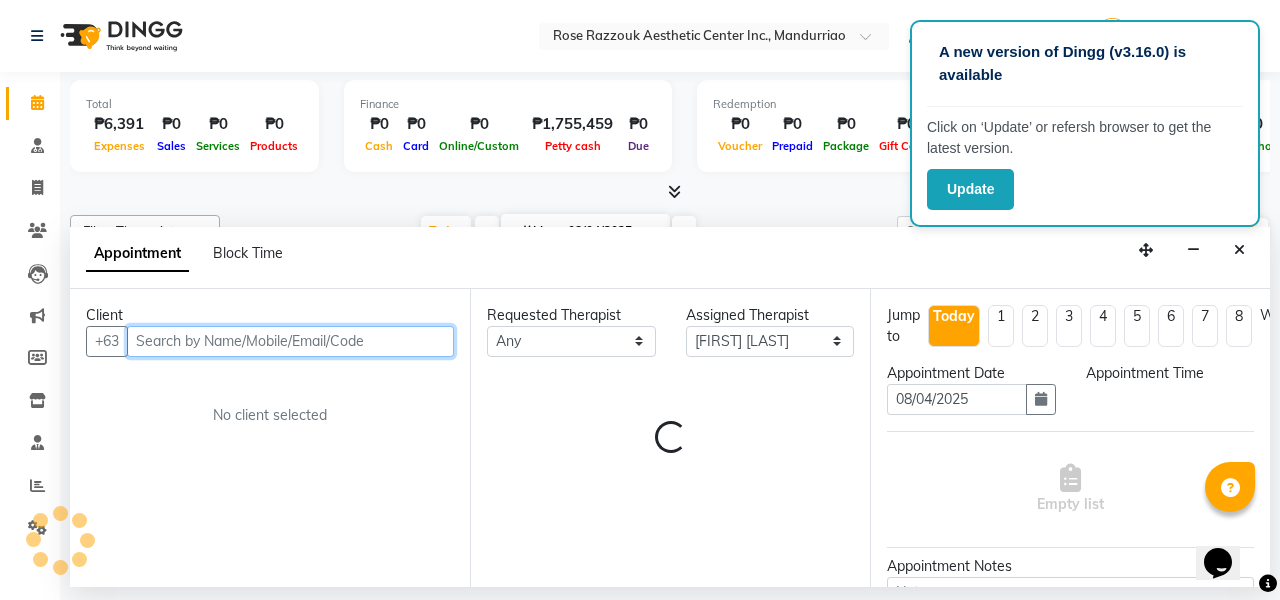 select on "930" 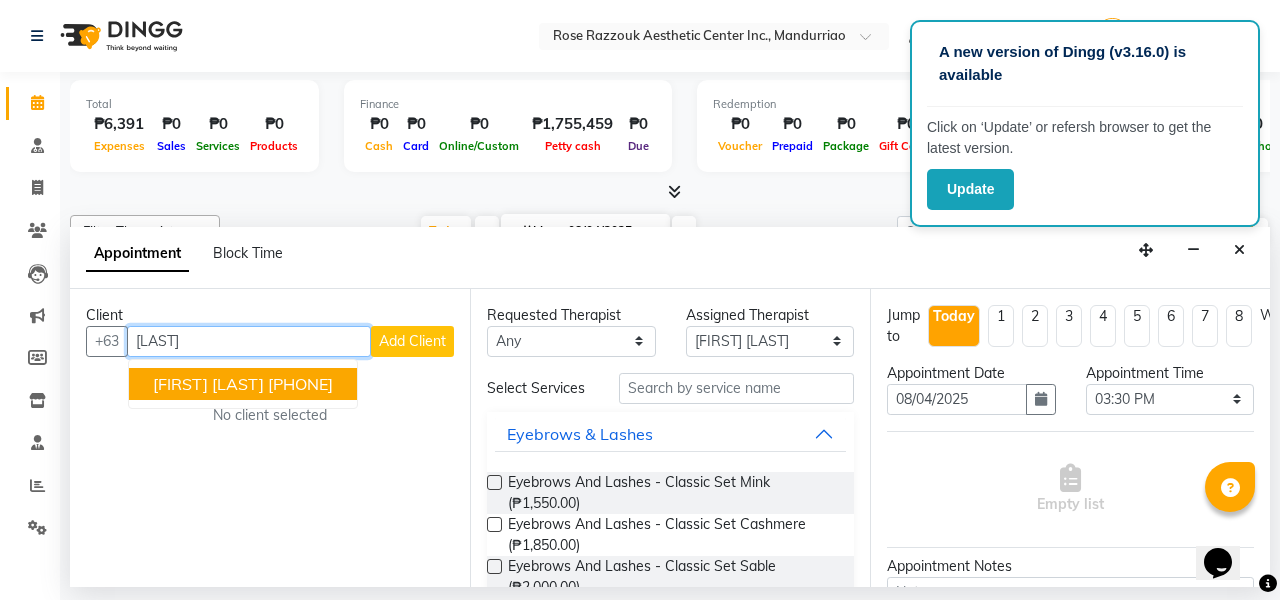 click on "[PHONE]" at bounding box center (300, 384) 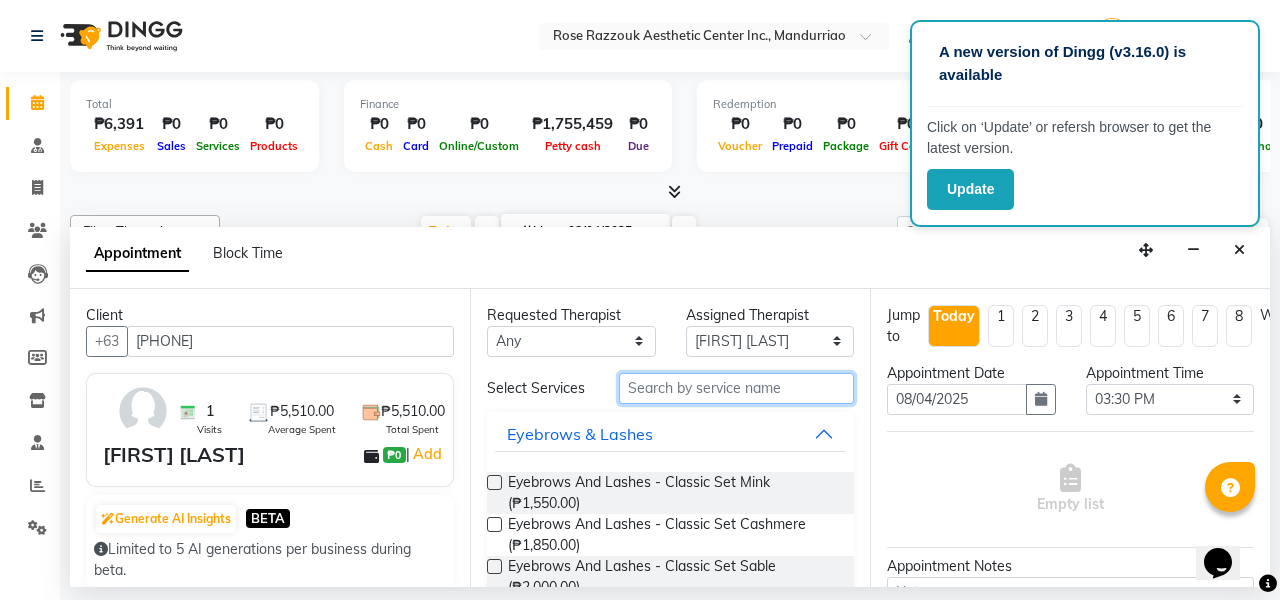 click at bounding box center (736, 388) 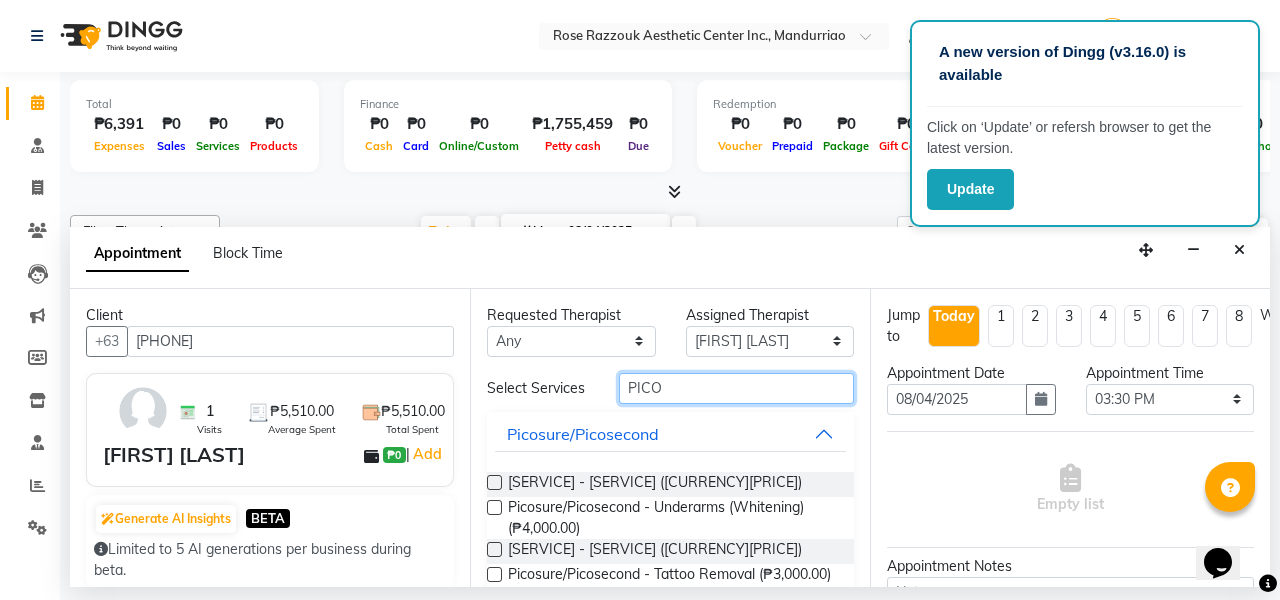 type on "PICO" 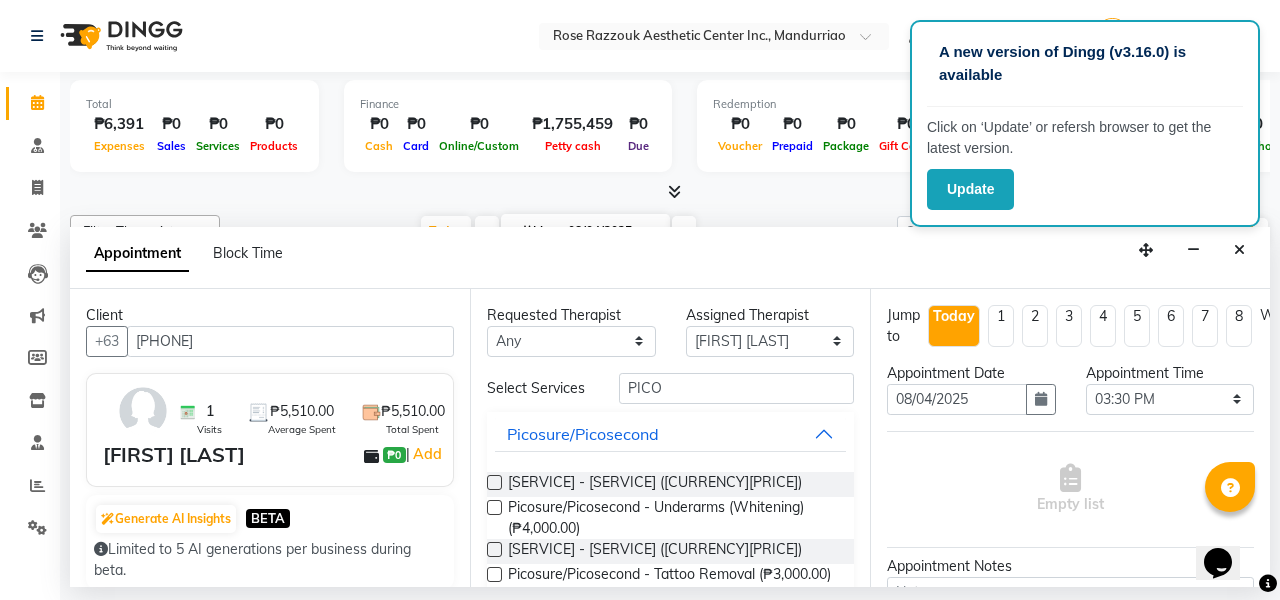 click at bounding box center (494, 482) 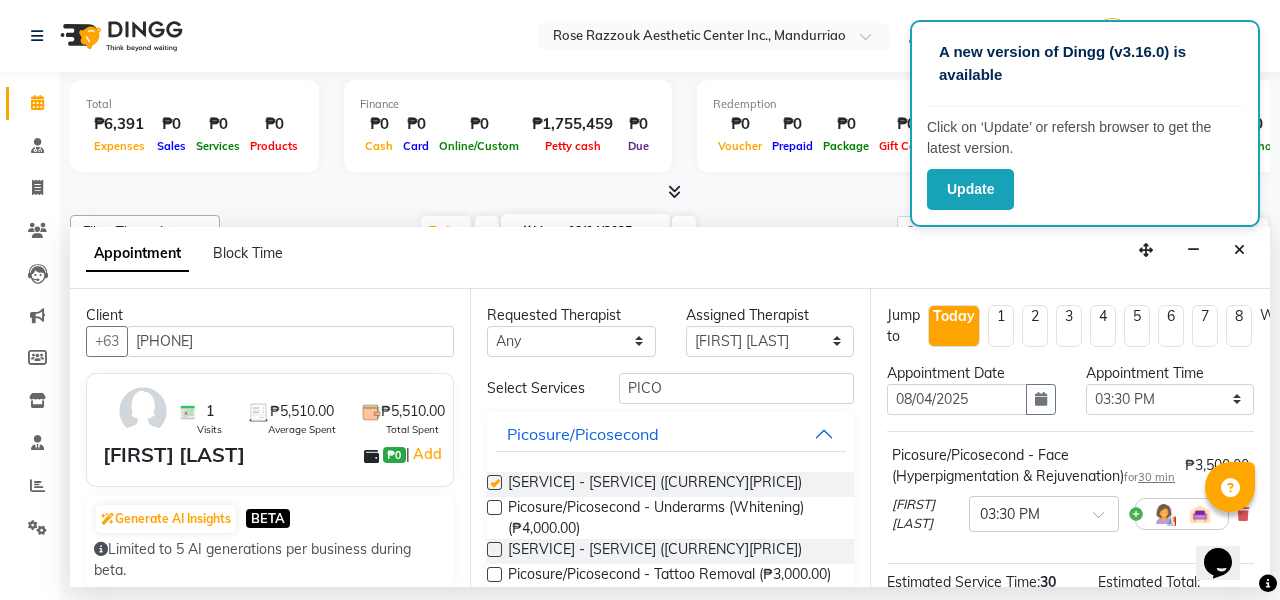 checkbox on "false" 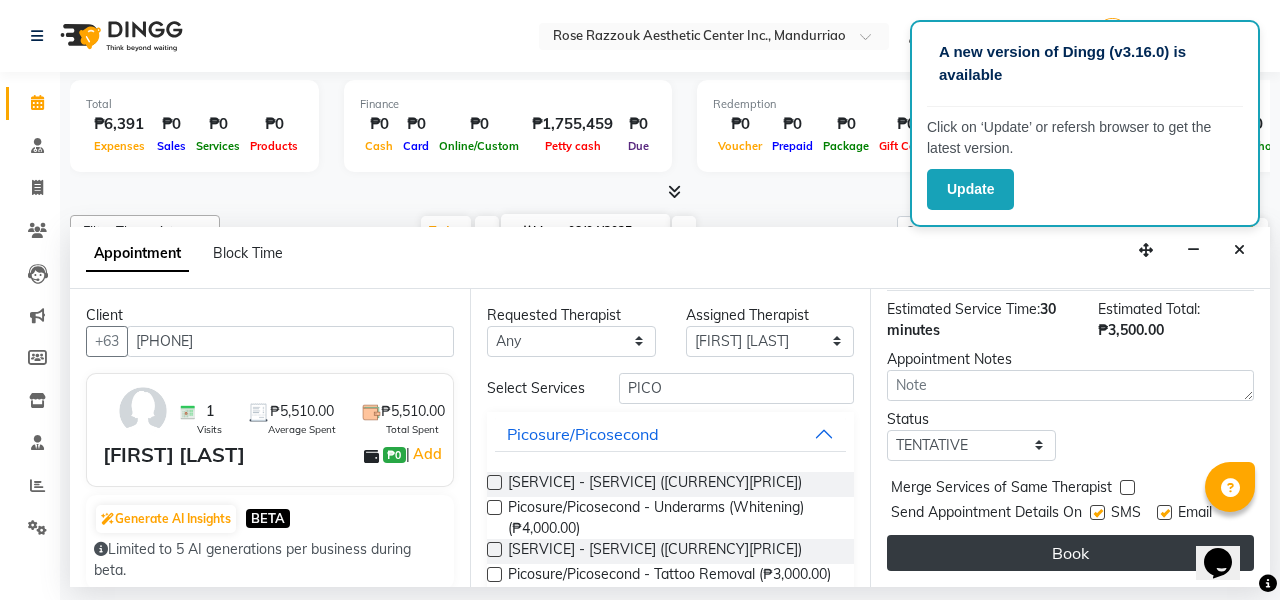scroll, scrollTop: 293, scrollLeft: 0, axis: vertical 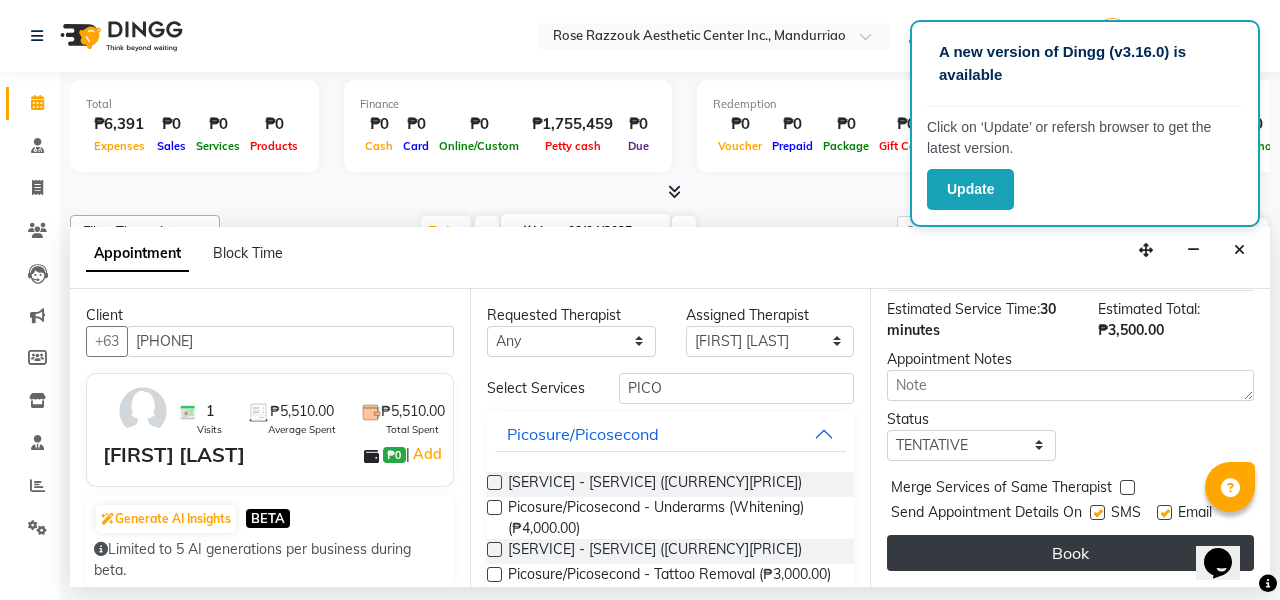 click on "Book" at bounding box center (1070, 553) 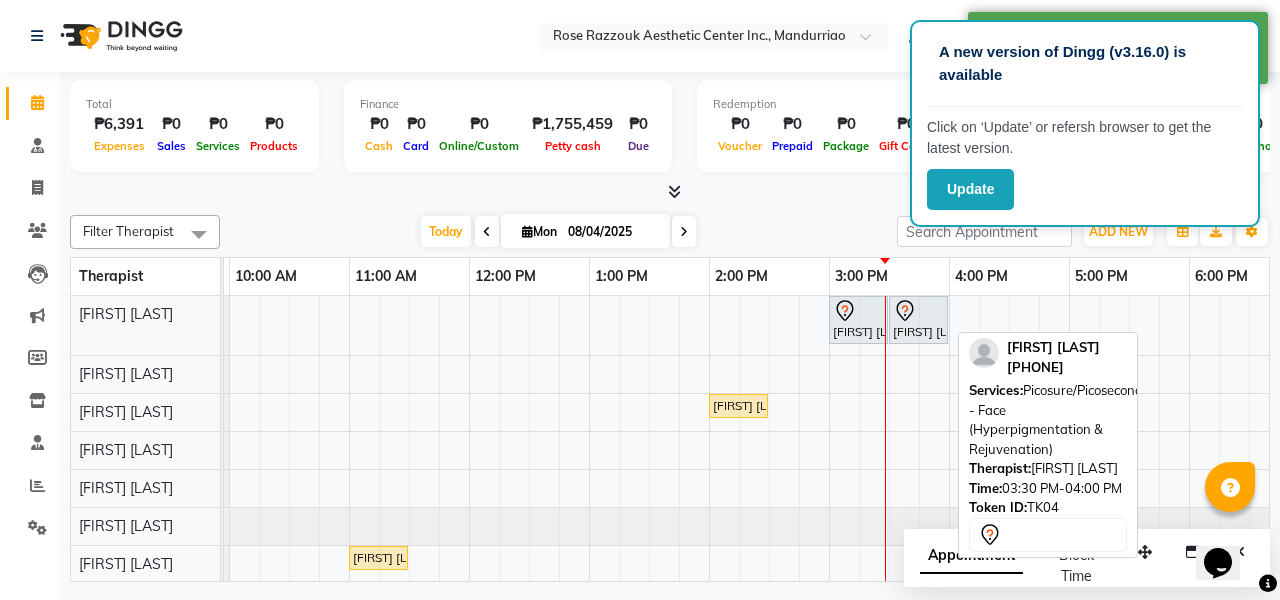 click on "[FIRST] [LAST], [CODE], [TIME]-[TIME], [SERVICE]" at bounding box center [918, 320] 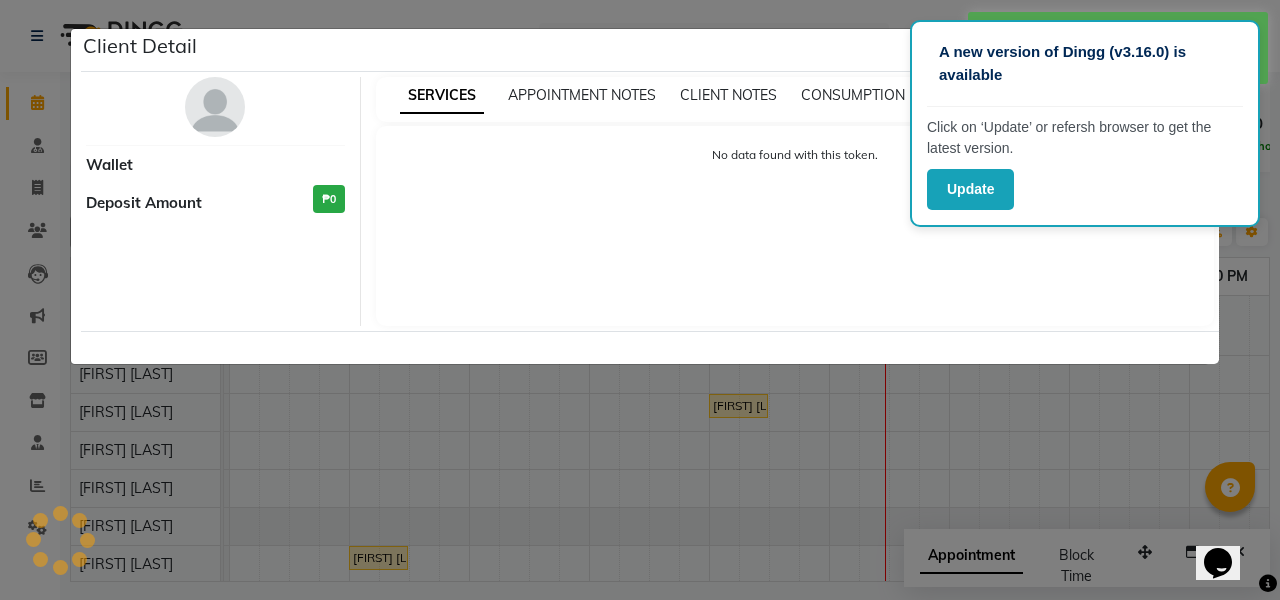 select on "7" 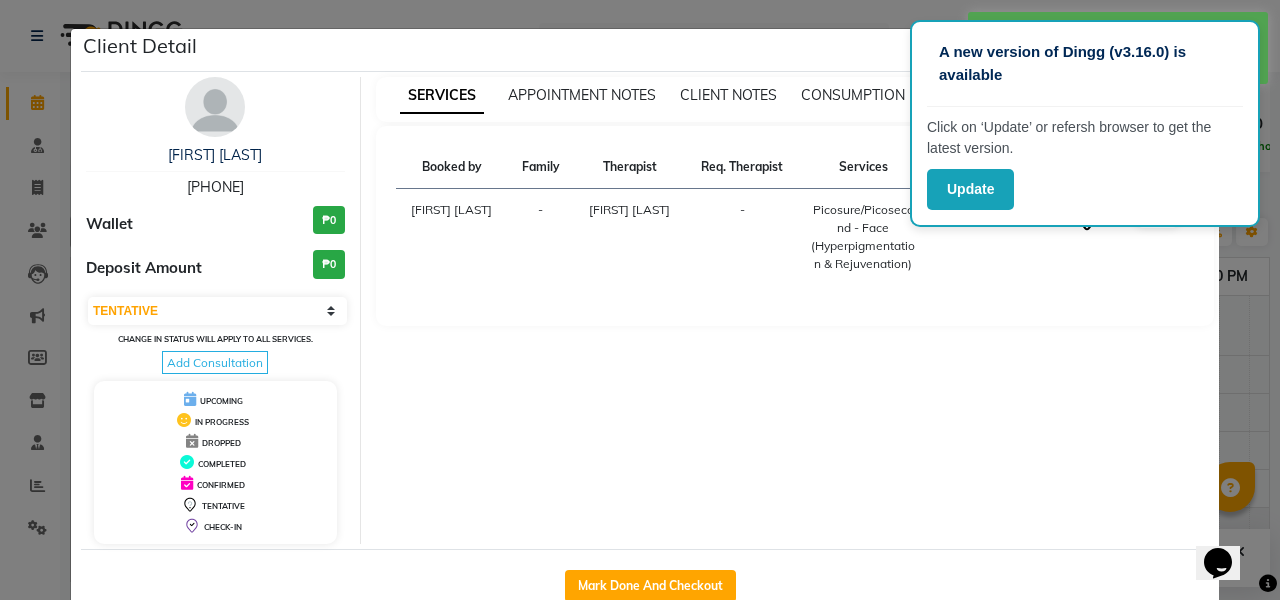drag, startPoint x: 1222, startPoint y: 164, endPoint x: 1253, endPoint y: 200, distance: 47.507893 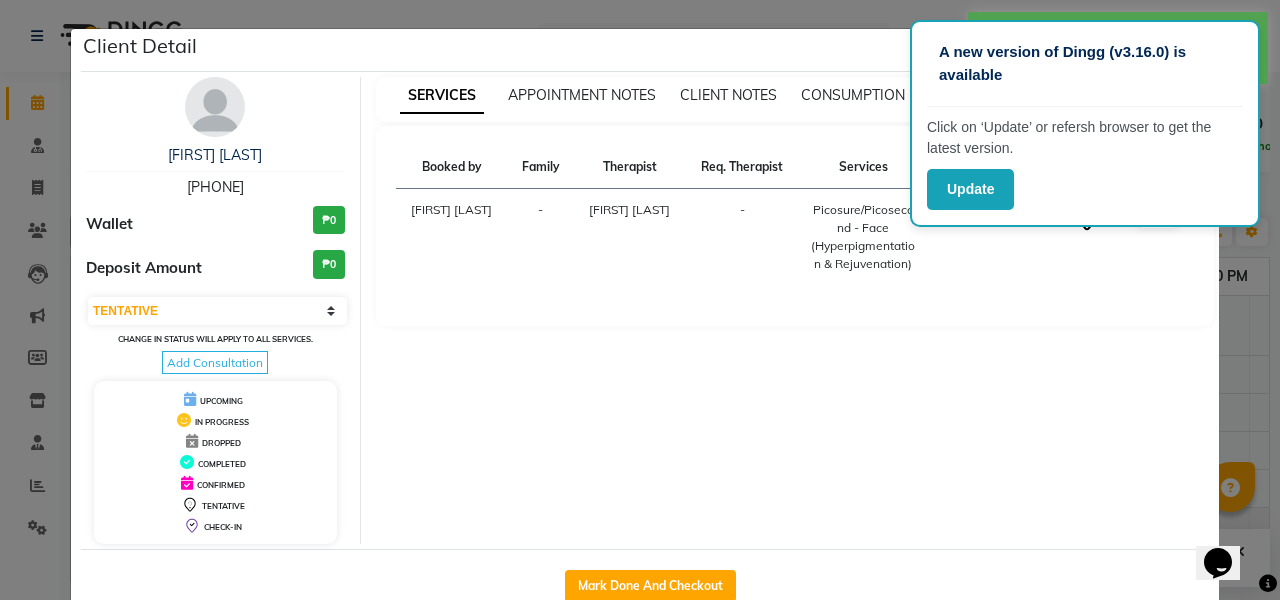 click on "Client Detail  [FIRST] [LAST]   [PHONE] Wallet ₱0 Deposit Amount  ₱0  Select IN SERVICE CONFIRMED TENTATIVE CHECK IN MARK DONE DROPPED UPCOMING Change in status will apply to all services. Add Consultation UPCOMING IN PROGRESS DROPPED COMPLETED CONFIRMED TENTATIVE CHECK-IN SERVICES APPOINTMENT NOTES CLIENT NOTES CONSUMPTION Booked by Family Therapist Req. Therapist Services Time Status  [FIRST] [LAST]  - [FIRST] [LAST]  -  Picosure/Picosecond - Face (Hyperpigmentation & Rejuvenation)   3:30 PM-4:00 PM   START   Mark Done And Checkout" 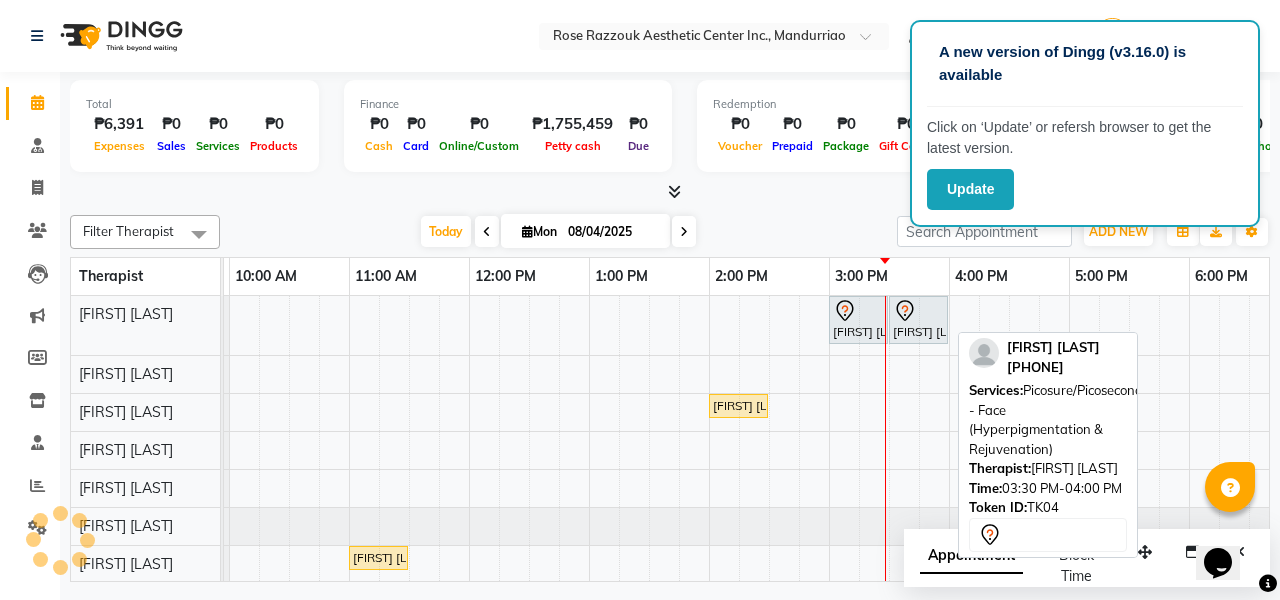 click 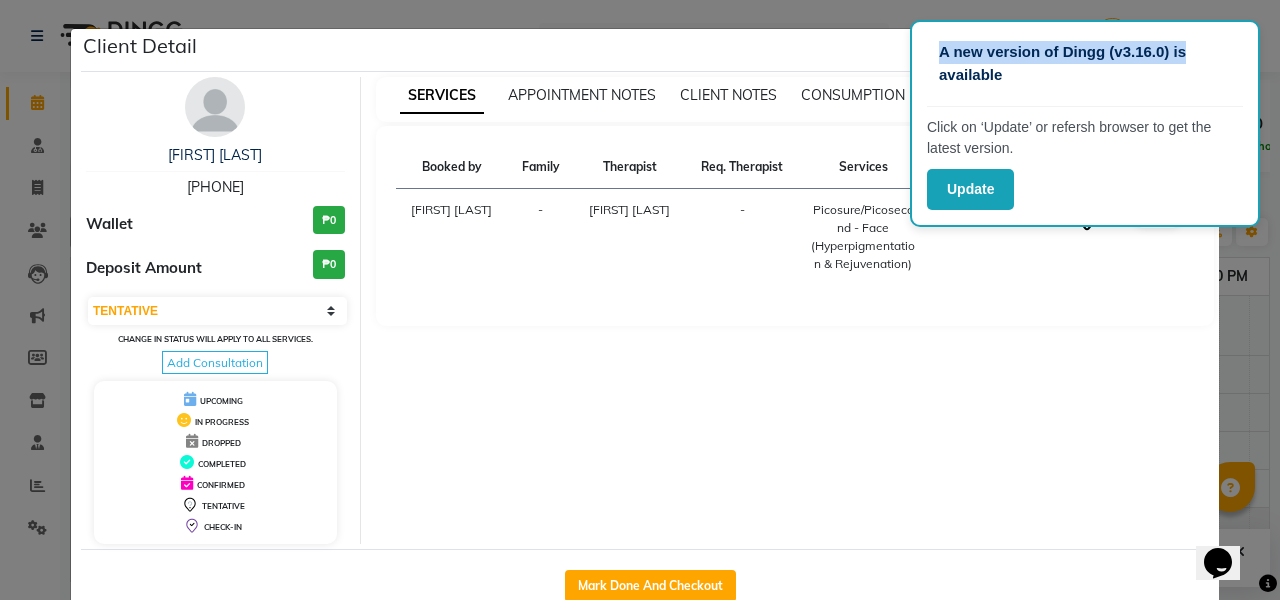drag, startPoint x: 1213, startPoint y: 59, endPoint x: 1225, endPoint y: 27, distance: 34.176014 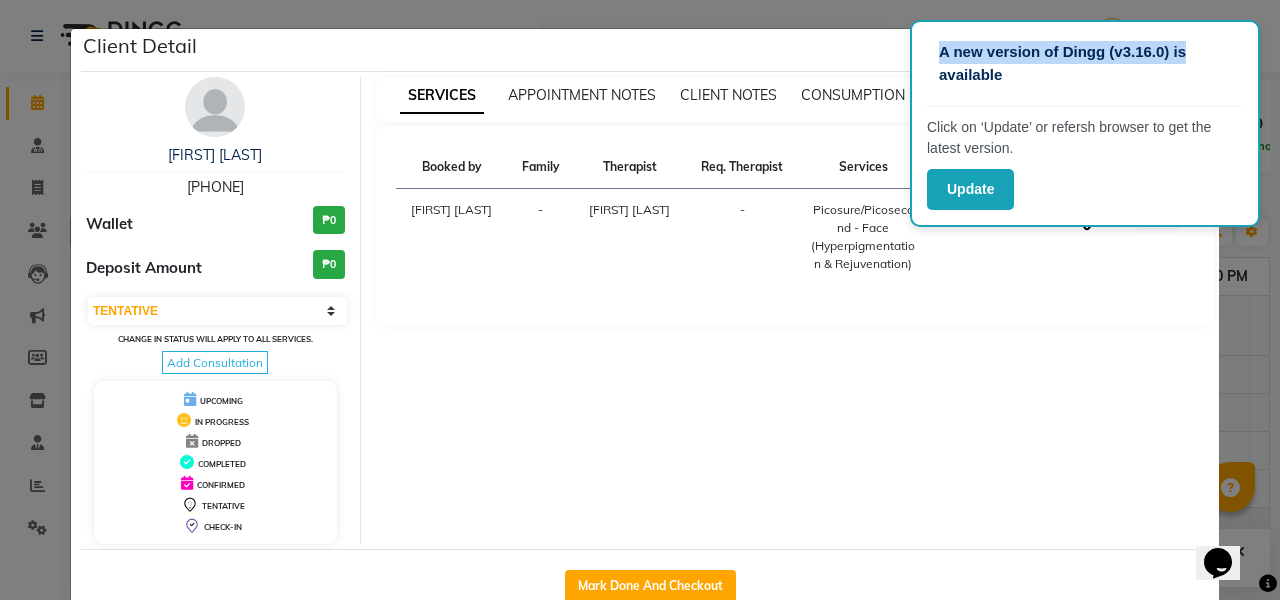 click on "A new version of Dingg (v3.16.0) is available  Click on ‘Update’ or refersh browser to get the latest version.  Update" 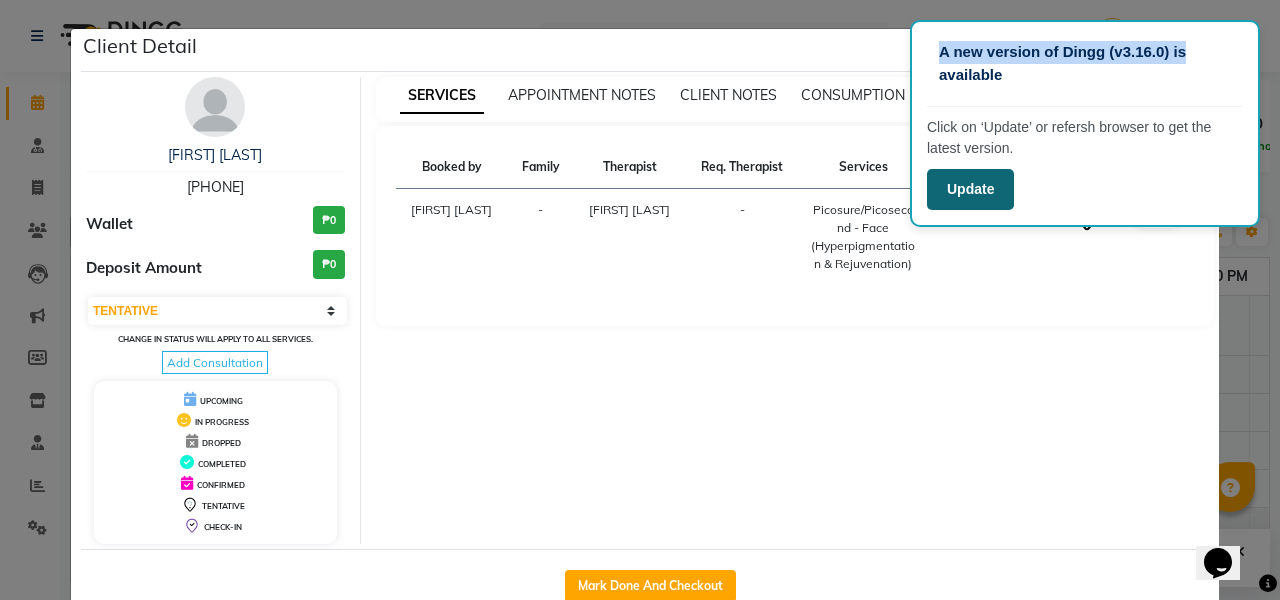 click on "Update" 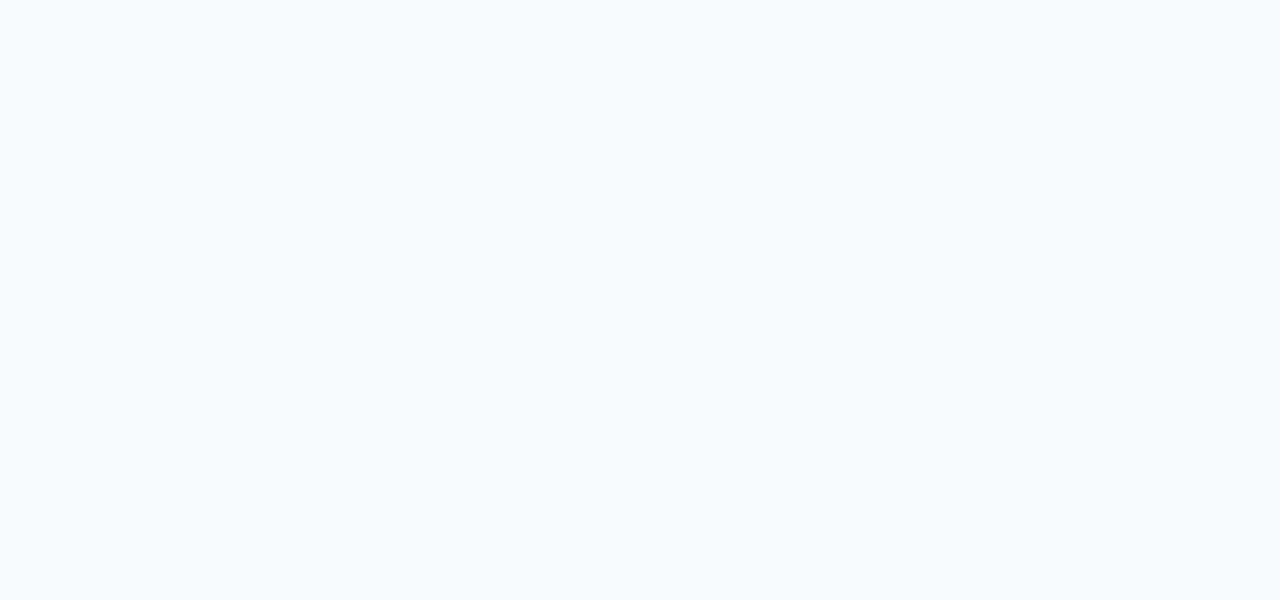 scroll, scrollTop: 0, scrollLeft: 0, axis: both 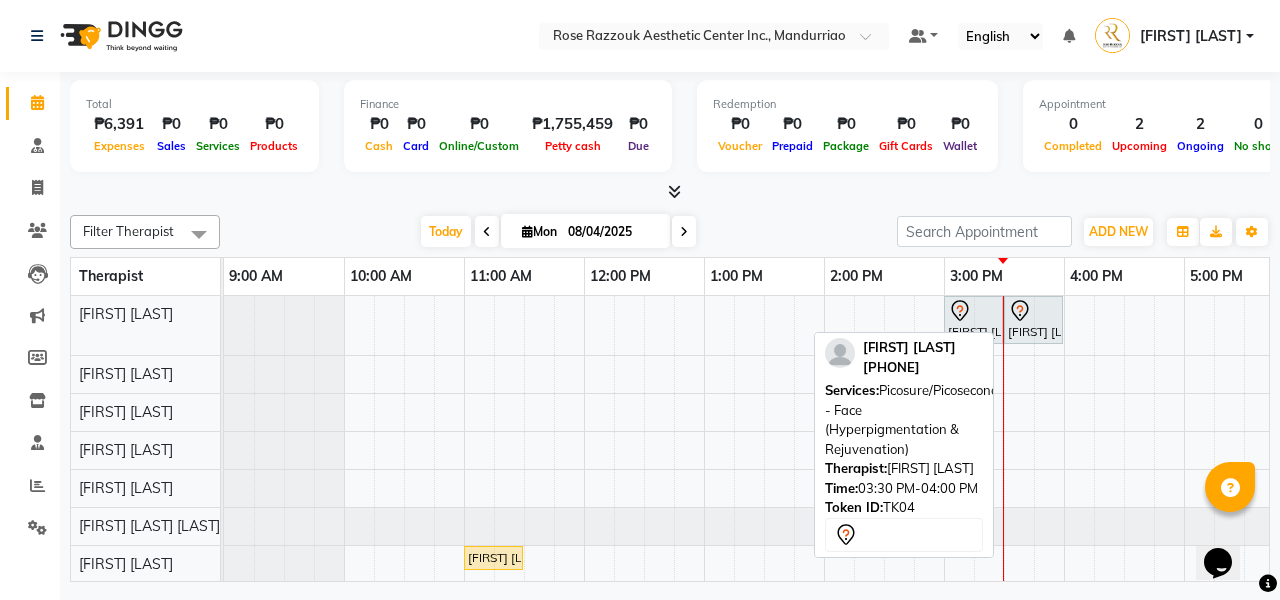 click at bounding box center (1033, 311) 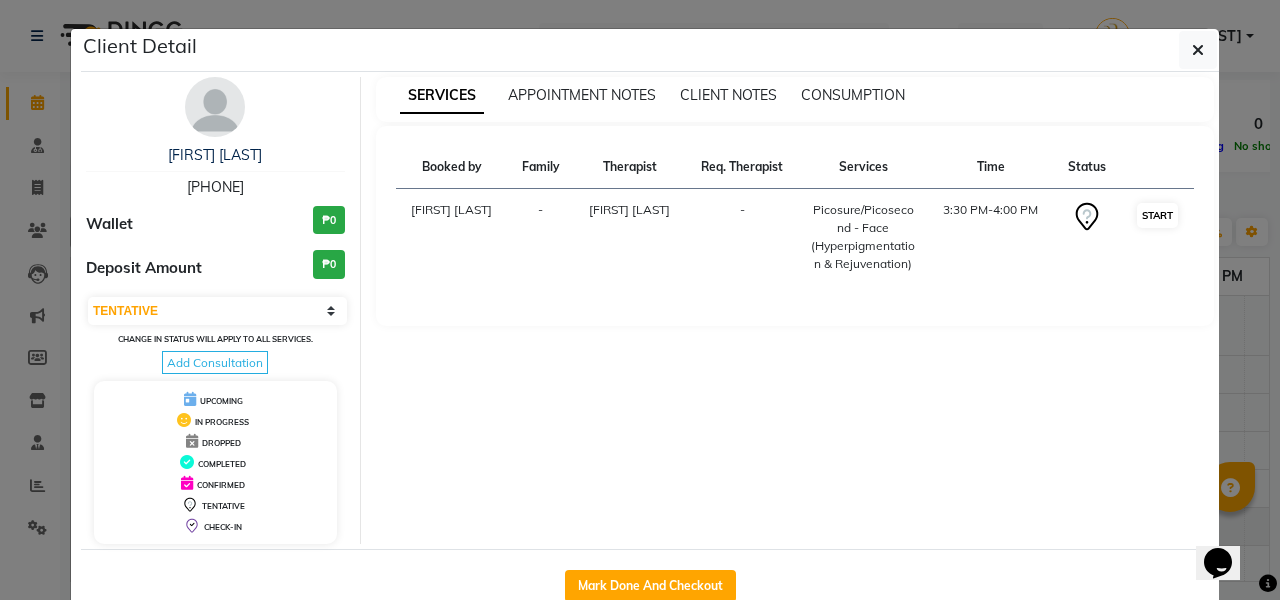 click on "START" at bounding box center [1157, 215] 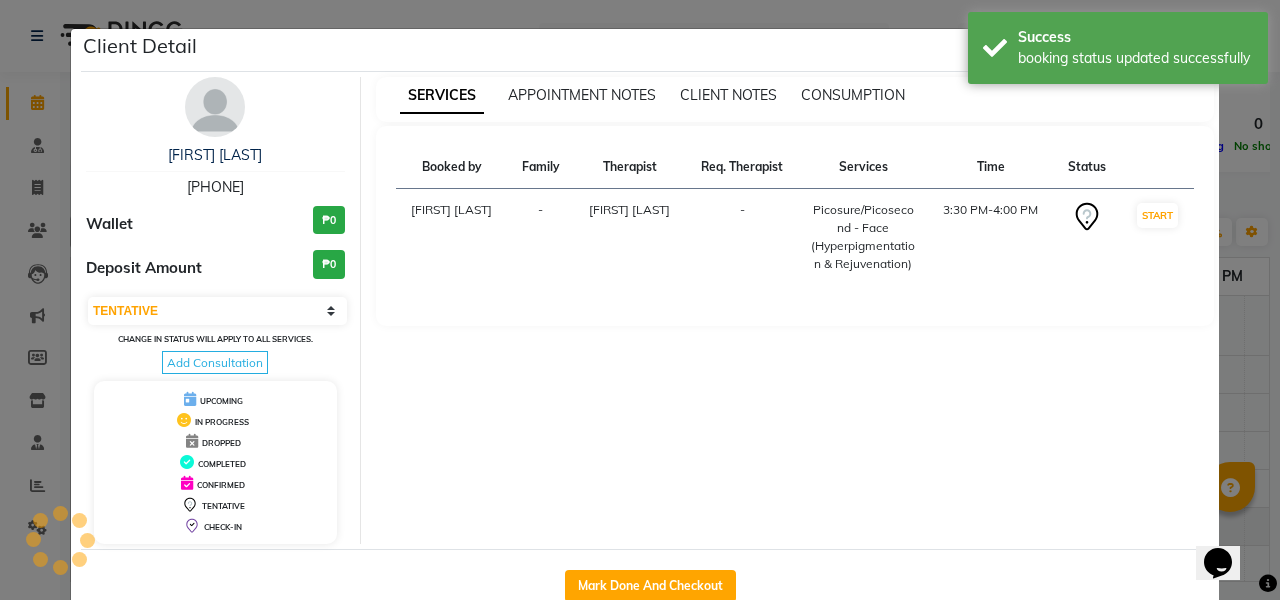 select on "1" 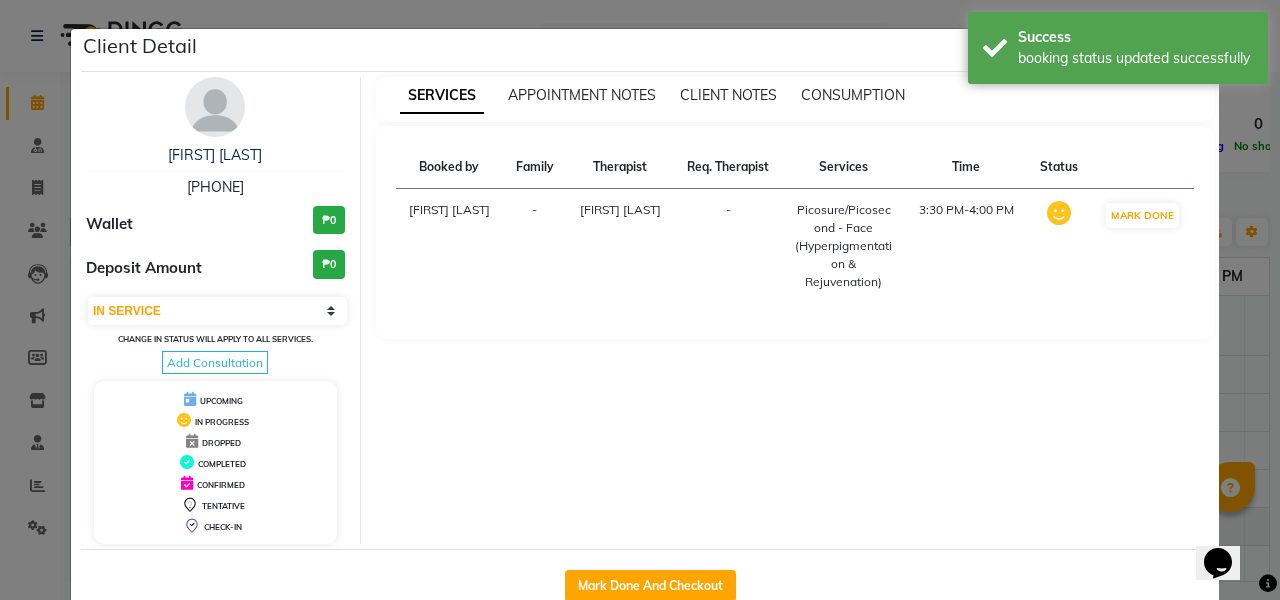 click on "Client Detail  [FIRST] [LAST]   [PHONE] Wallet ₱0 Deposit Amount  ₱0  Select IN SERVICE CONFIRMED TENTATIVE CHECK IN MARK DONE DROPPED UPCOMING Change in status will apply to all services. Add Consultation UPCOMING IN PROGRESS DROPPED COMPLETED CONFIRMED TENTATIVE CHECK-IN SERVICES APPOINTMENT NOTES CLIENT NOTES CONSUMPTION Booked by Family Therapist Req. Therapist Services Time Status  [FIRST] [LAST]  - [FIRST] [LAST]  -  Picosure/Picosecond - Face (Hyperpigmentation & Rejuvenation)   3:30 PM-4:00 PM   MARK DONE   Mark Done And Checkout" 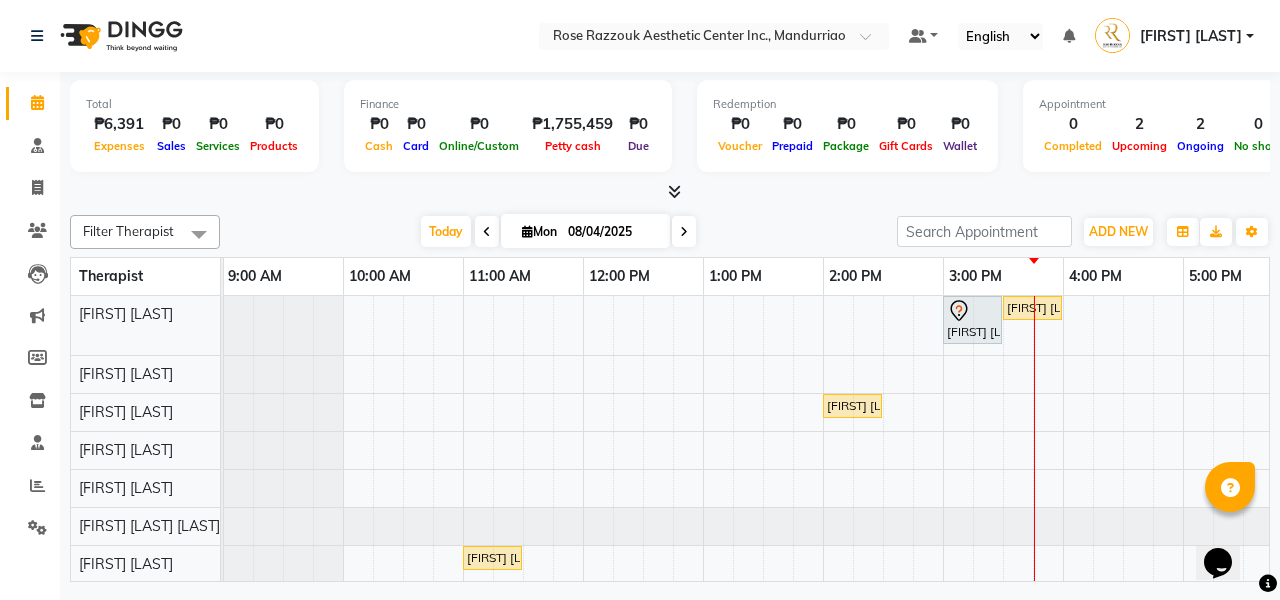 scroll, scrollTop: 71, scrollLeft: 1, axis: both 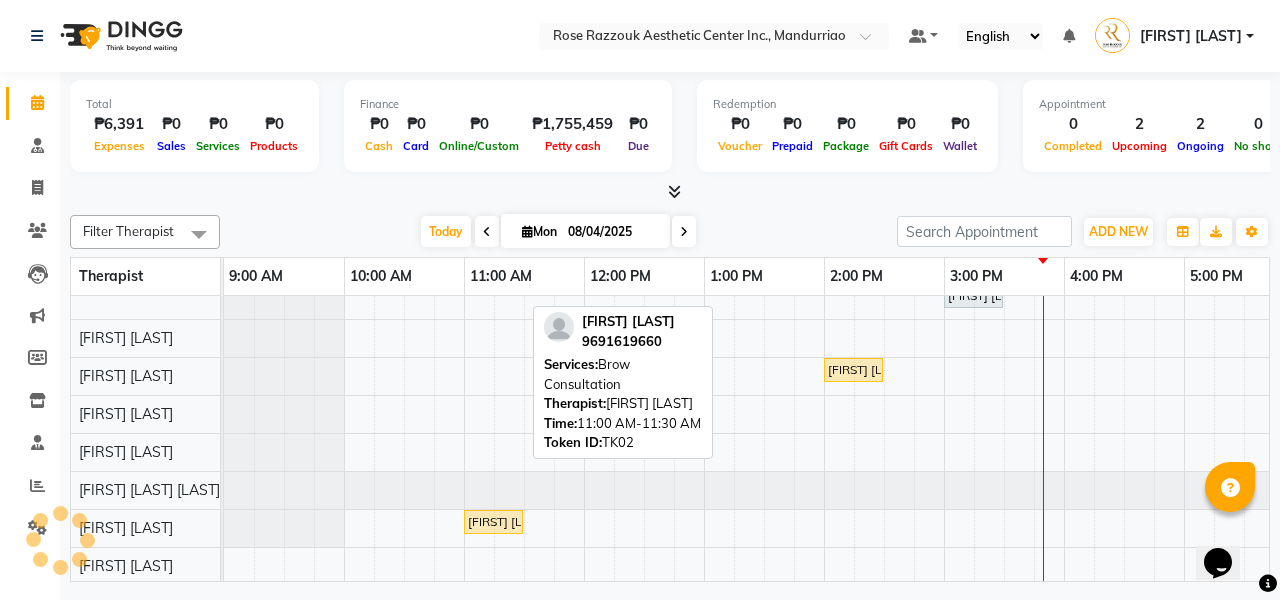 click on "[FIRST] [LAST], [CODE], [TIME]-[TIME], [SERVICE]" at bounding box center (493, 522) 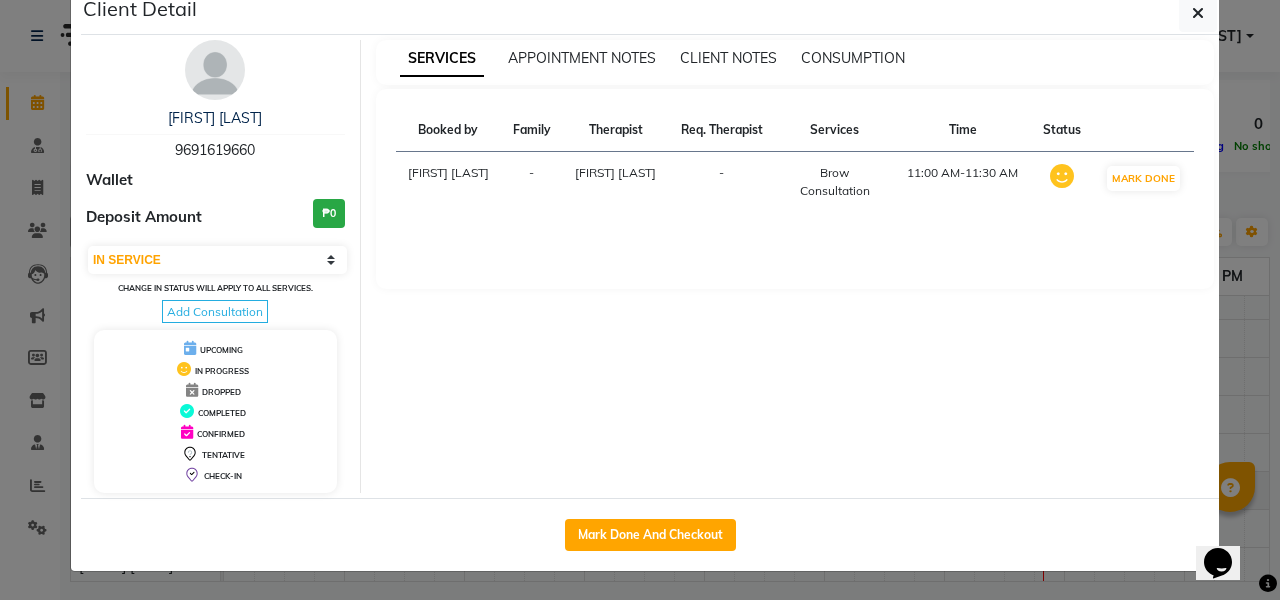 scroll, scrollTop: 37, scrollLeft: 0, axis: vertical 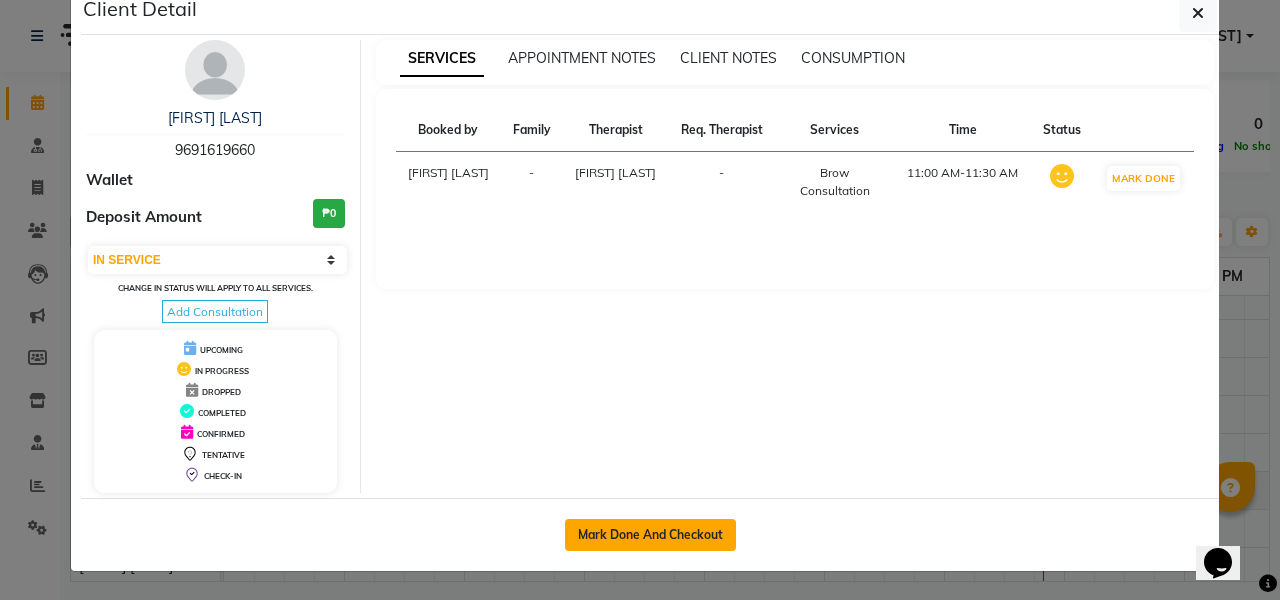 click on "Mark Done And Checkout" 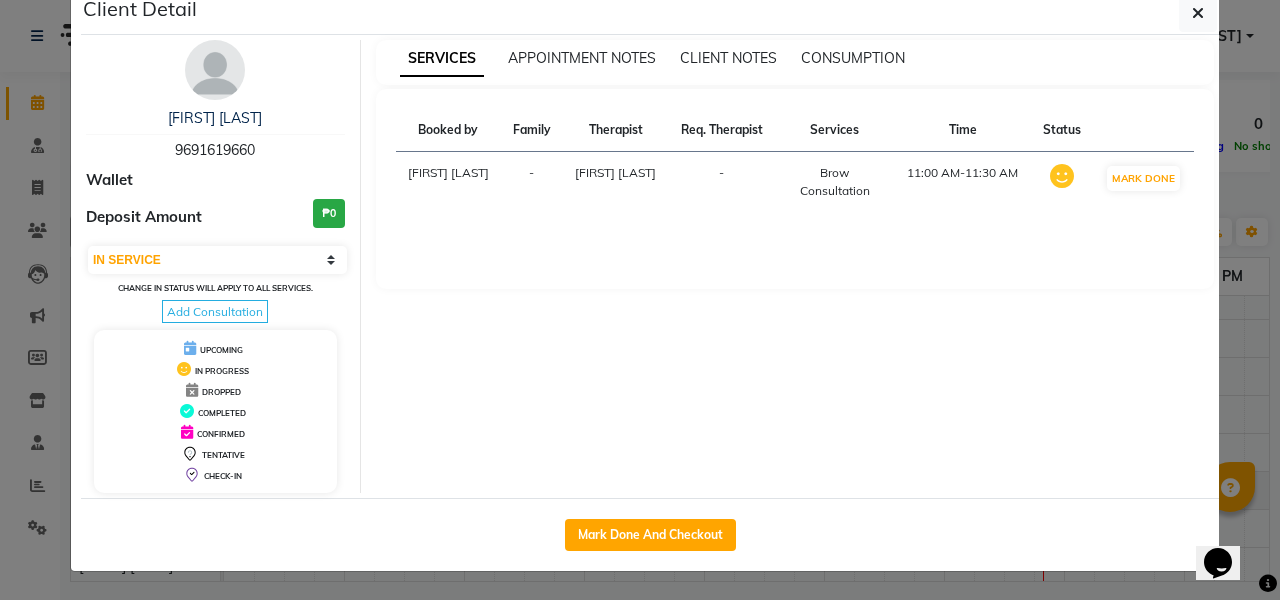 select on "6259" 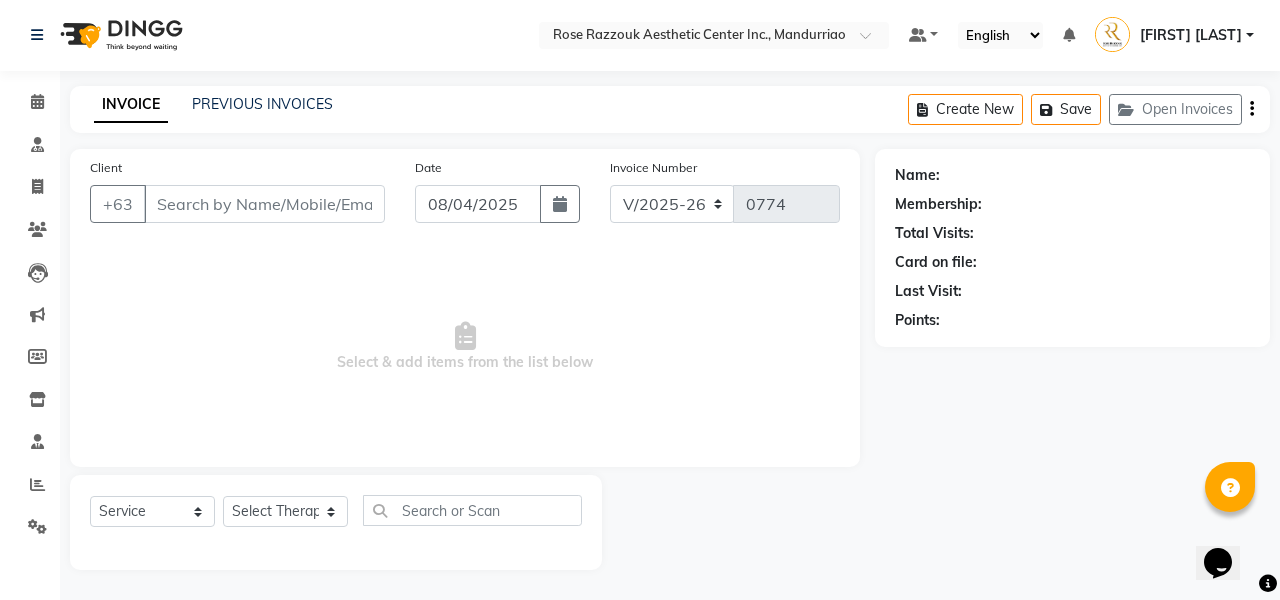 scroll, scrollTop: 1, scrollLeft: 0, axis: vertical 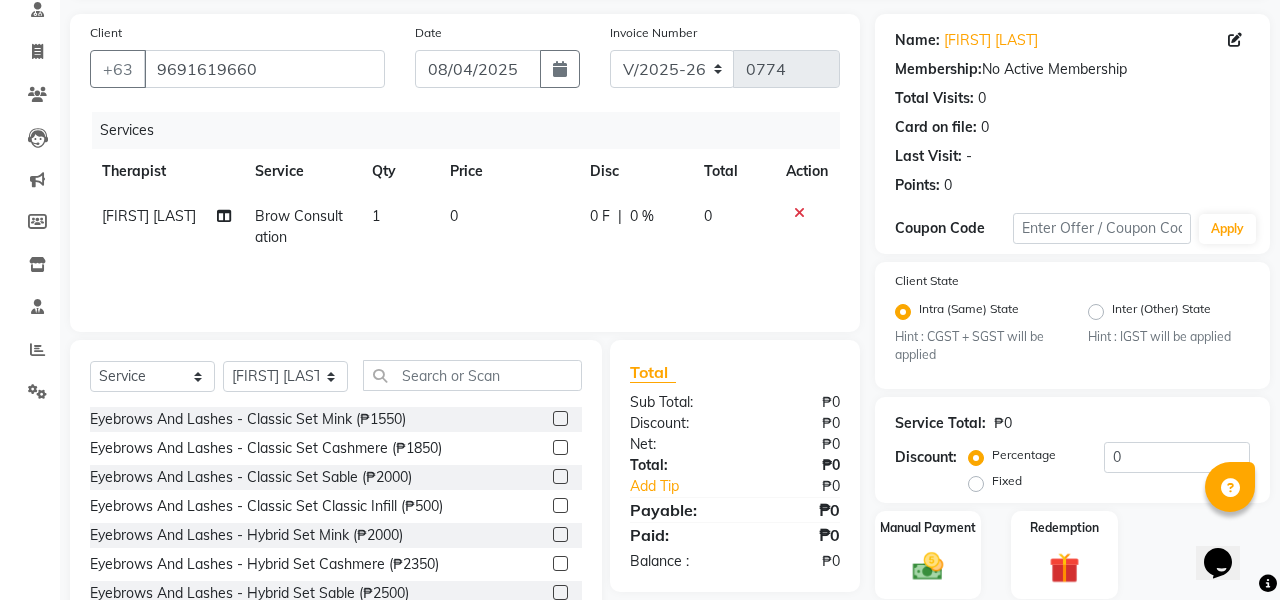 click 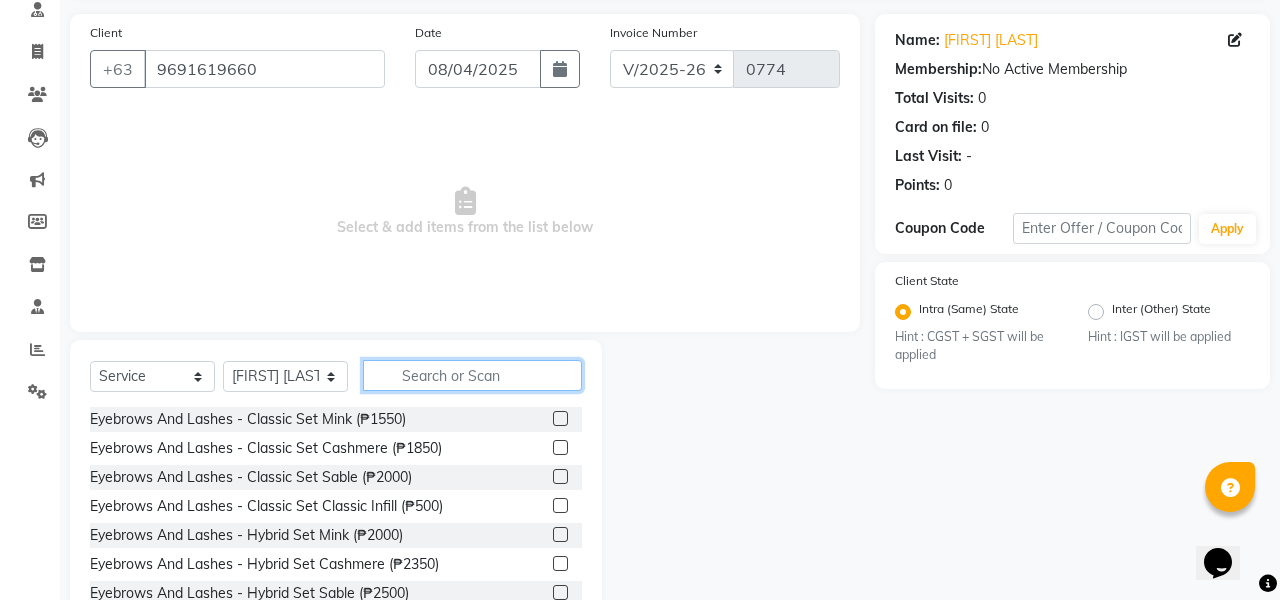 click 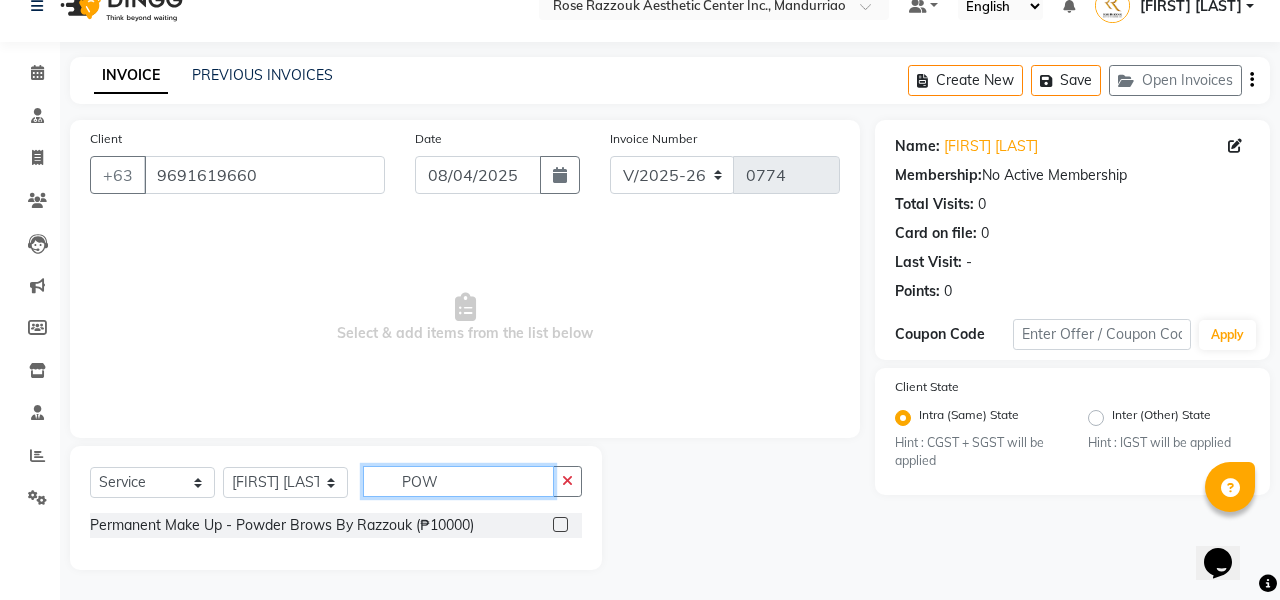 scroll, scrollTop: 30, scrollLeft: 0, axis: vertical 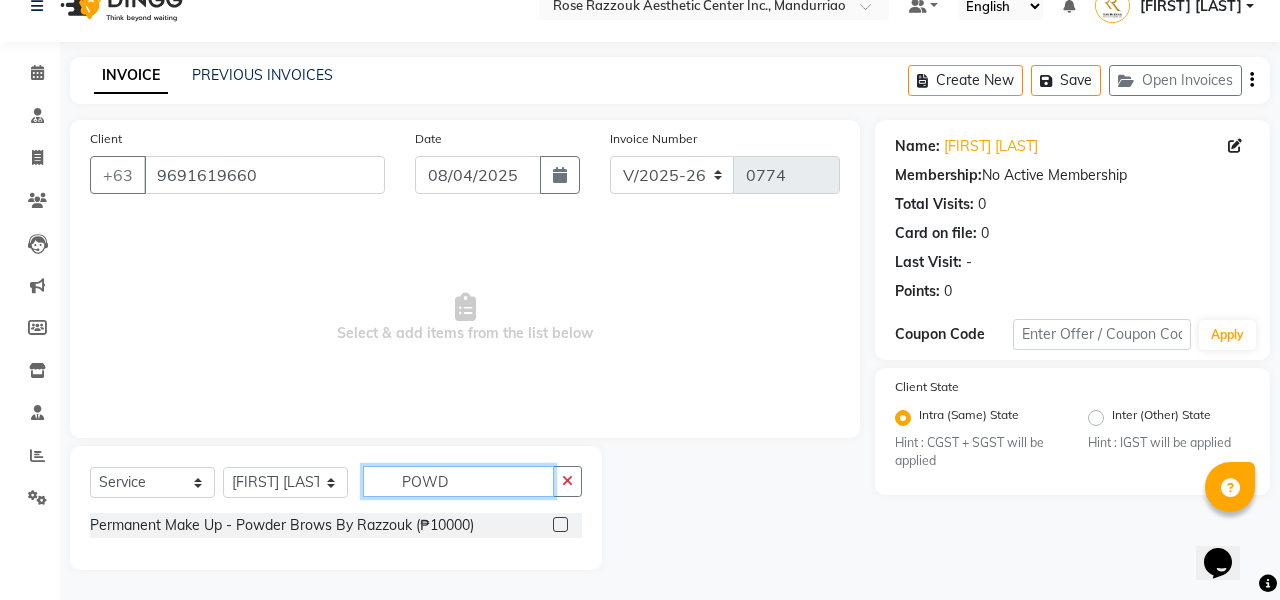 type on "POWD" 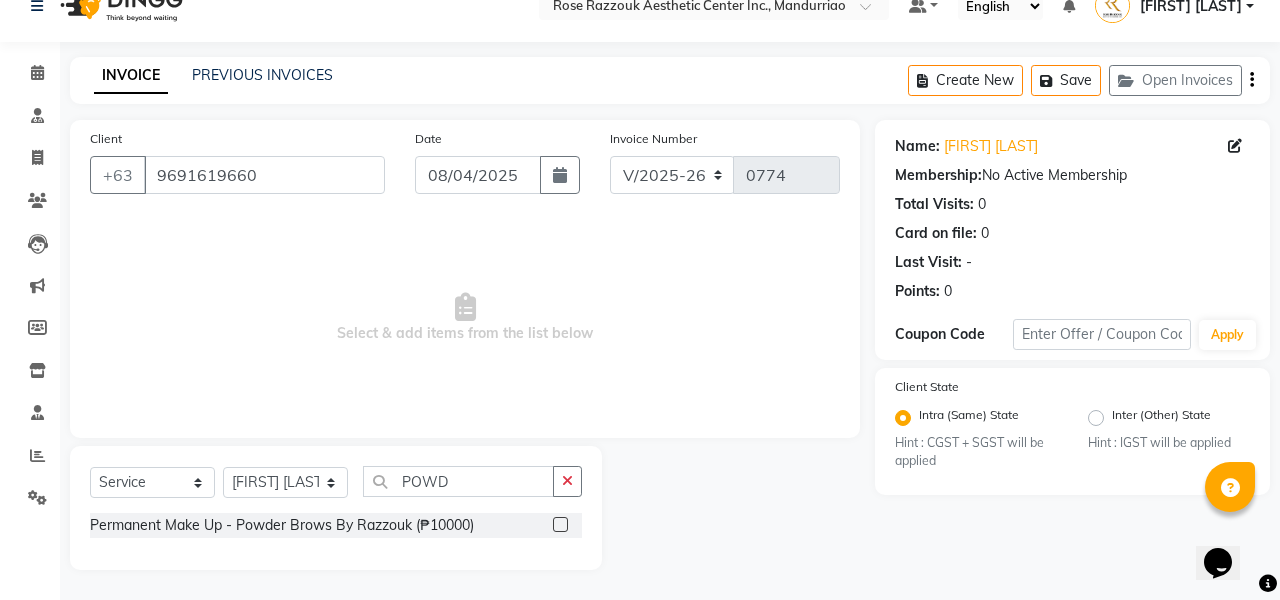 click 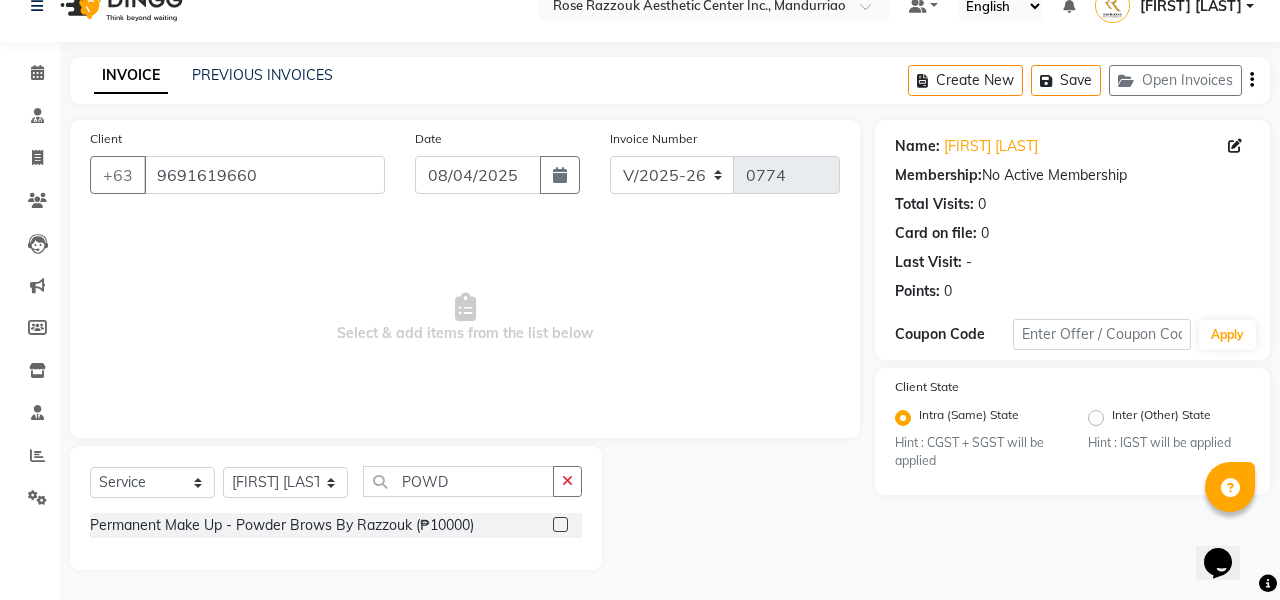 click 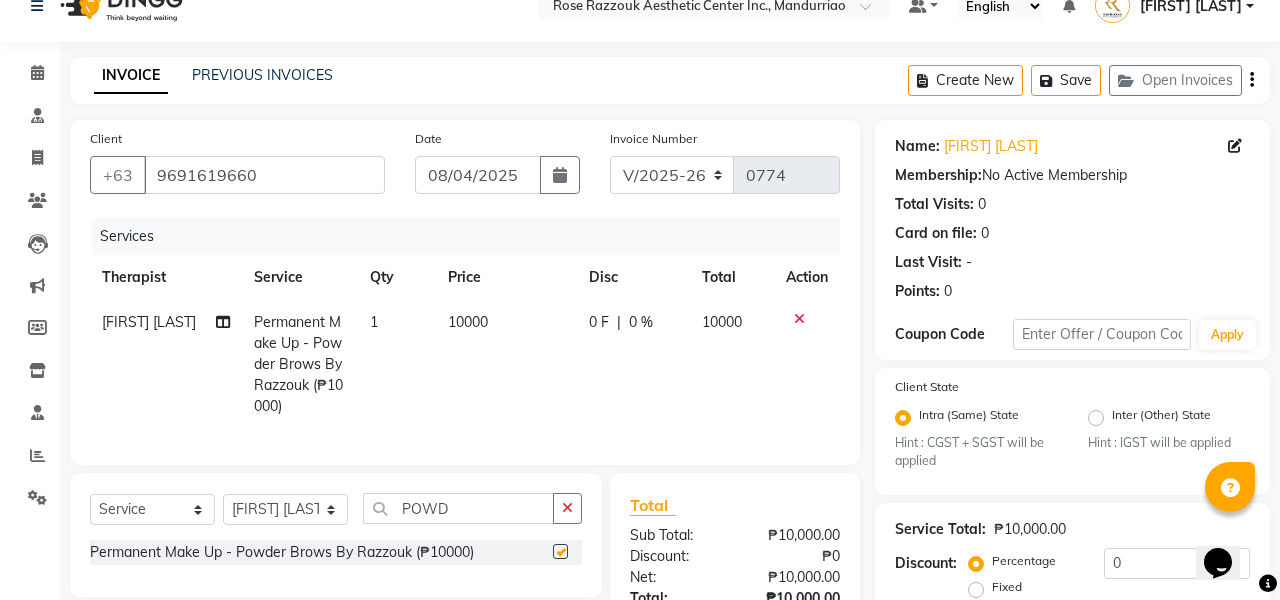 checkbox on "false" 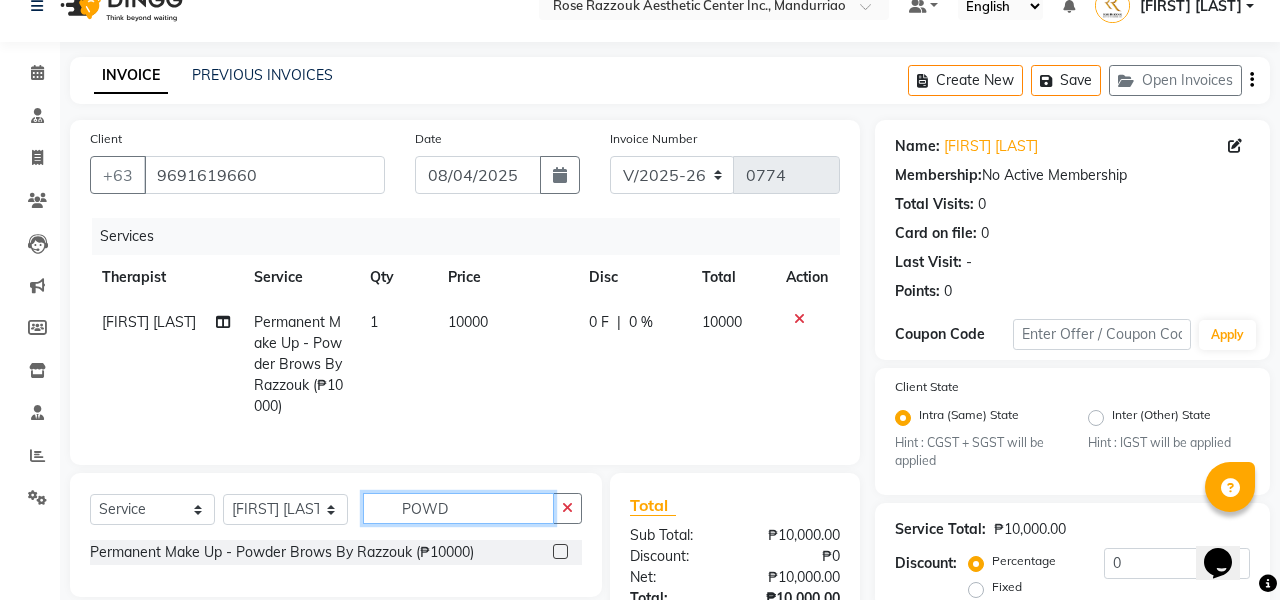 click on "POWD" 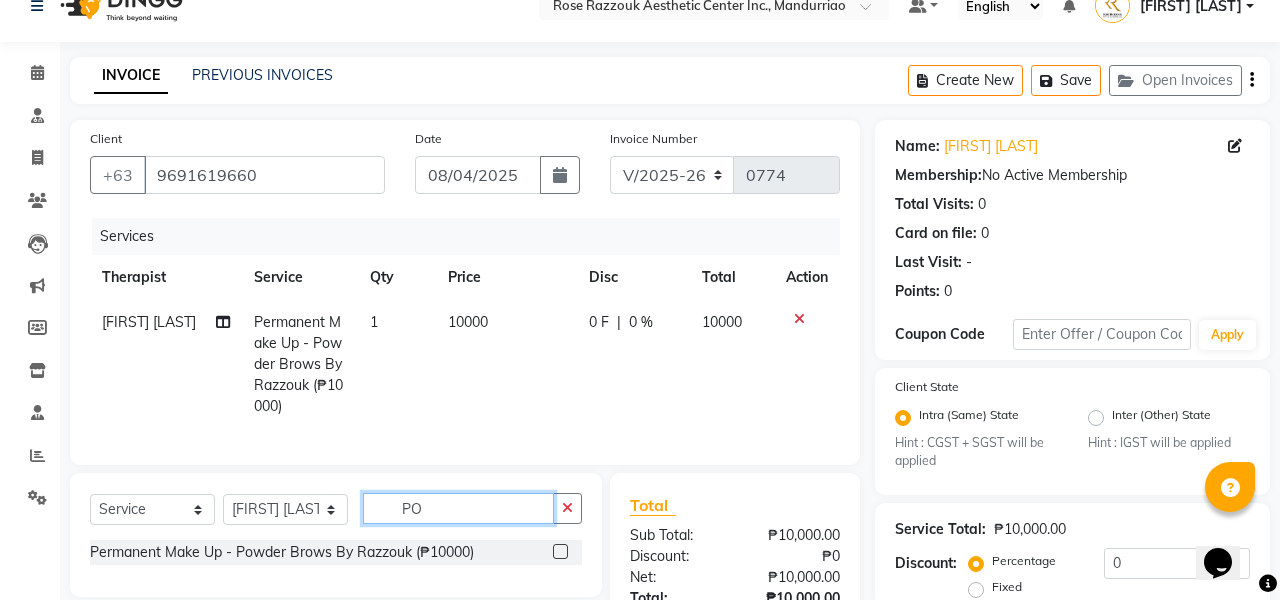 type on "P" 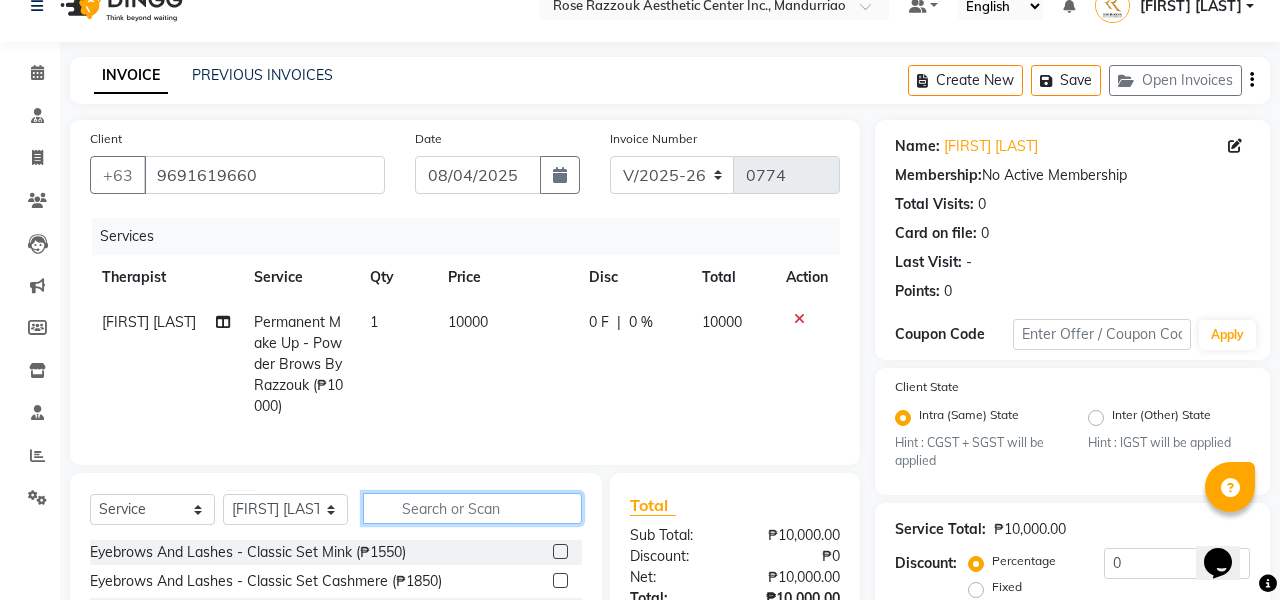 click 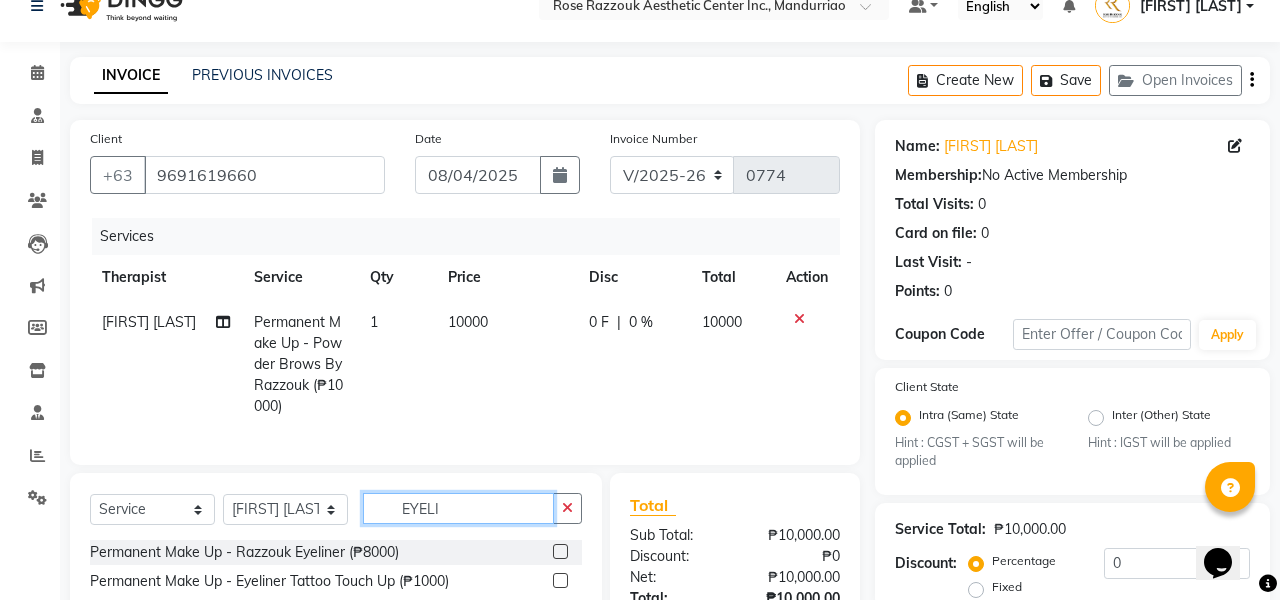 type on "EYELI" 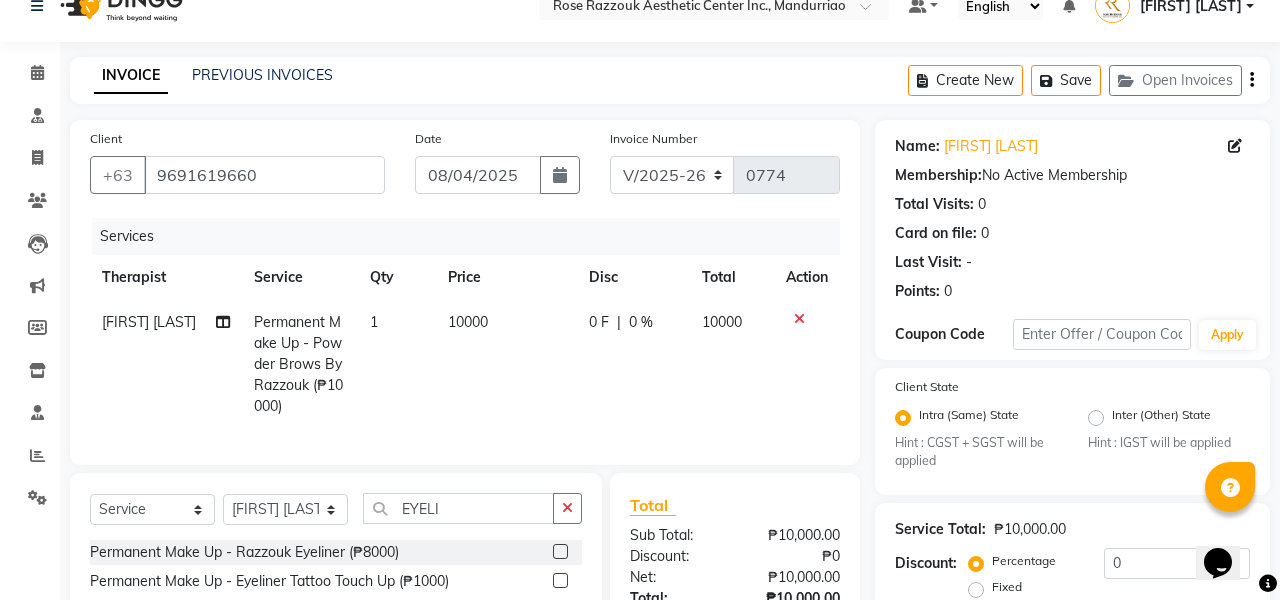 click 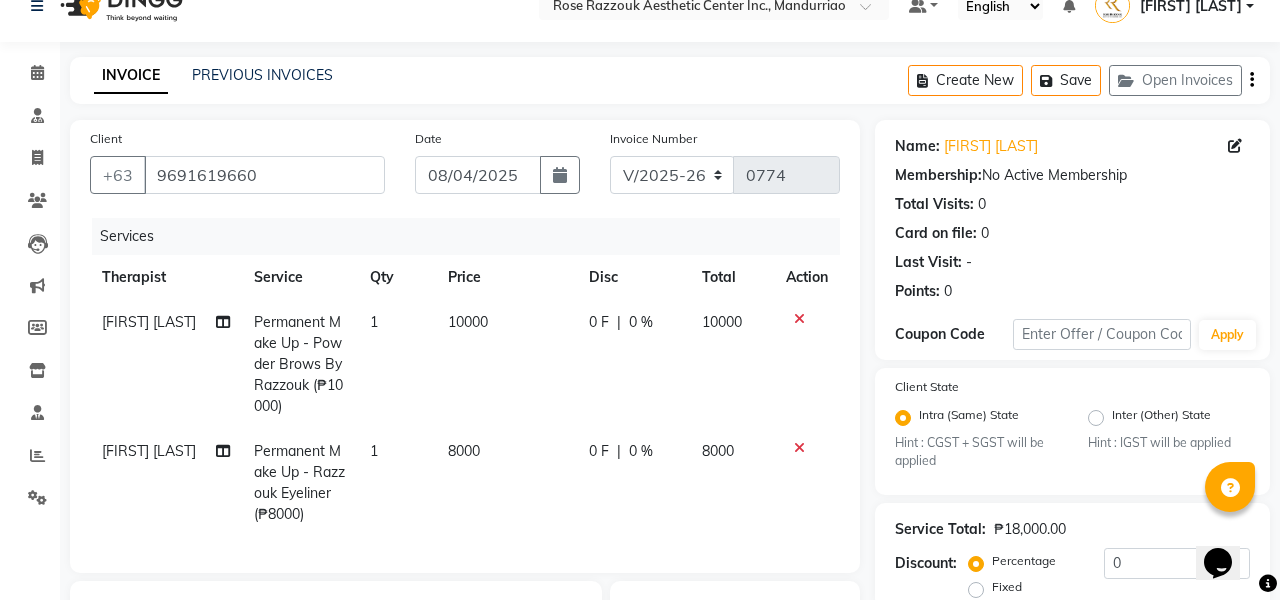 checkbox on "false" 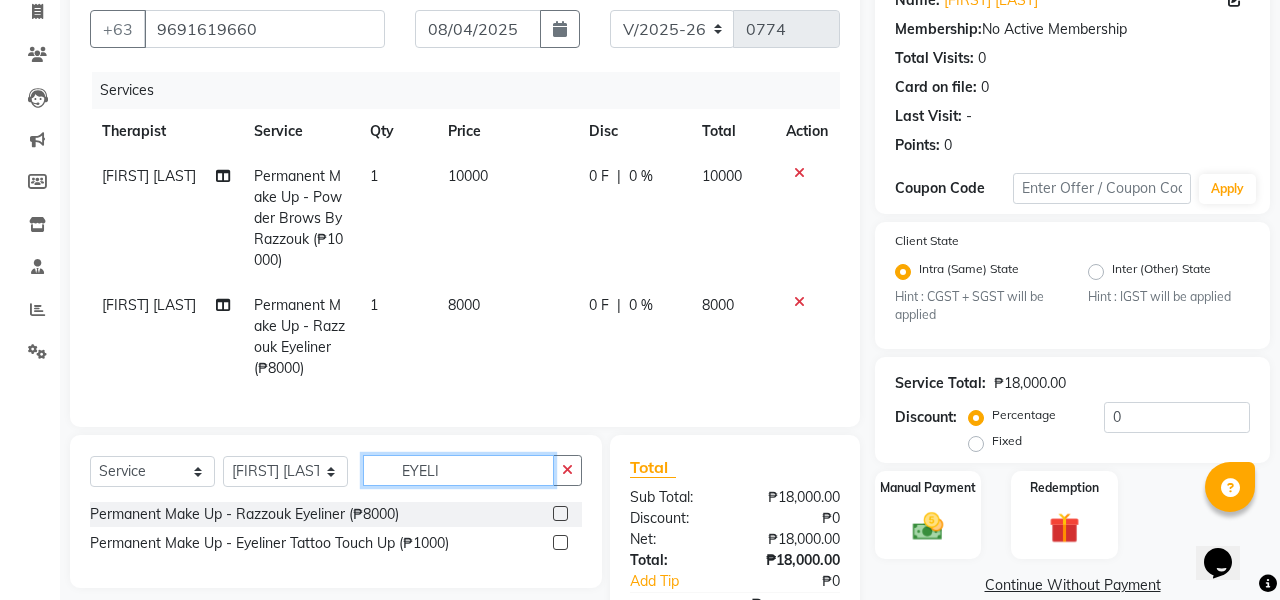 click on "EYELI" 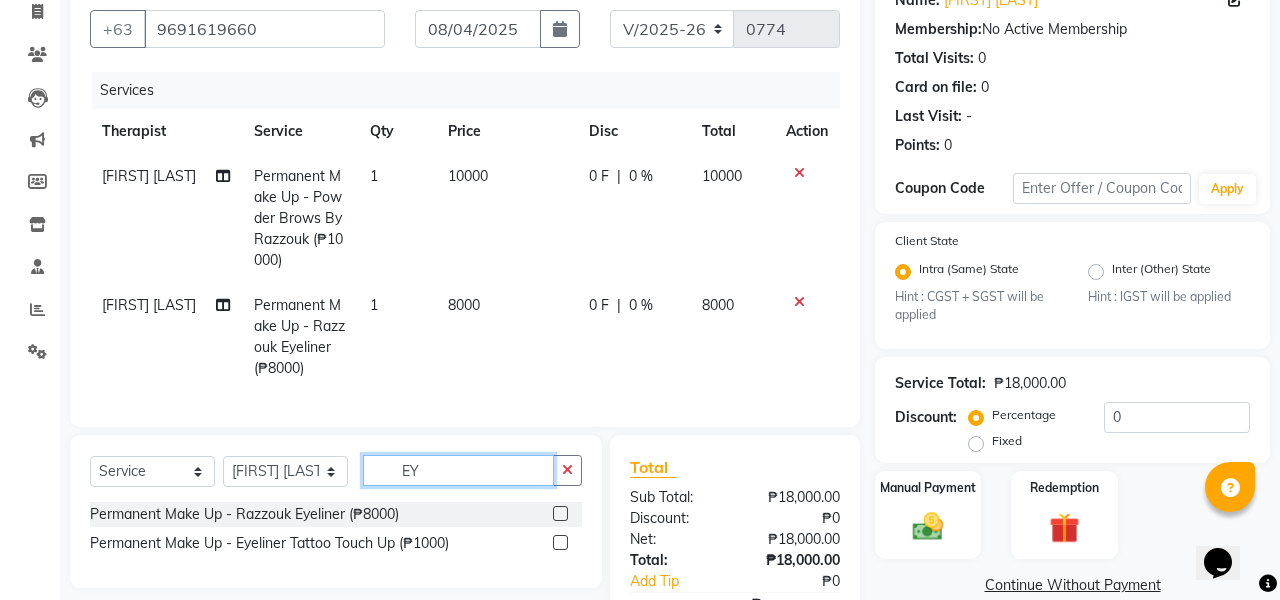 type on "E" 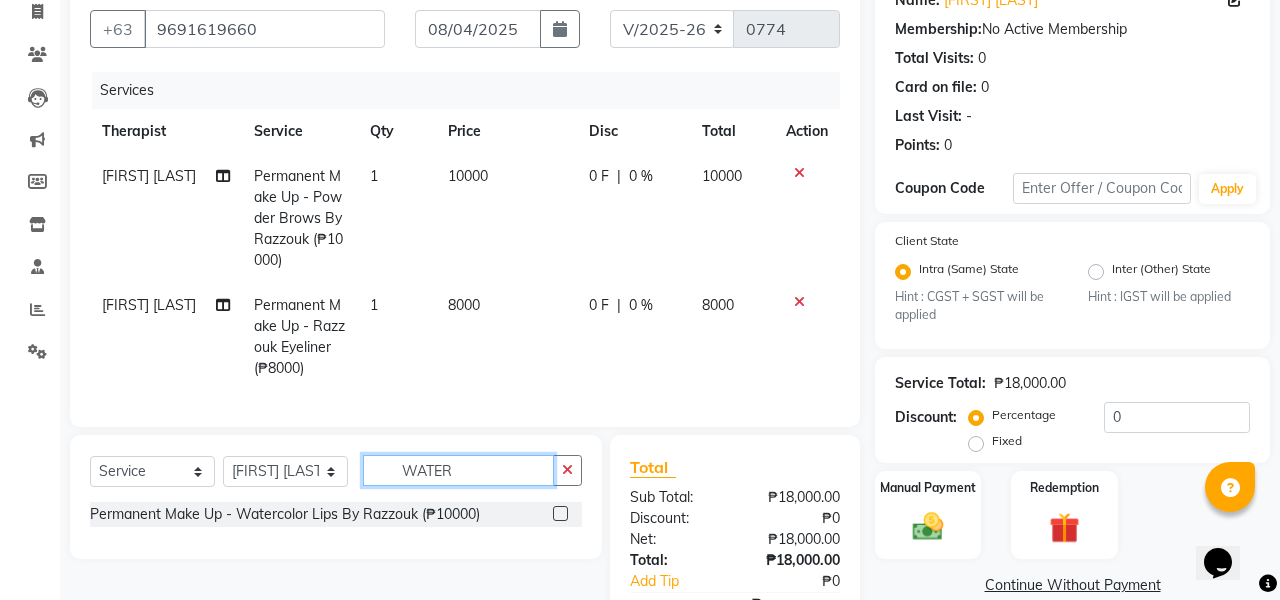 type on "WATER" 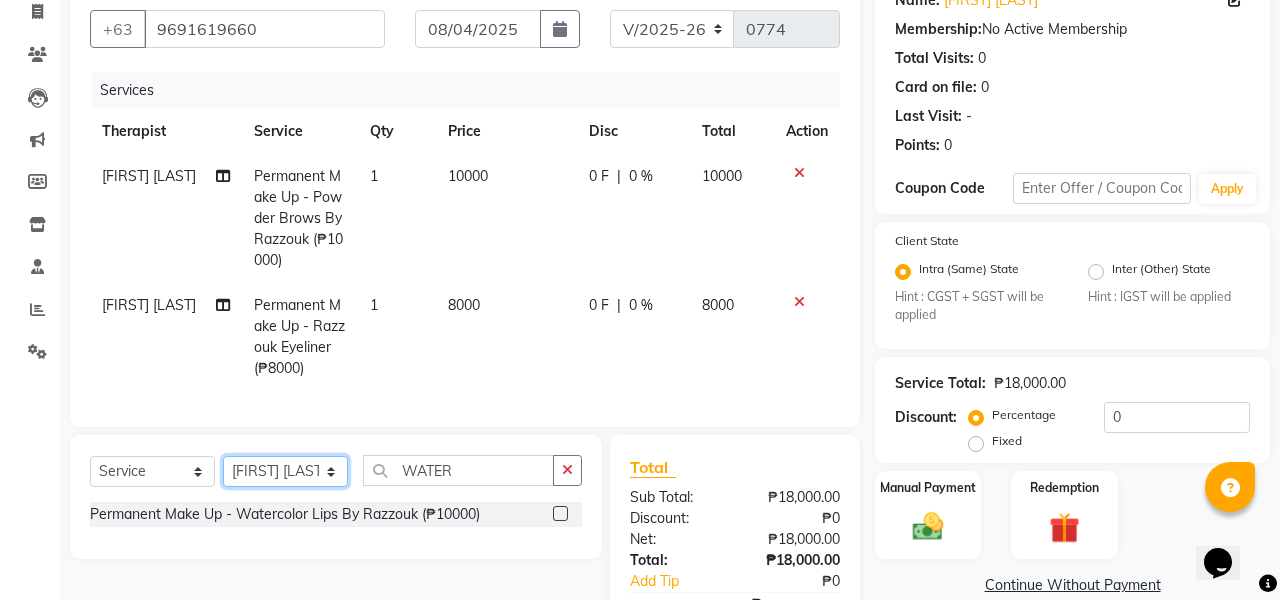 select on "46410" 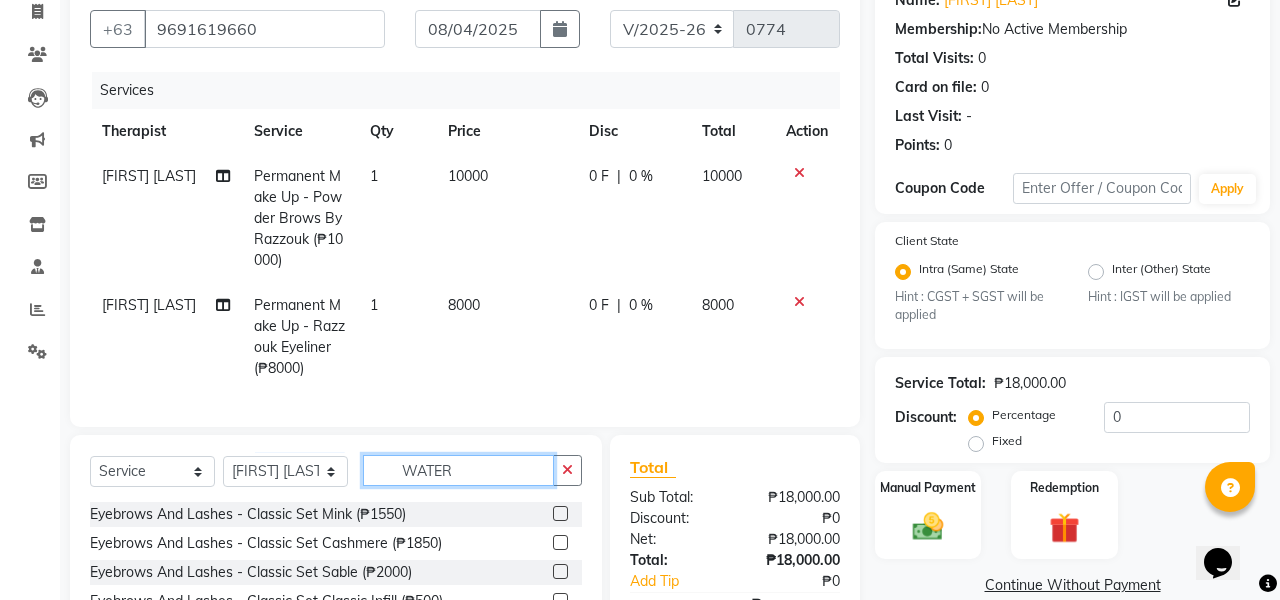 click on "WATER" 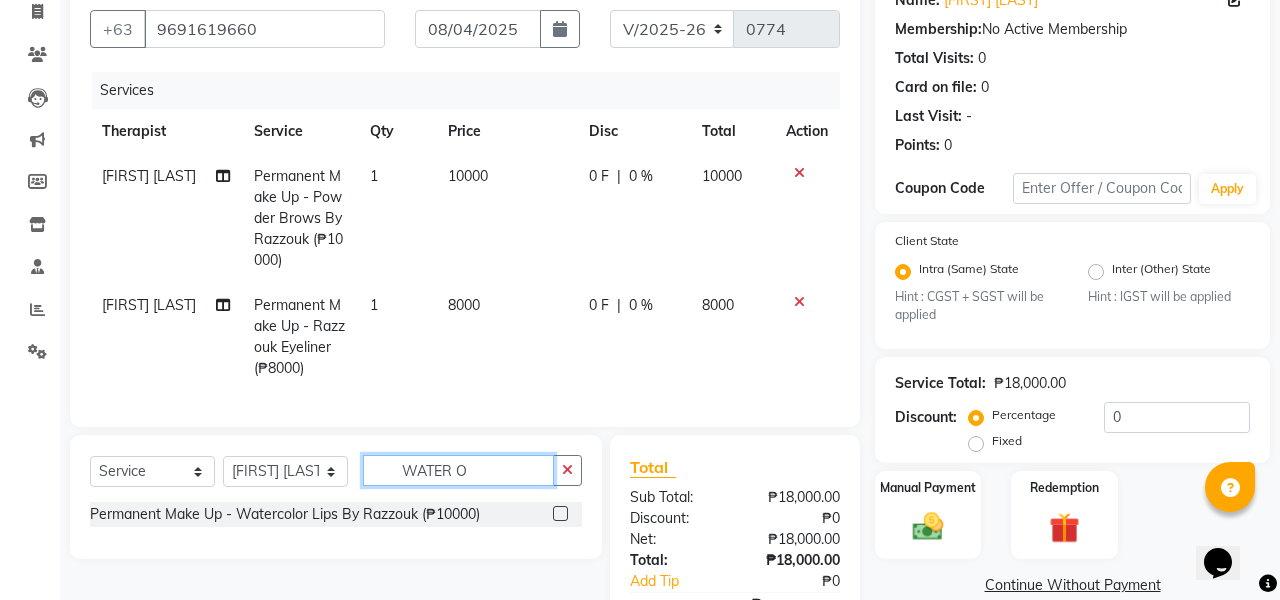 type on "WATER O" 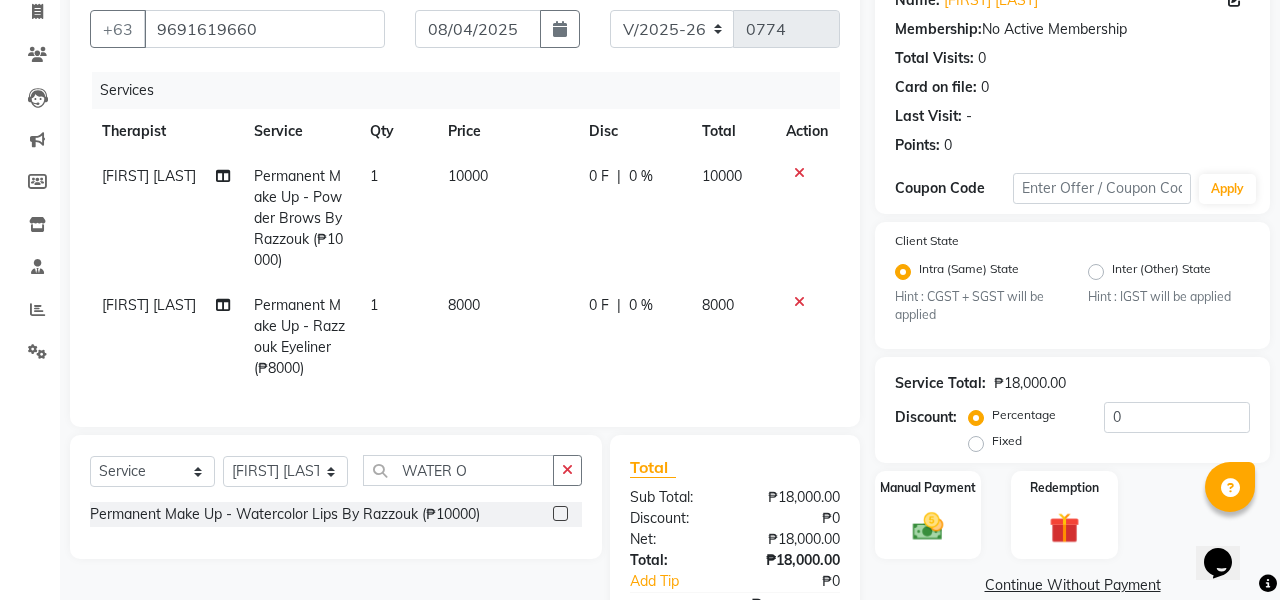 click 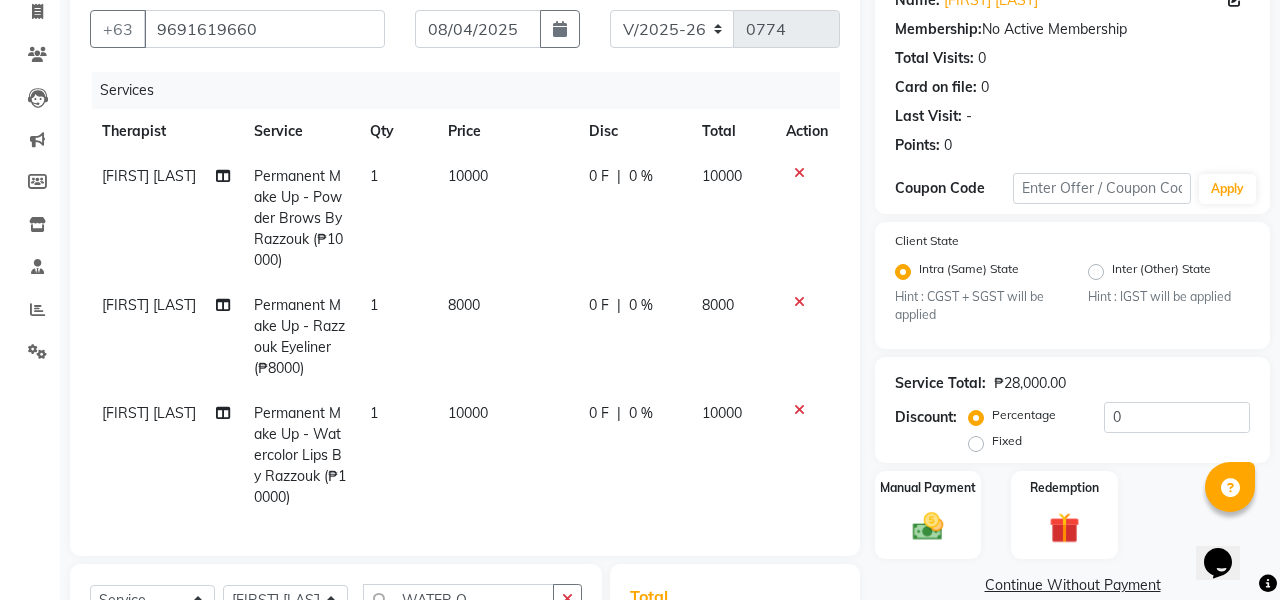 checkbox on "false" 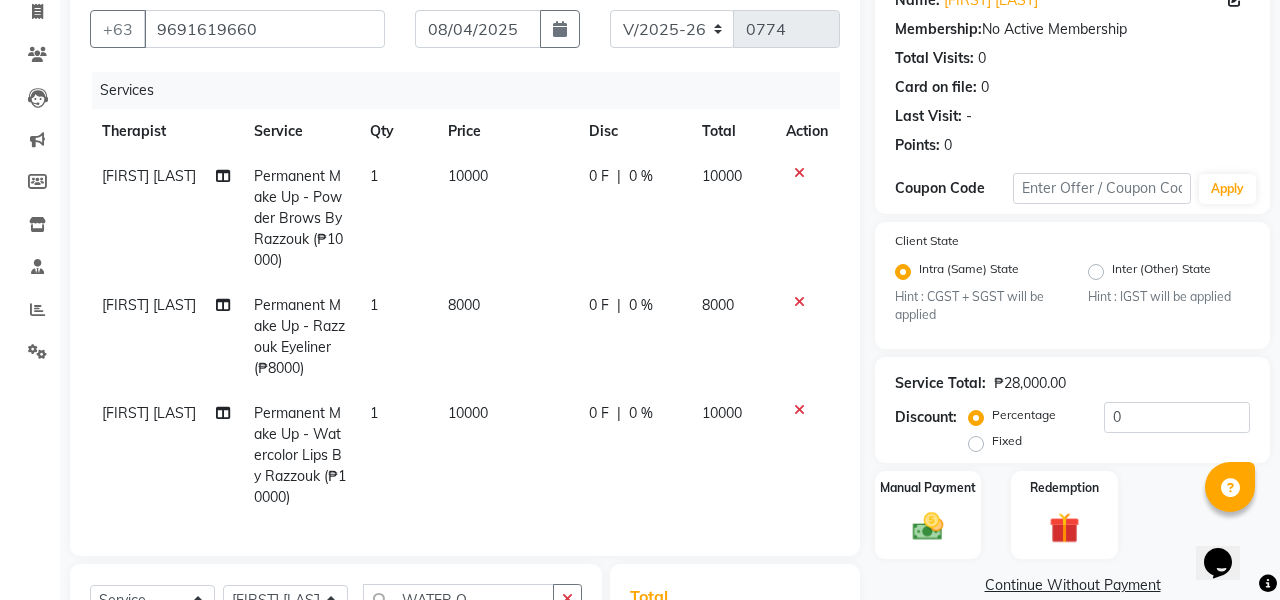 click on "0 F" 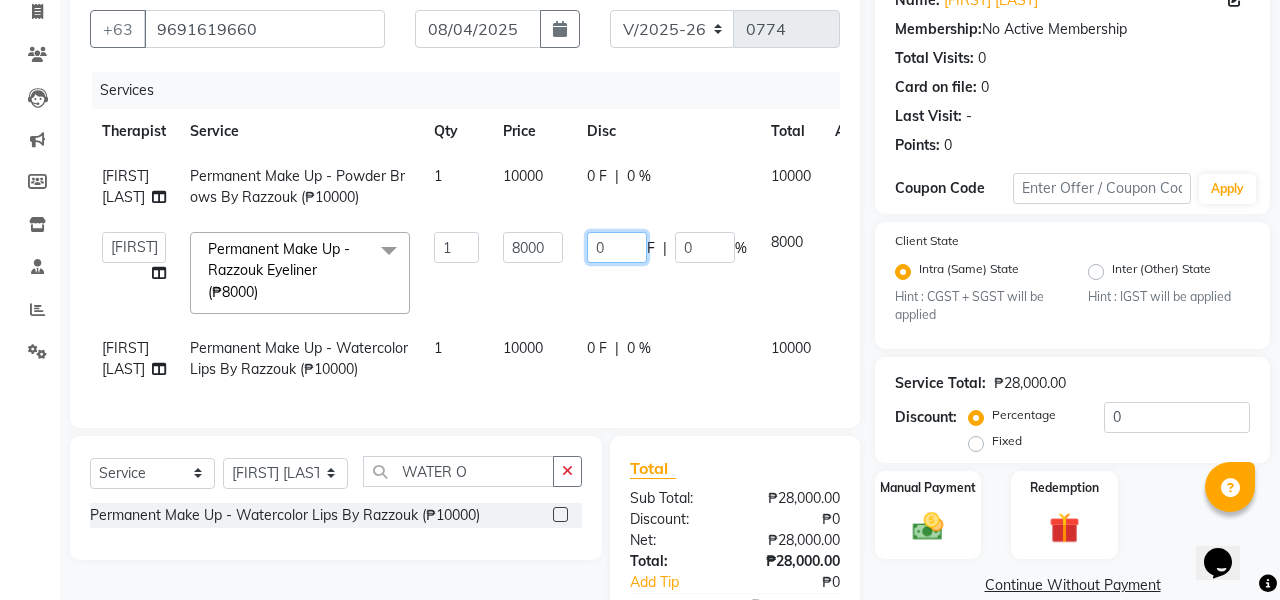 click on "0" 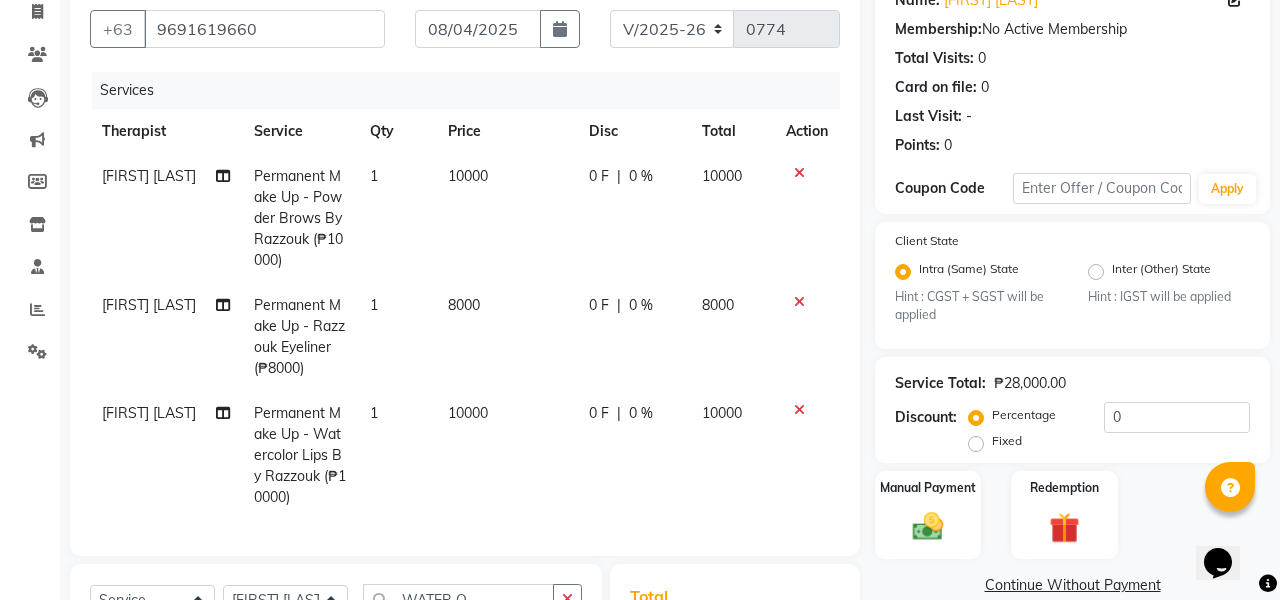 click on "8000" 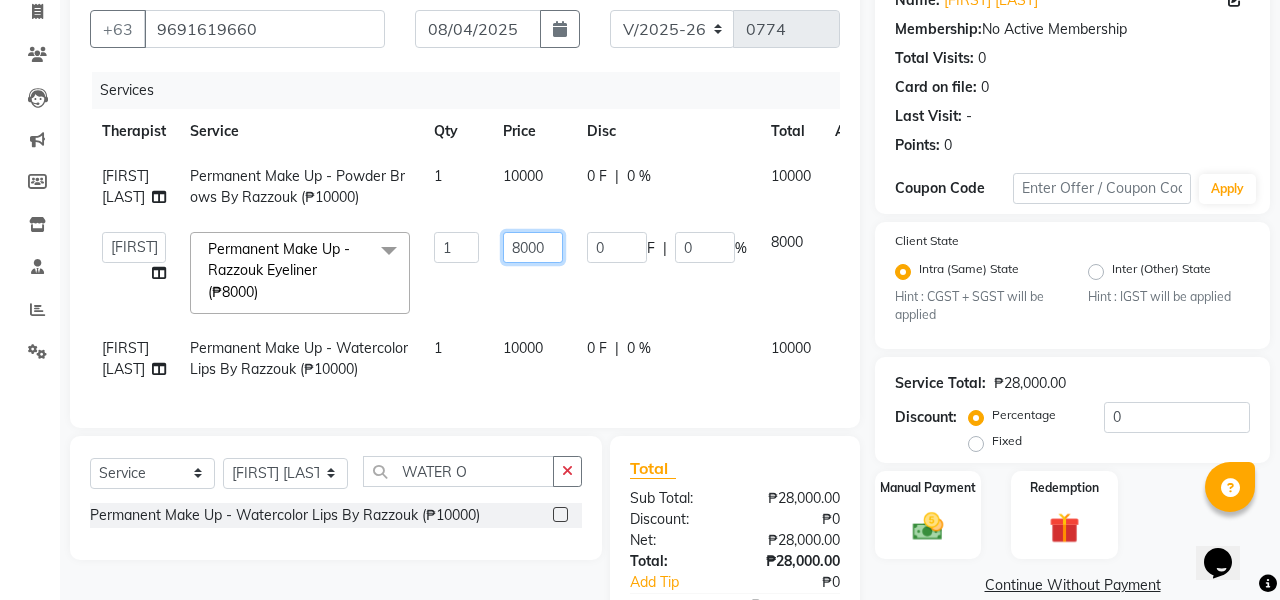 click on "8000" 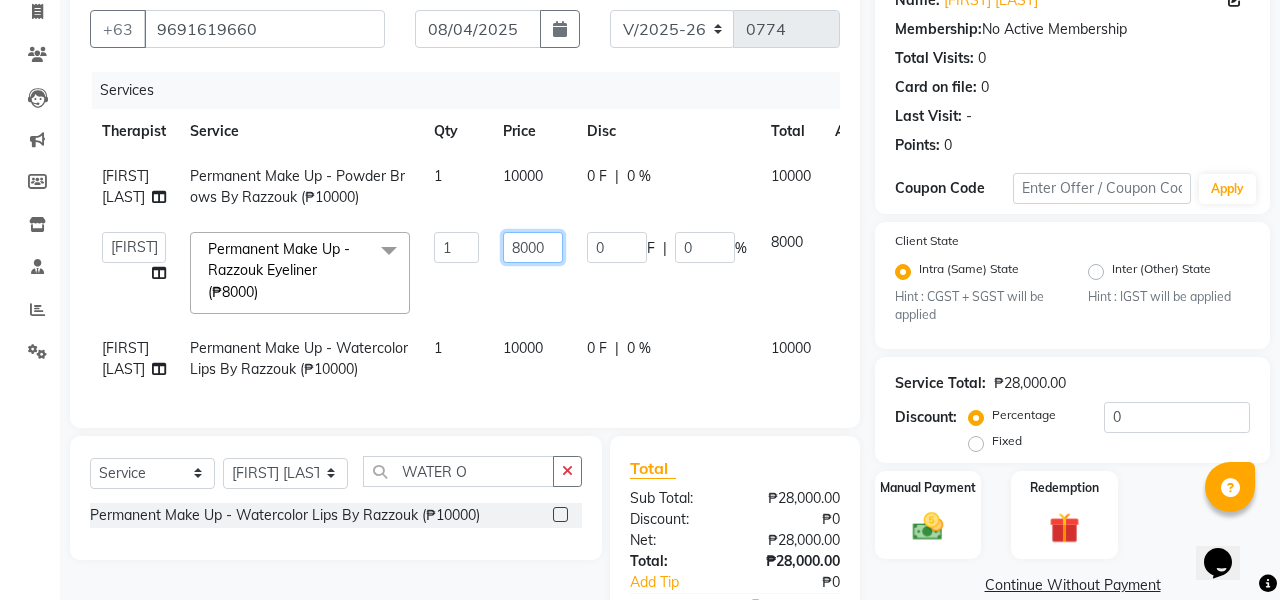 click on "8000" 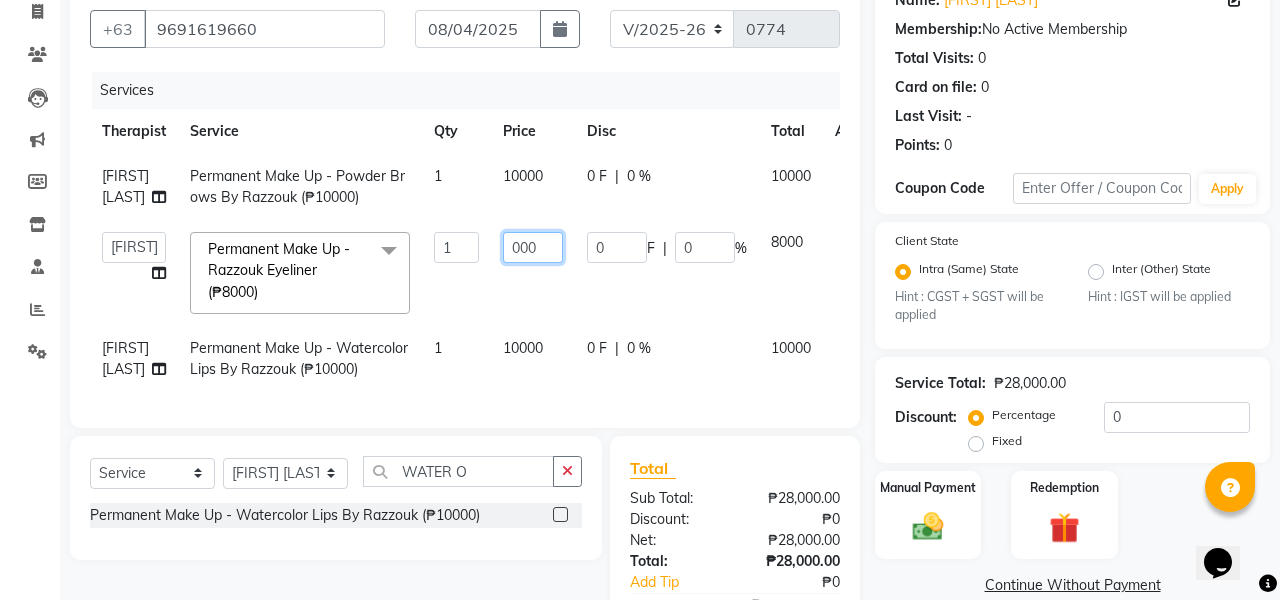 type on "6000" 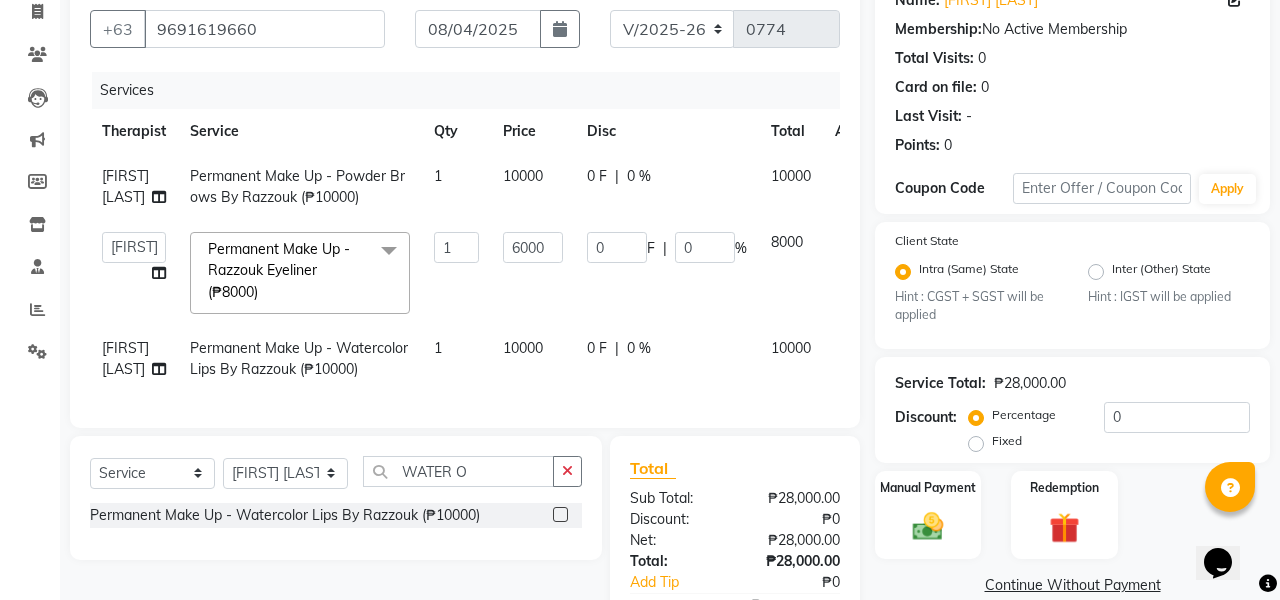 click on "10000" 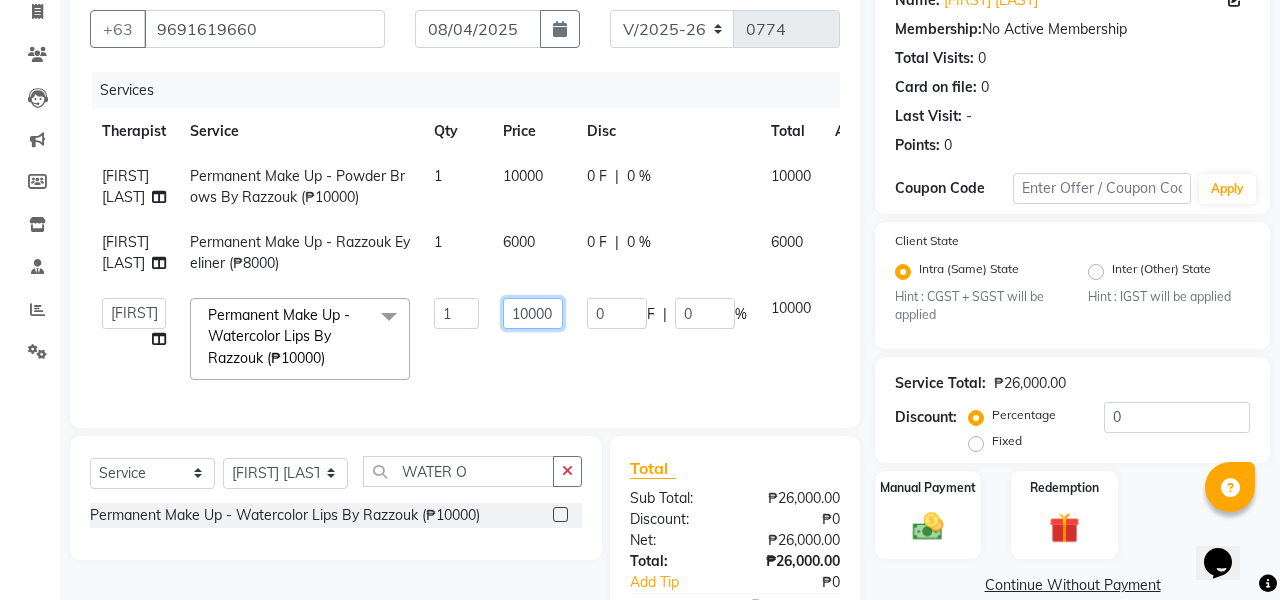 click on "10000" 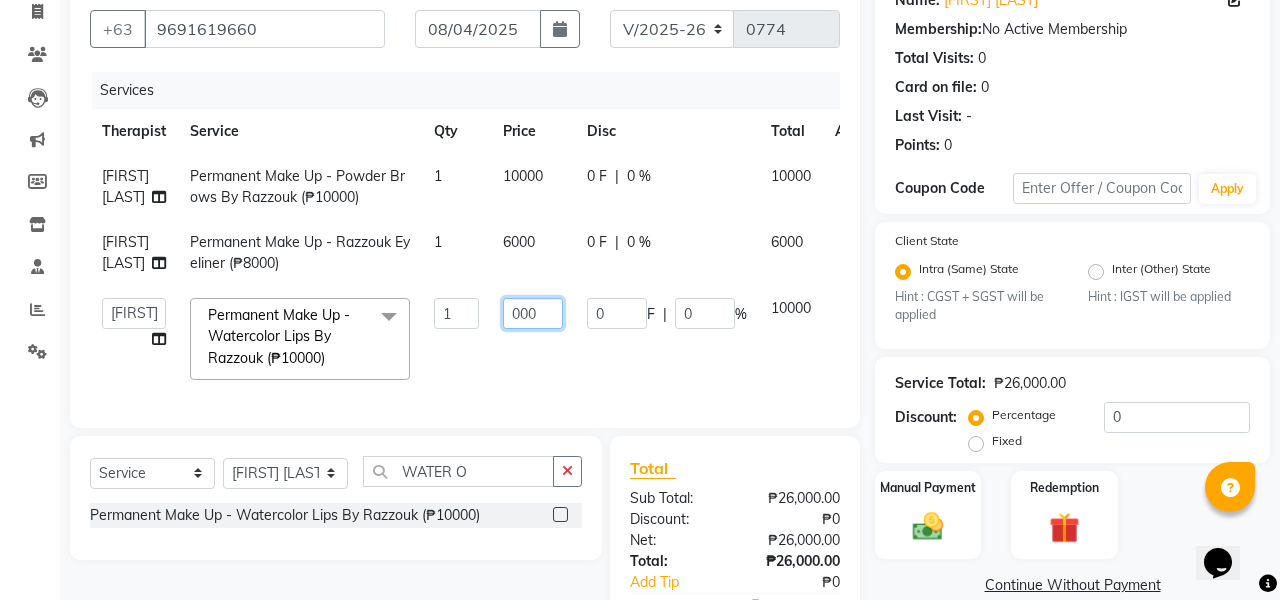 type on "9000" 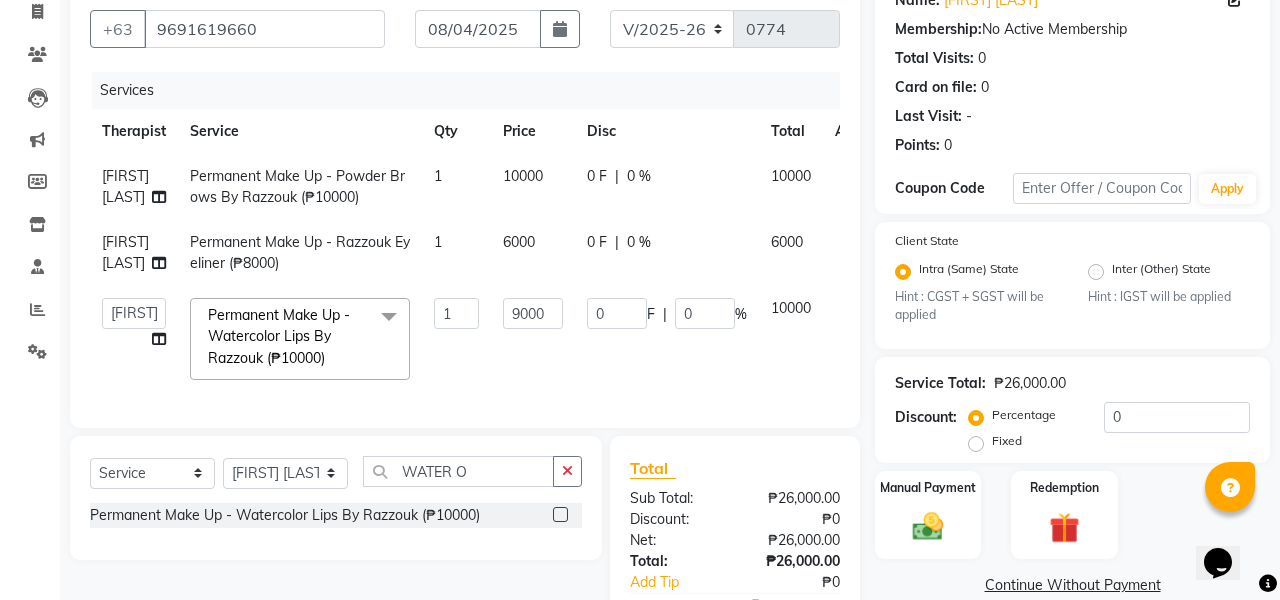 click on "Services Therapist Service Qty Price Disc Total Action [FIRST] [LAST] Permanent Make Up  - Powder Brows By [FIRST] (₱10000) 1 10000 0 F | 0 % 10000 [FIRST] [LAST] Permanent Make Up  - [FIRST] Eyeliner (₱8000) 1 6000 0 F | 0 % 6000  [FIRST] [LAST]   [FIRST] [LAST]   [FIRST] [LAST]   [FIRST] [LAST]   [FIRST] [LAST]   [FIRST] [LAST]    [FIRST] [LAST]   [FIRST] [LAST]   [FIRST] [LAST]    [FIRST] [LAST]   [FIRST] [LAST]    [FIRST] [LAST]   [FIRST] [LAST] [LAST]   [FIRST] [LAST]  Permanent Make Up  - Watercolor Lips By [FIRST] (₱10000)  x Eyebrows And Lashes - Classic Set Mink (₱1550) Eyebrows And Lashes - Classic Set Cashmere (₱2350) Eyebrows And Lashes - Classic Set Sable (₱2500) Eyebrows And Lashes - Classic Set Classic Infill (₱500) Eyebrows And Lashes - Hybrid Set Mink (₱2000) Eyebrows And Lashes - Hybrid Set Cashmere (₱2350) Eyebrows And Lashes - Hybrid Set Sable (₱2500) Brows Threading (₱200) 1 9000 0" 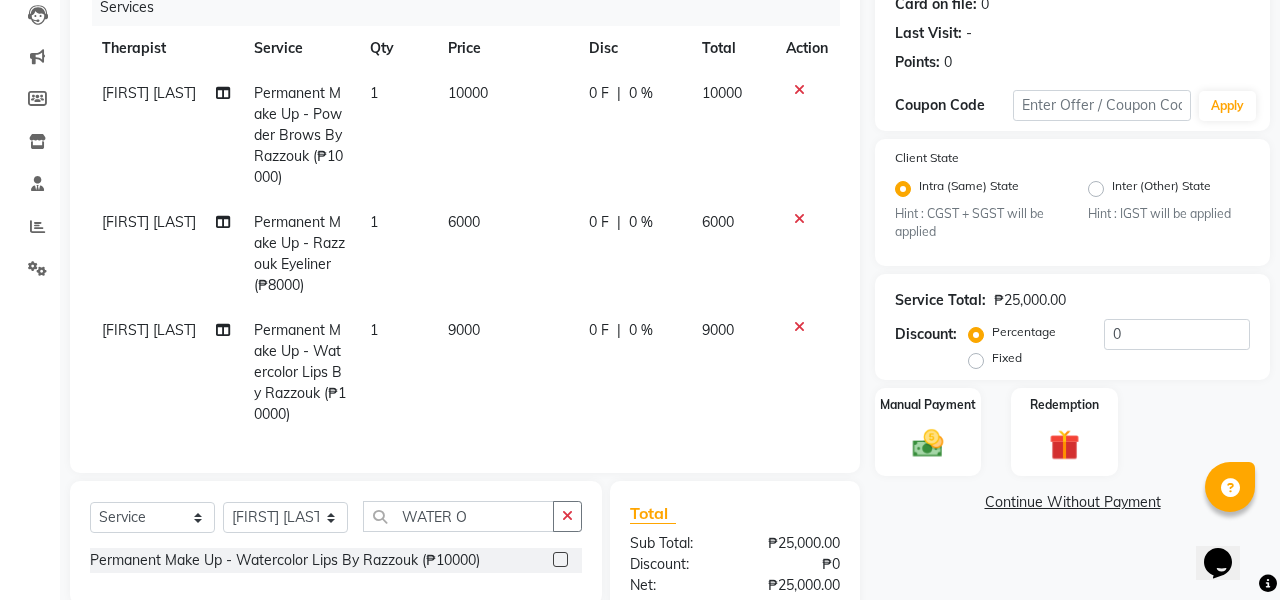 scroll, scrollTop: 297, scrollLeft: 0, axis: vertical 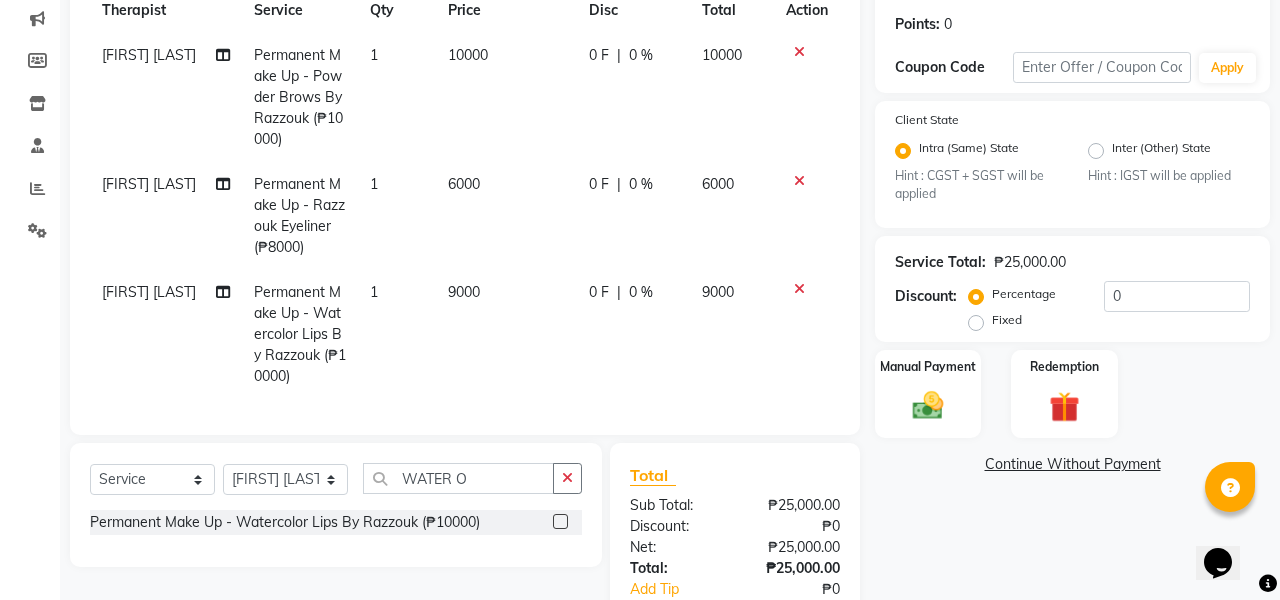 click on "Continue Without Payment" 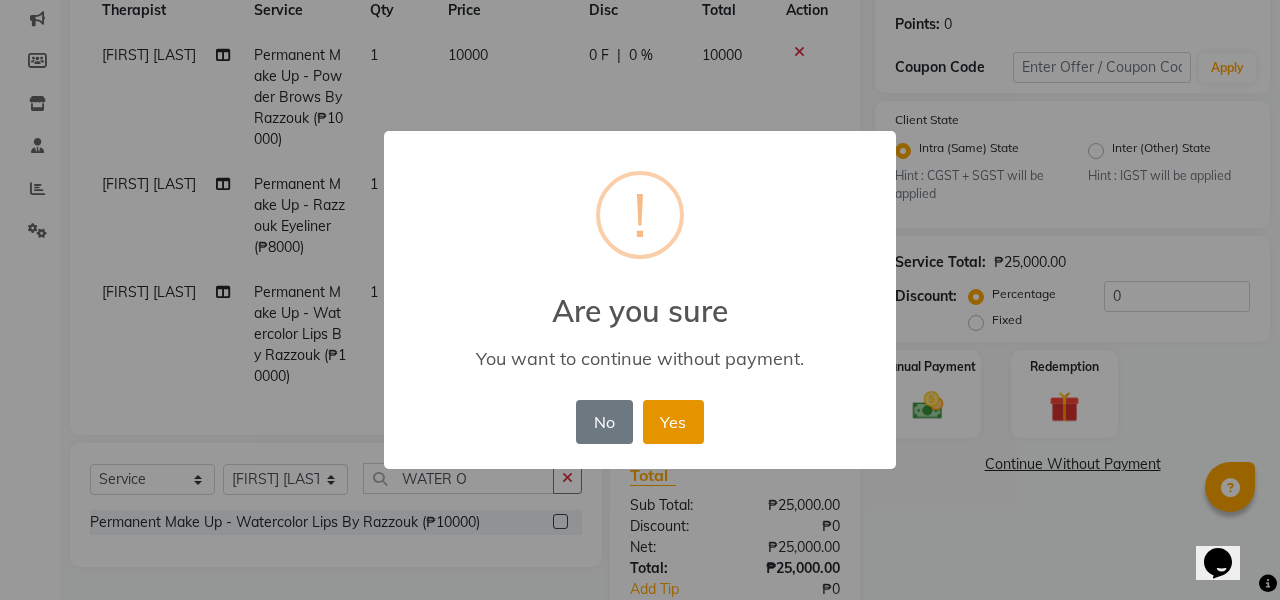 click on "Yes" at bounding box center [673, 422] 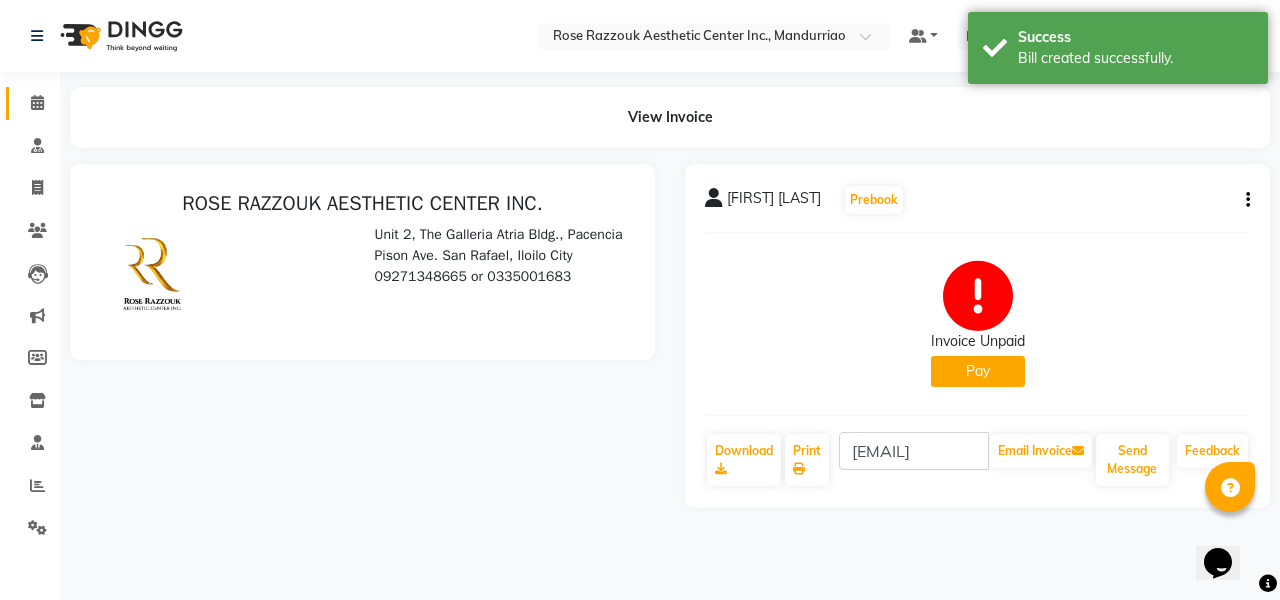 scroll, scrollTop: 0, scrollLeft: 0, axis: both 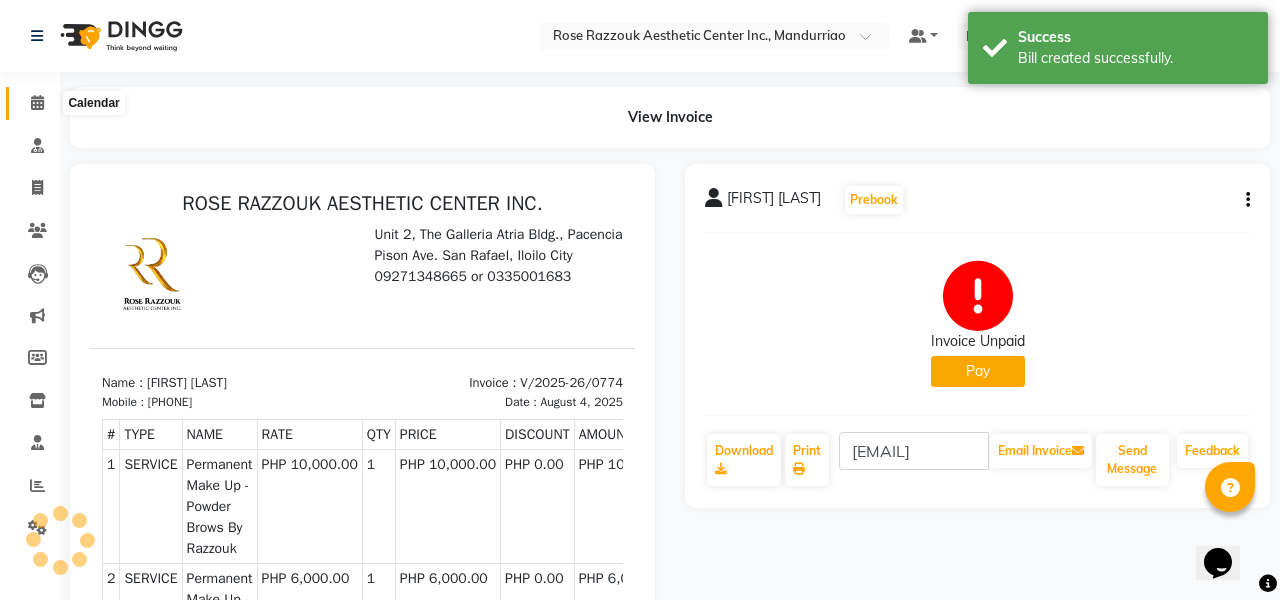 click 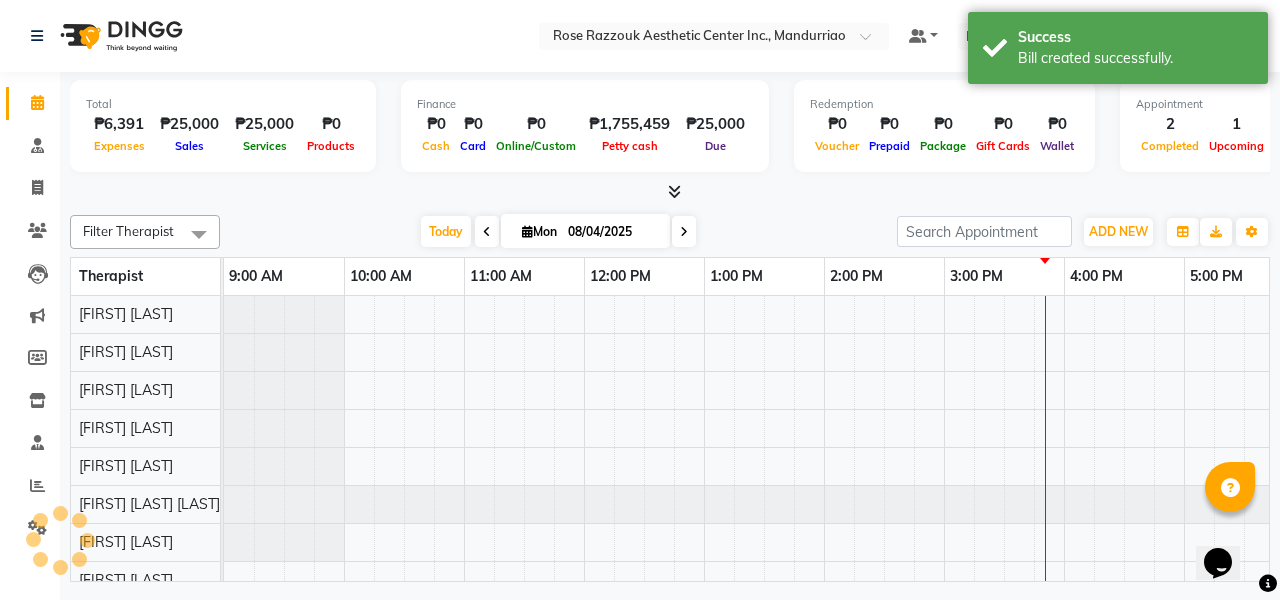 scroll, scrollTop: 0, scrollLeft: 0, axis: both 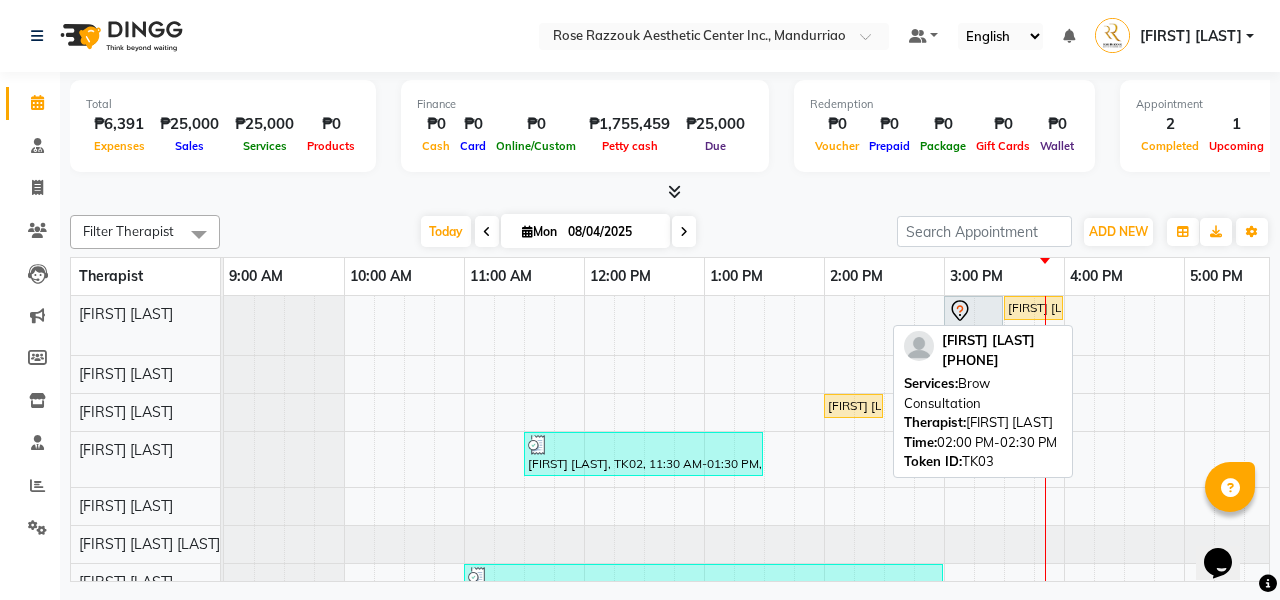 click on "[FIRST] [LAST], [CODE], [TIME]-[TIME], [SERVICE]" at bounding box center (853, 406) 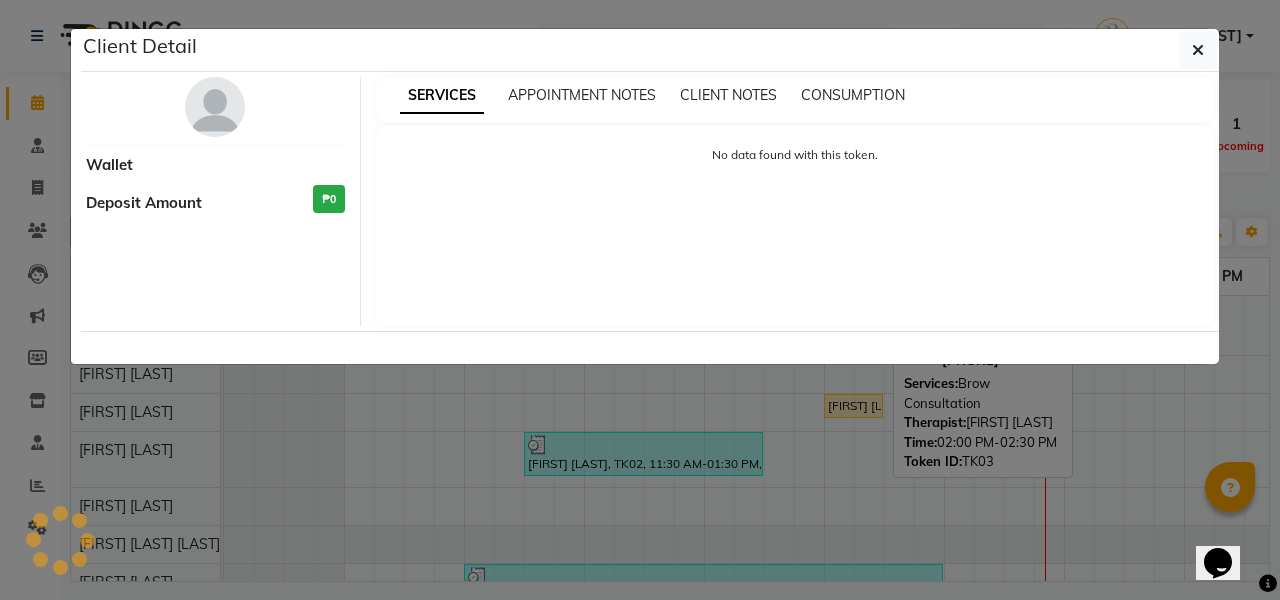 select on "1" 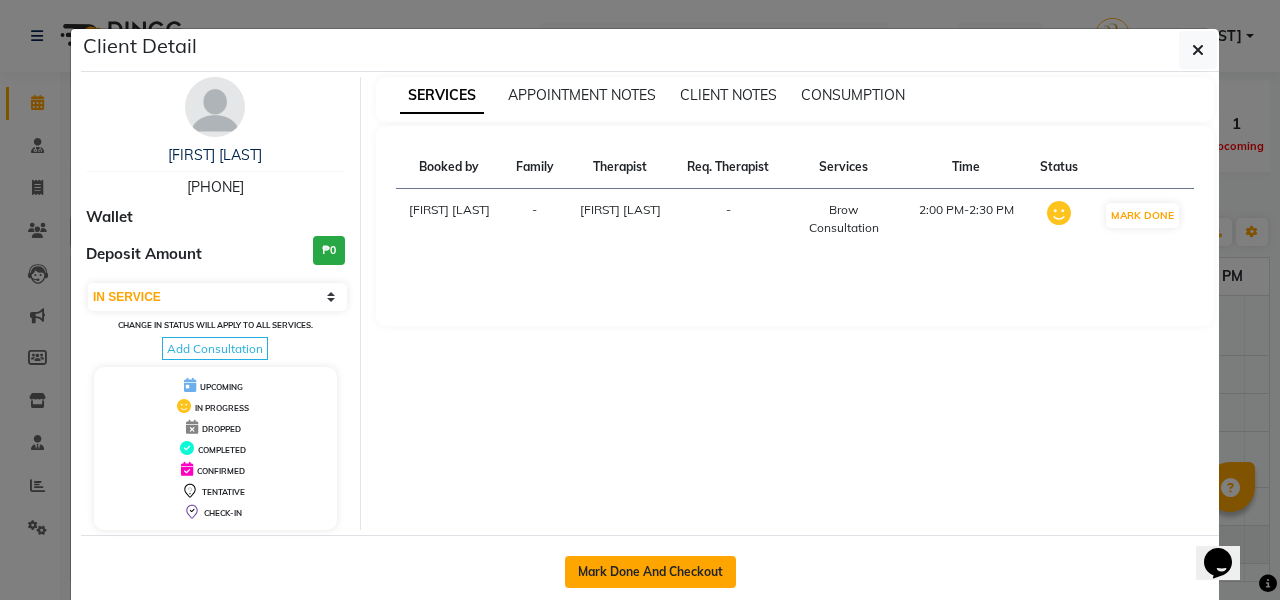 click on "Mark Done And Checkout" 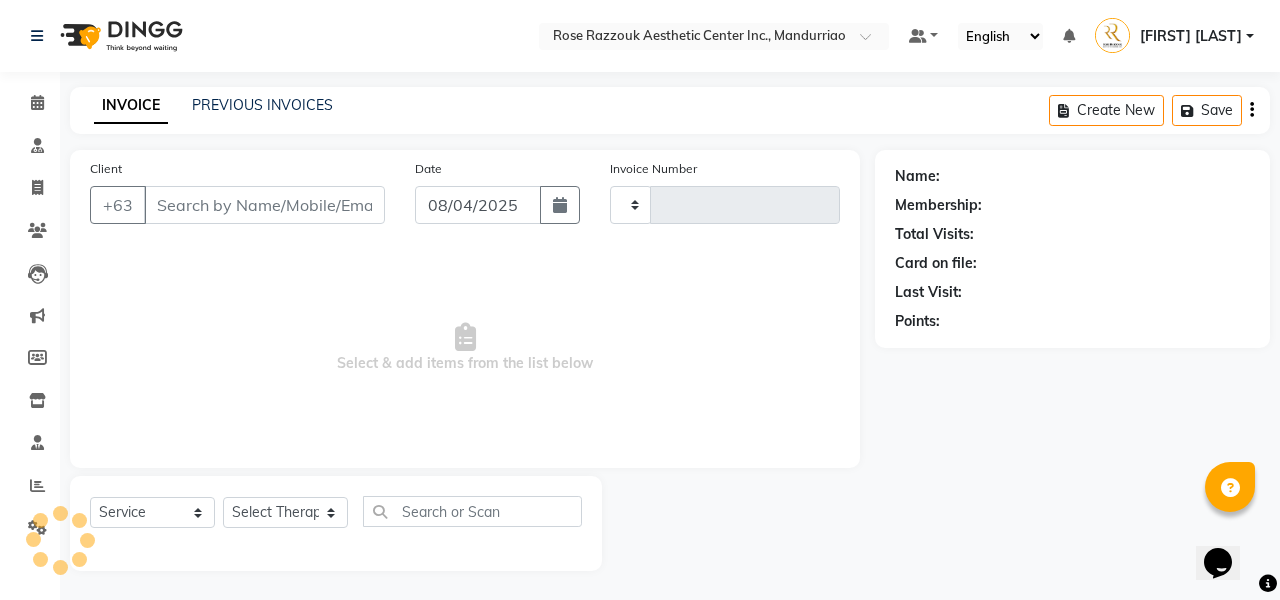 type on "0775" 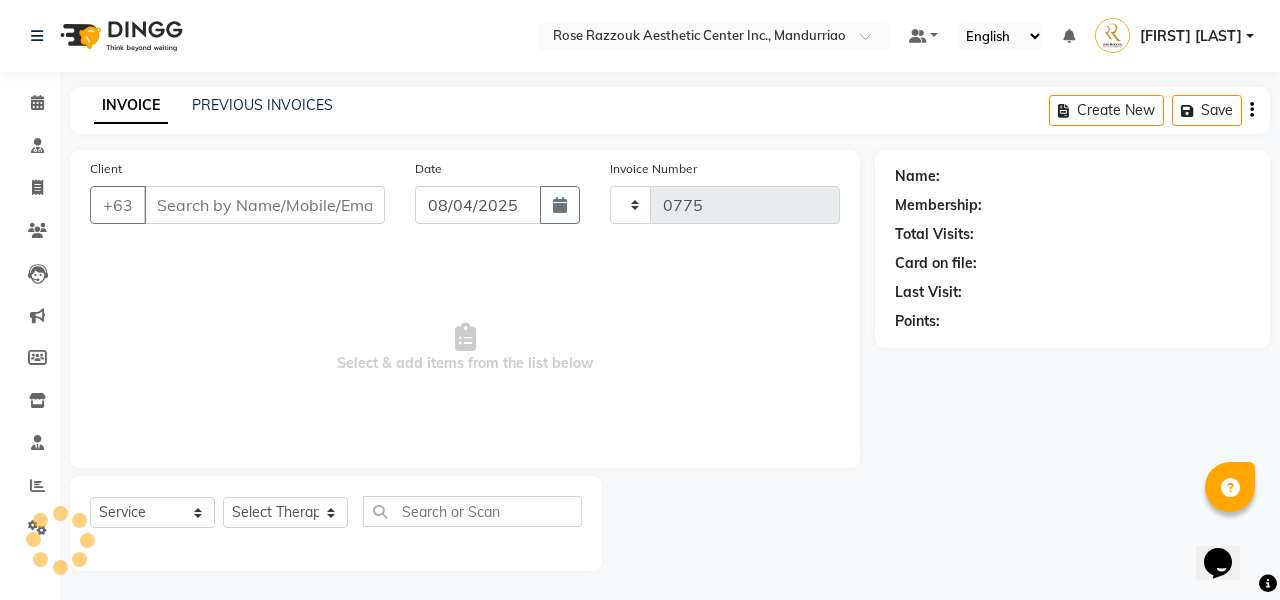 select on "6259" 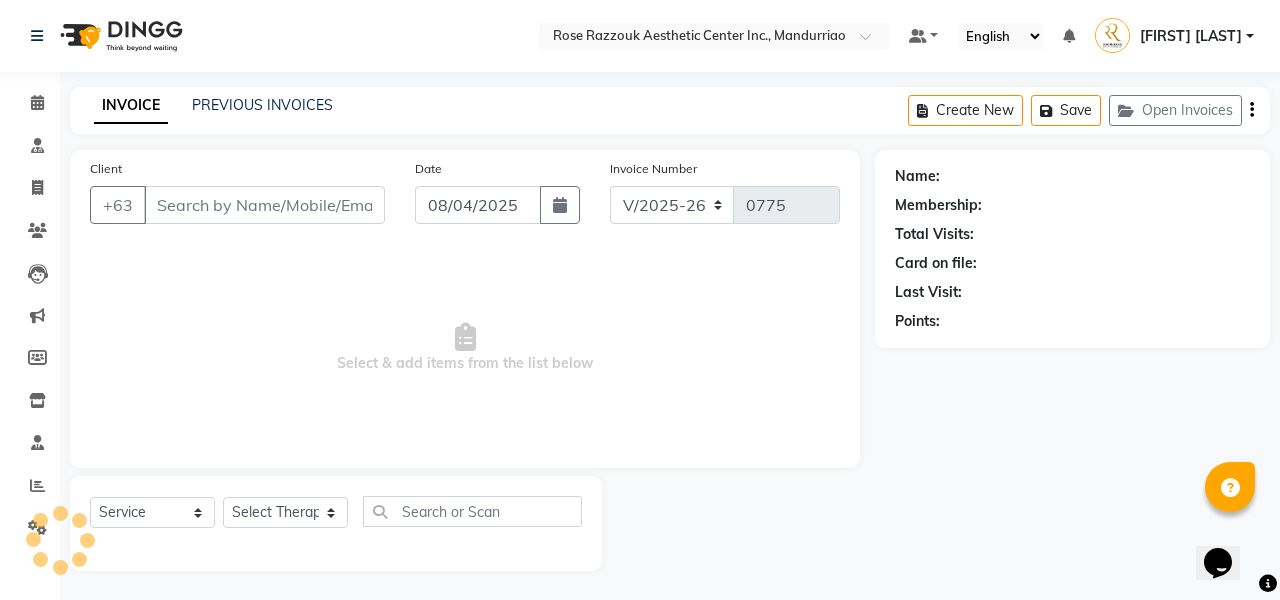 type on "[PHONE]" 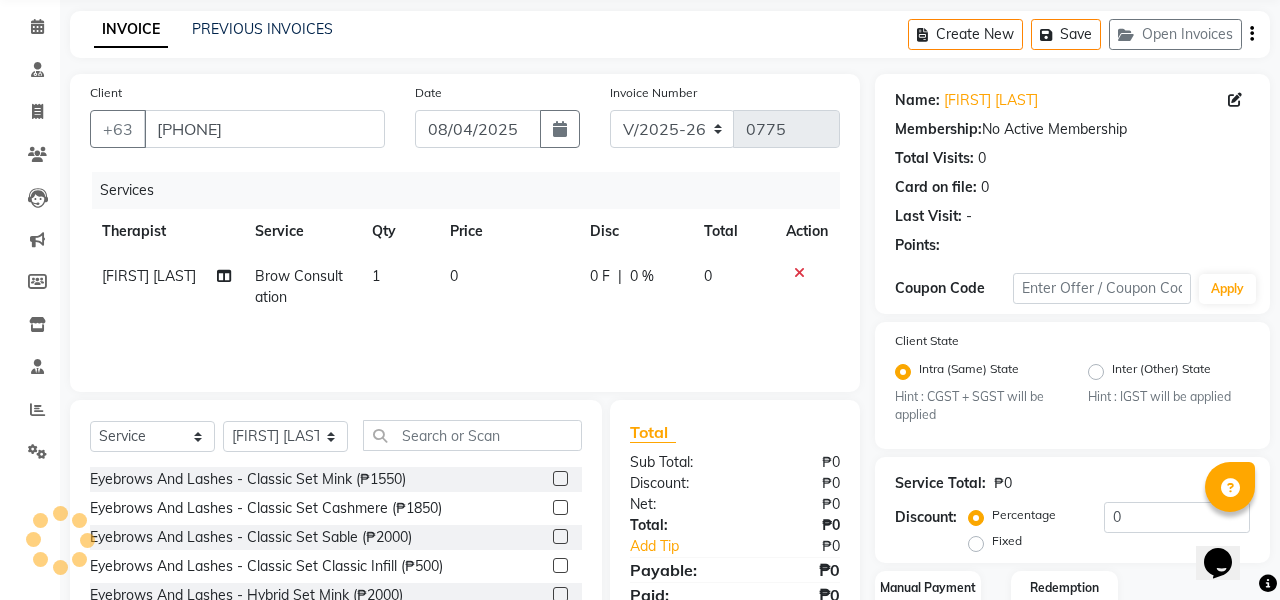 scroll, scrollTop: 148, scrollLeft: 0, axis: vertical 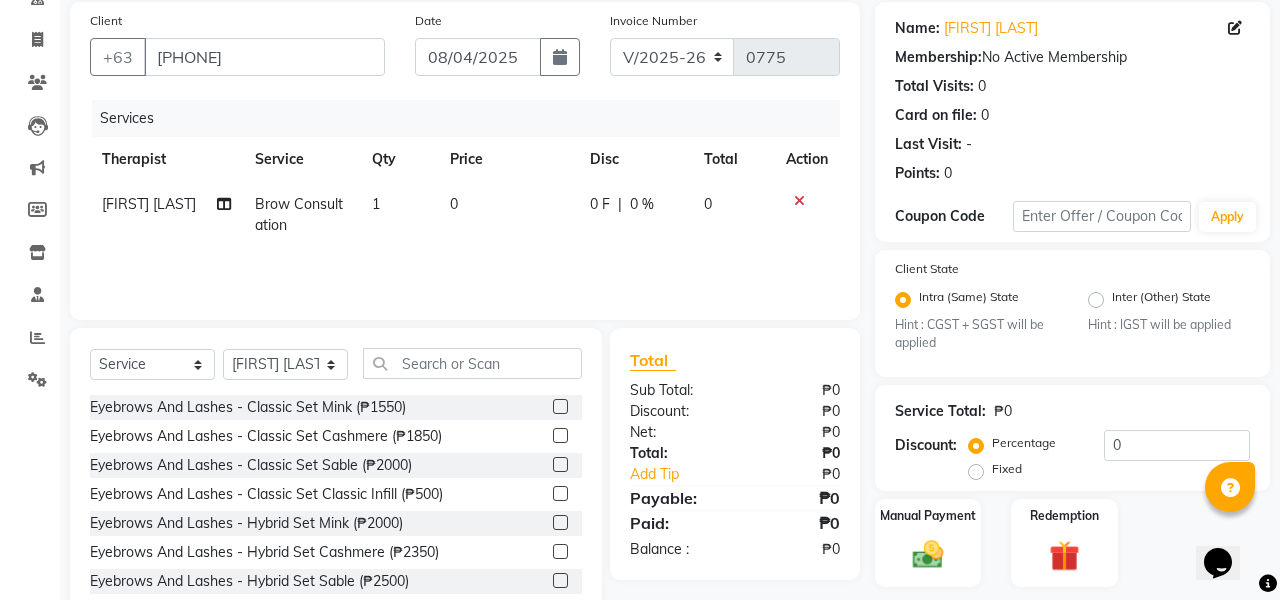 click 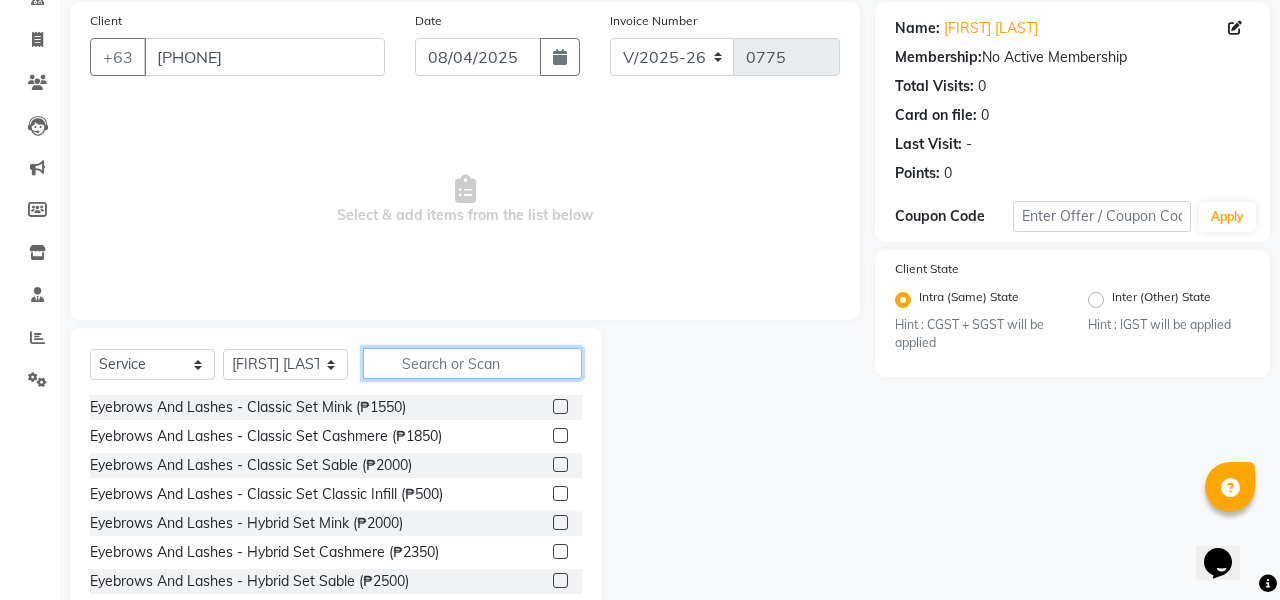 click 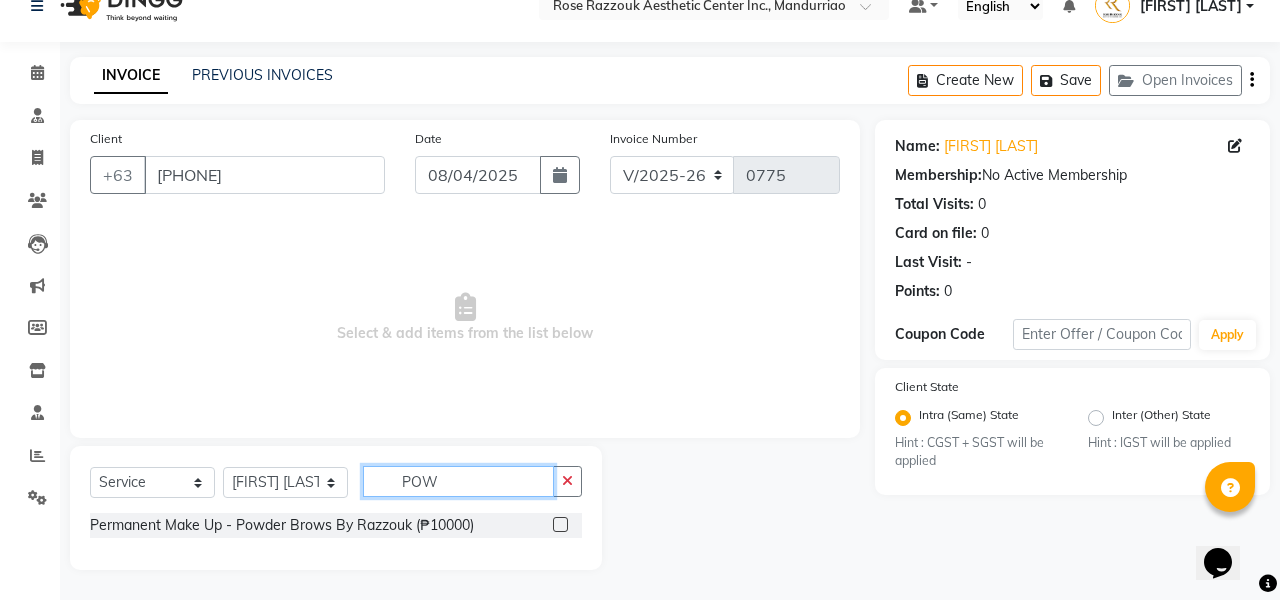 scroll, scrollTop: 30, scrollLeft: 0, axis: vertical 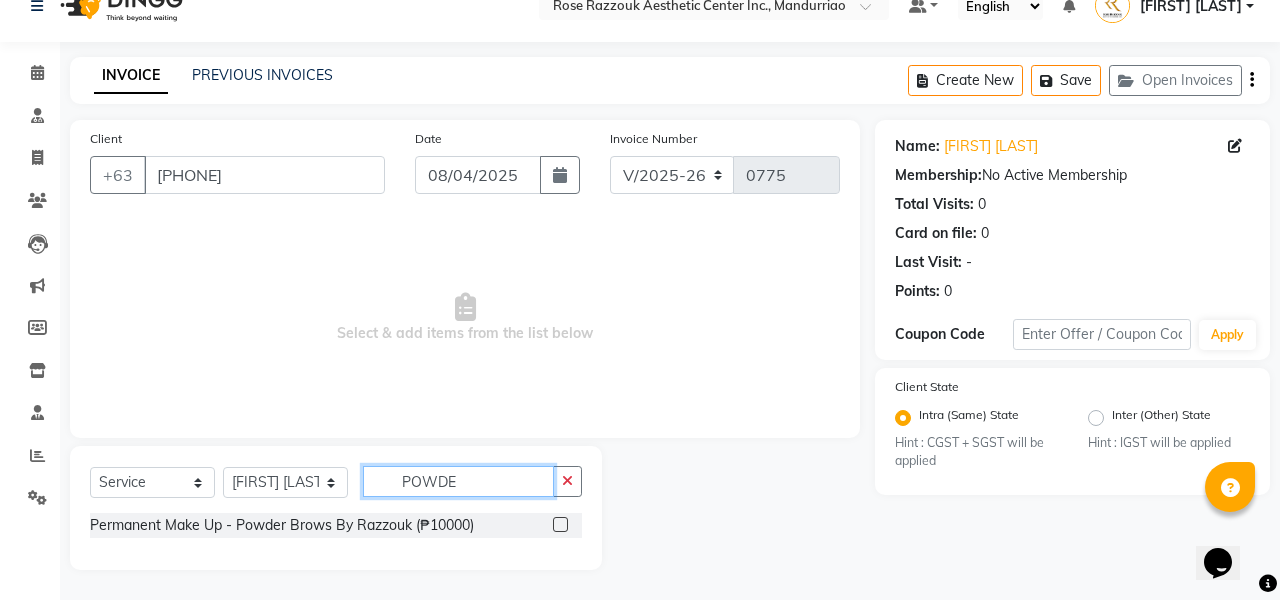 type on "POWDE" 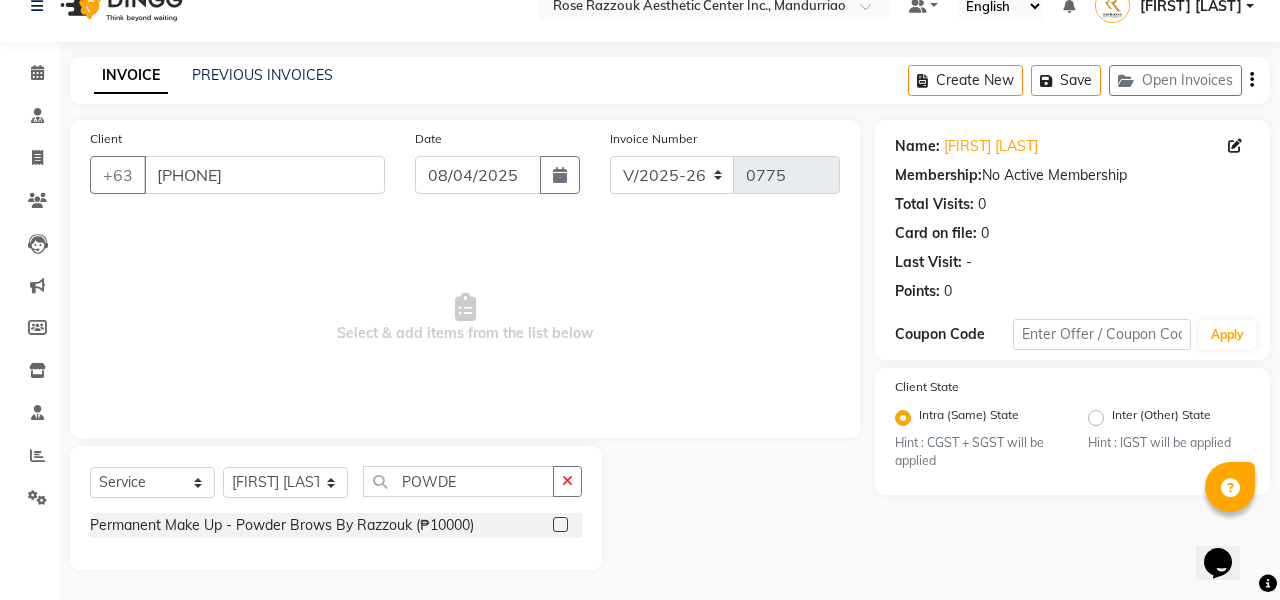 click 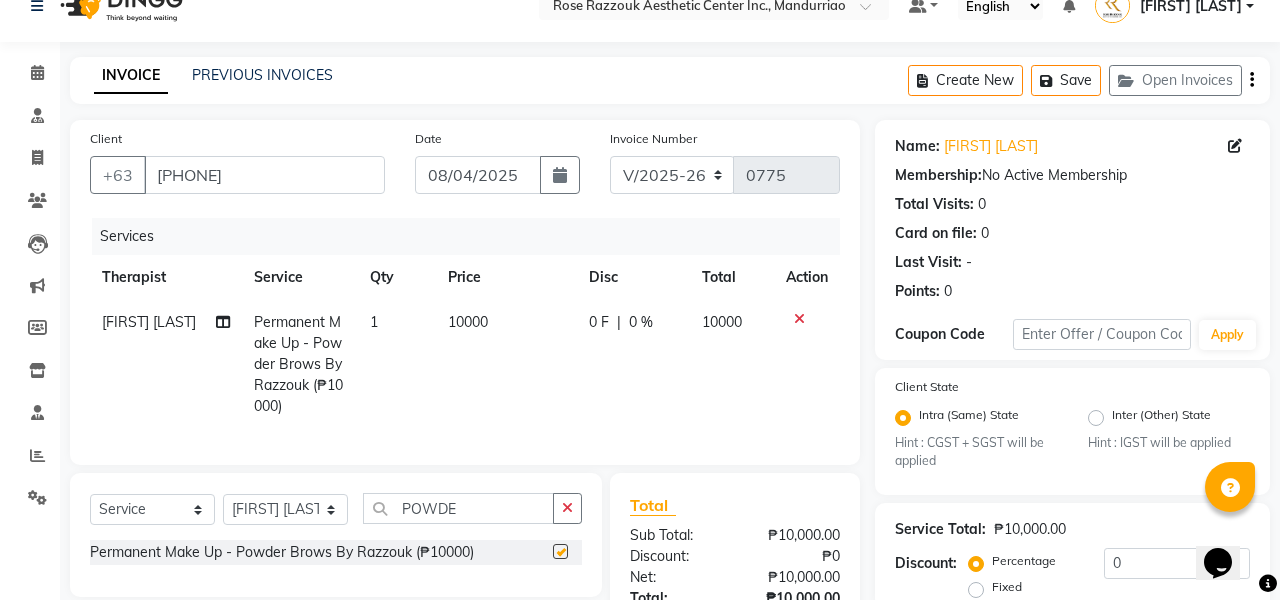 checkbox on "false" 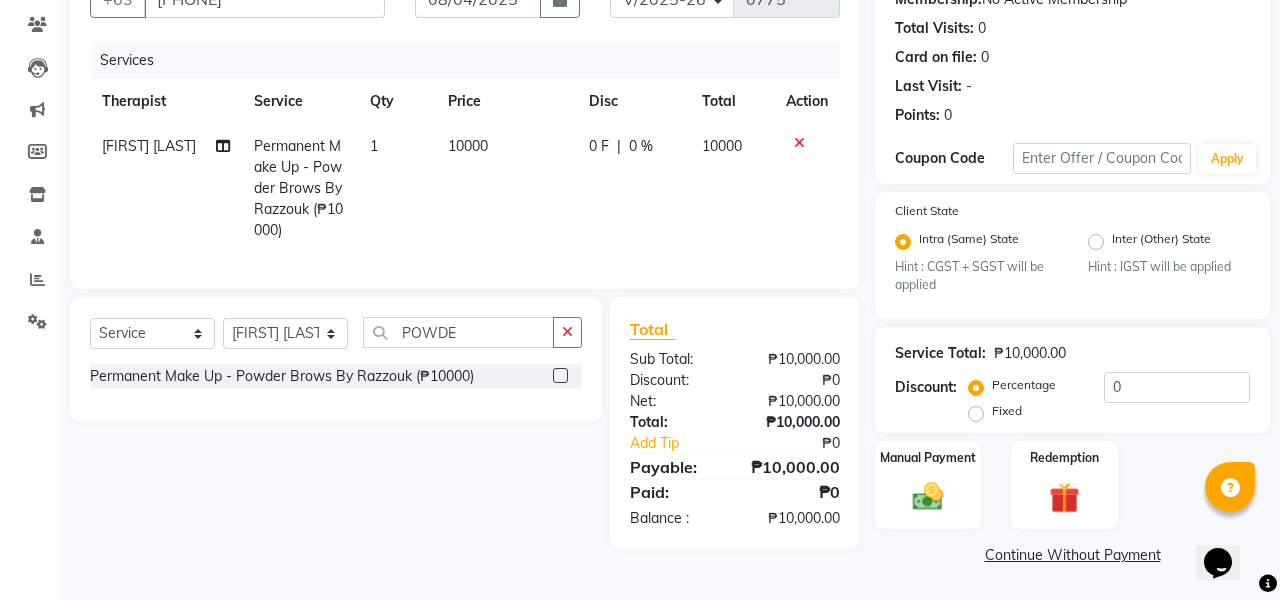 scroll, scrollTop: 205, scrollLeft: 0, axis: vertical 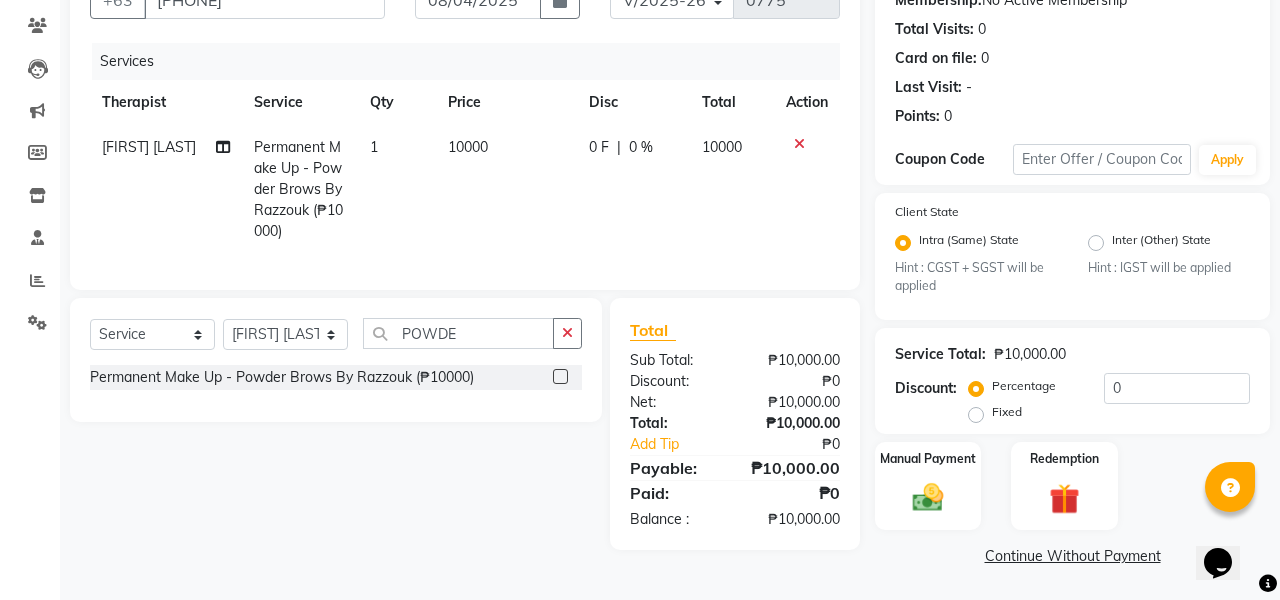 click on "Continue Without Payment" 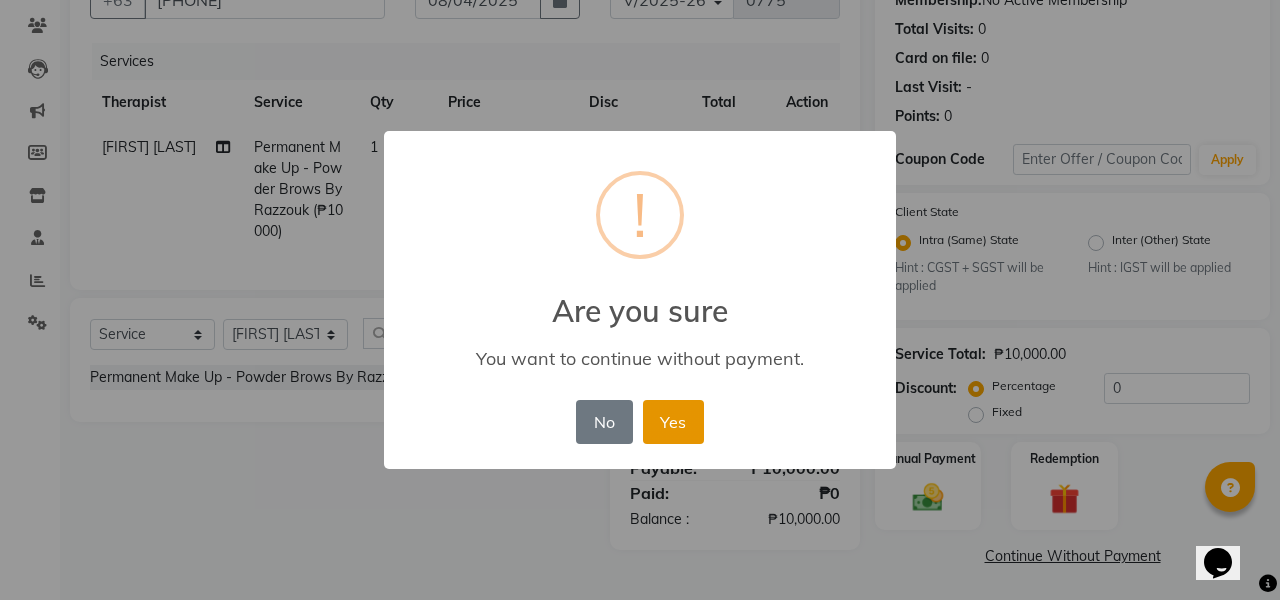 click on "Yes" at bounding box center (673, 422) 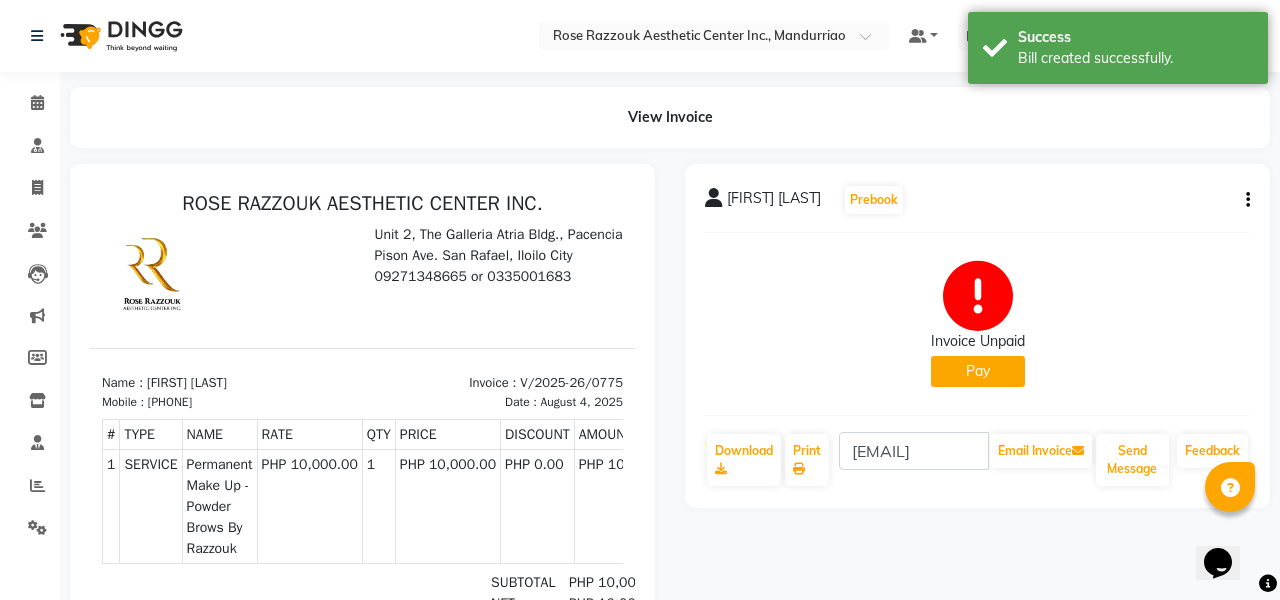 scroll, scrollTop: 0, scrollLeft: 0, axis: both 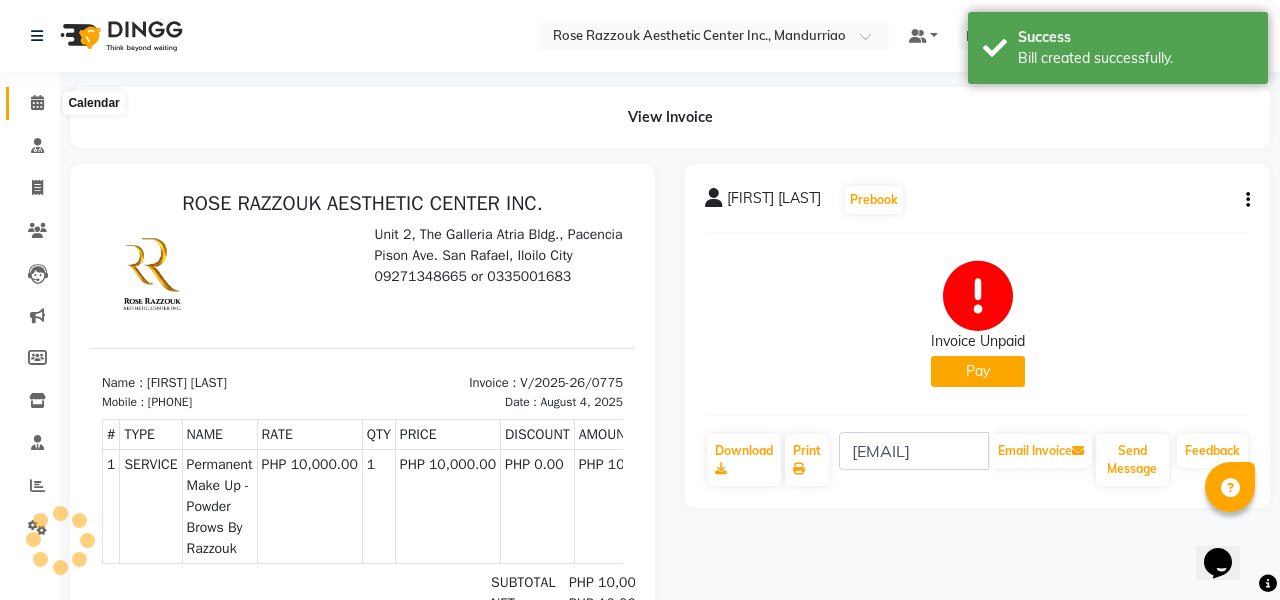 click 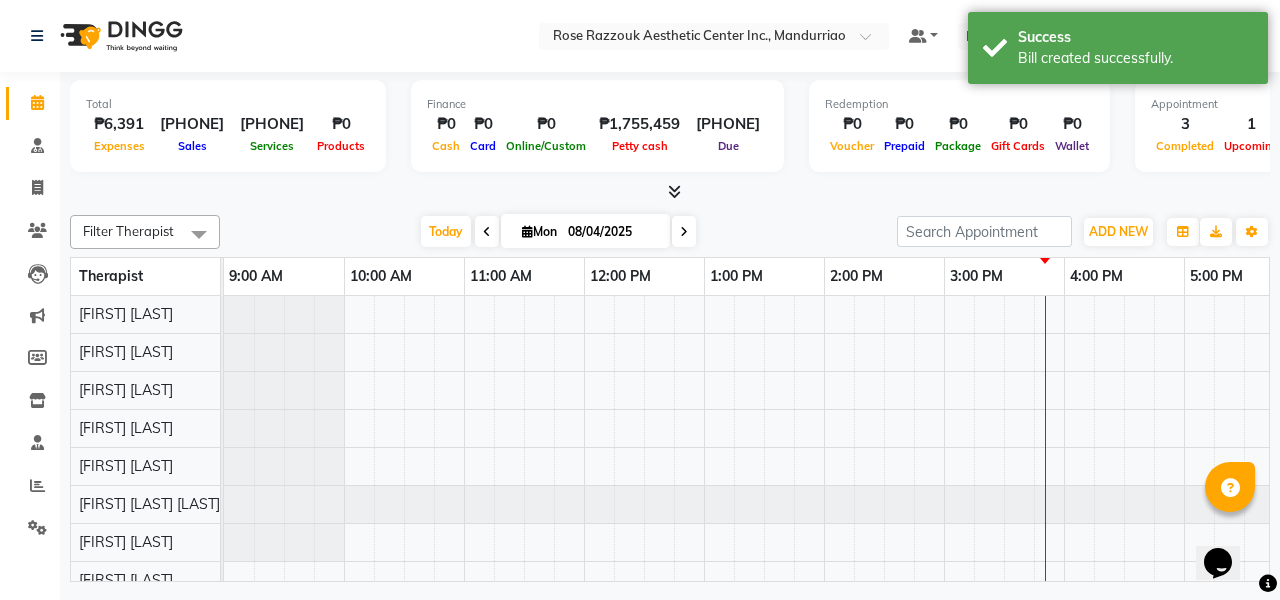 scroll, scrollTop: 0, scrollLeft: 0, axis: both 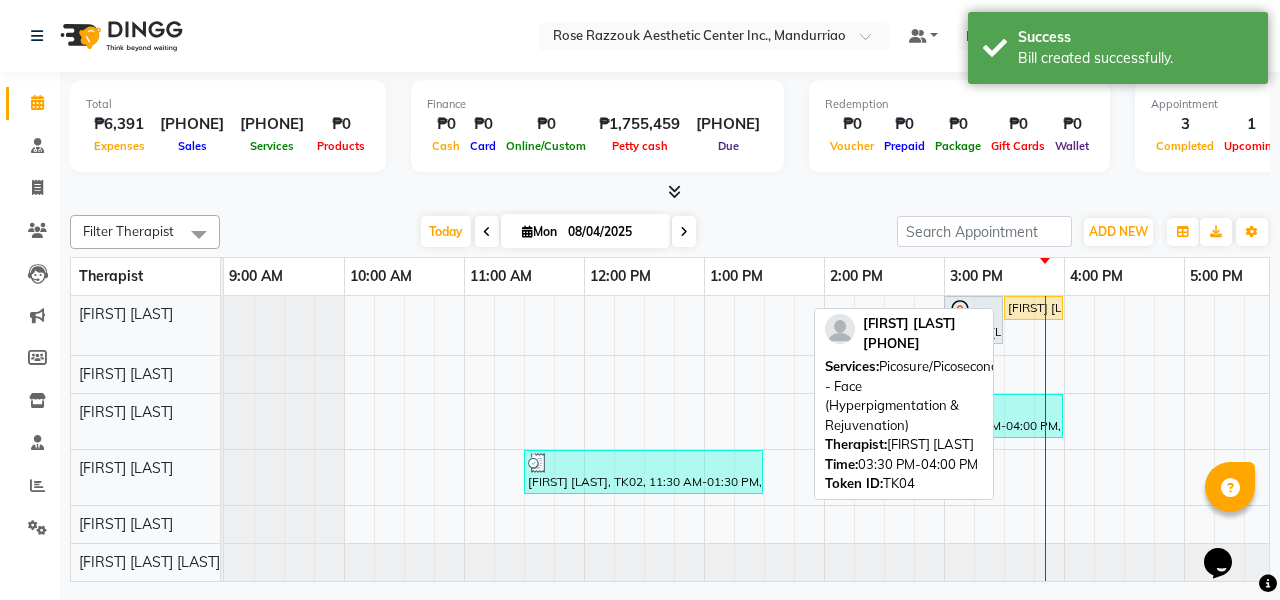 click on "[FIRST] [LAST], [CODE], [TIME]-[TIME], [SERVICE]" at bounding box center [1033, 308] 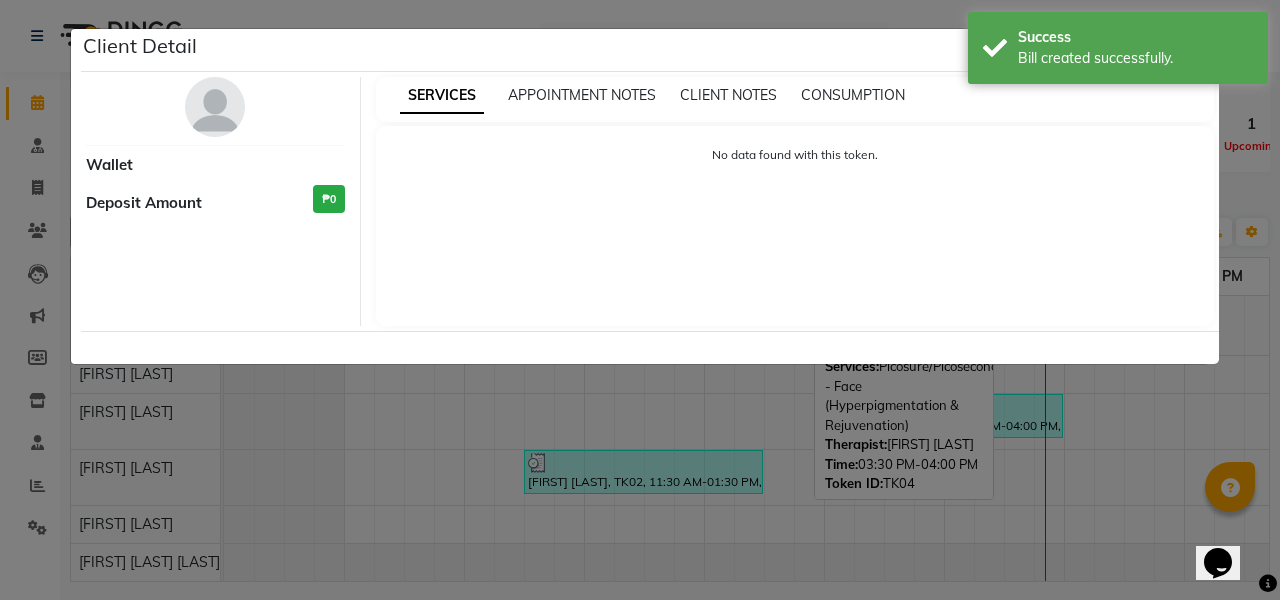 select on "1" 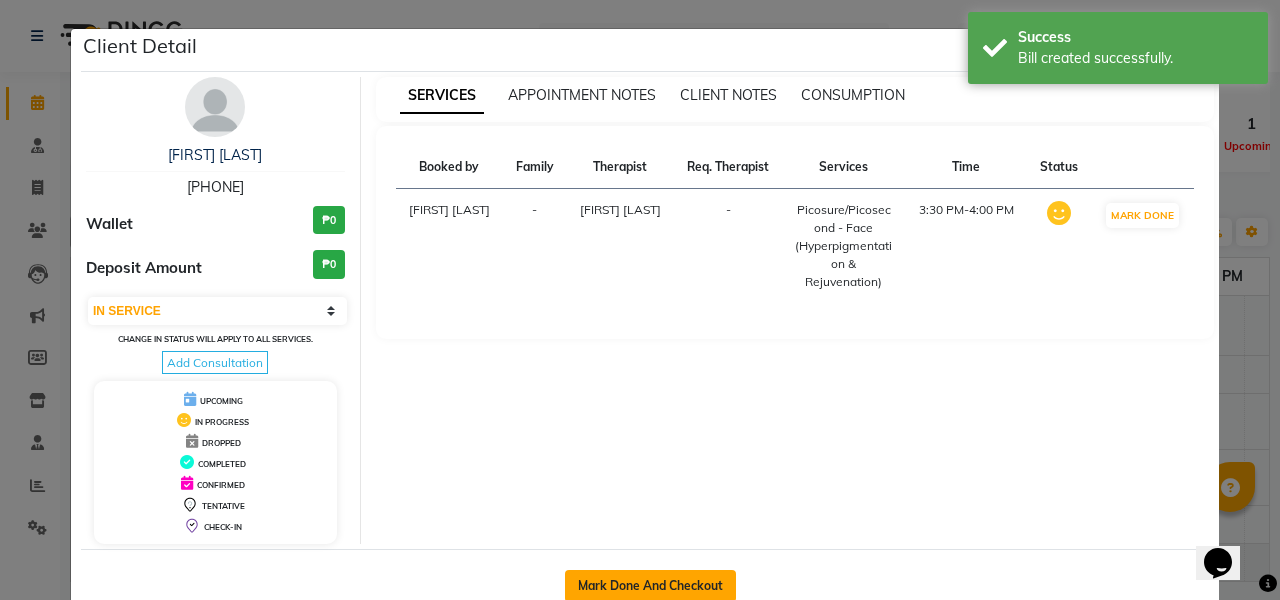 click on "Mark Done And Checkout" 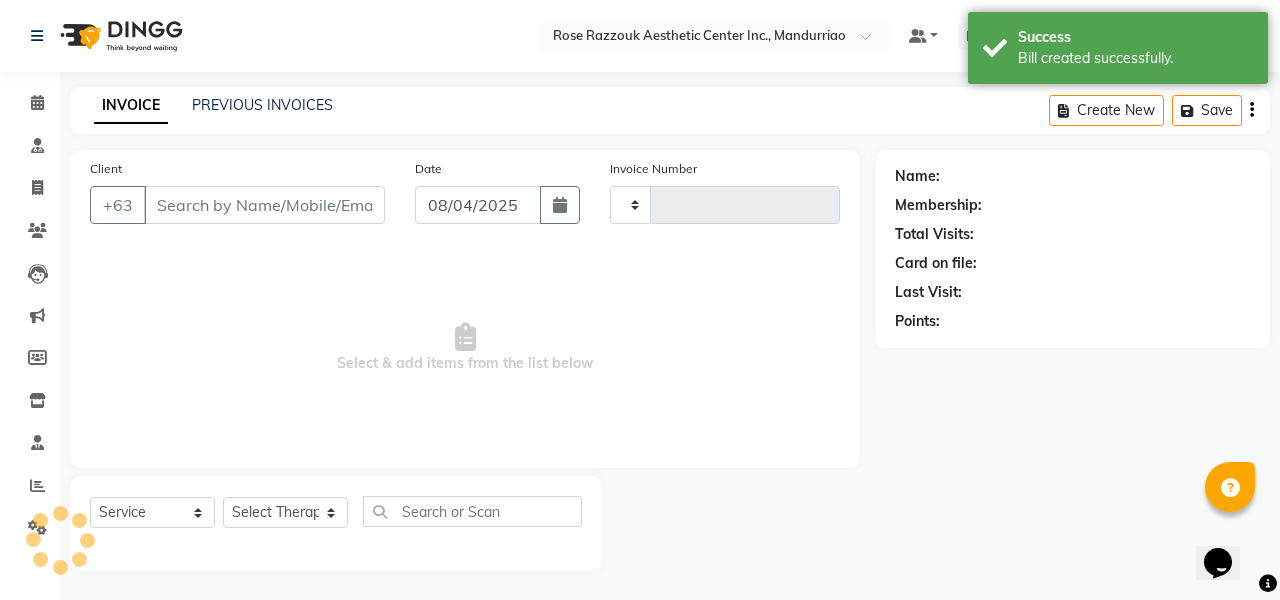 type on "0776" 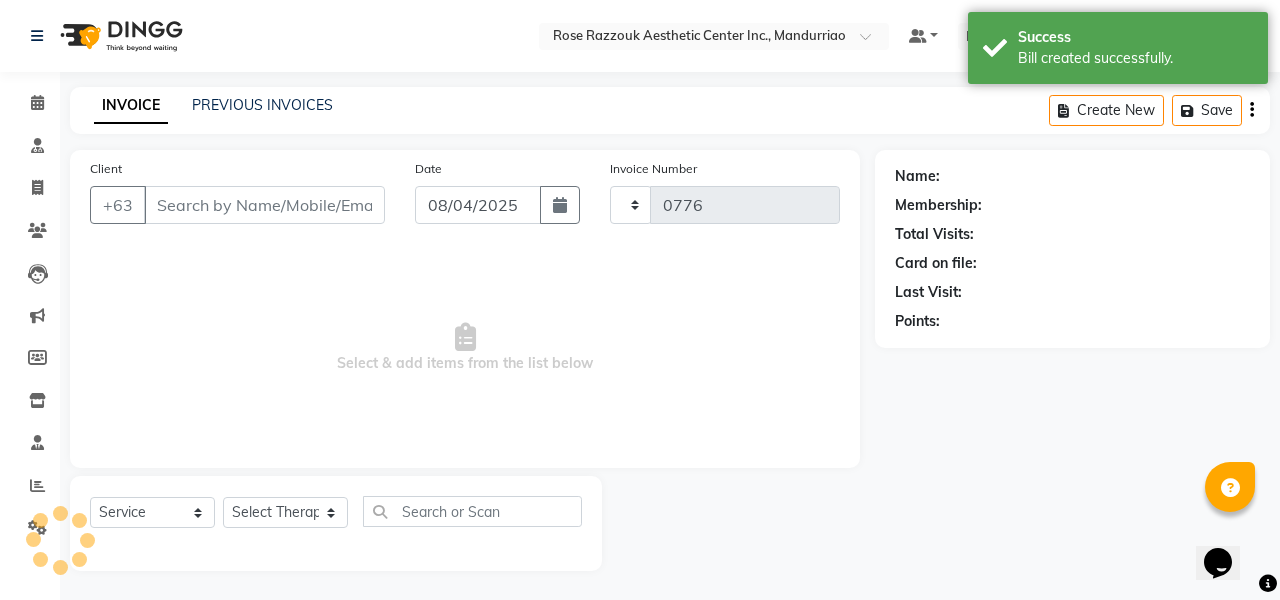 select on "6259" 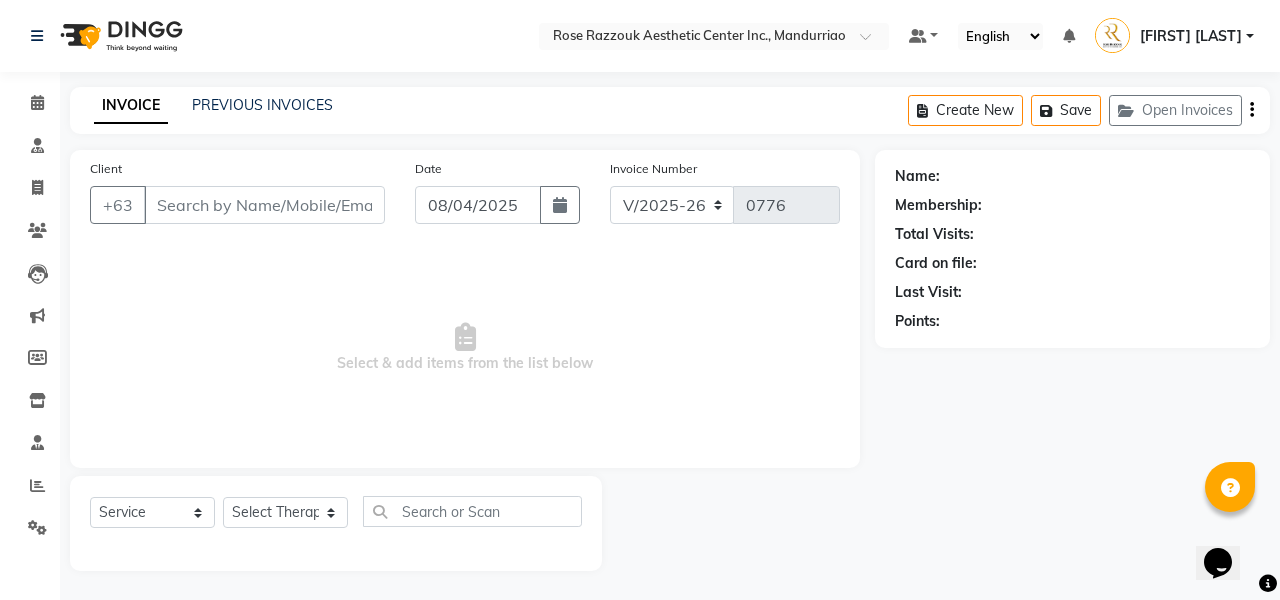 type on "[PHONE]" 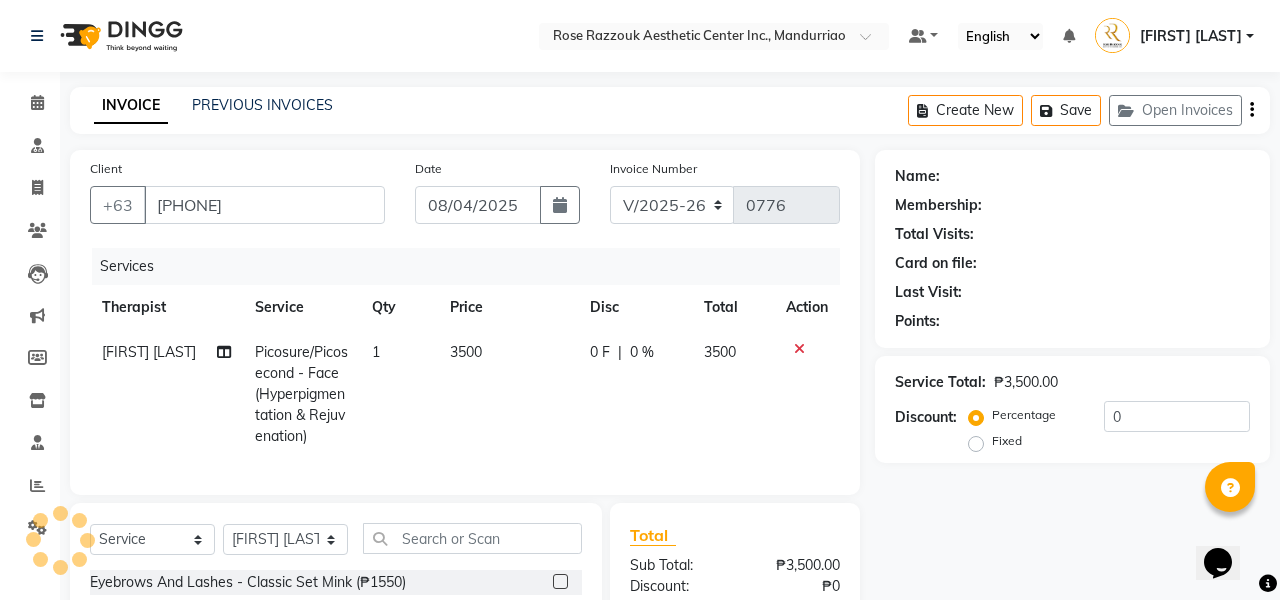 click on "Services Therapist Service Qty Price Disc Total Action [LAST] [LAST]  [SERVICE] [QUANTITY] [PRICE] [DISC] [TOTAL] [ACTION] [FIRST] [LAST] [FIRST] [LAST] [FIRST] [LAST] [FIRST] [LAST] [FIRST] [LAST] [FIRST] [LAST] [FIRST] [LAST] [FIRST] [LAST] [FIRST] [LAST] [FIRST] [LAST] [FIRST] [LAST] [FIRST] [LAST] [FIRST] [LAST] [FIRST] [LAST] [SERVICE]  [SERVICE]  [SERVICE]  [SERVICE]  [SERVICE]  [SERVICE]  [SERVICE]  [SERVICE]  [SERVICE]  Total [PRICE]" 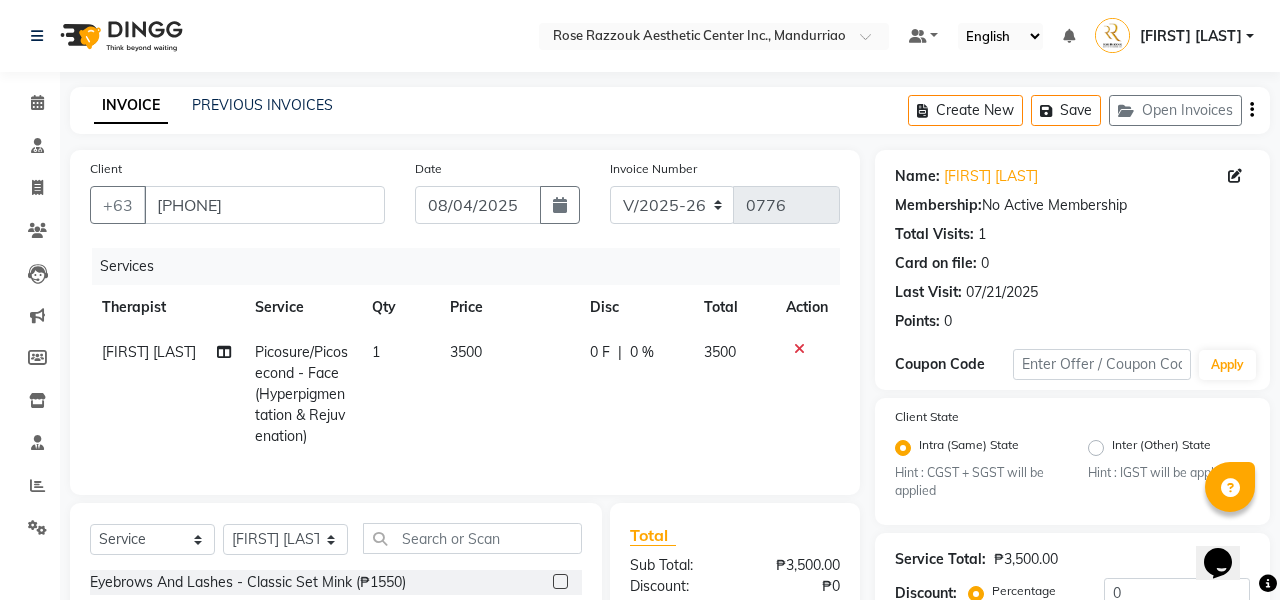 click on "1" 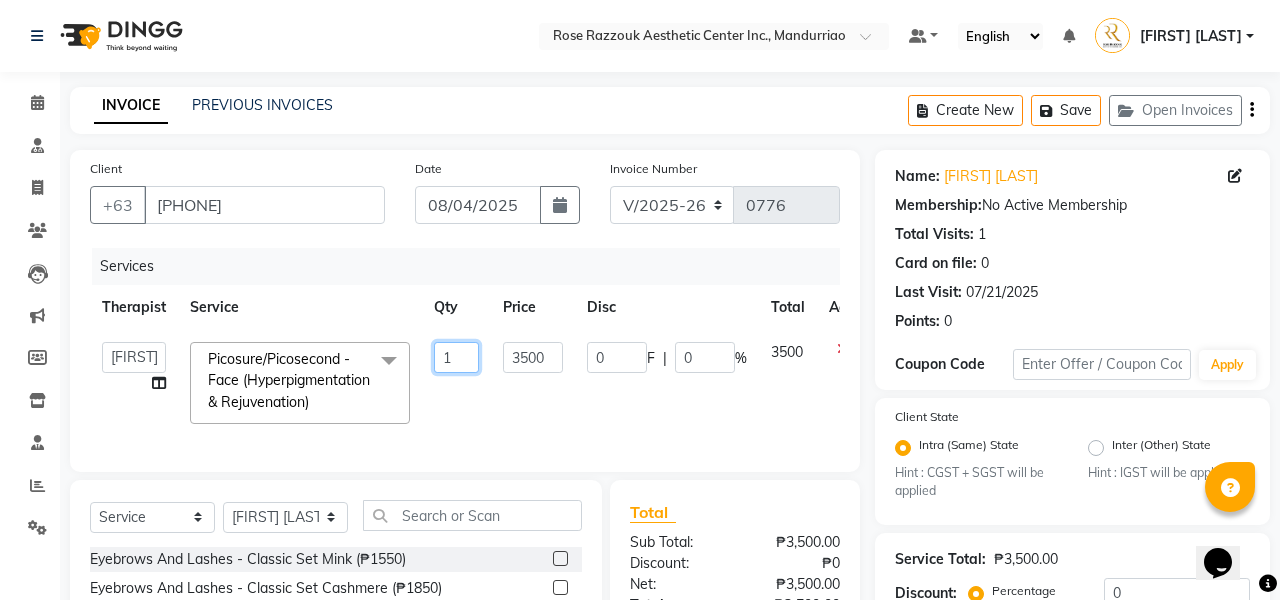 click on "1" 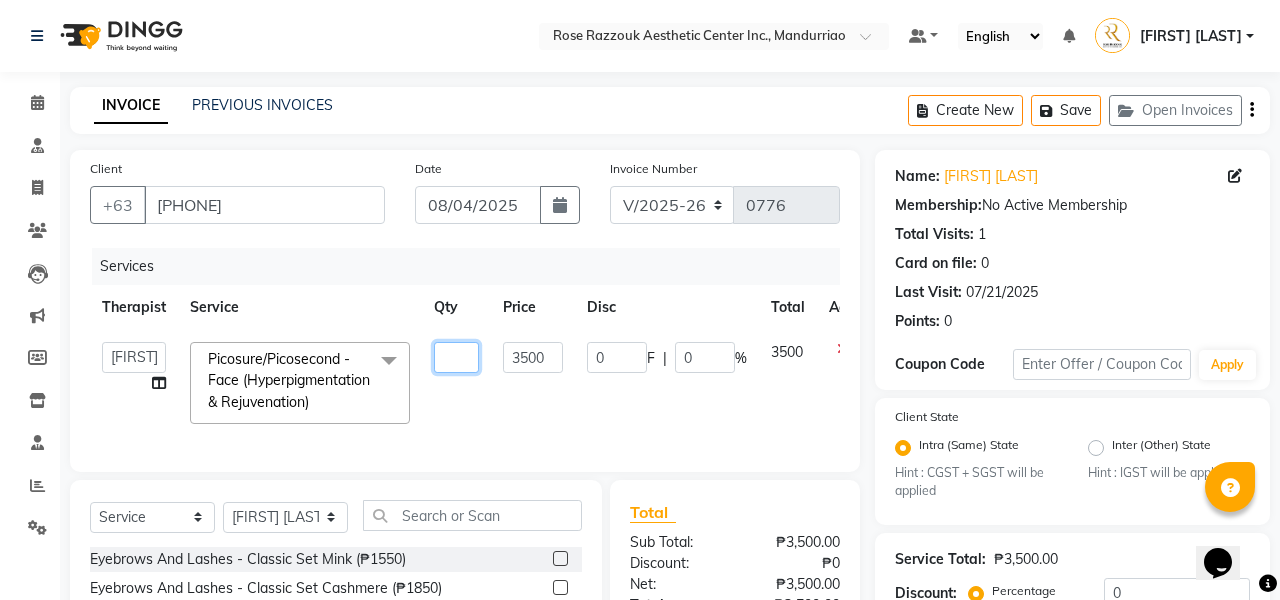 type on "5" 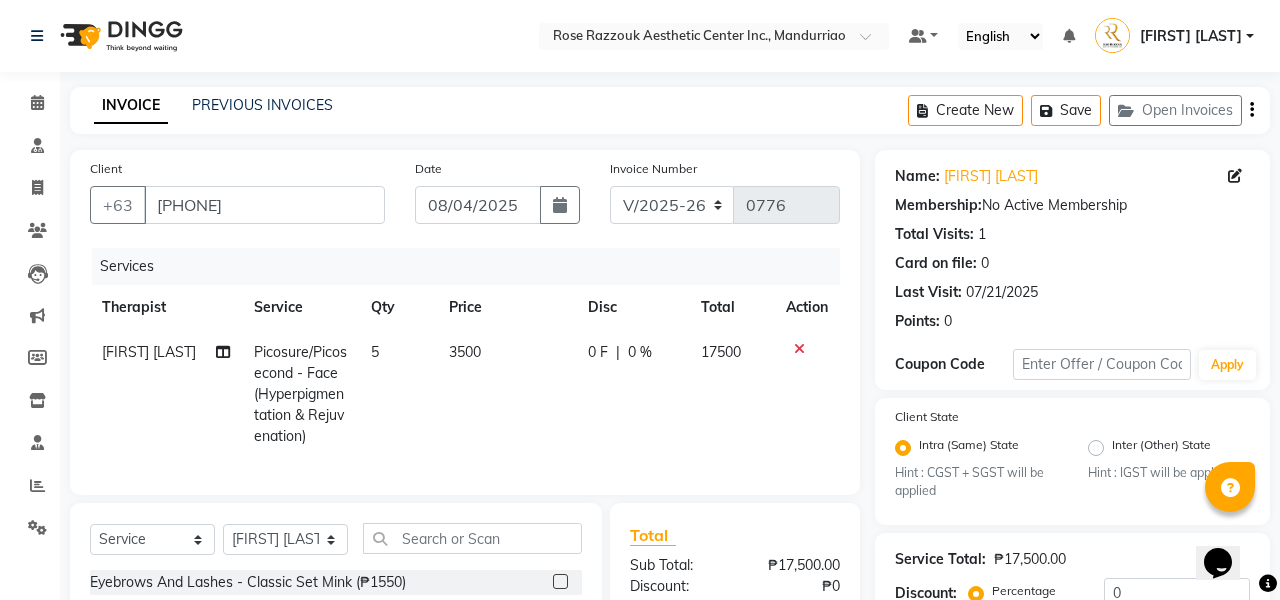 click on "Services Therapist Service Qty Price Disc Total Action [LAST] [LAST]  [SERVICE] [QUANTITY] [PRICE] [DISC] [TOTAL] [ACTION]" 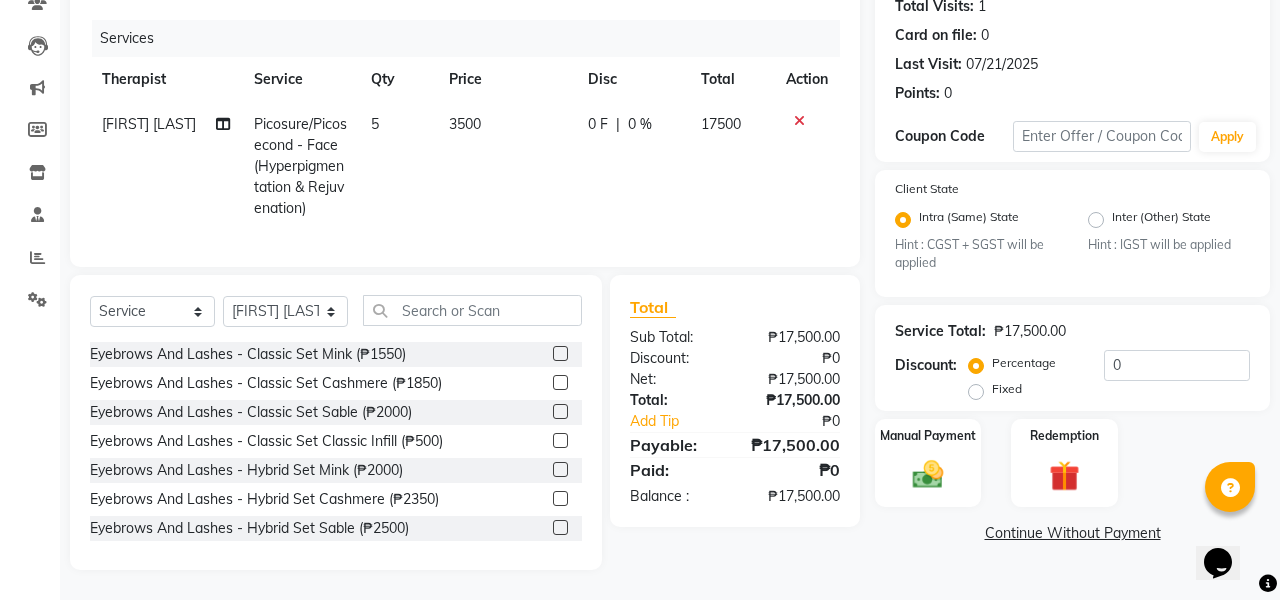 scroll, scrollTop: 228, scrollLeft: 0, axis: vertical 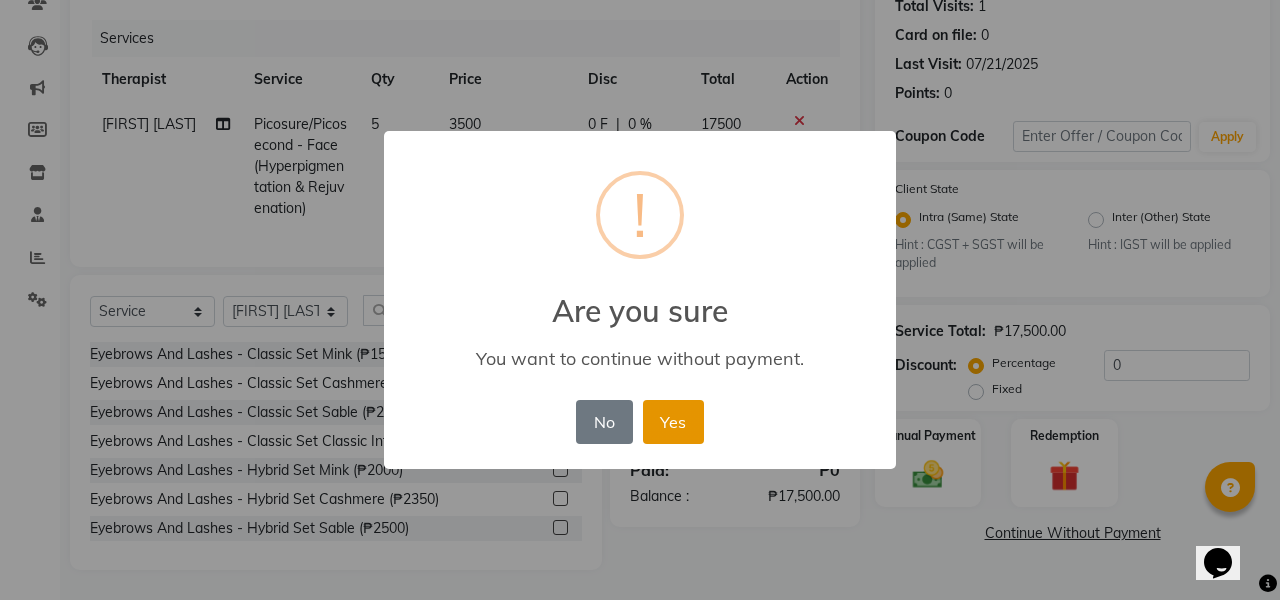 click on "Yes" at bounding box center [673, 422] 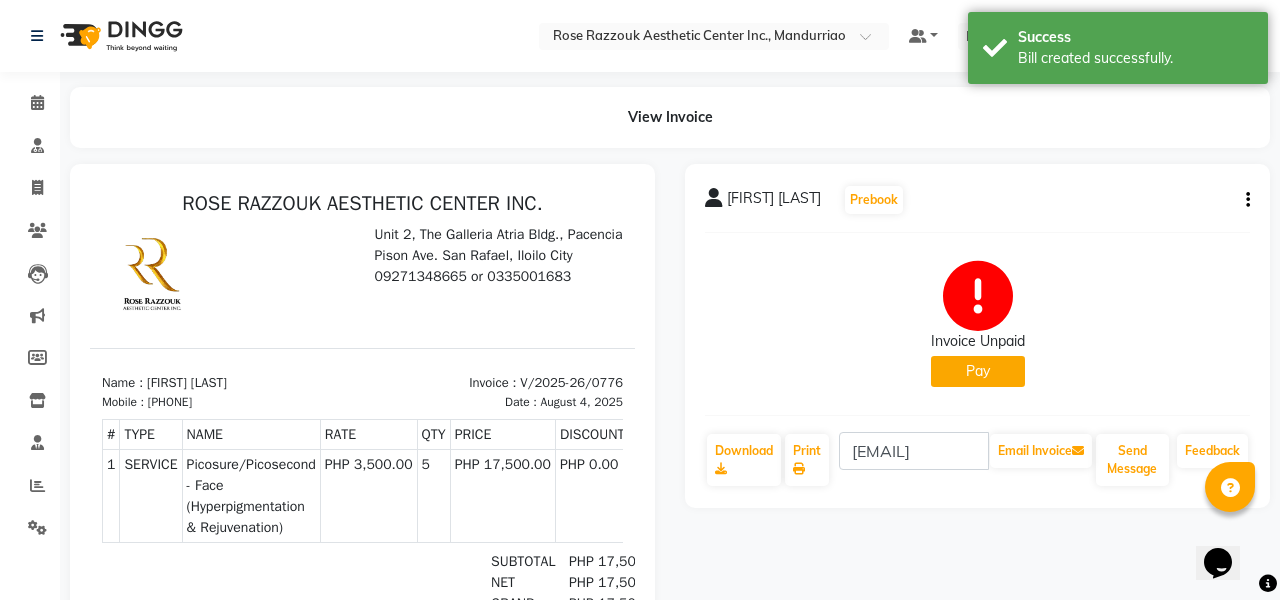scroll, scrollTop: 0, scrollLeft: 0, axis: both 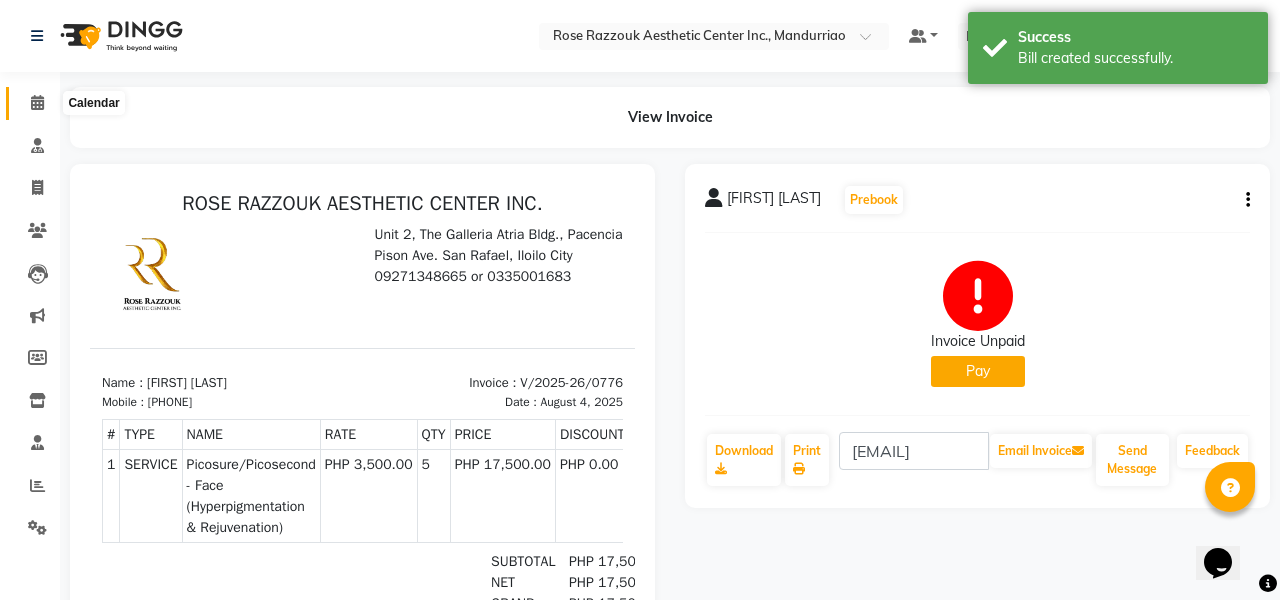 click 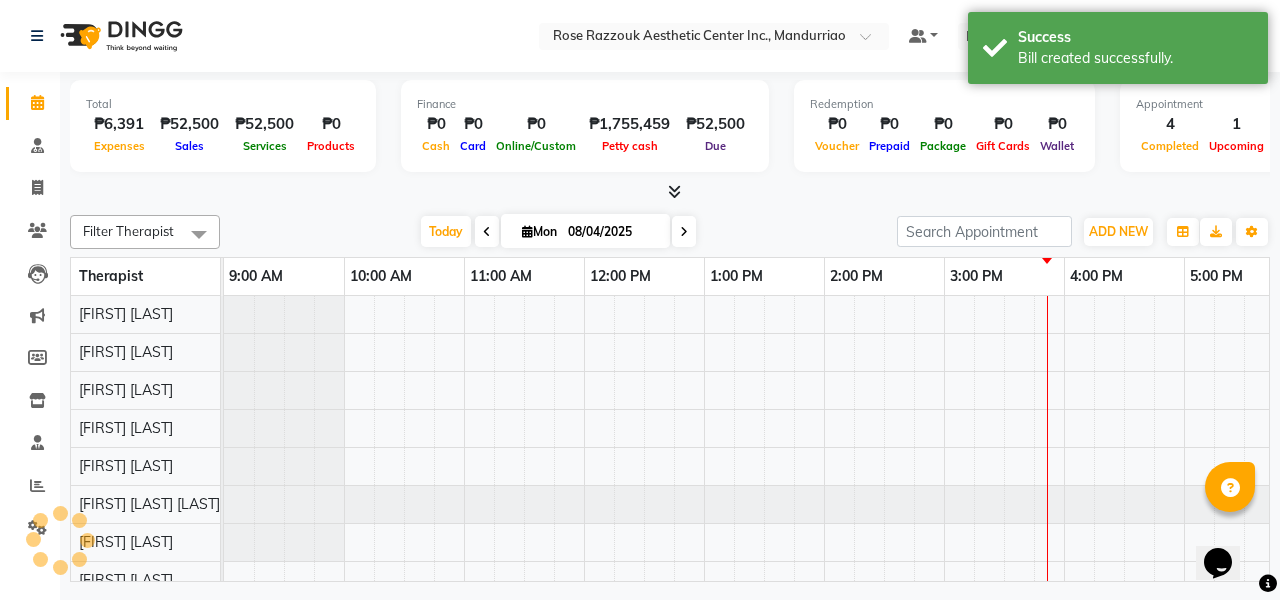 scroll, scrollTop: 0, scrollLeft: 0, axis: both 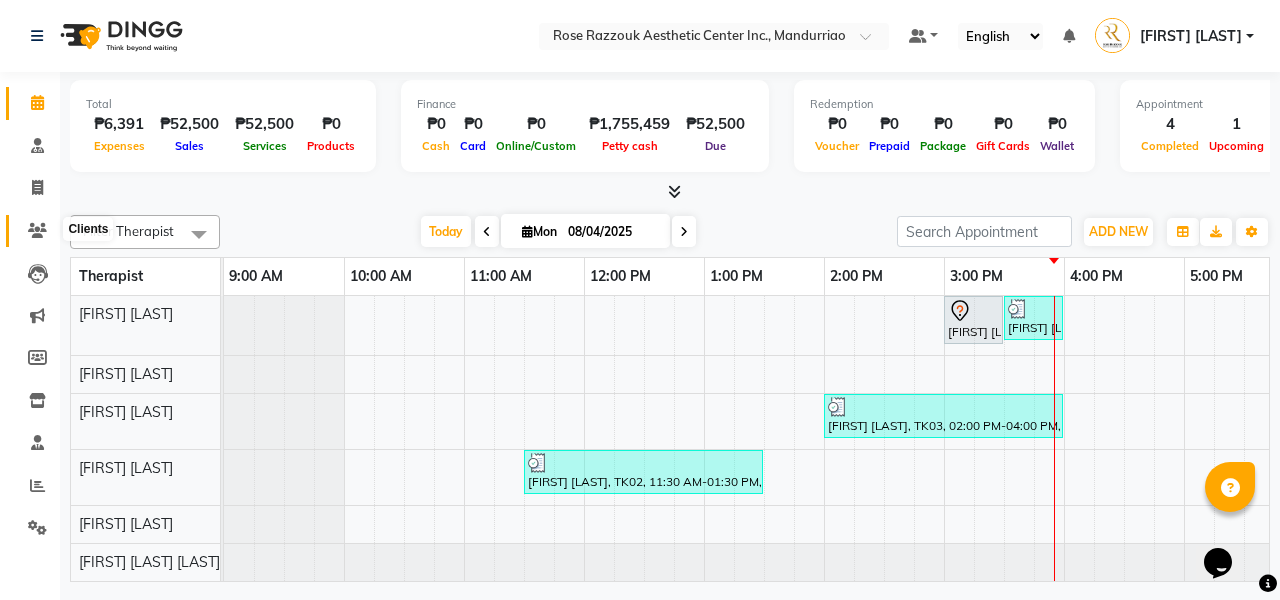click 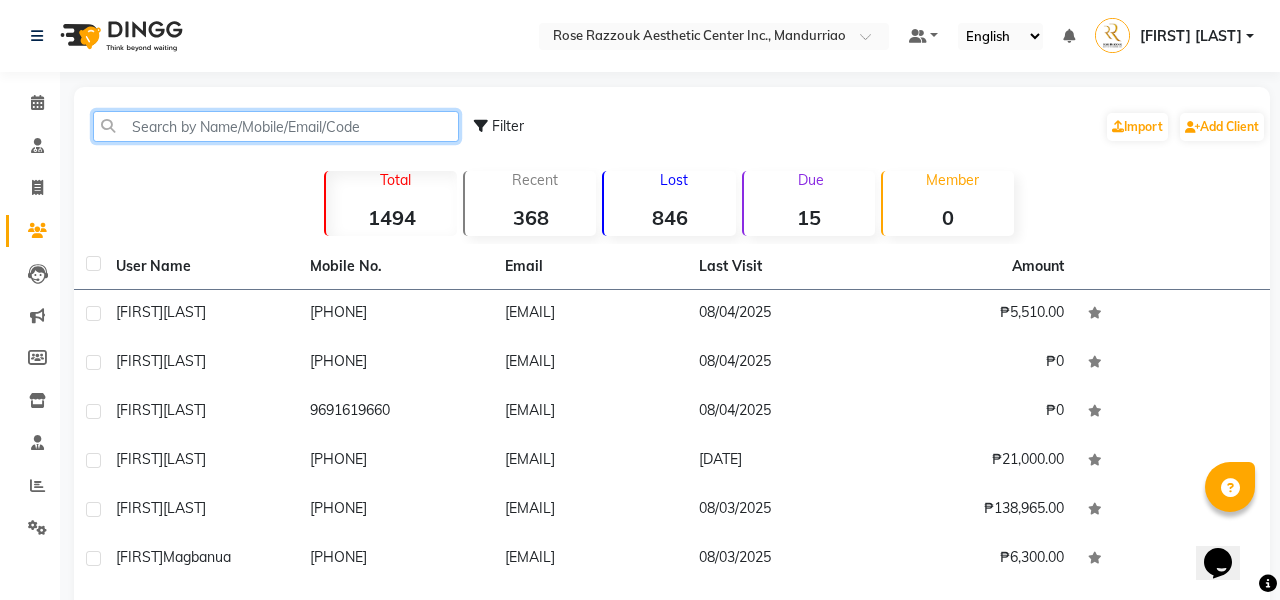 click 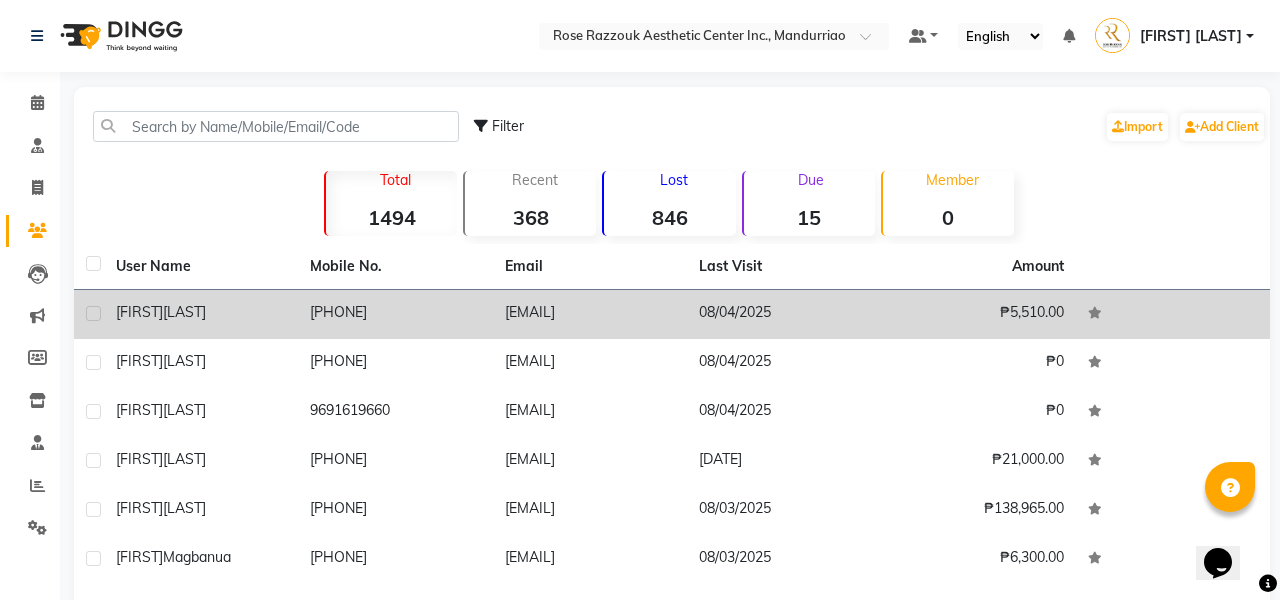 click on "[PHONE]" 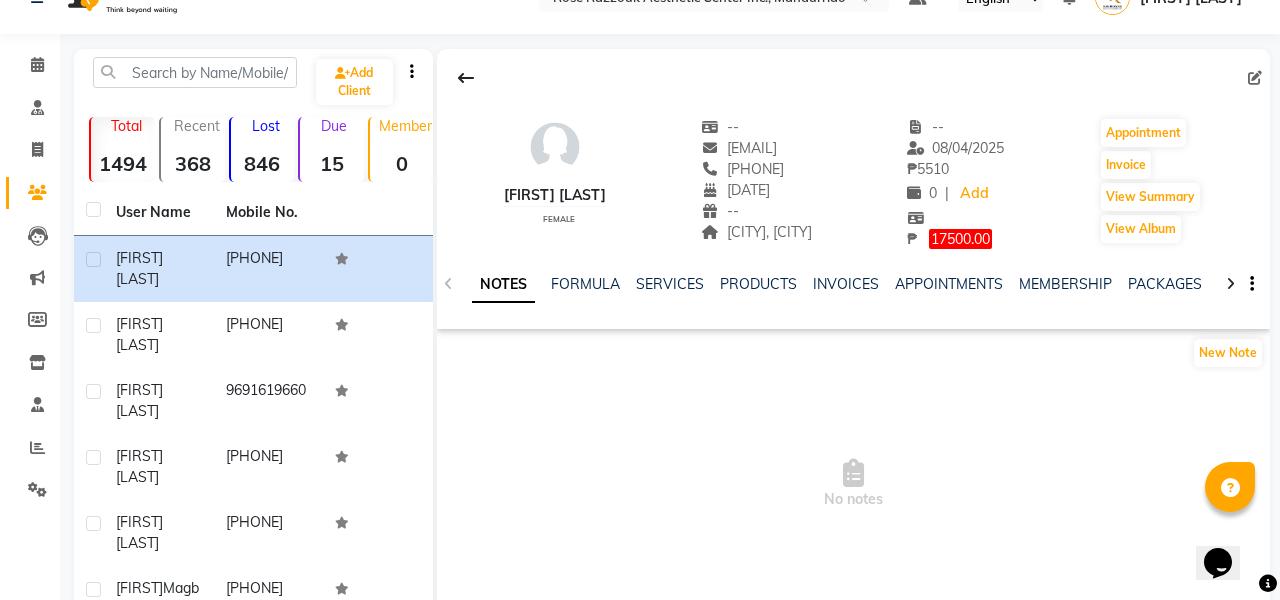 scroll, scrollTop: 45, scrollLeft: 0, axis: vertical 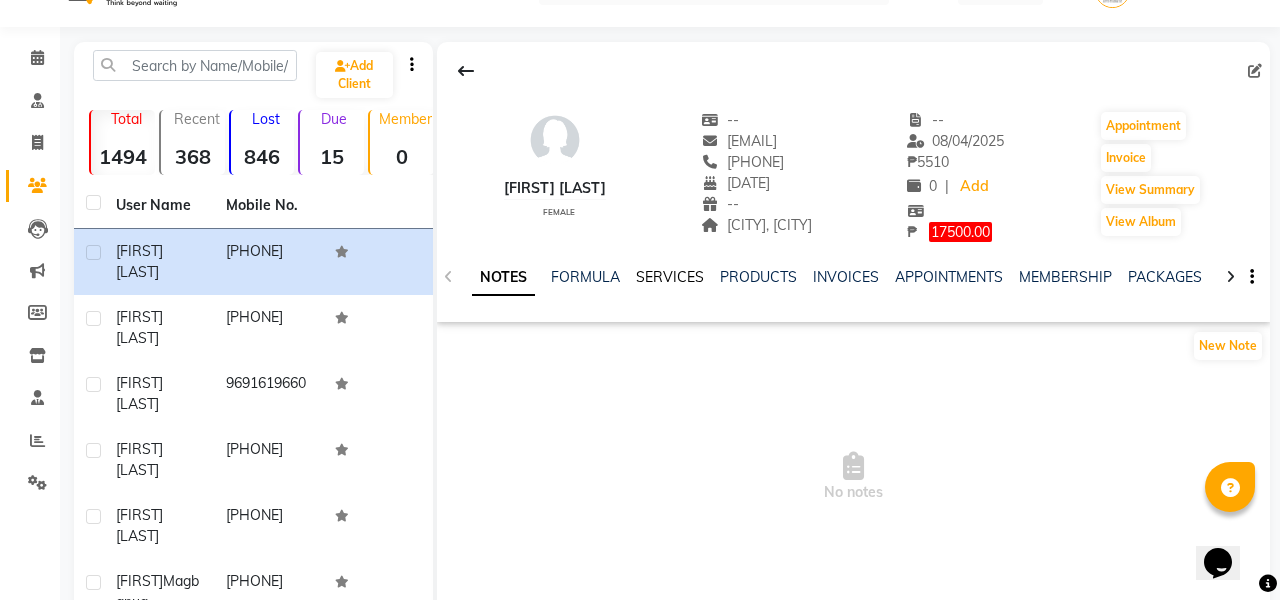 click on "SERVICES" 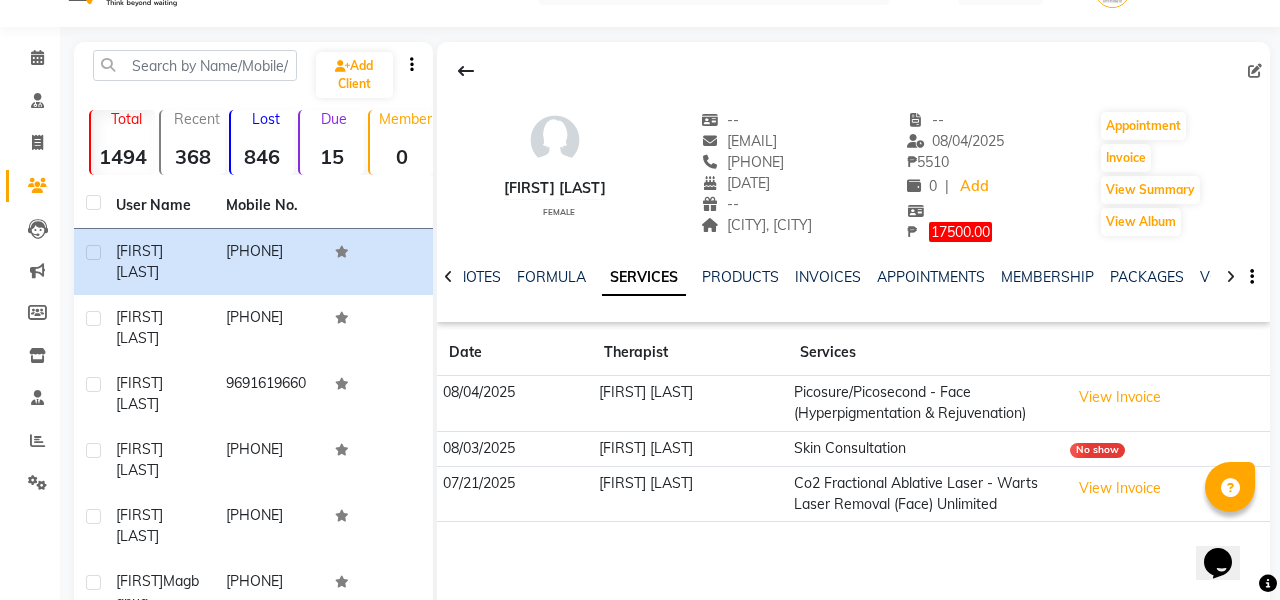 click on "INVOICES" 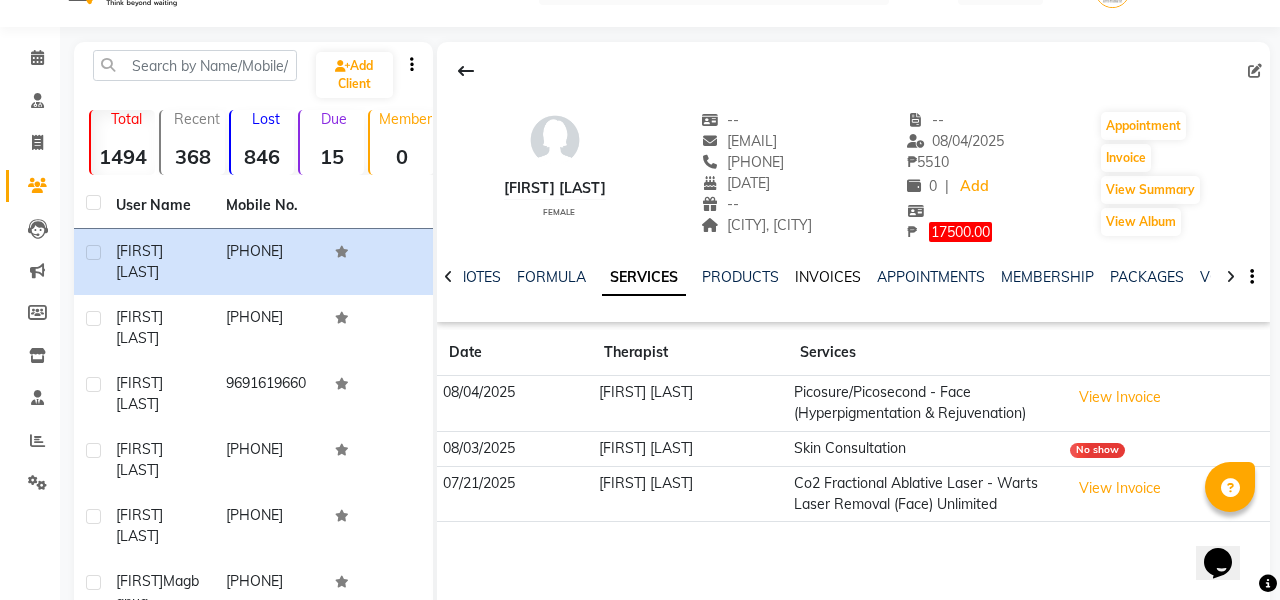 click on "INVOICES" 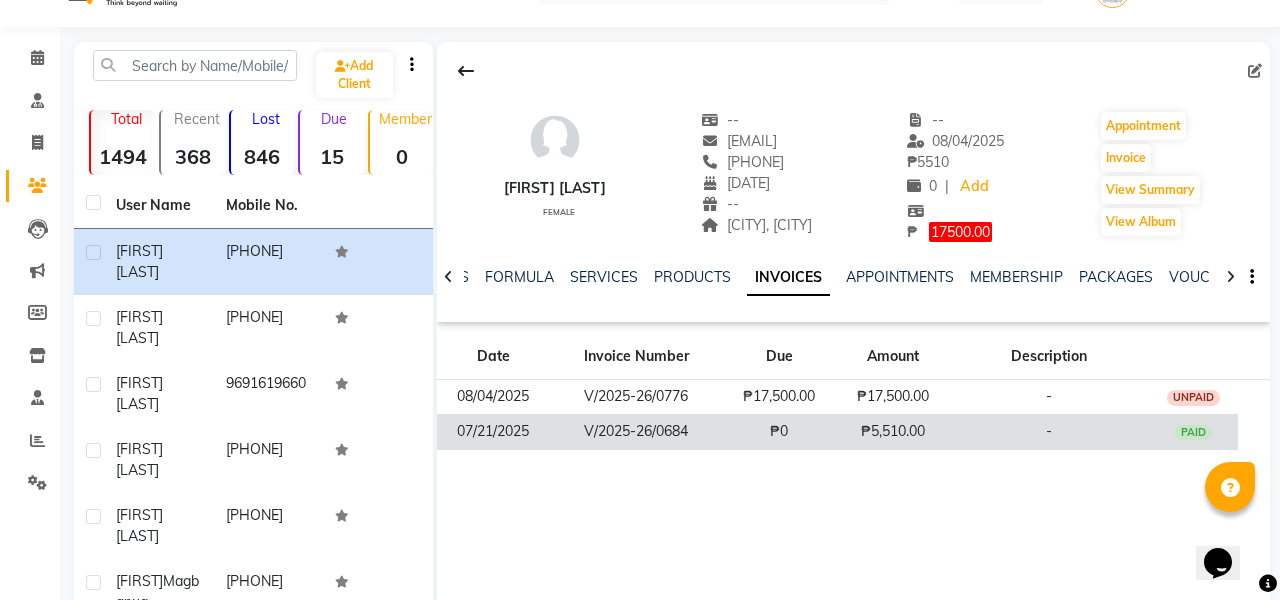 click on "₱5,510.00" 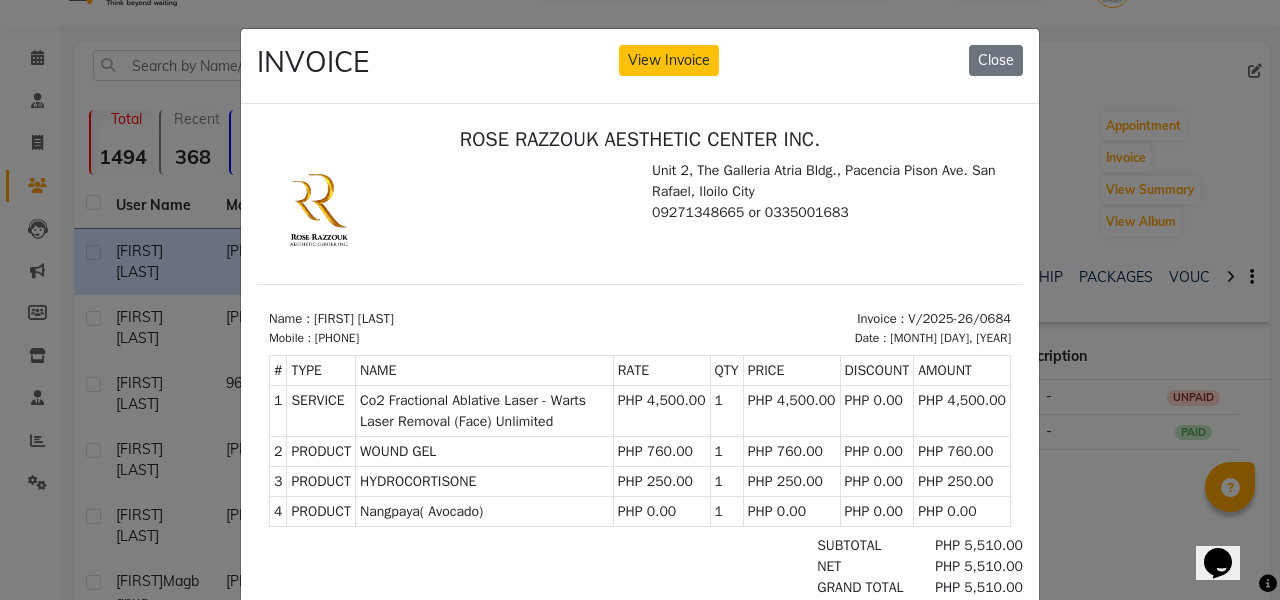 scroll, scrollTop: 16, scrollLeft: 0, axis: vertical 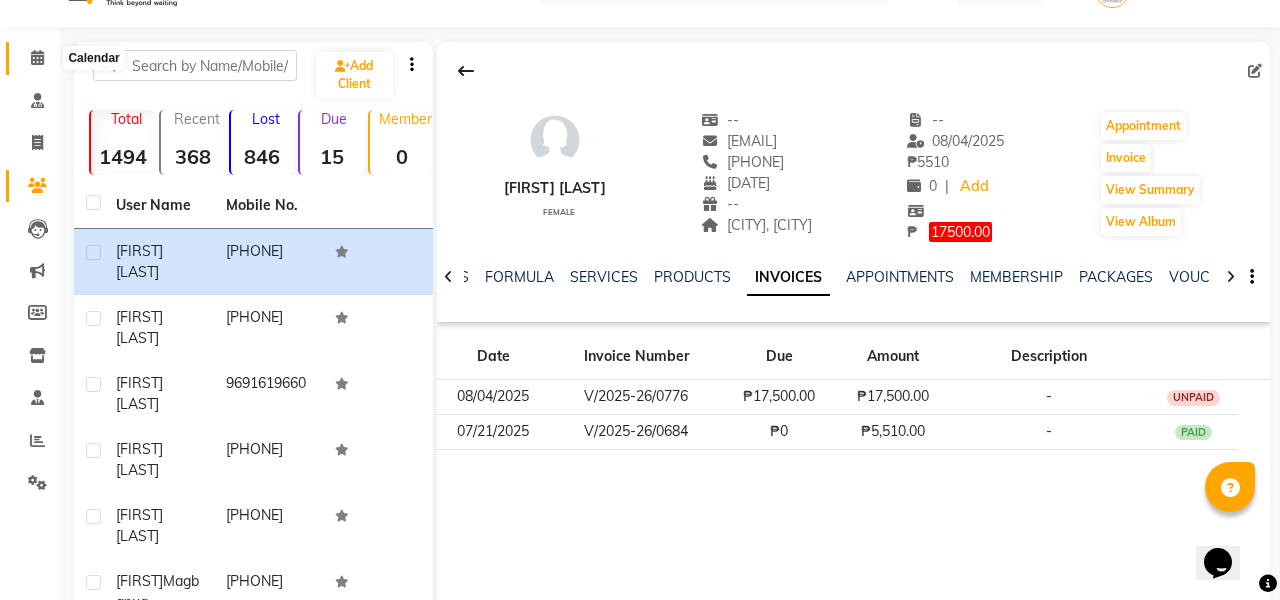 click 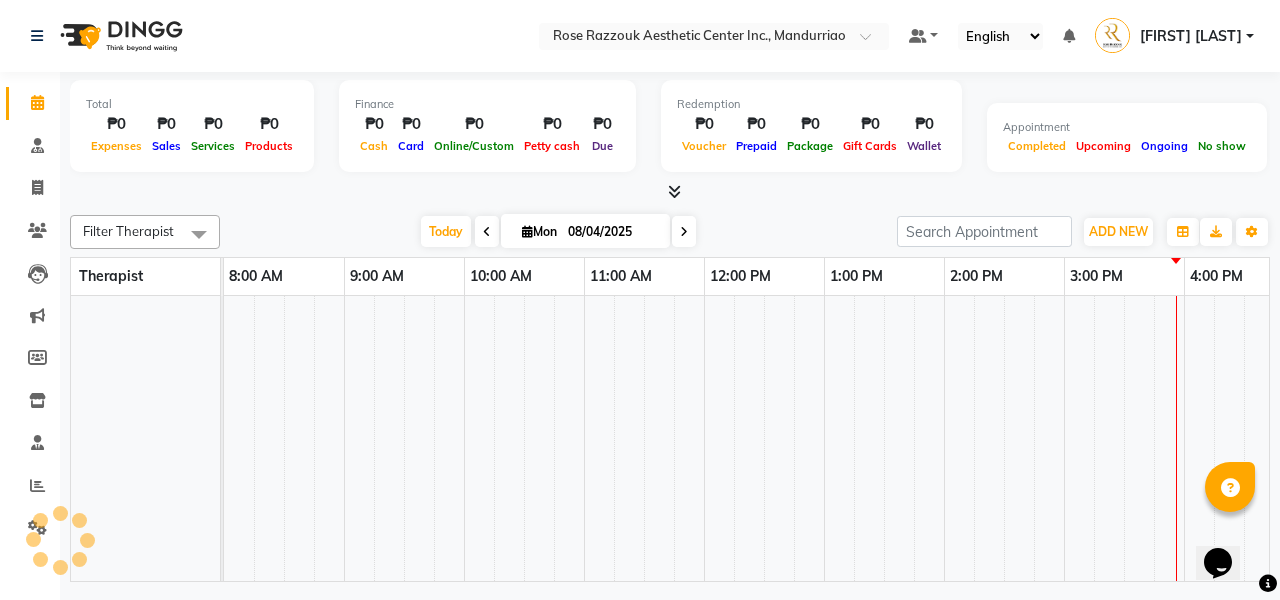 scroll, scrollTop: 0, scrollLeft: 0, axis: both 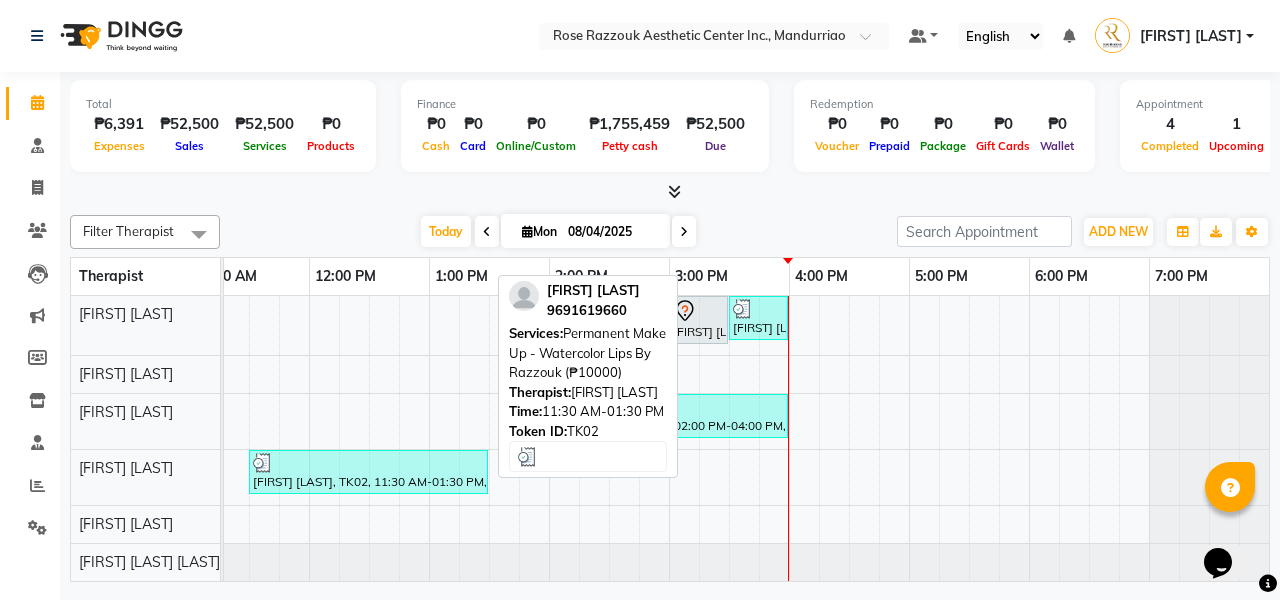 click at bounding box center [368, 463] 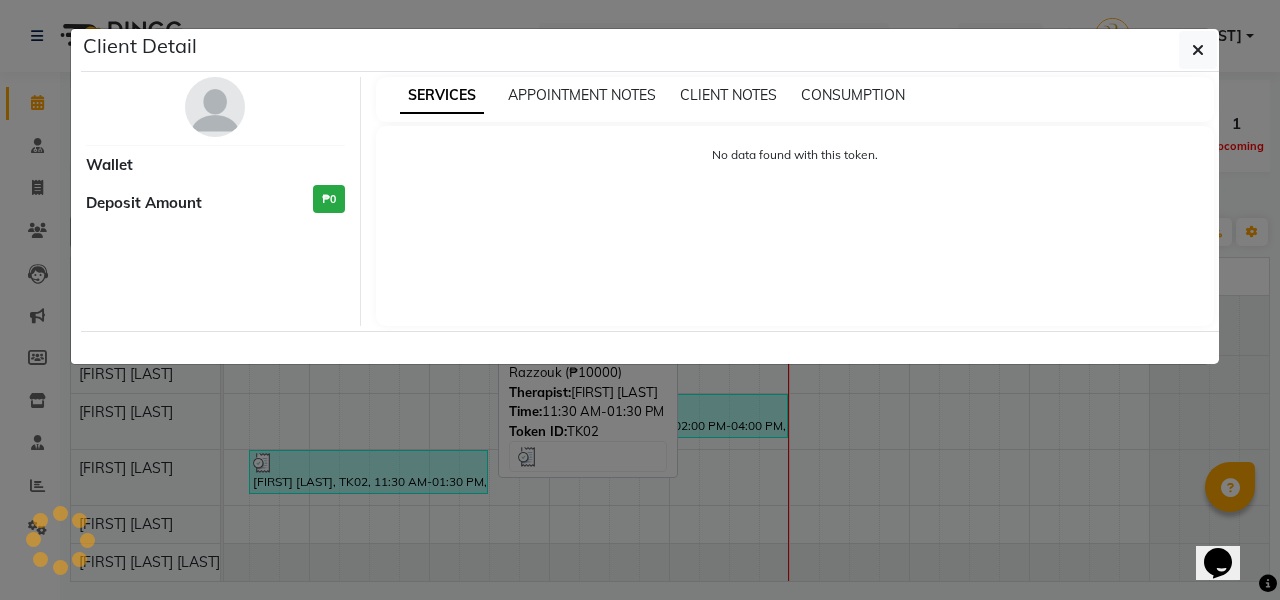 select on "3" 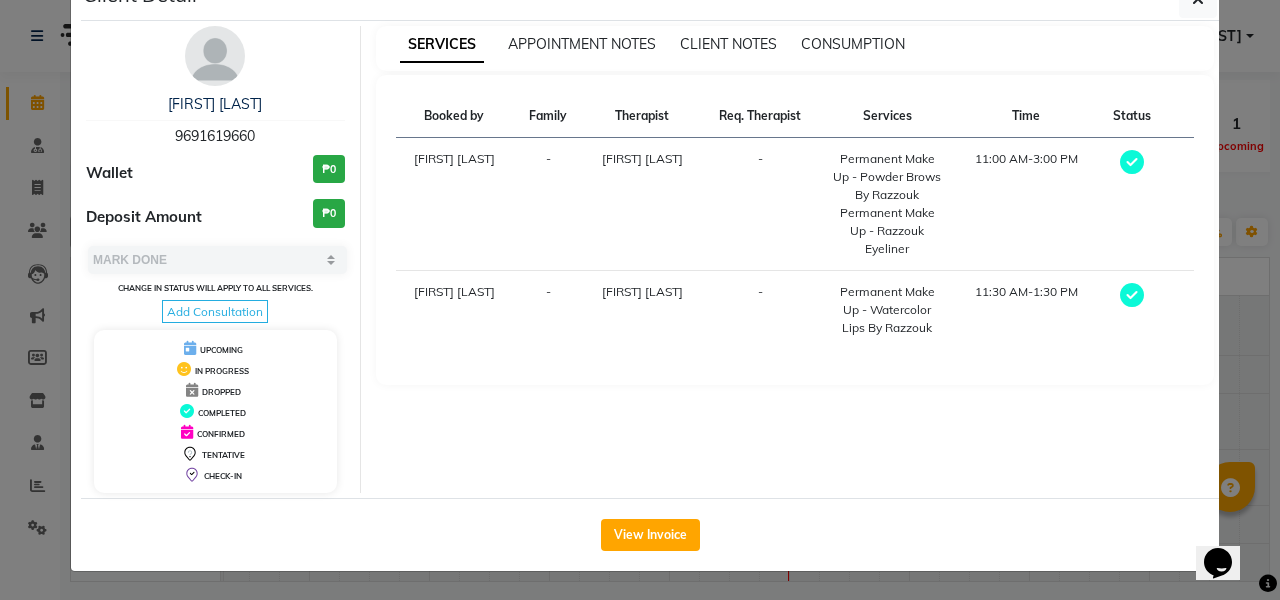 scroll, scrollTop: 52, scrollLeft: 0, axis: vertical 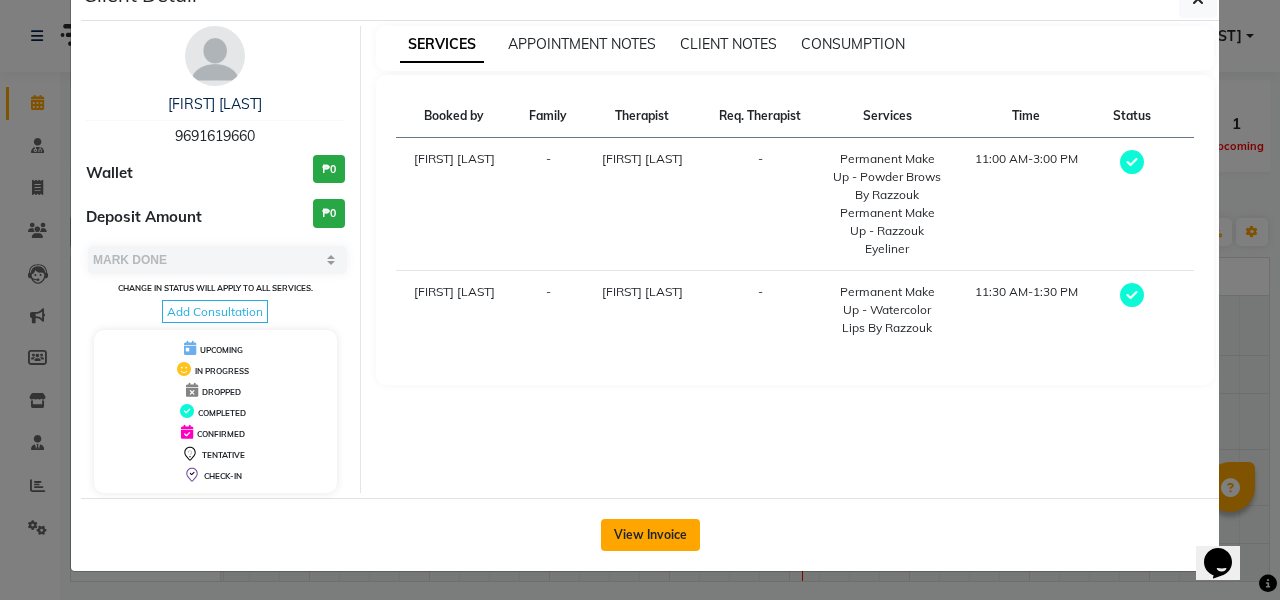 click on "View Invoice" 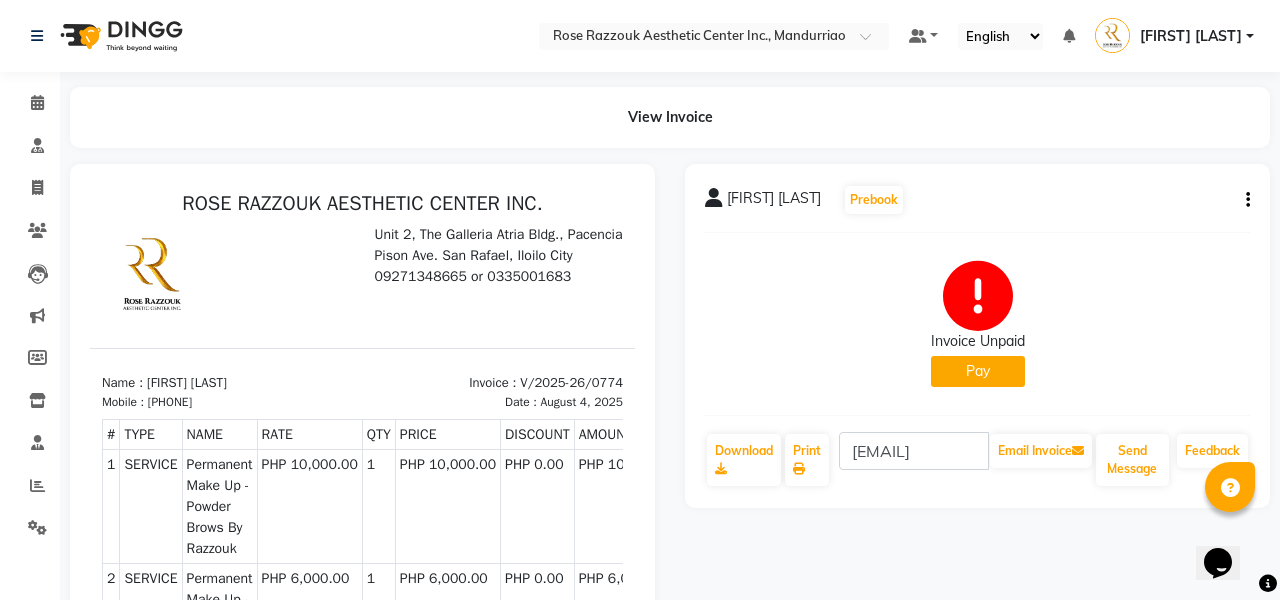 scroll, scrollTop: 0, scrollLeft: 0, axis: both 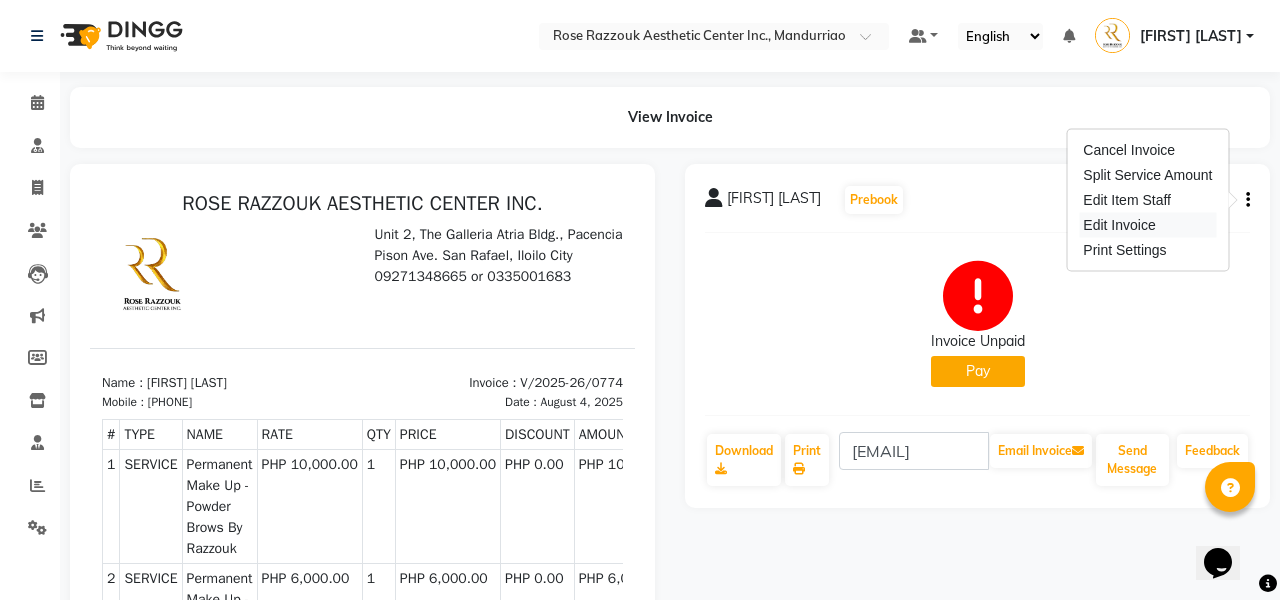 click on "Edit Invoice" at bounding box center [1147, 225] 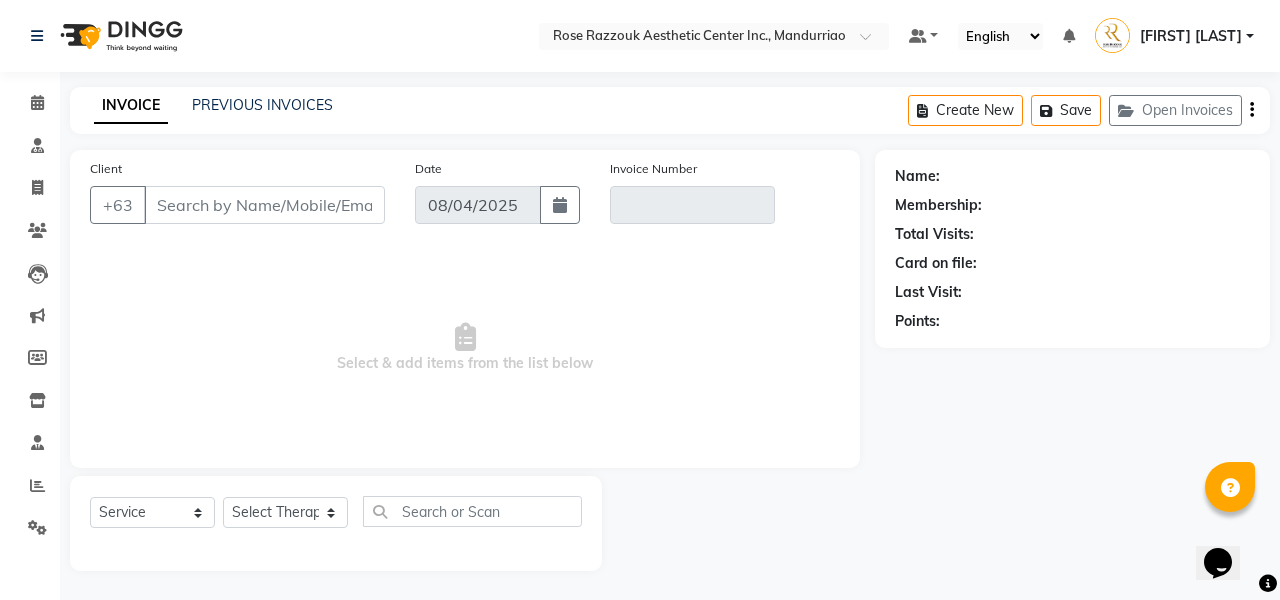 type on "9691619660" 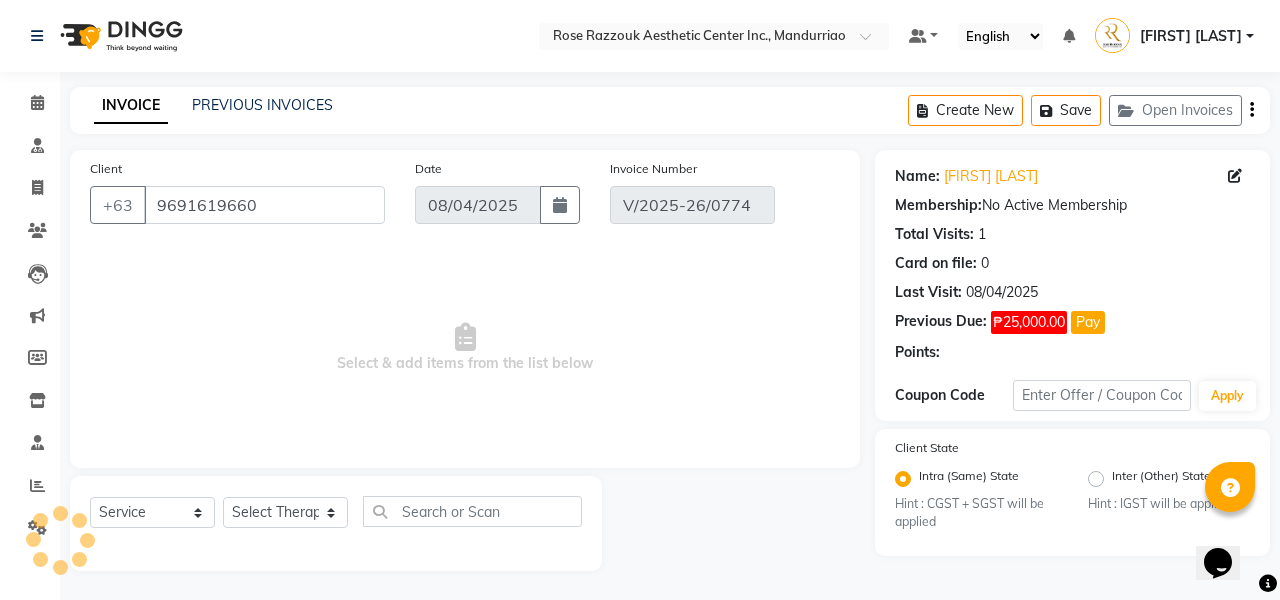 select on "select" 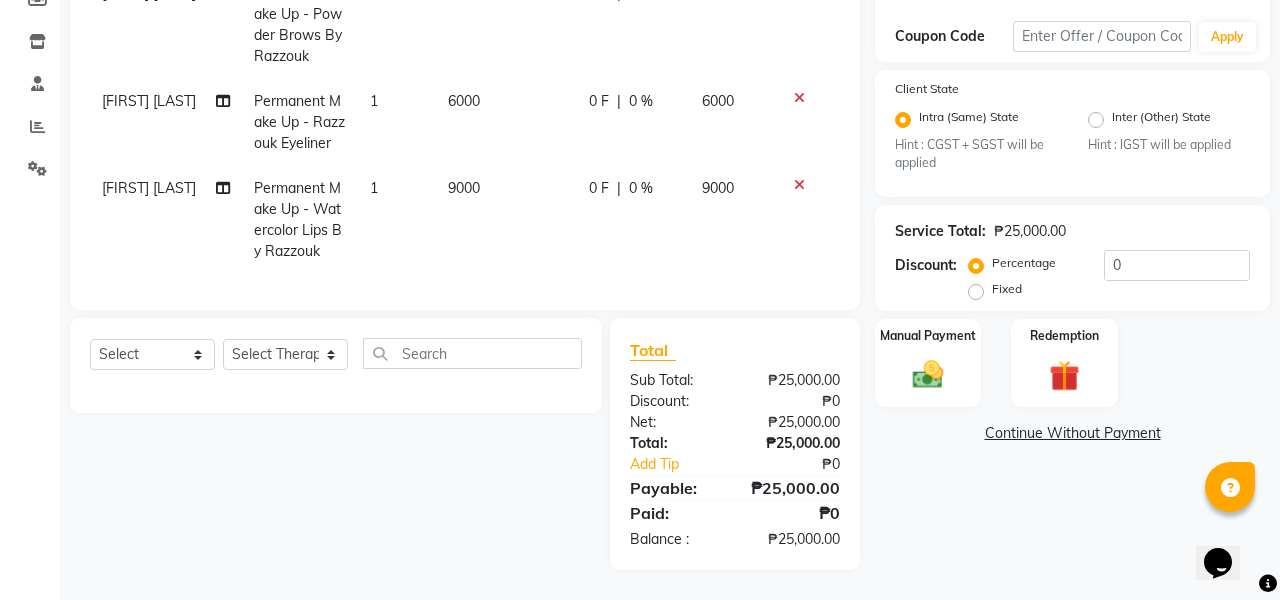 scroll, scrollTop: 359, scrollLeft: 0, axis: vertical 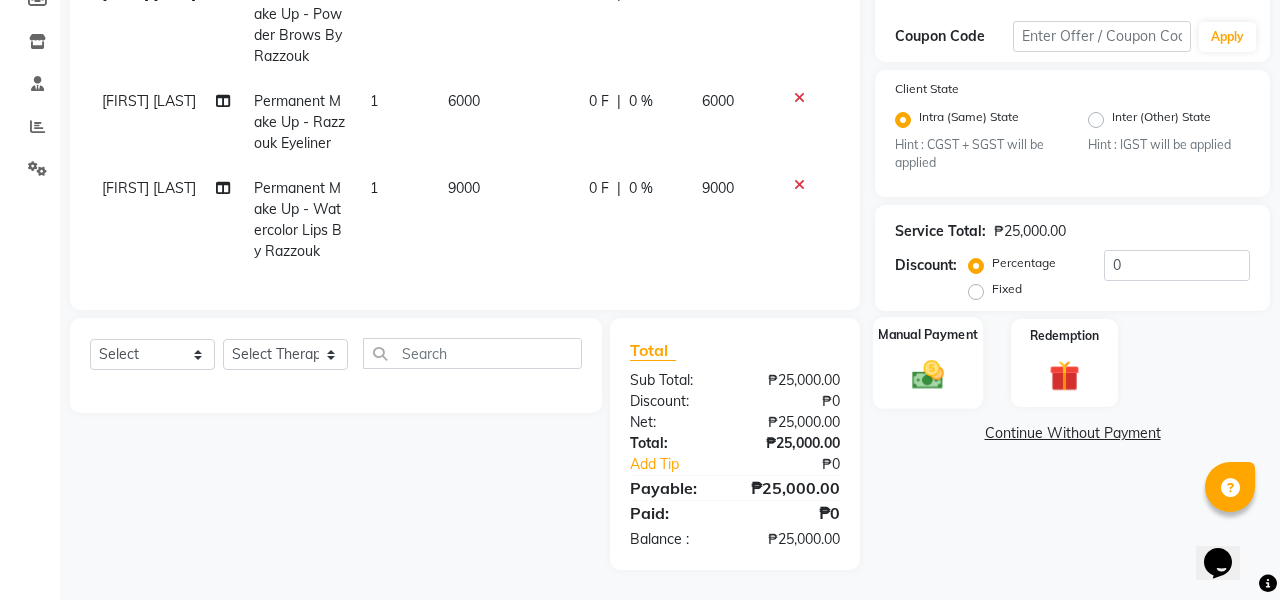 click on "Manual Payment" 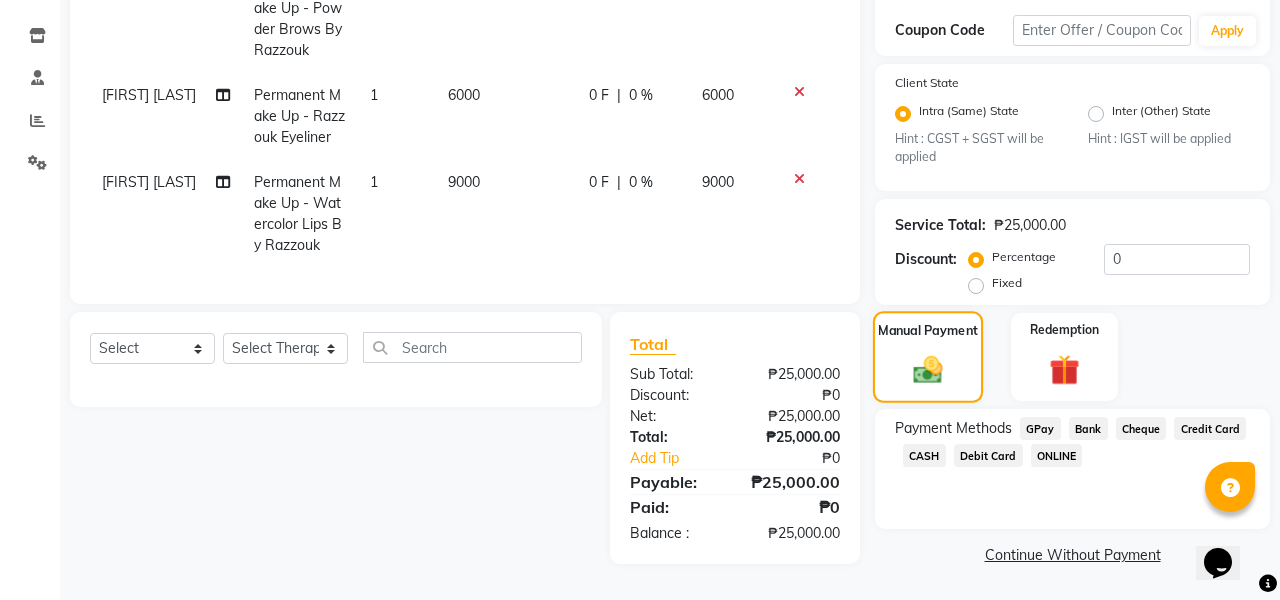 scroll, scrollTop: 364, scrollLeft: 0, axis: vertical 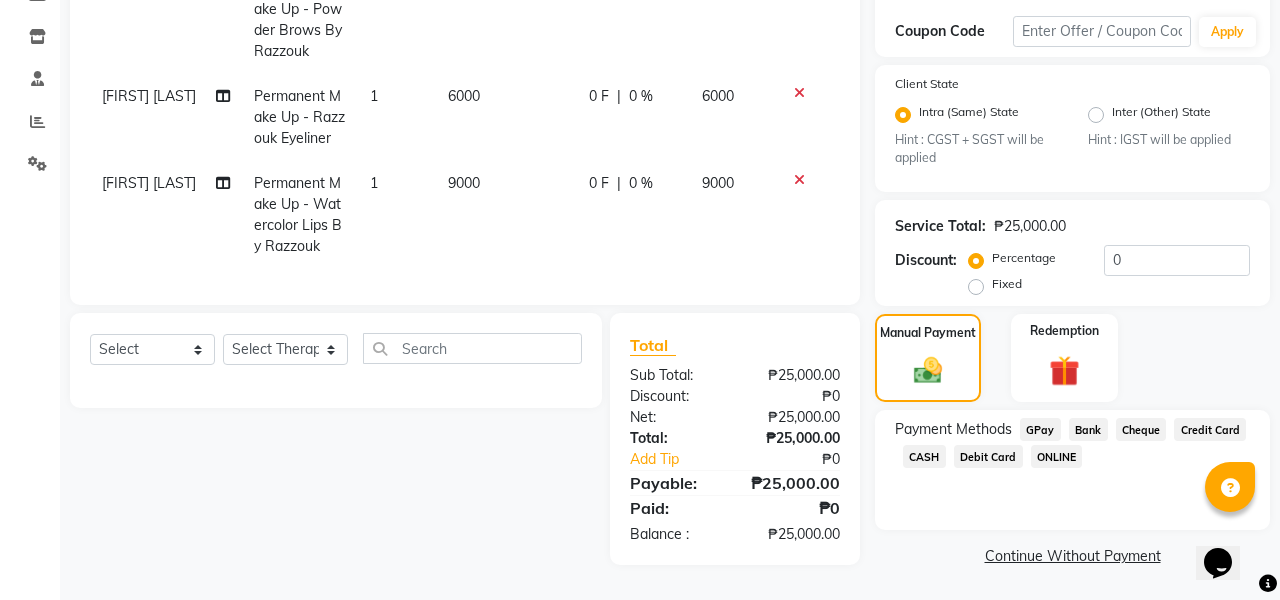 click on "Credit Card" 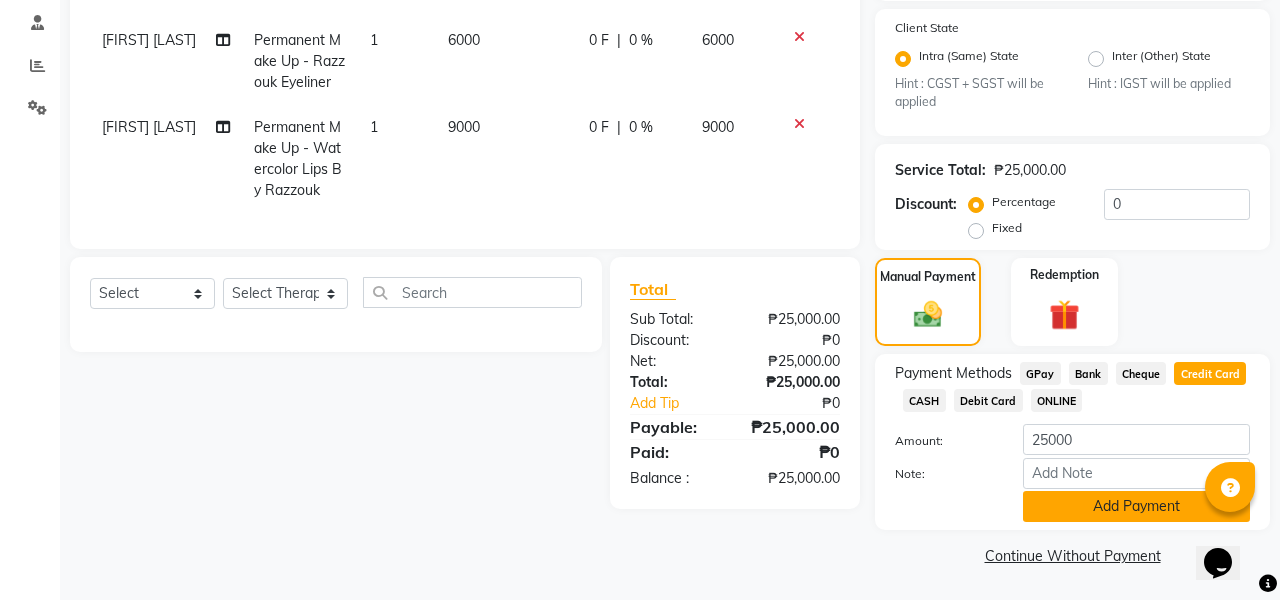 scroll, scrollTop: 419, scrollLeft: 0, axis: vertical 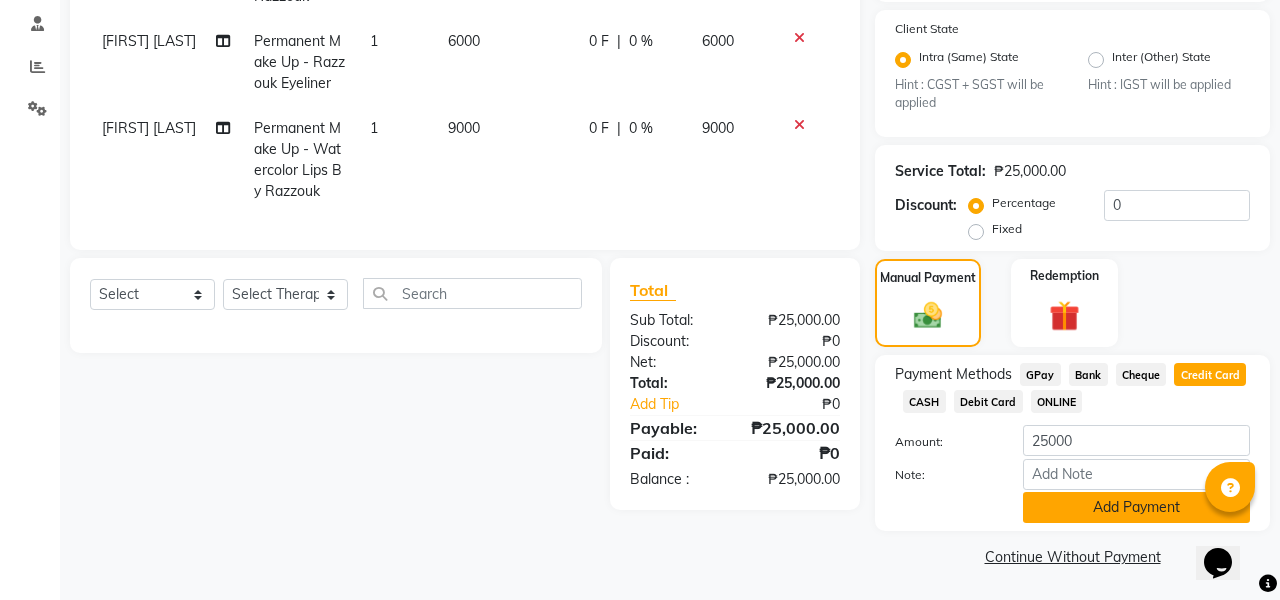 click on "Add Payment" 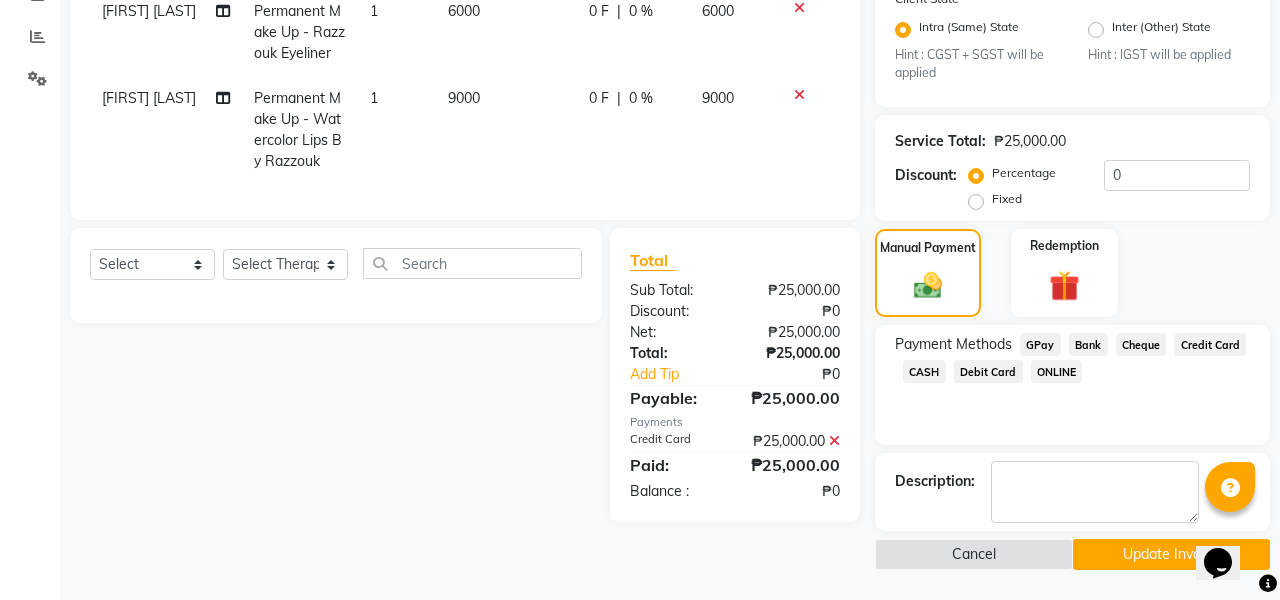scroll, scrollTop: 448, scrollLeft: 0, axis: vertical 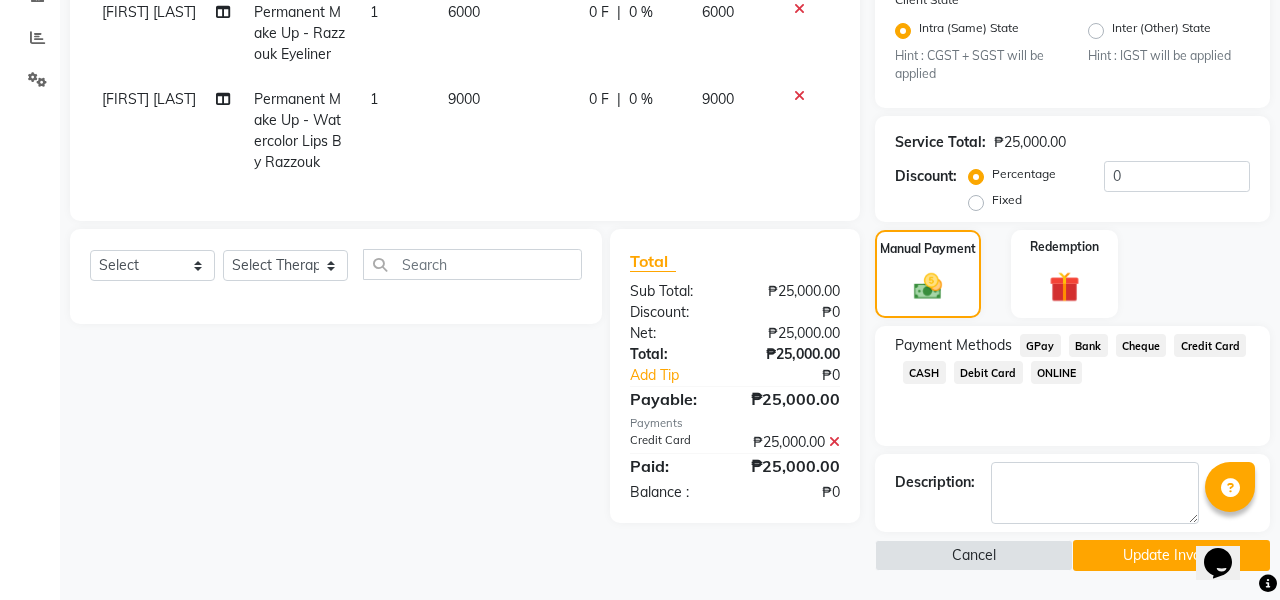 click on "Update Invoice" 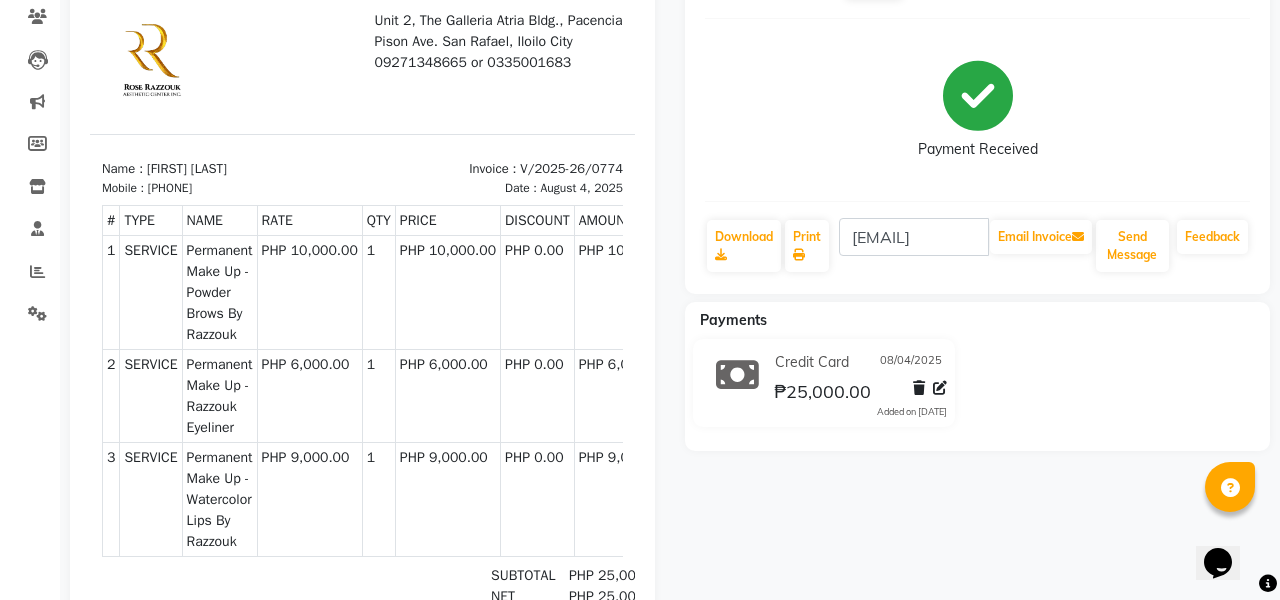 scroll, scrollTop: 196, scrollLeft: 0, axis: vertical 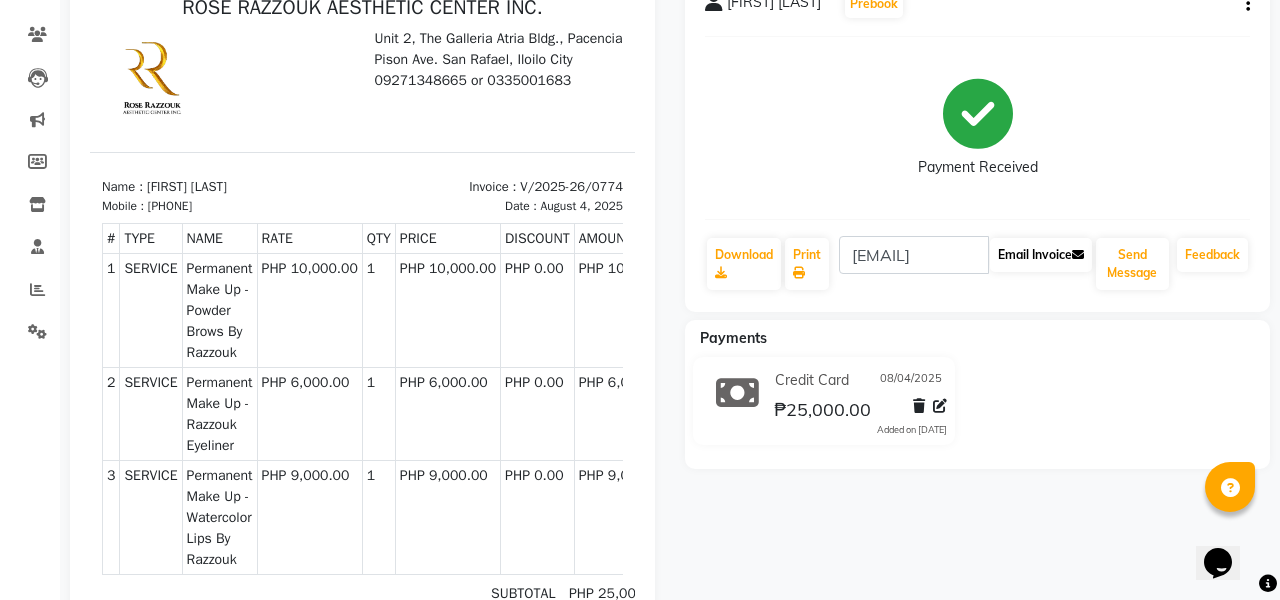 click on "Email Invoice" 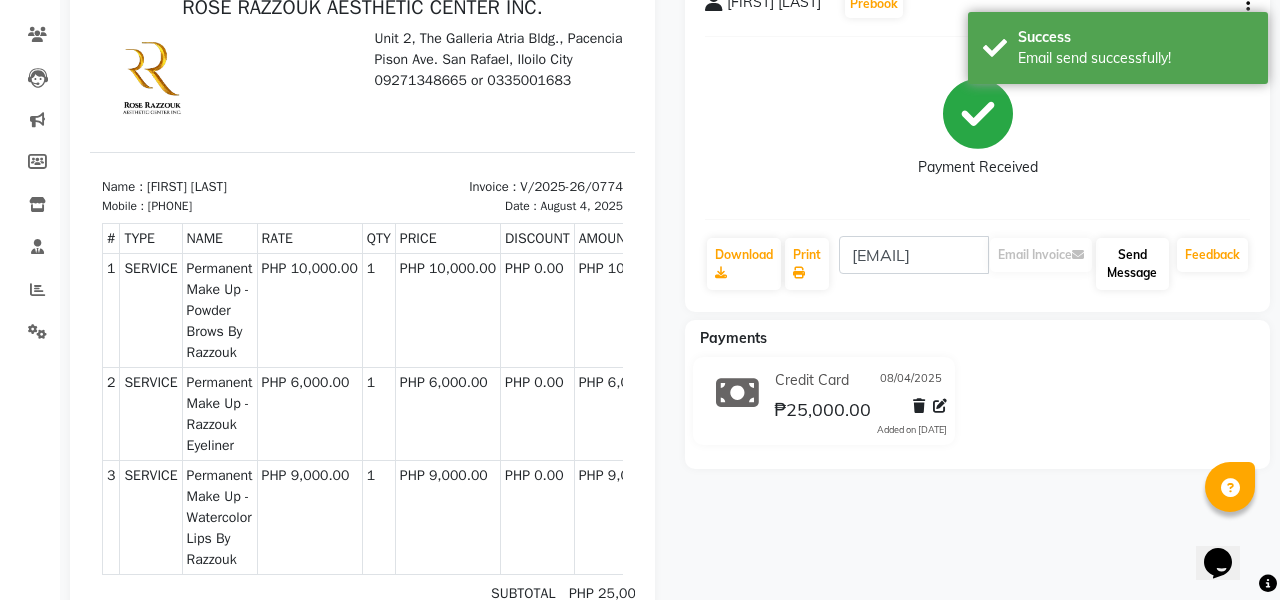 scroll, scrollTop: 281, scrollLeft: 0, axis: vertical 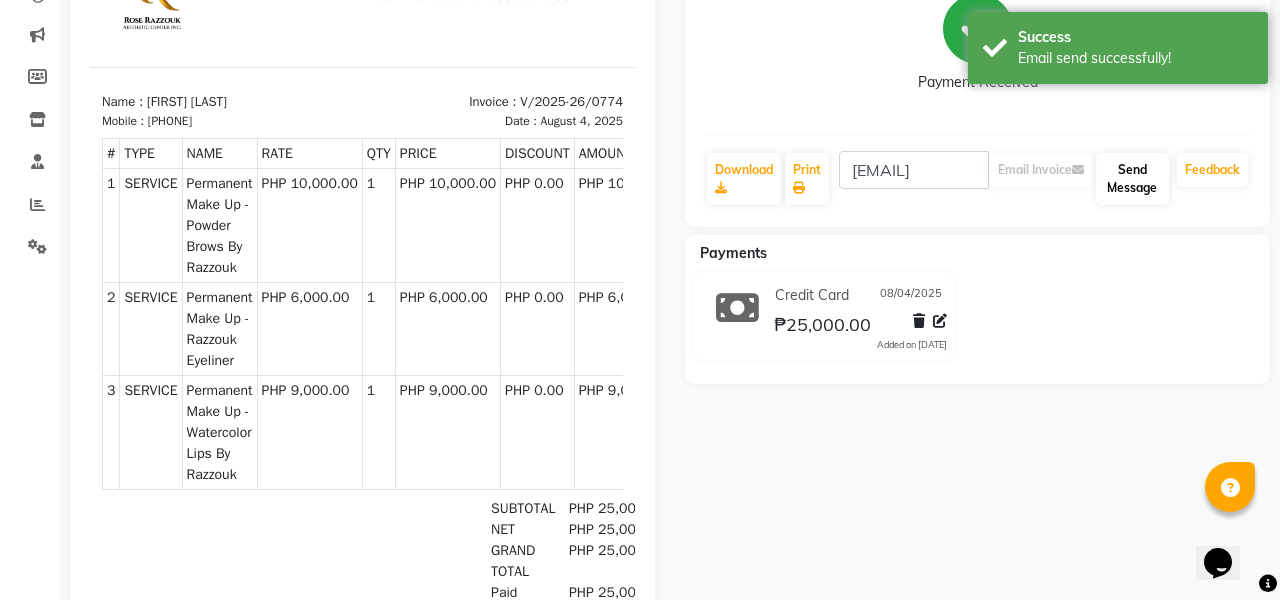 click on "Send Message" 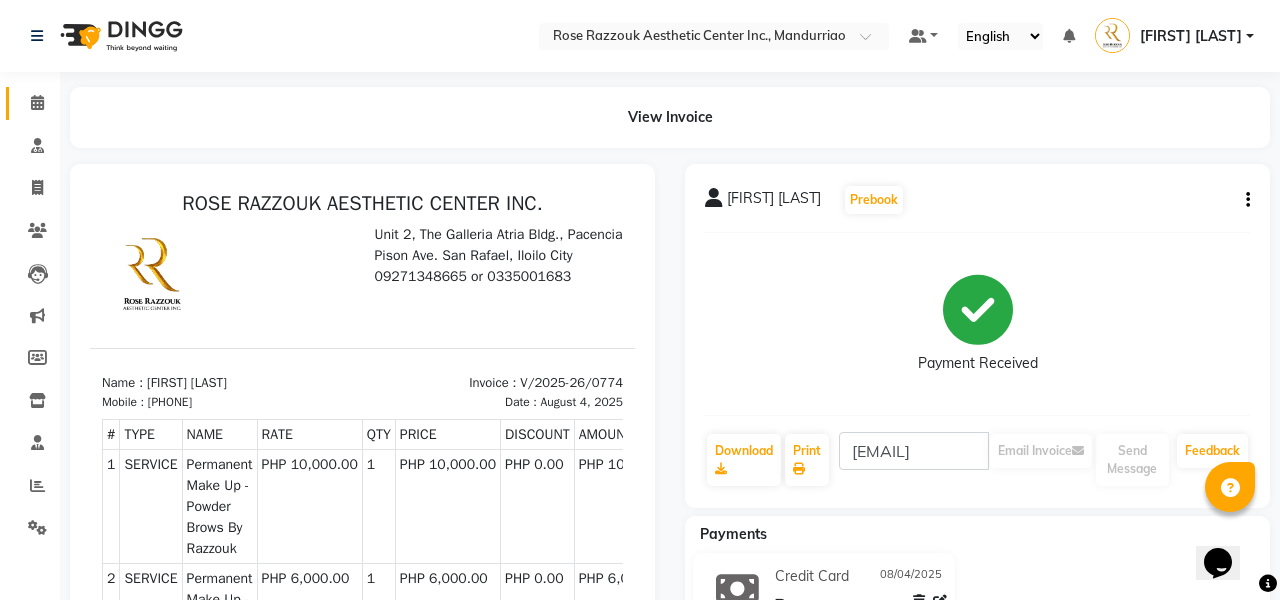 scroll, scrollTop: 0, scrollLeft: 0, axis: both 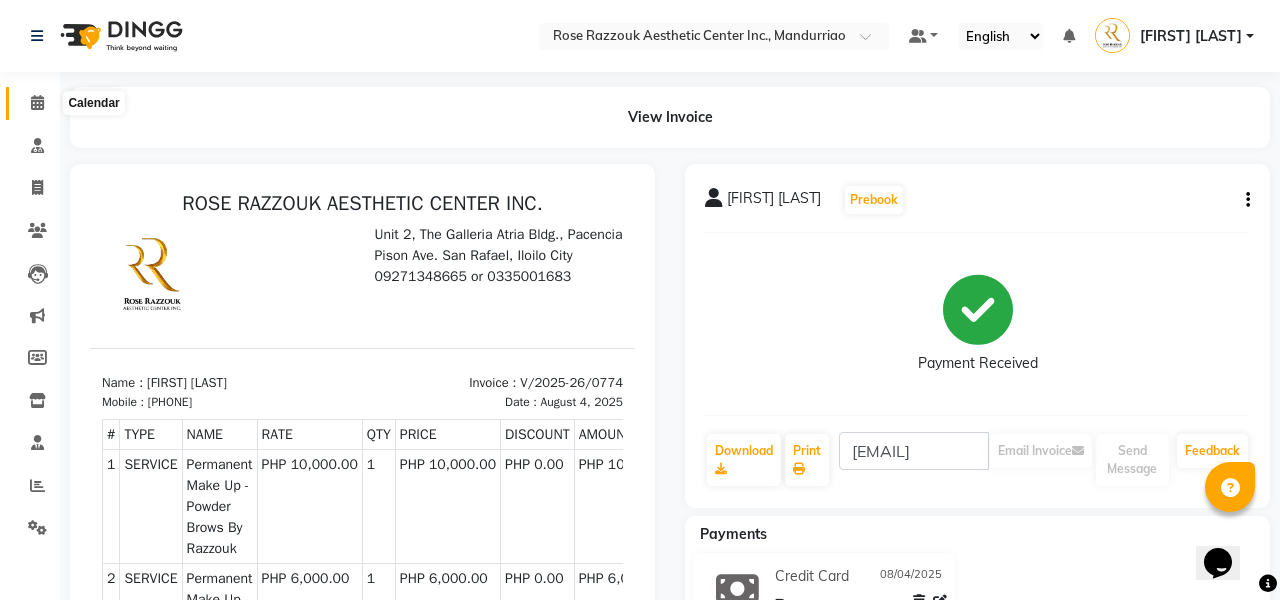 click 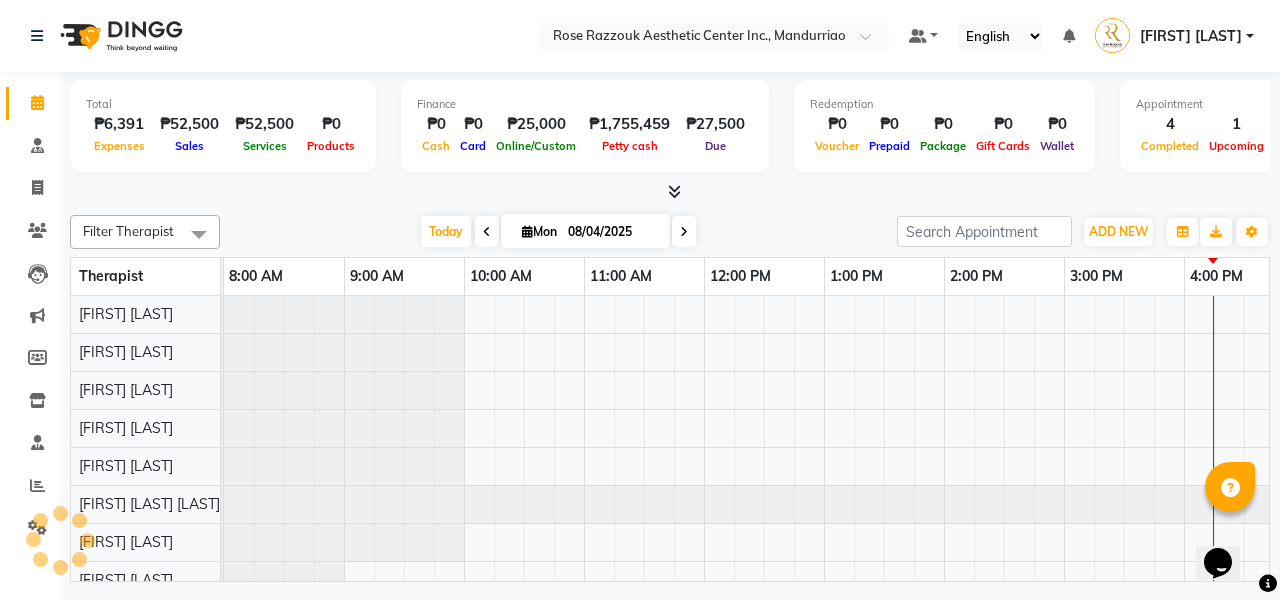 scroll, scrollTop: 0, scrollLeft: 0, axis: both 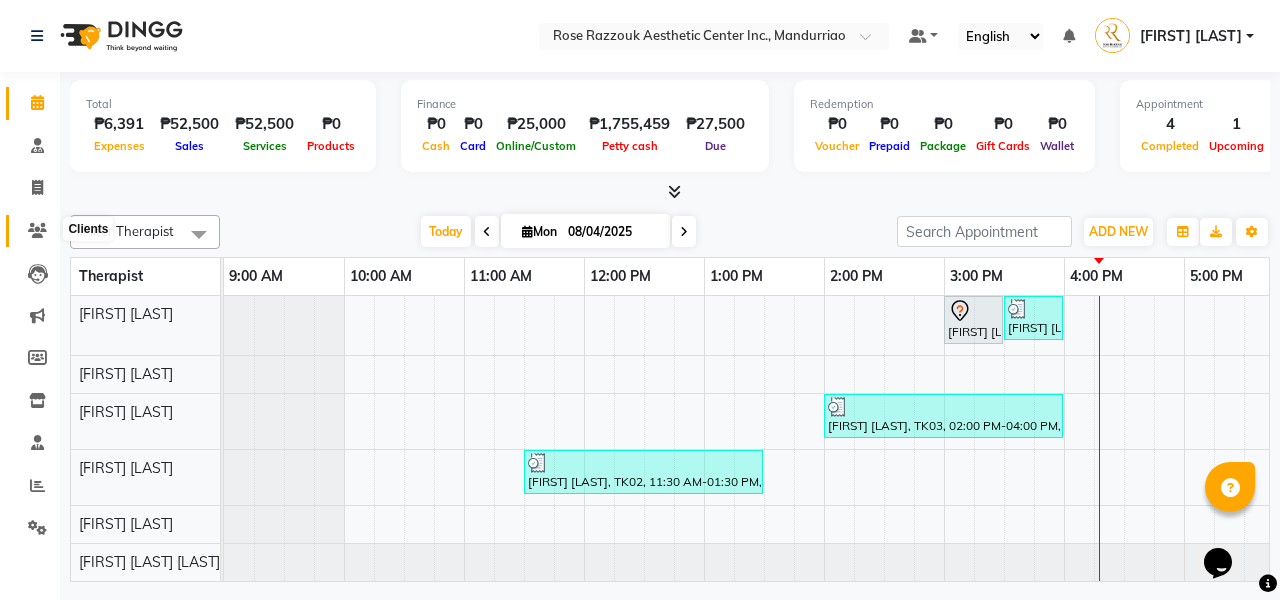 click 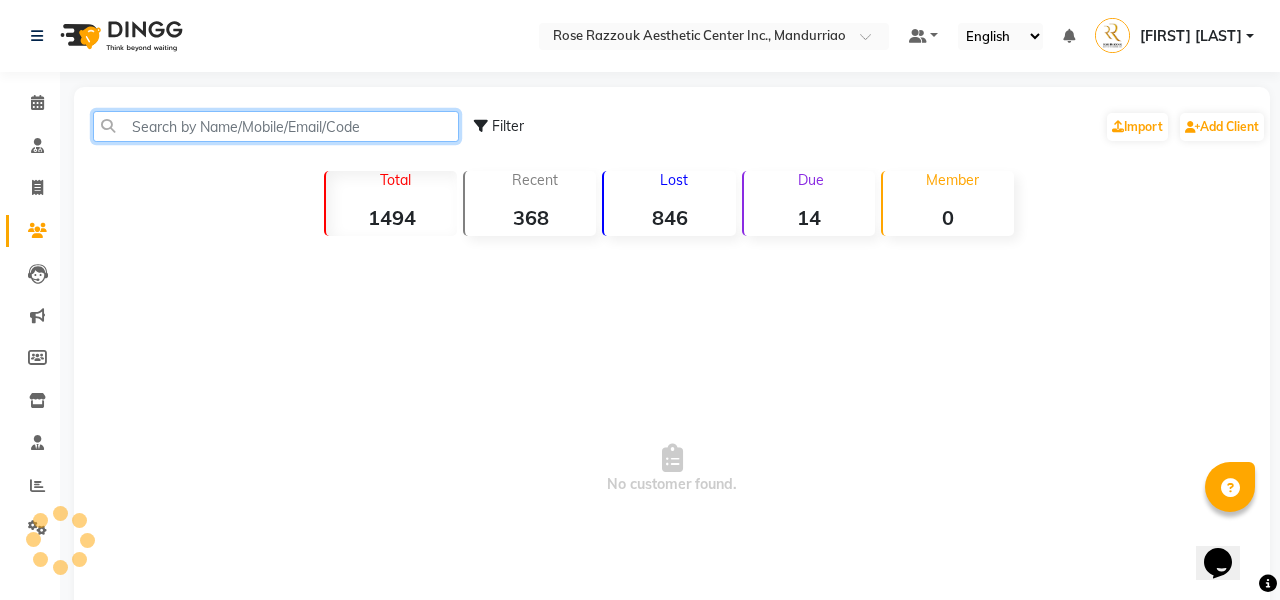 click 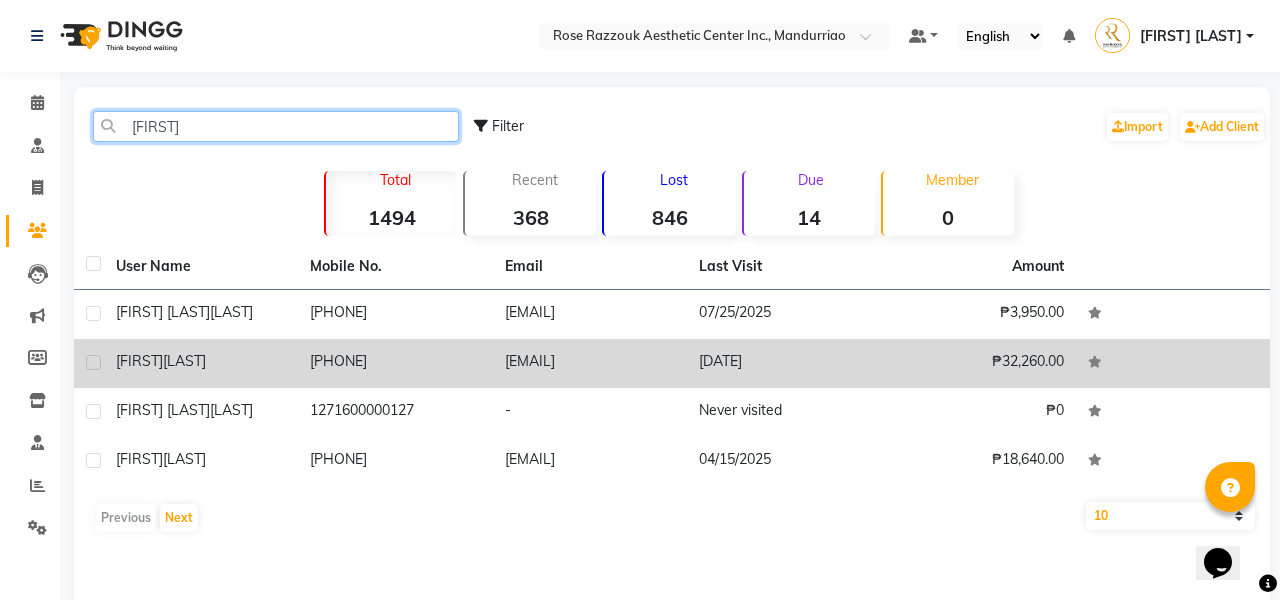 type on "[FIRST]" 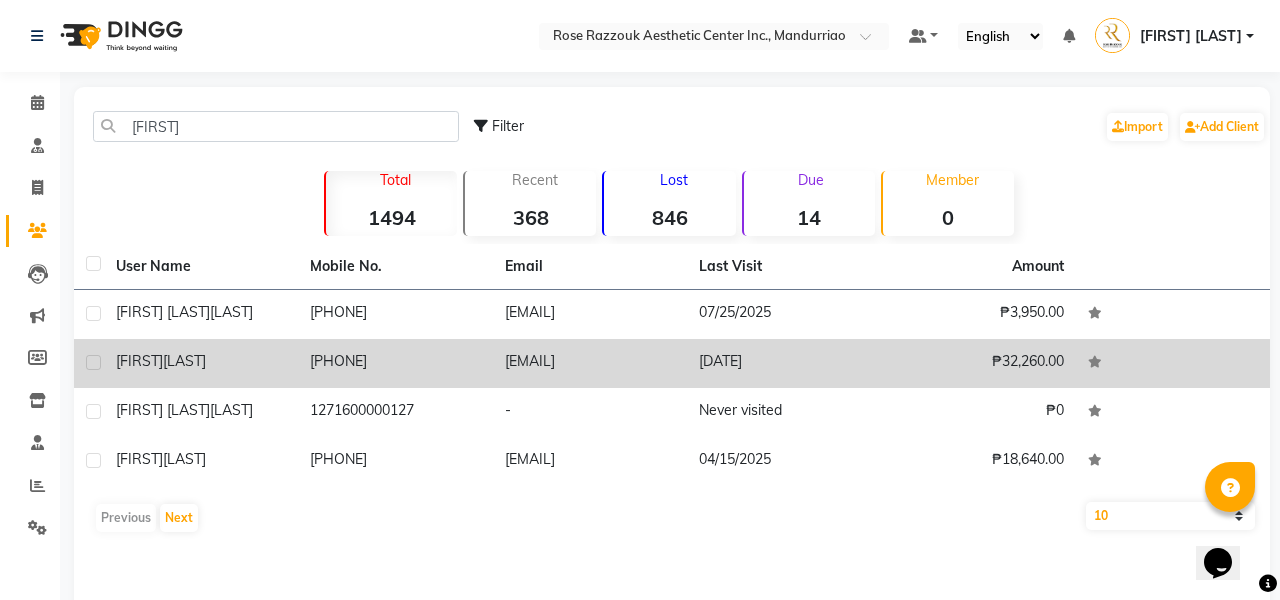 click on "[PHONE]" 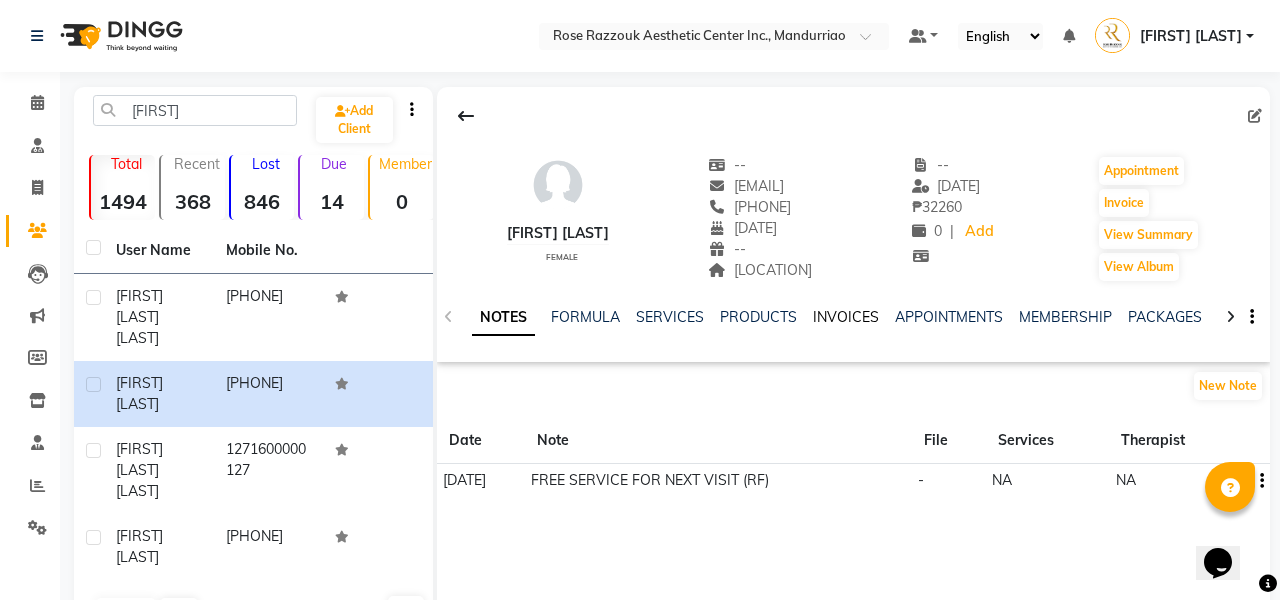 click on "INVOICES" 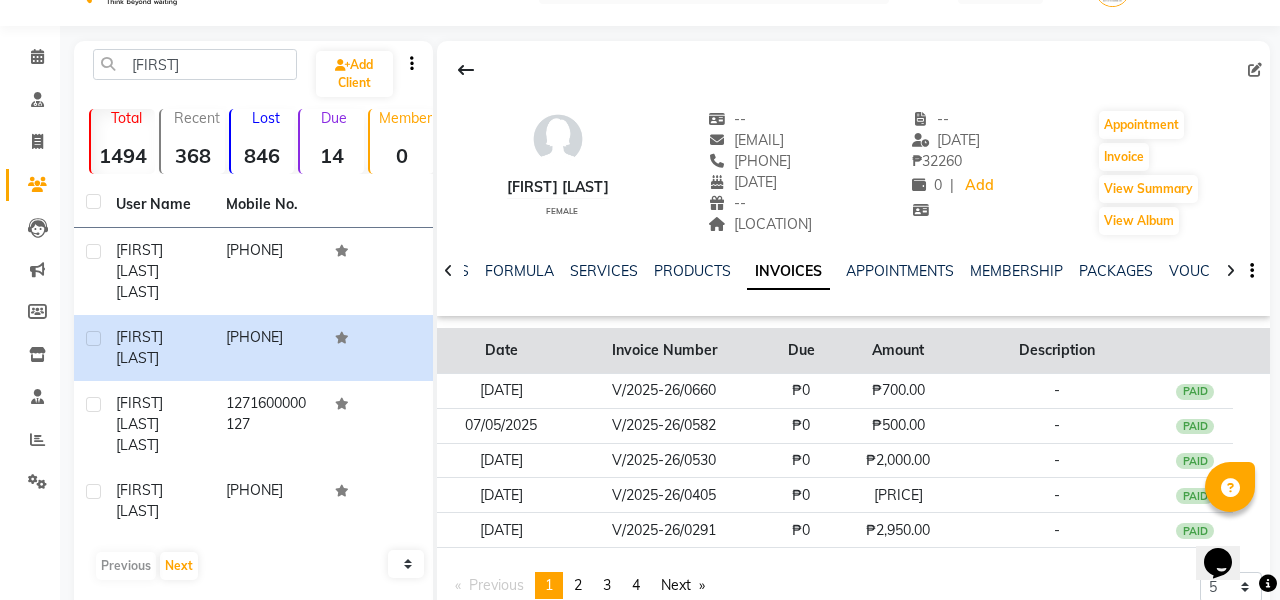 scroll, scrollTop: 68, scrollLeft: 0, axis: vertical 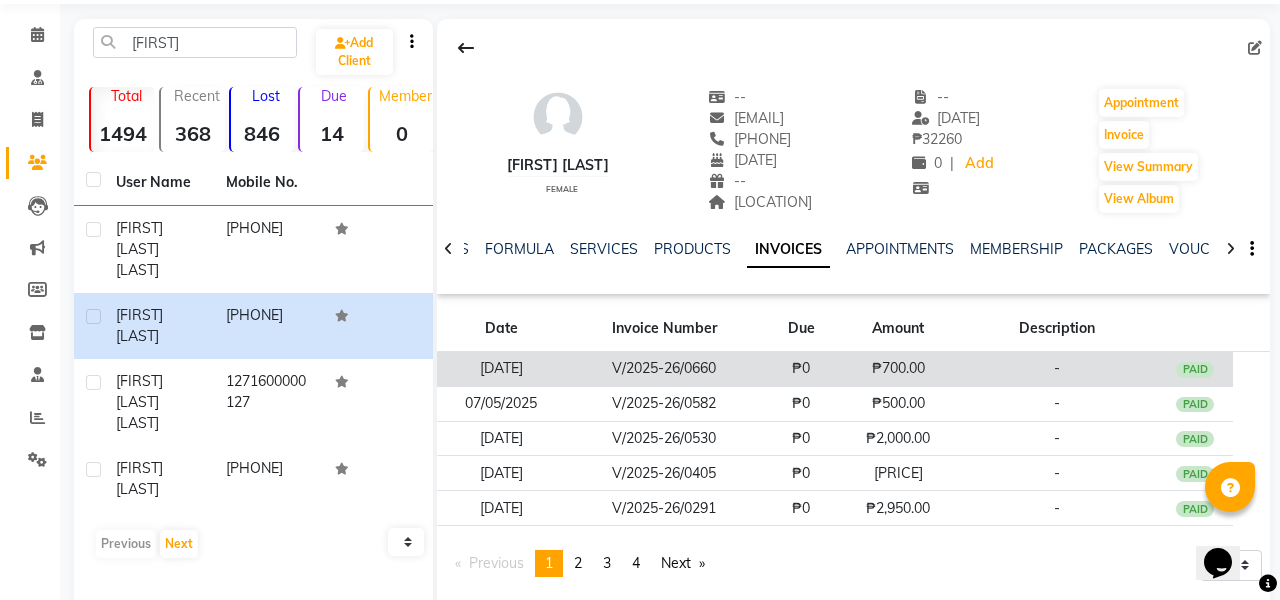 click on "₱700.00" 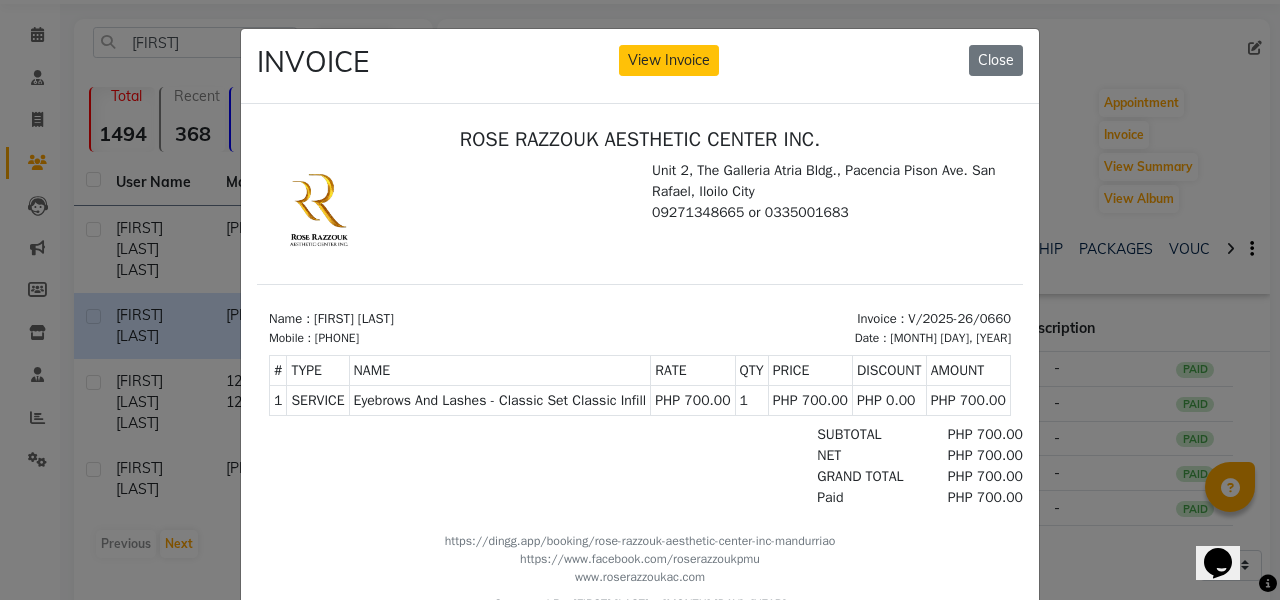scroll, scrollTop: 16, scrollLeft: 0, axis: vertical 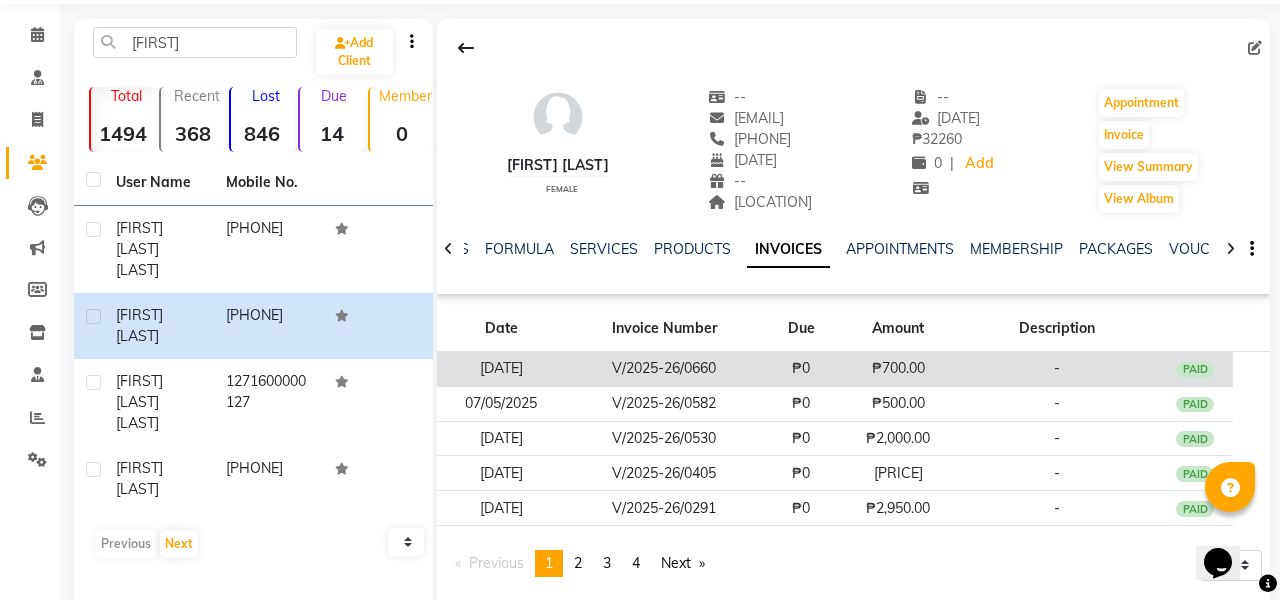 click on "PAID" 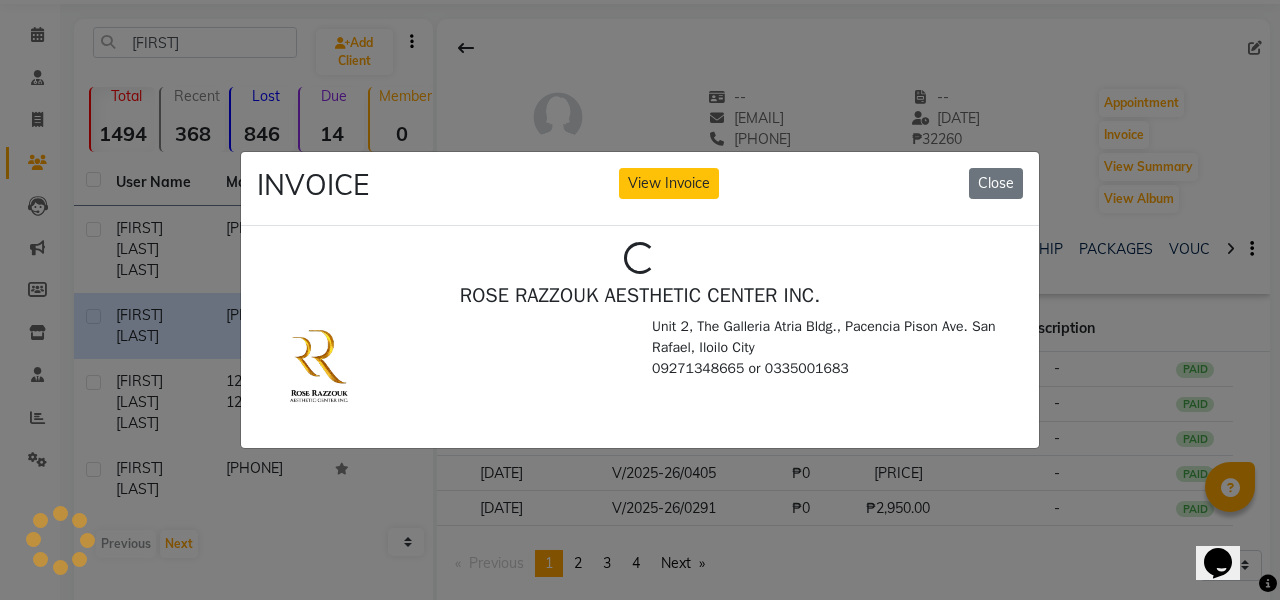 scroll, scrollTop: 0, scrollLeft: 0, axis: both 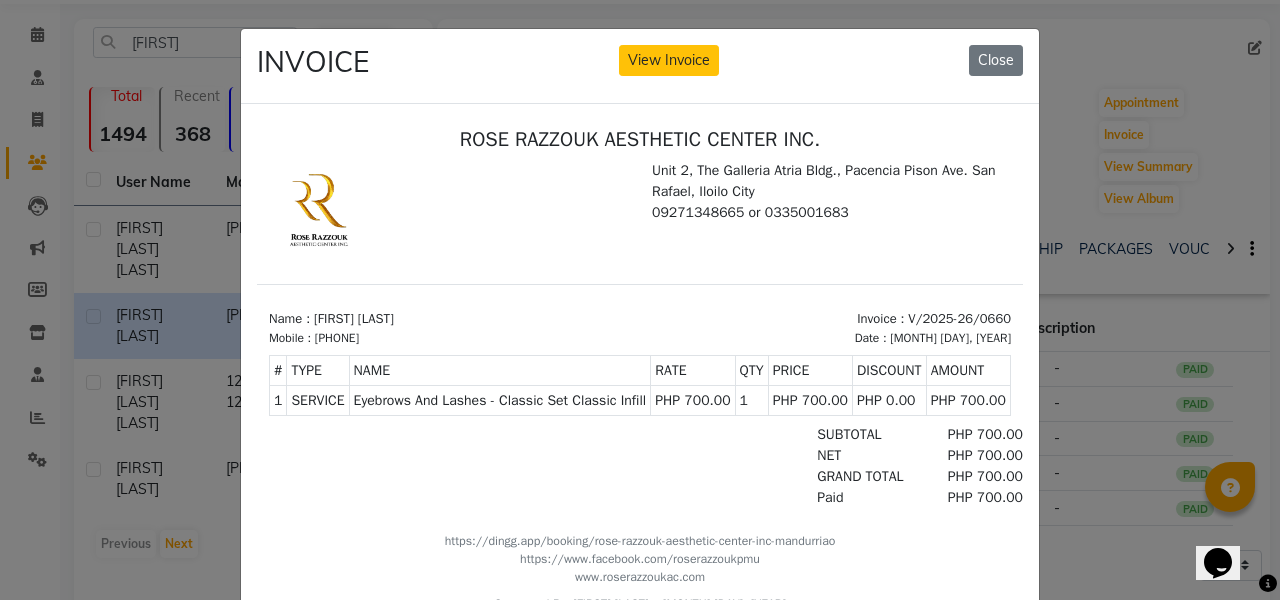 click on "Unit 2, The Galleria Atria Bldg., Pacencia Pison Ave. San Rafael, Iloilo City" at bounding box center (831, 180) 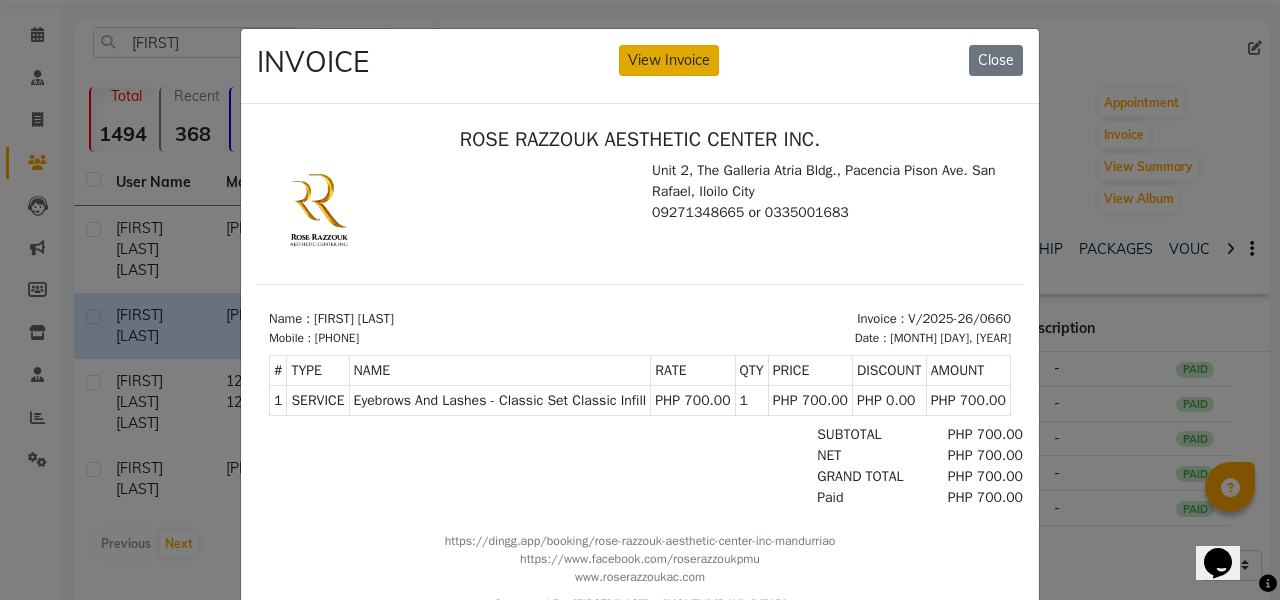 click on "View Invoice" 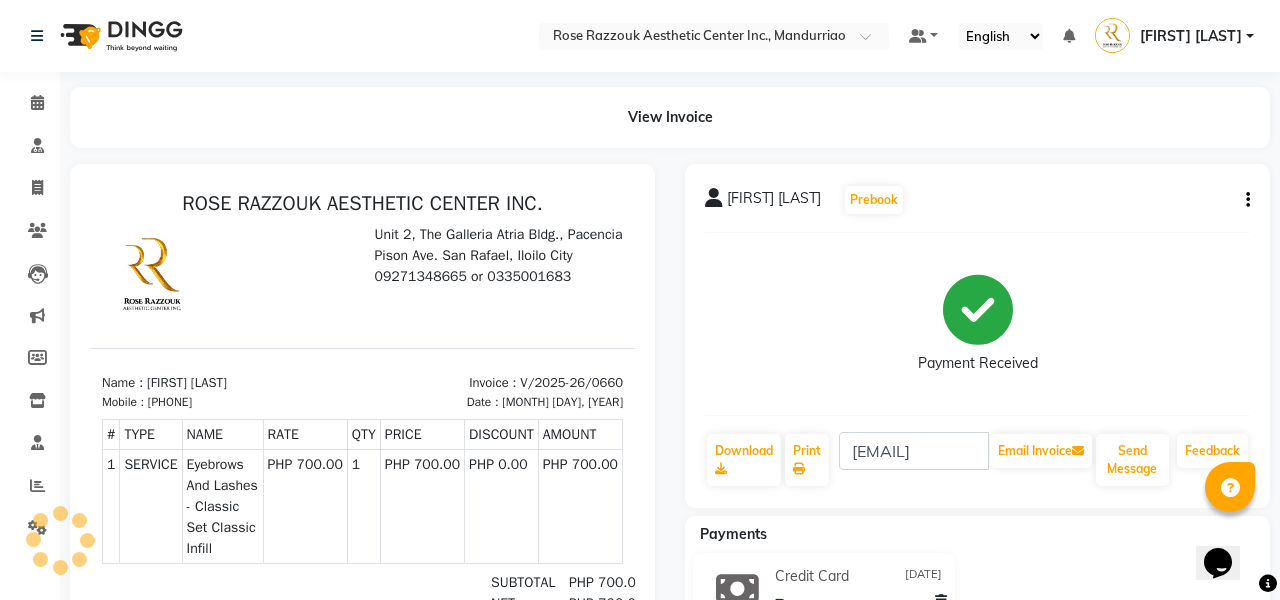 scroll, scrollTop: 0, scrollLeft: 0, axis: both 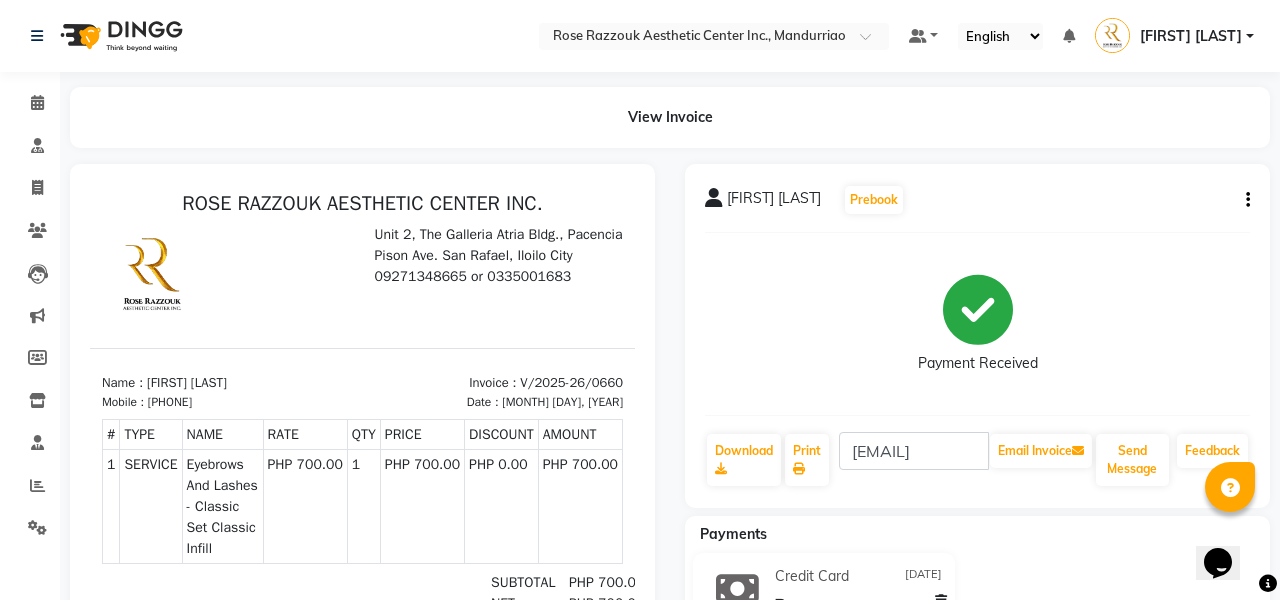 click on "[FIRST] [LAST]  Prebook   Payment Received  Download  Print  [EMAIL]  Email Invoice   Send Message Feedback" 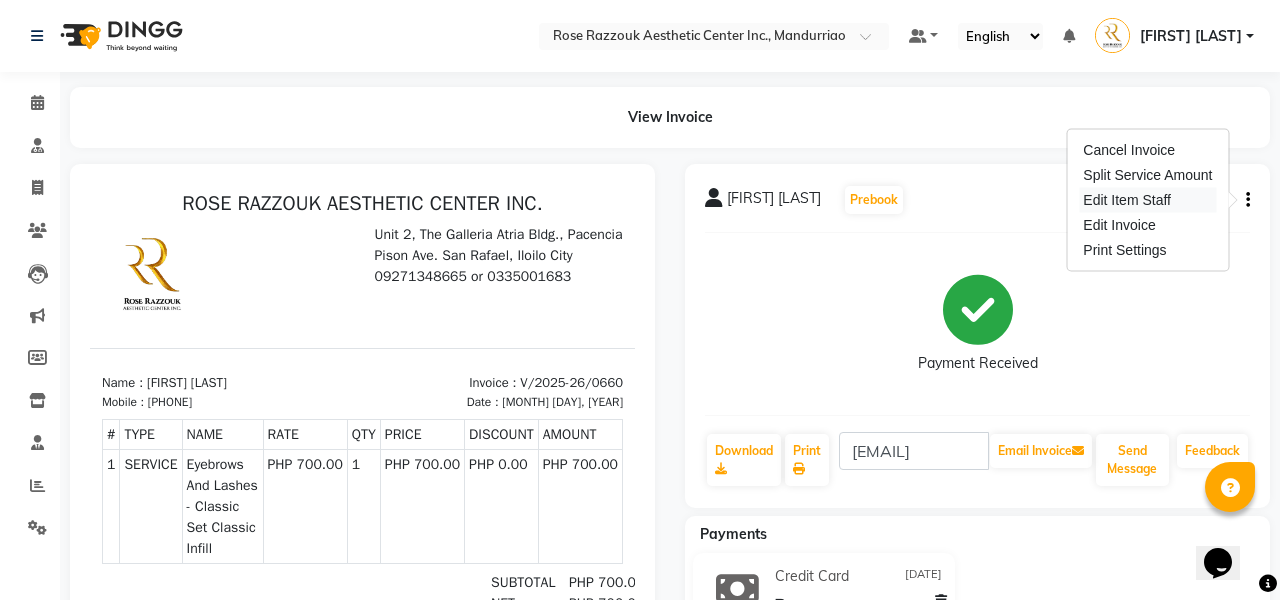 click on "Edit Item Staff" at bounding box center [1147, 200] 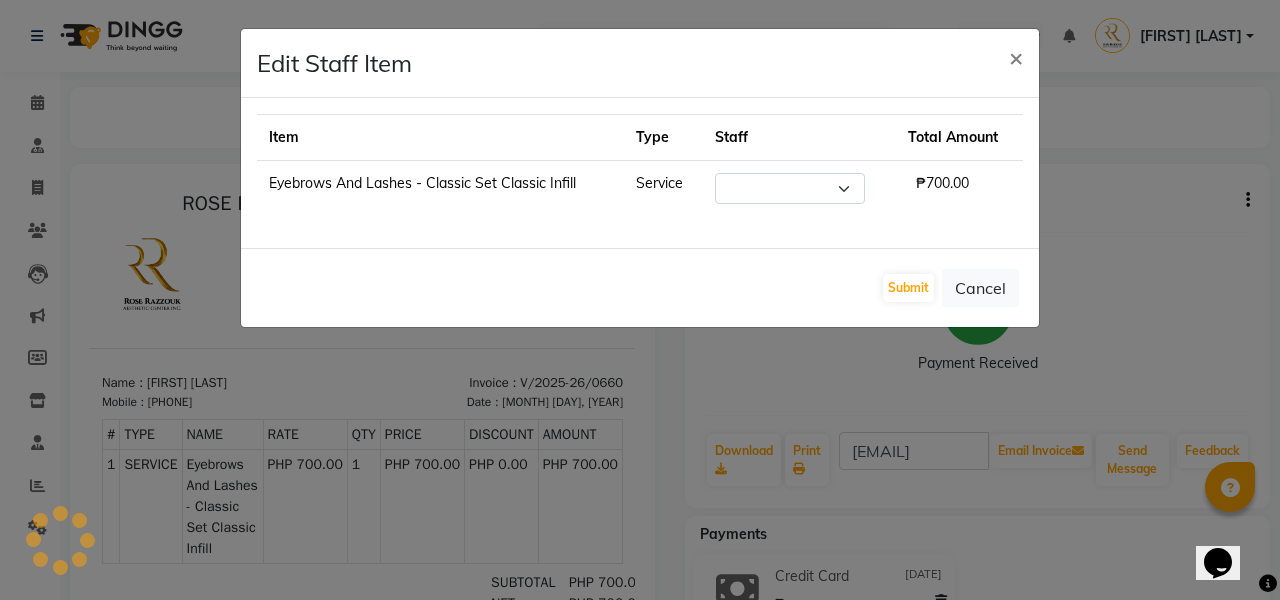 select on "46409" 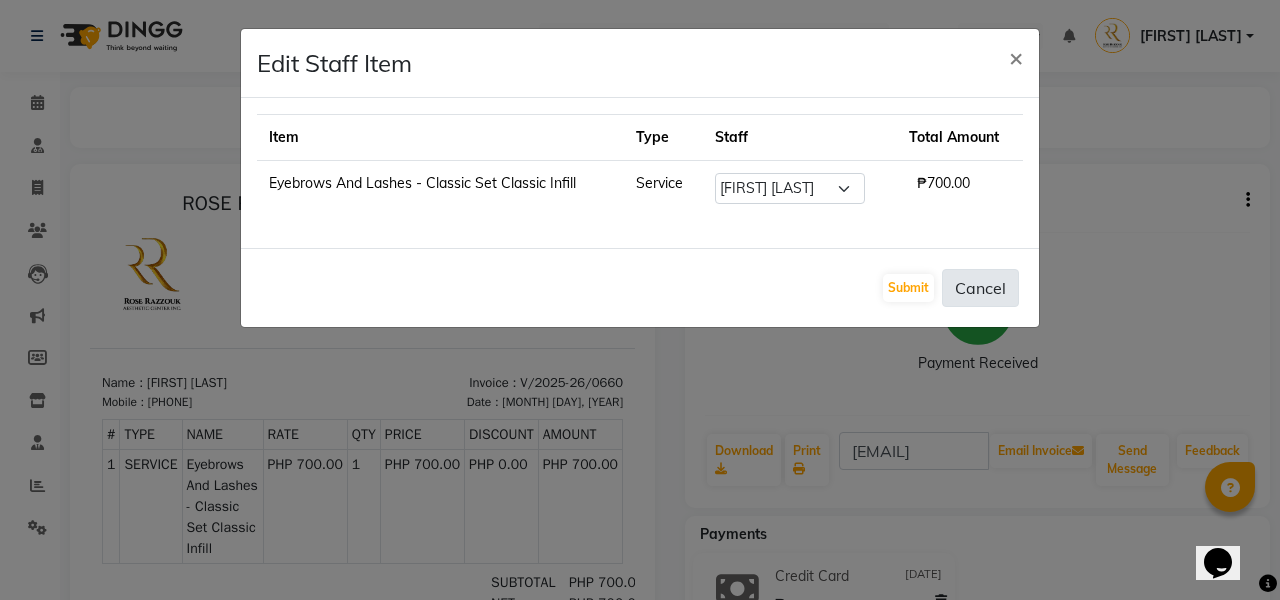 click on "Cancel" 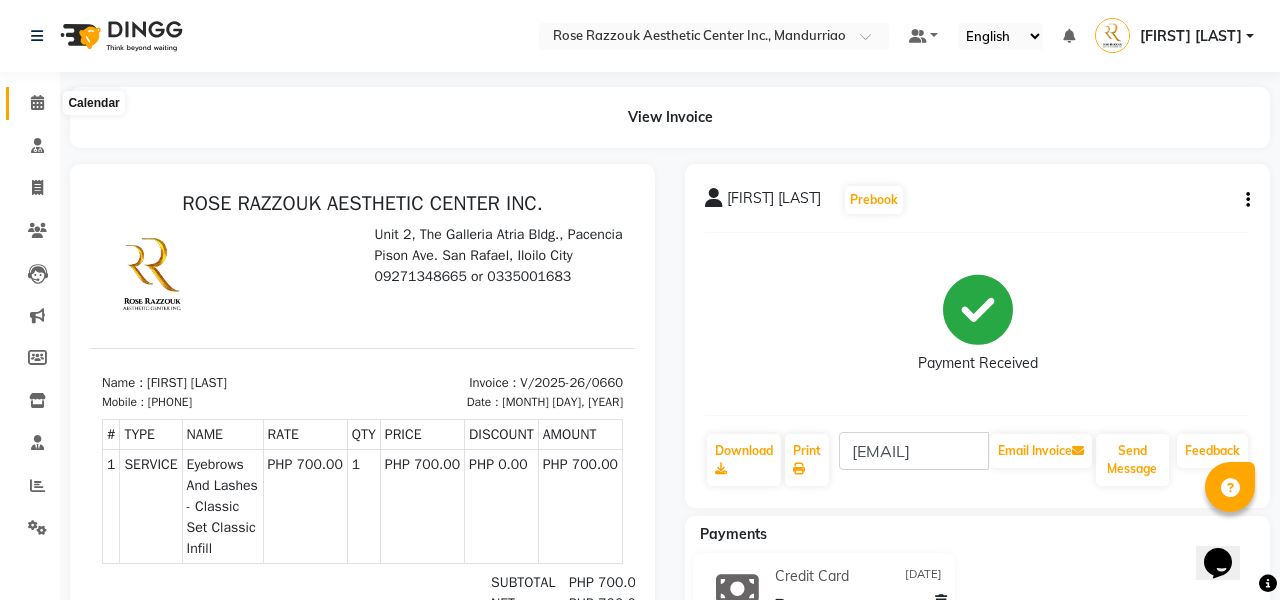 click 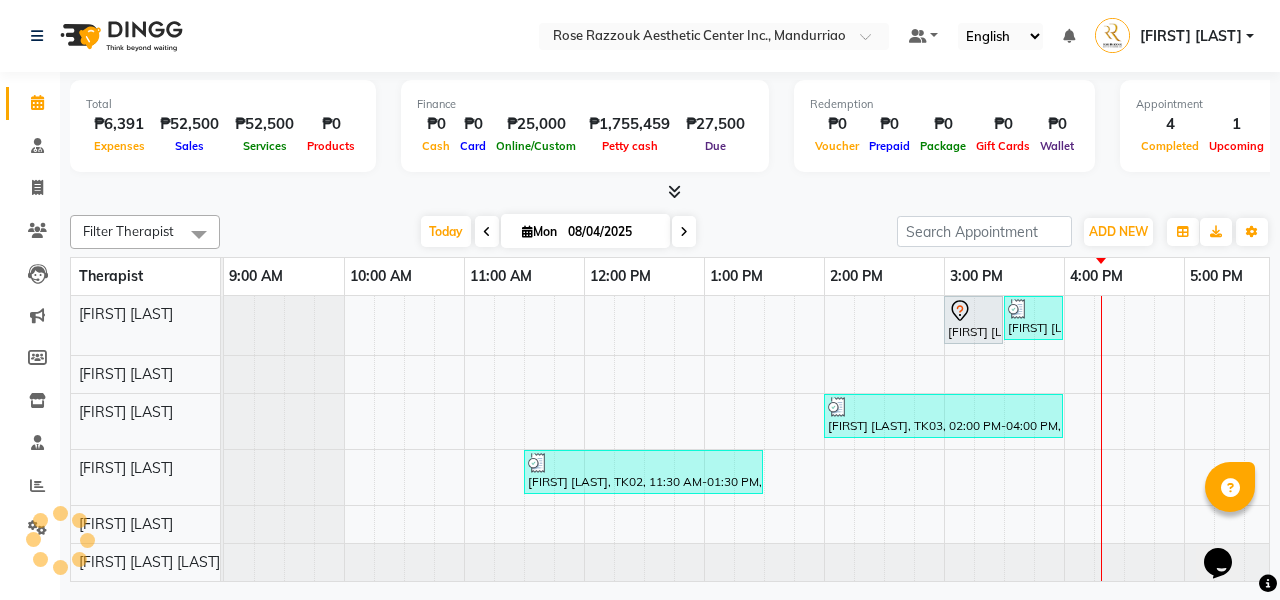 scroll, scrollTop: 0, scrollLeft: 0, axis: both 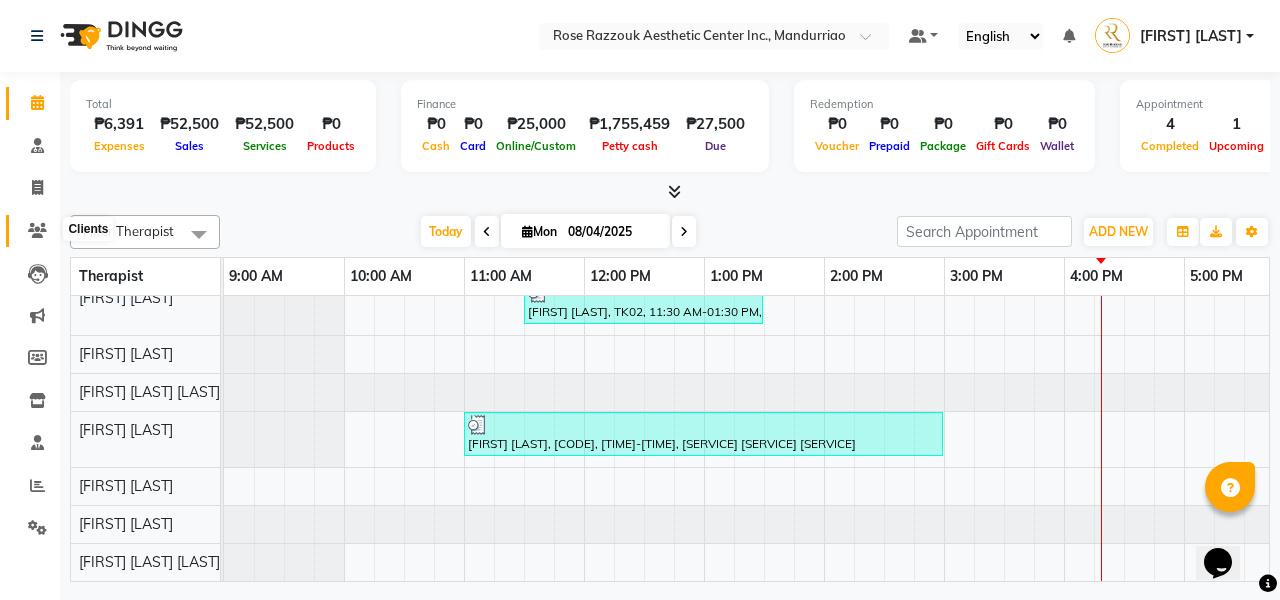 click 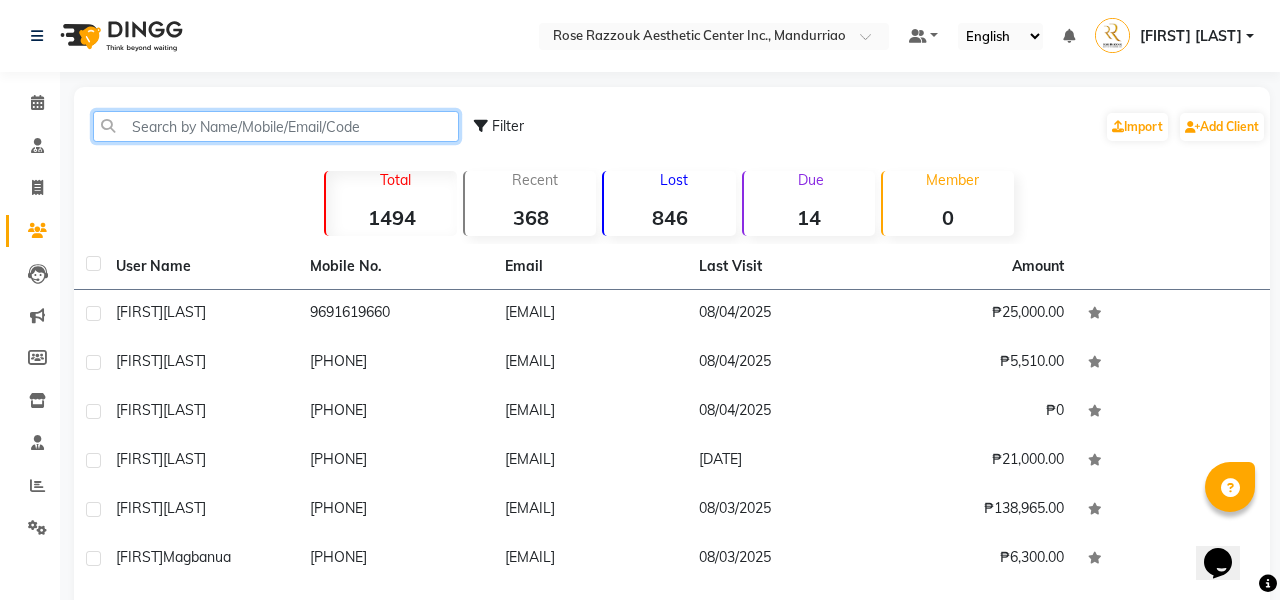 click 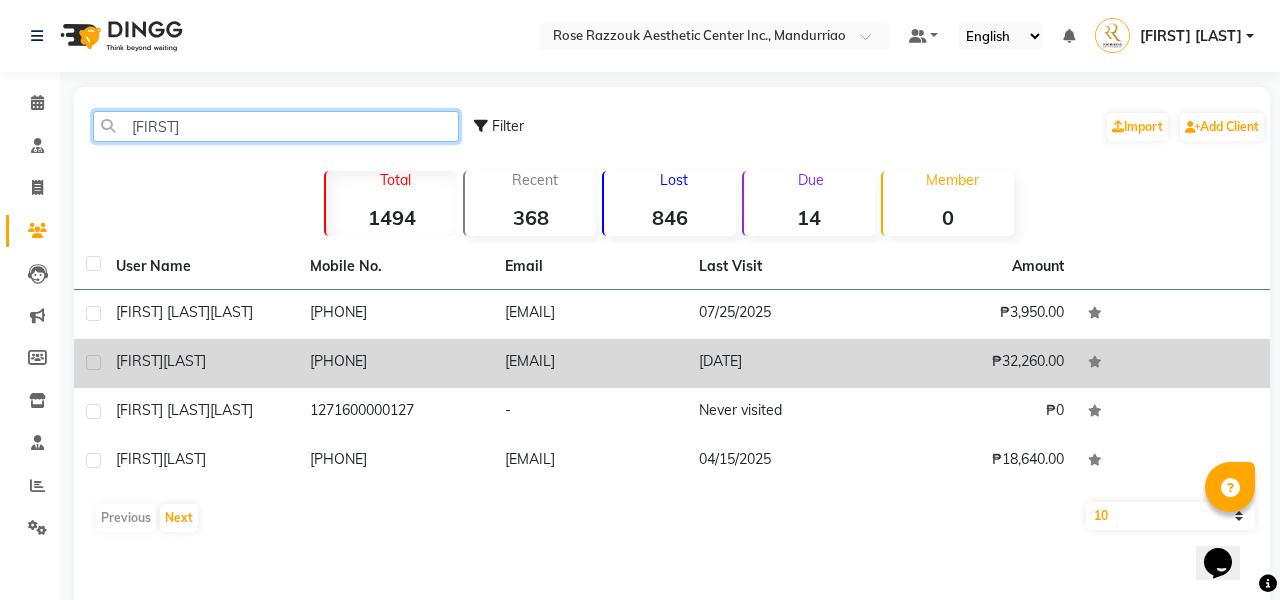 type on "[FIRST]" 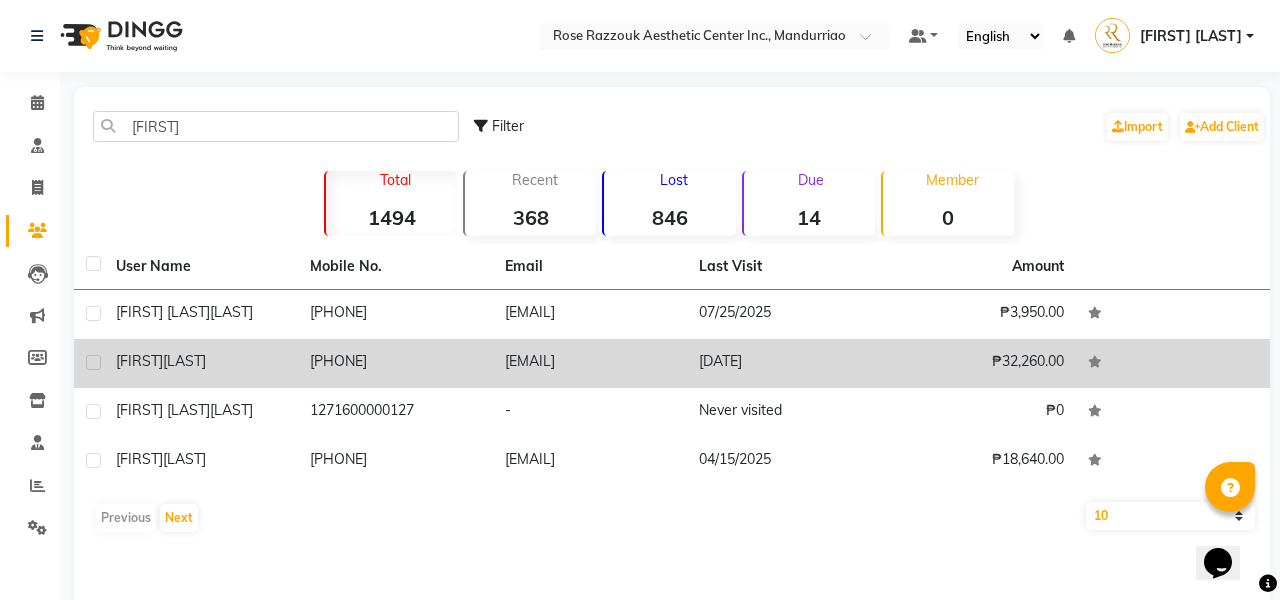 click on "[PHONE]" 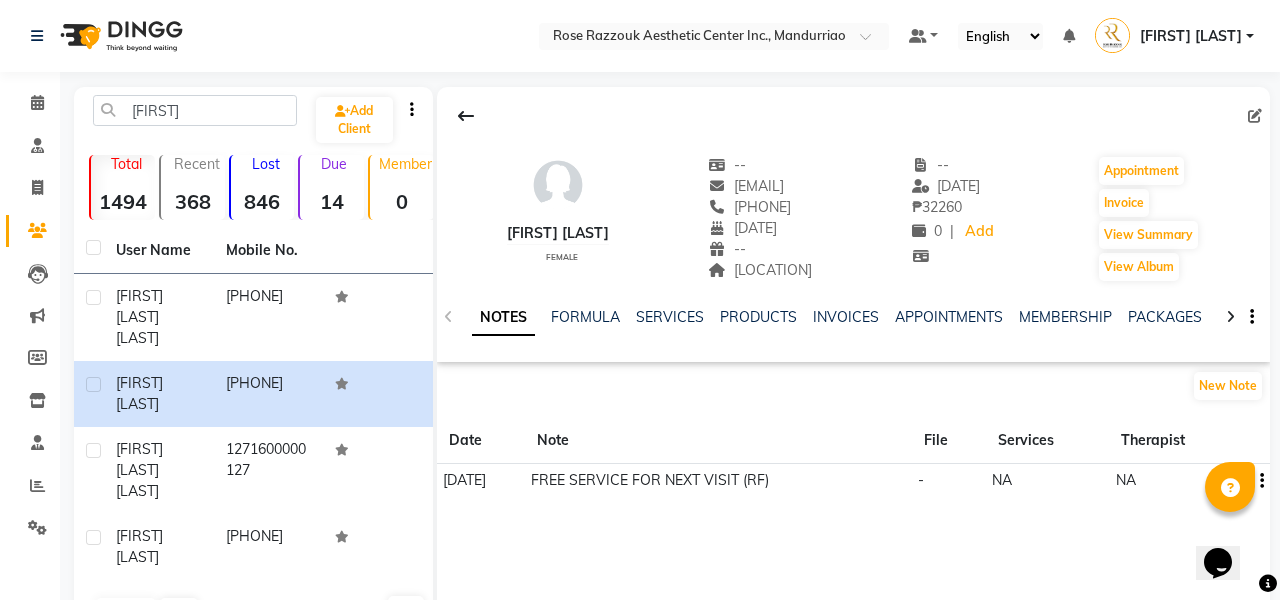 click on "NOTES FORMULA SERVICES PRODUCTS INVOICES APPOINTMENTS MEMBERSHIP PACKAGES VOUCHERS GIFTCARDS POINTS FORMS FAMILY CARDS WALLET" 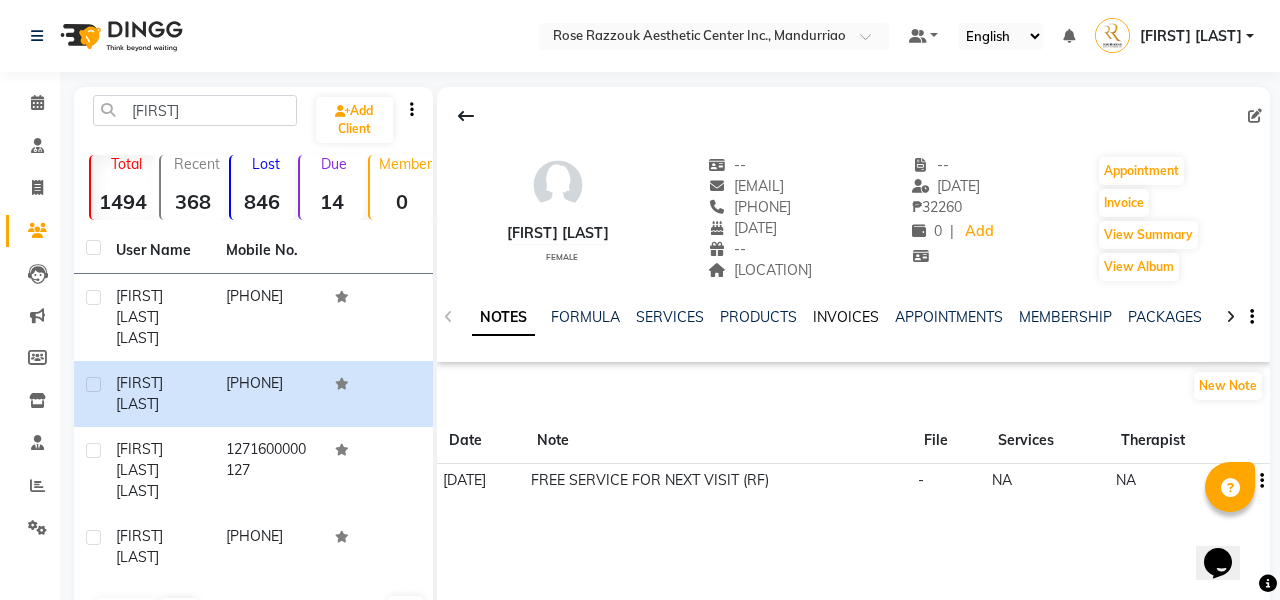click on "INVOICES" 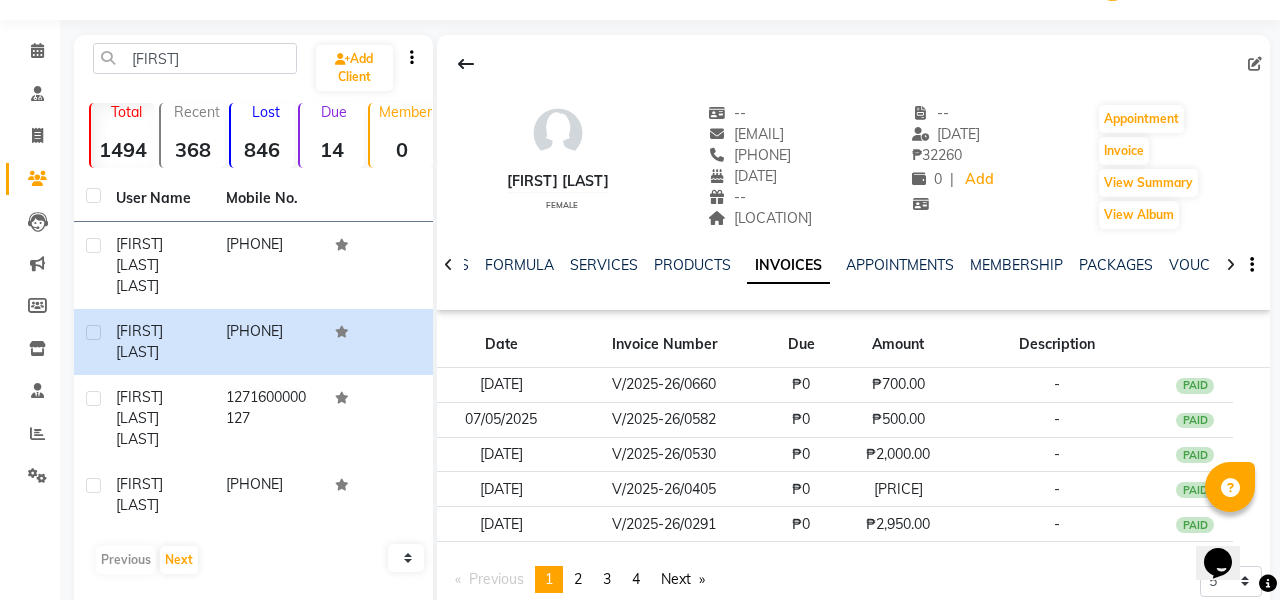 scroll, scrollTop: 65, scrollLeft: 0, axis: vertical 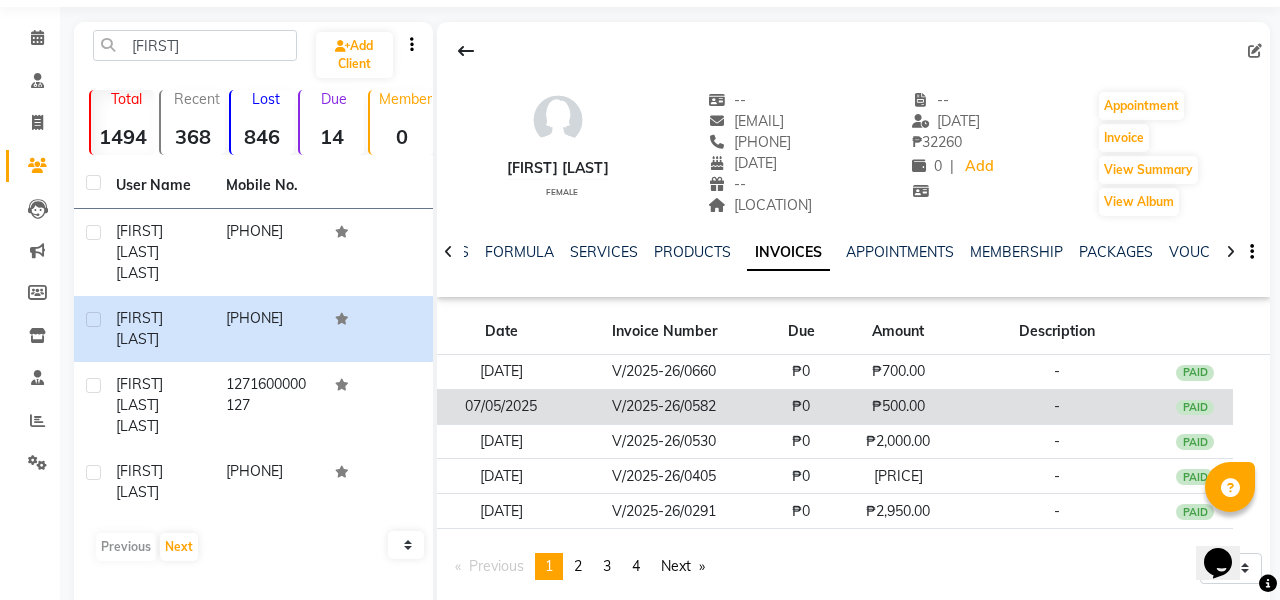 click on "₱0" 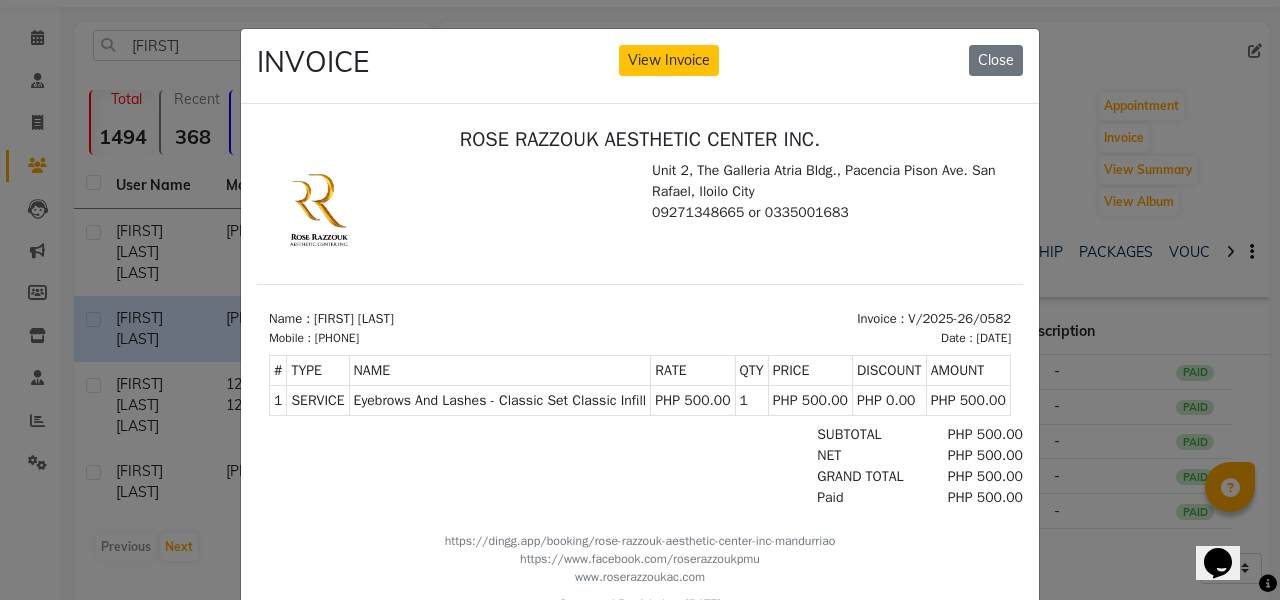 scroll, scrollTop: 0, scrollLeft: 0, axis: both 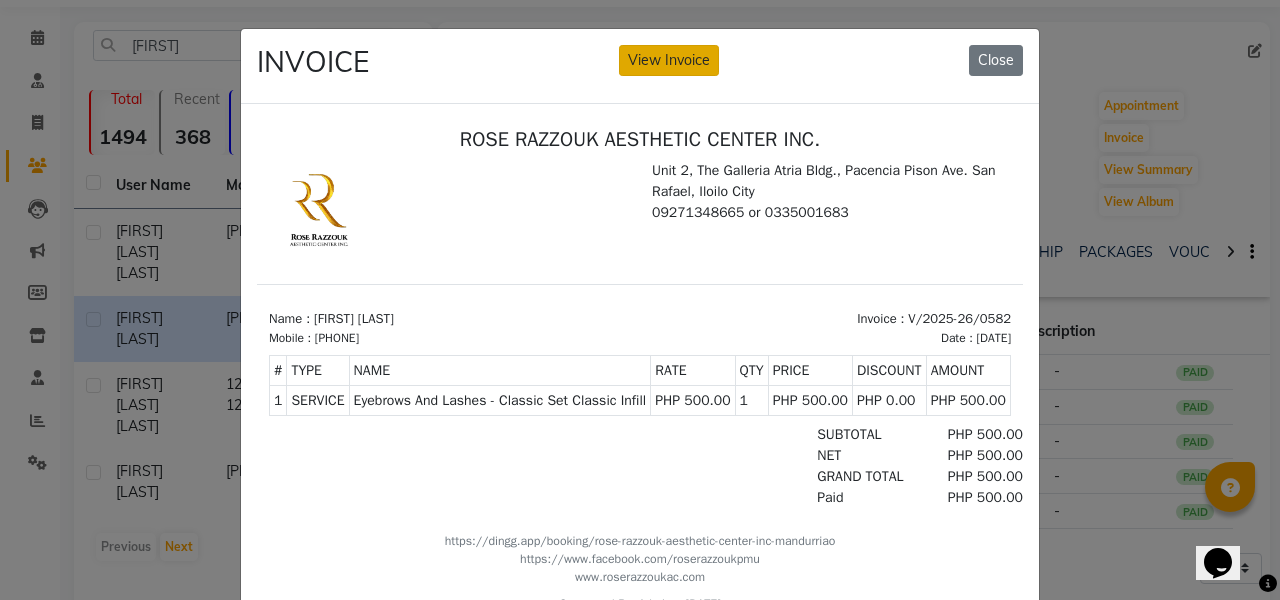 click on "View Invoice" 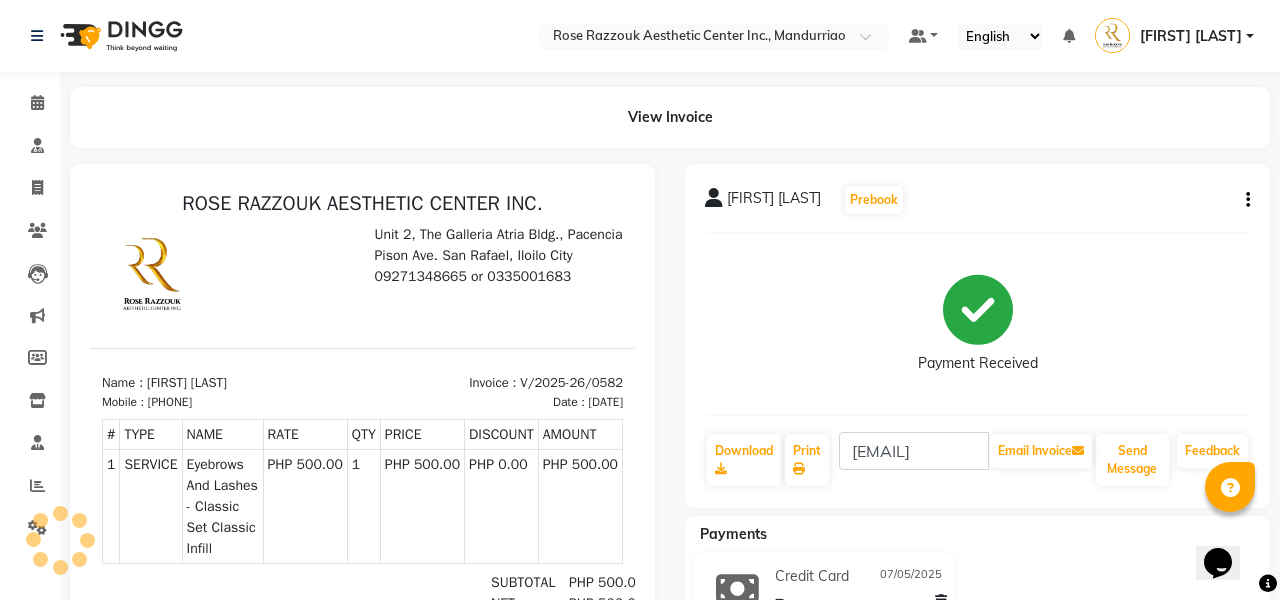 scroll, scrollTop: 0, scrollLeft: 0, axis: both 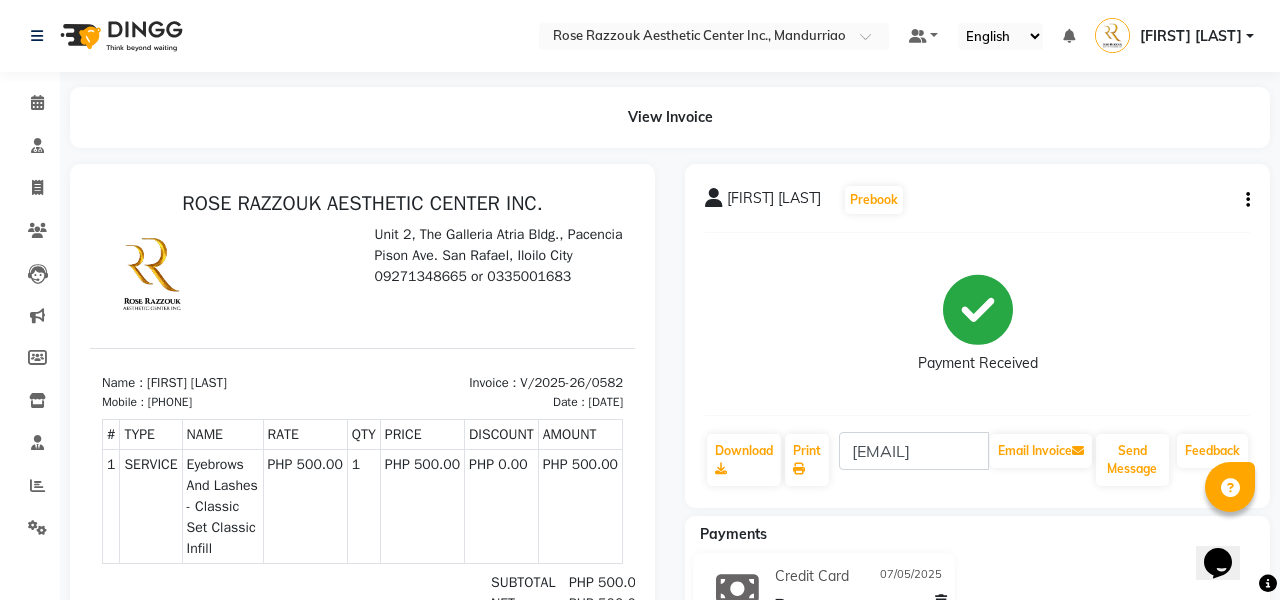 click on "[FIRST] [LAST]  Prebook   Payment Received  Download  Print  [EMAIL]  Email Invoice   Send Message Feedback" 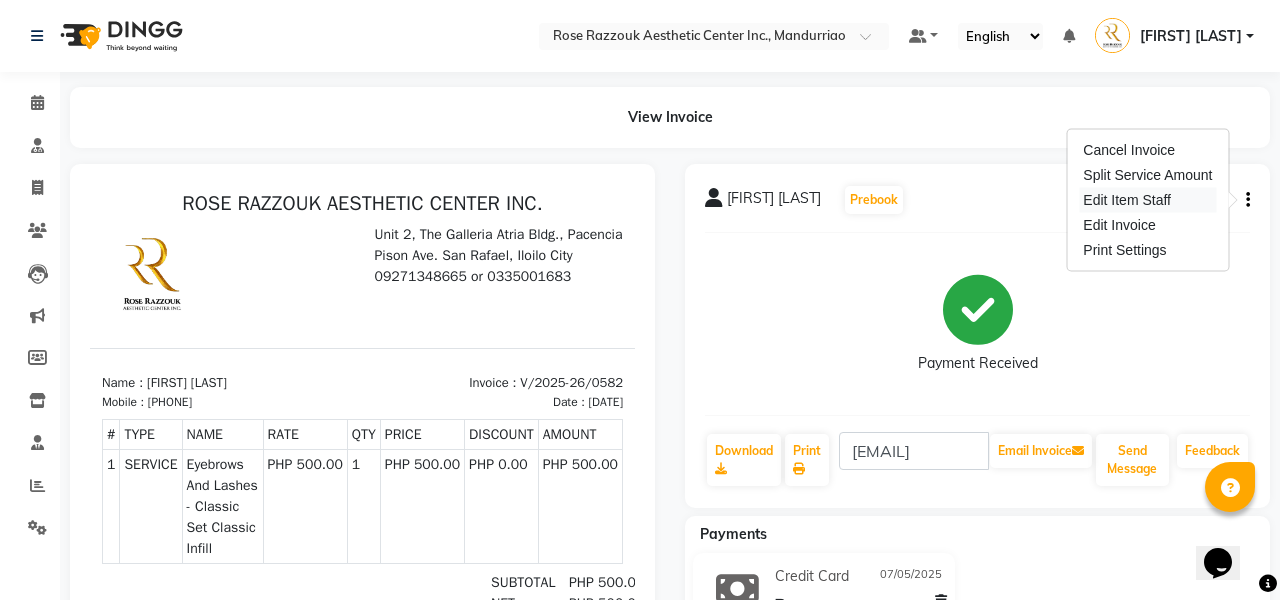 click on "Edit Item Staff" at bounding box center (1147, 200) 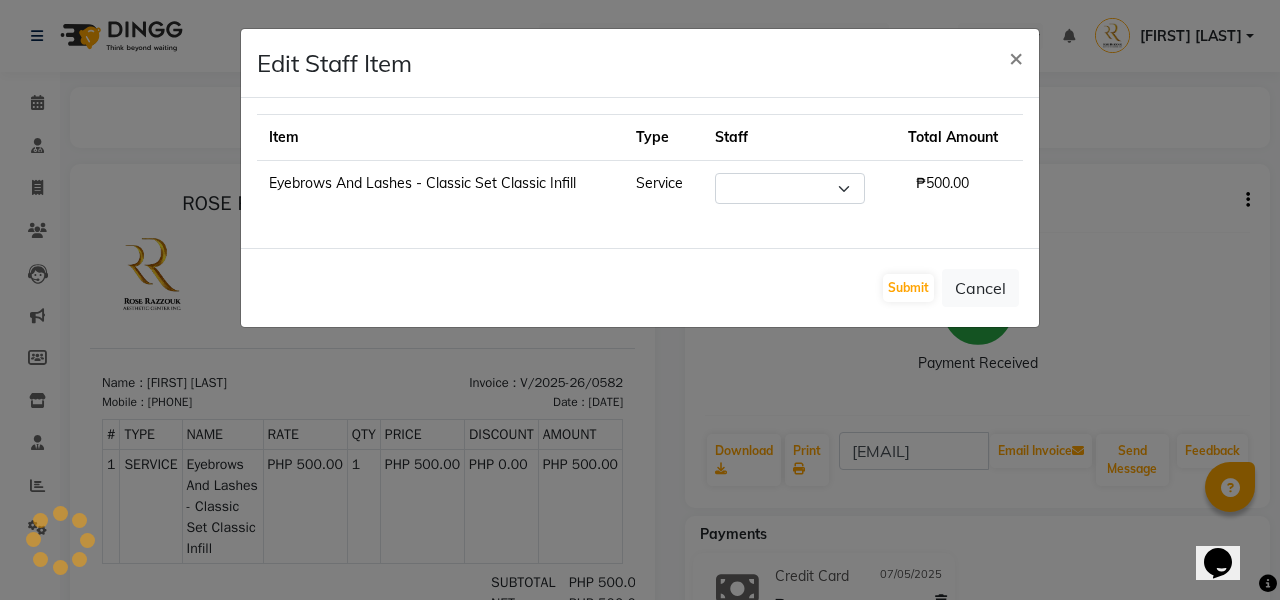select on "46411" 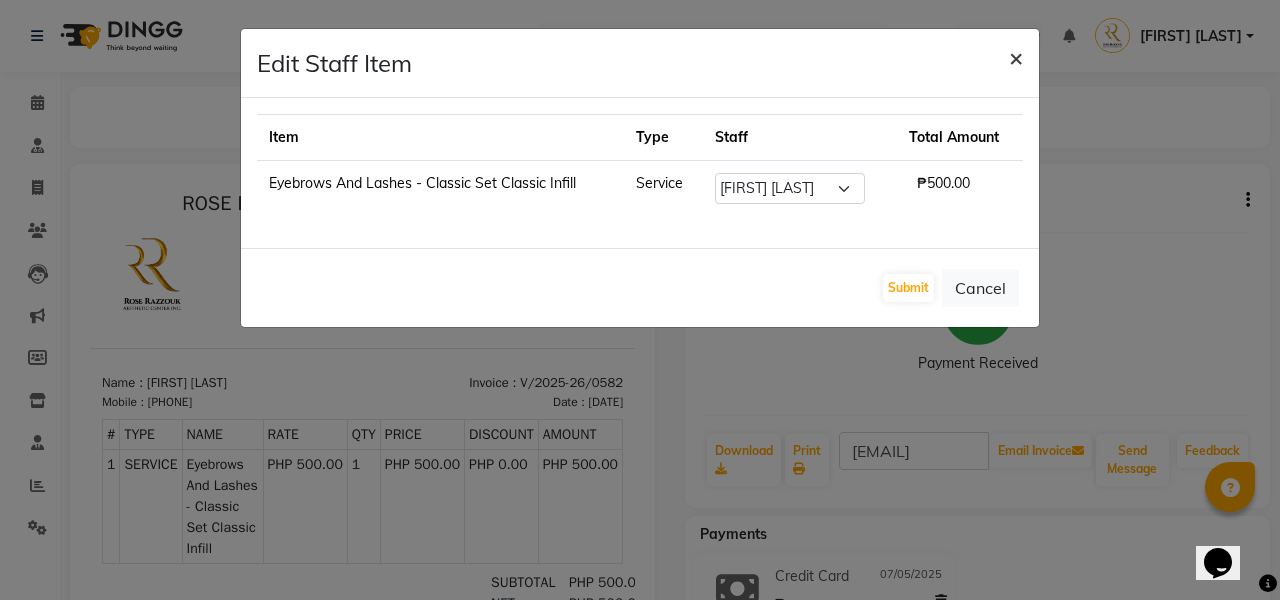 click on "×" 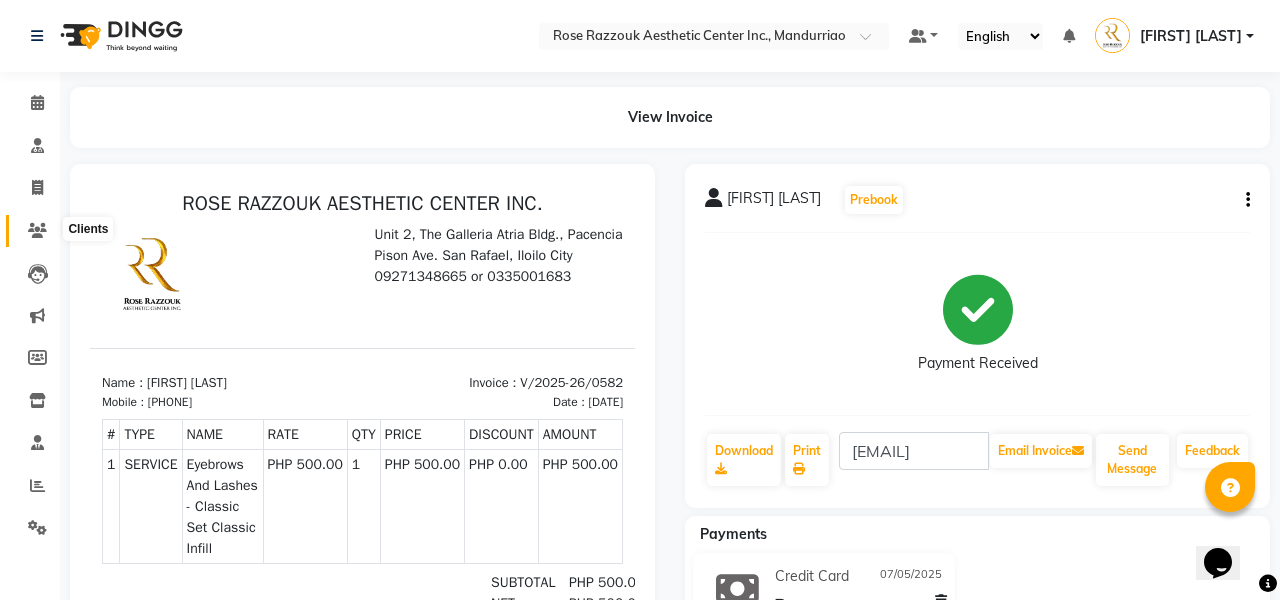 click 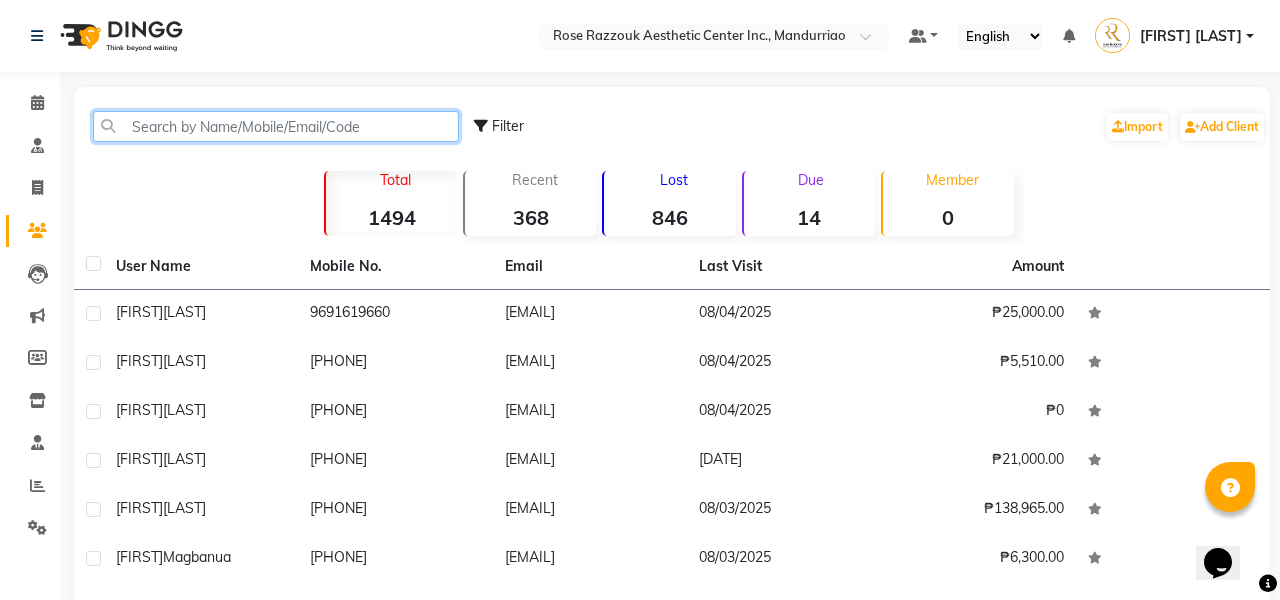 click 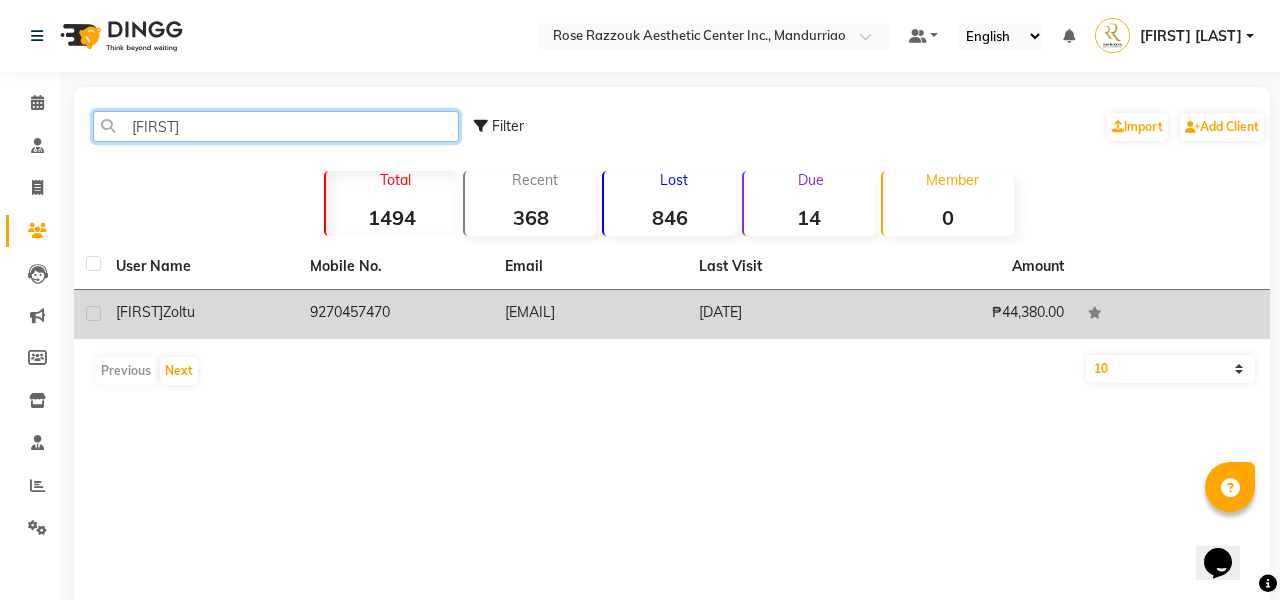 type on "[FIRST]" 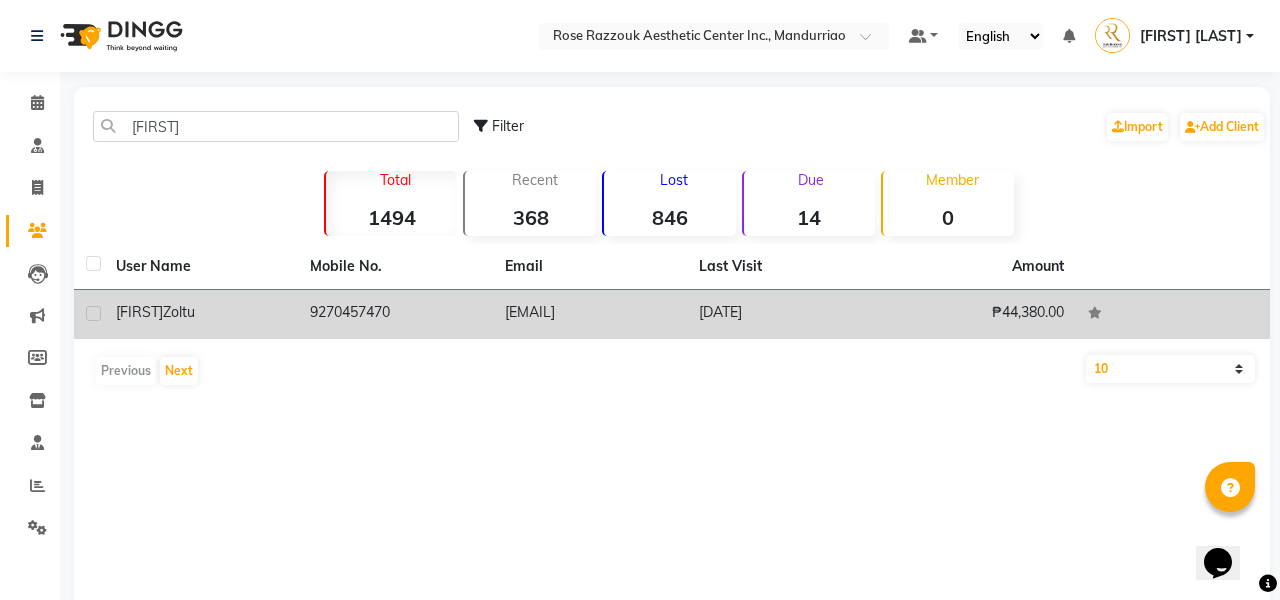 click on "9270457470" 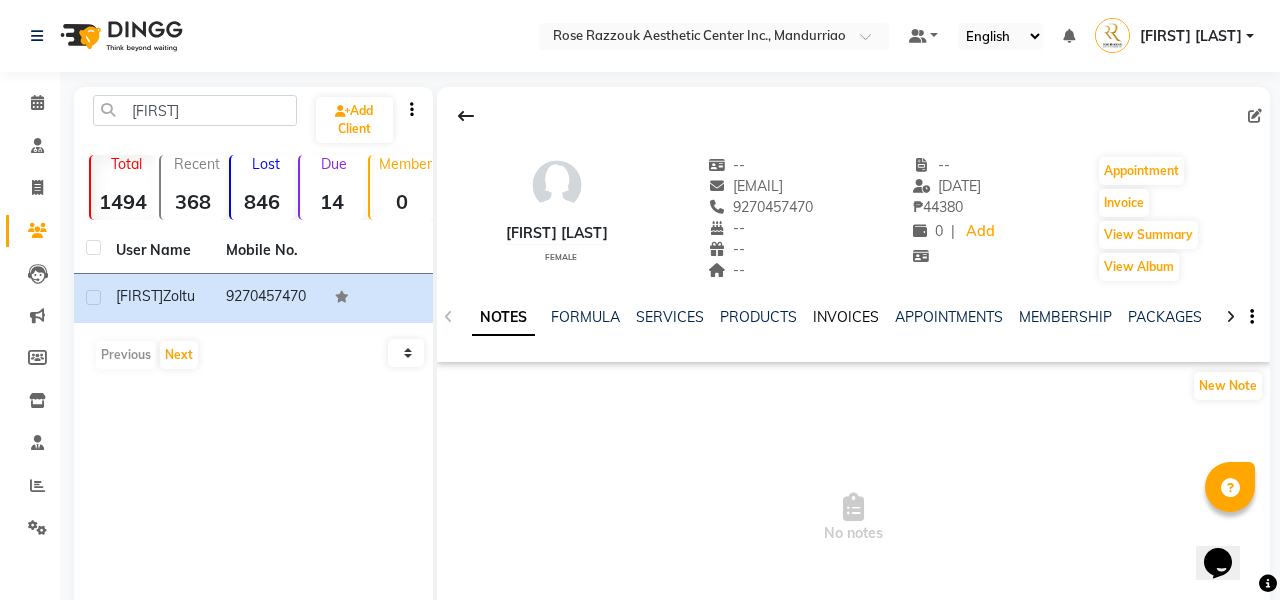 click on "INVOICES" 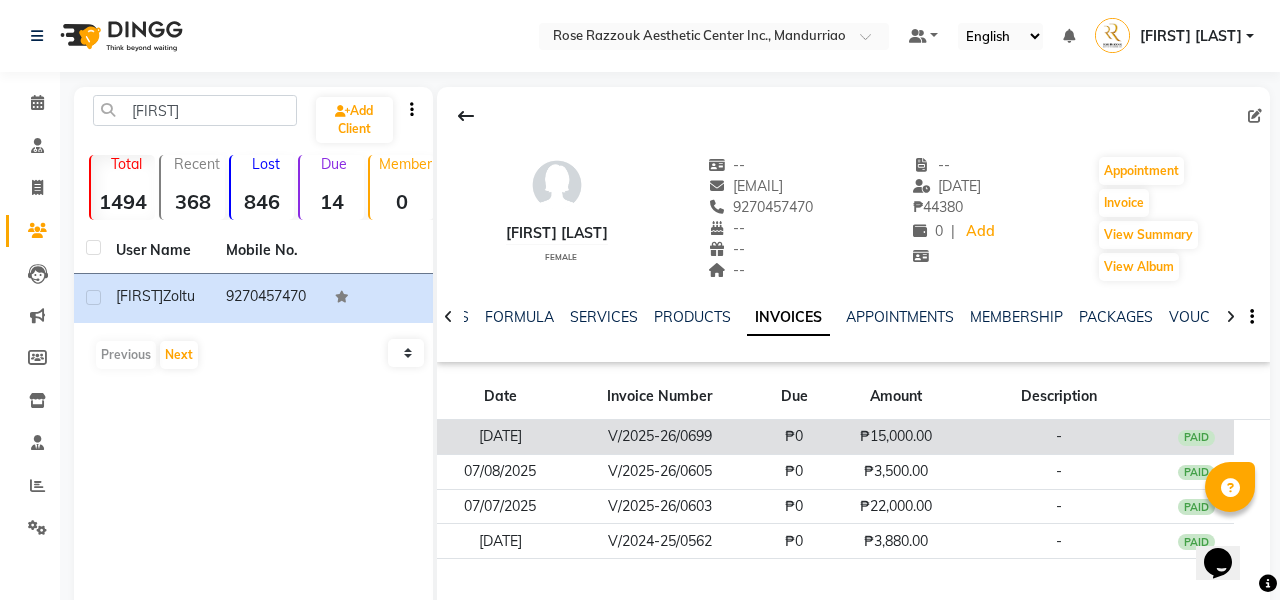 click on "V/2025-26/0699" 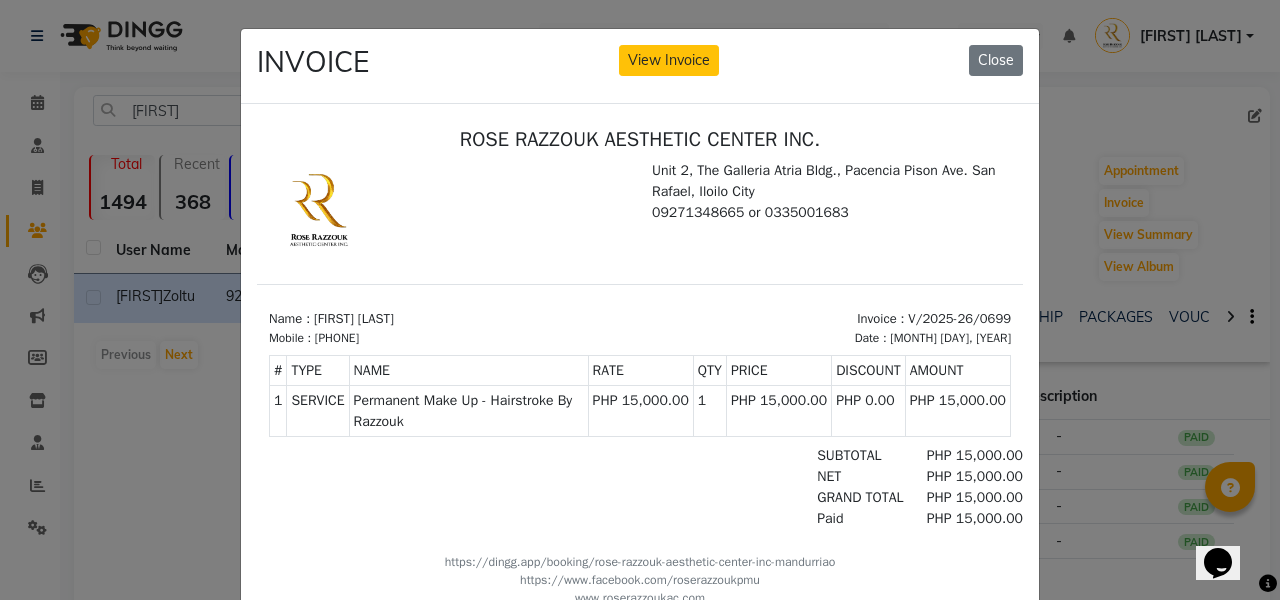 scroll, scrollTop: 16, scrollLeft: 6, axis: both 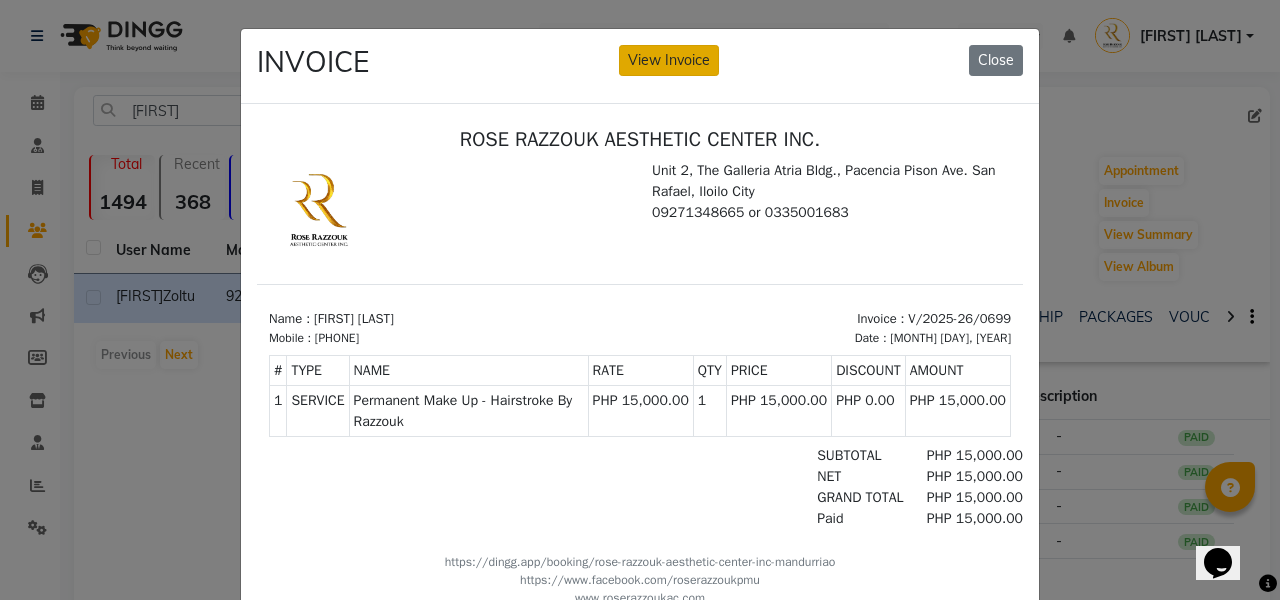 click on "View Invoice" 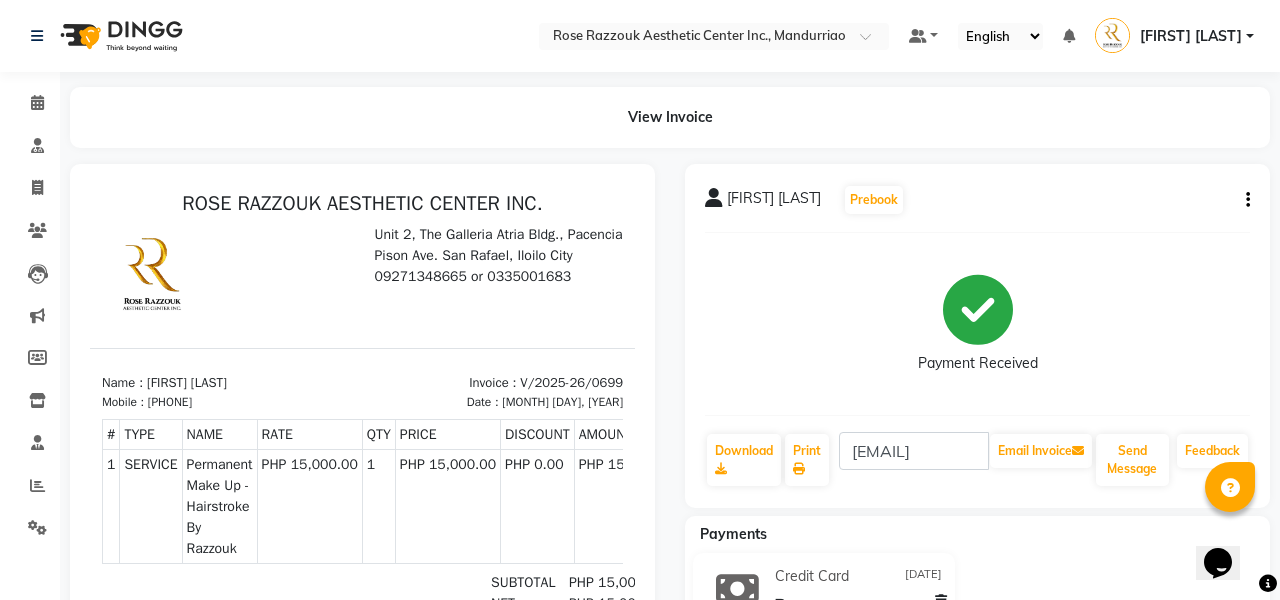 scroll, scrollTop: 0, scrollLeft: 0, axis: both 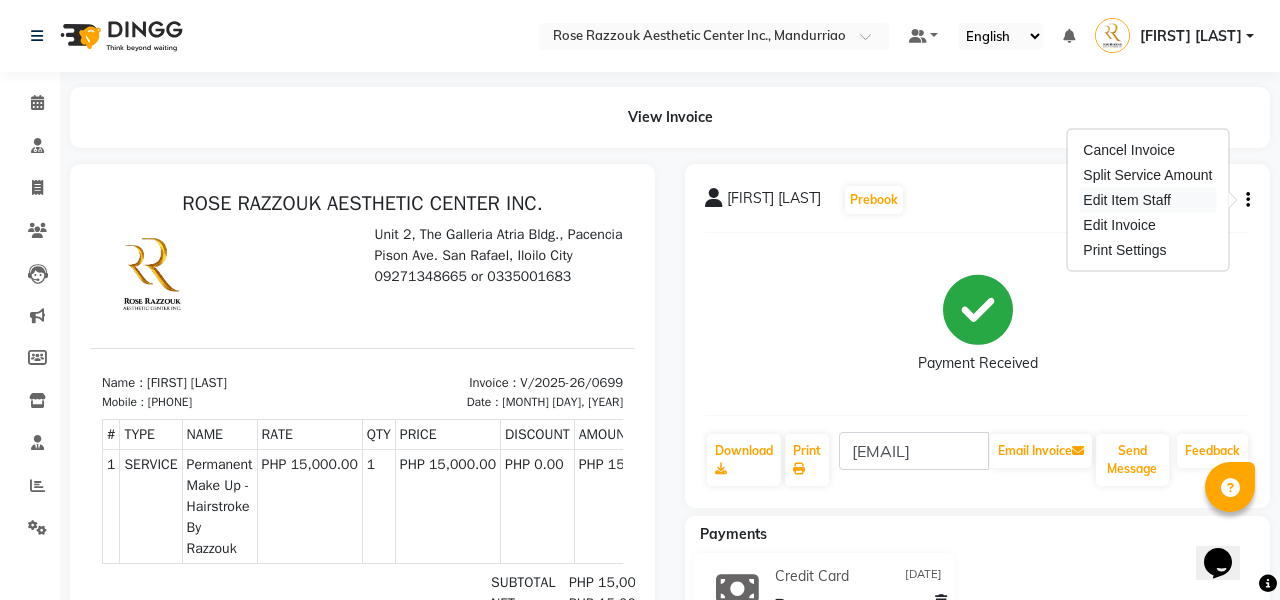 click on "Edit Item Staff" at bounding box center (1147, 200) 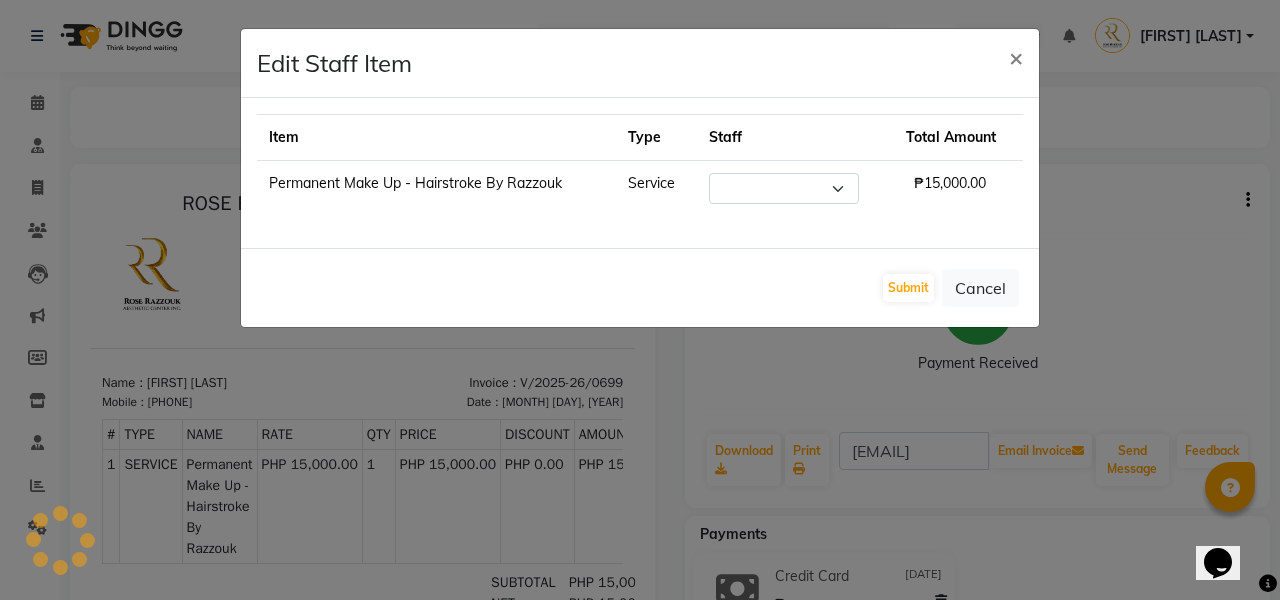 select on "46409" 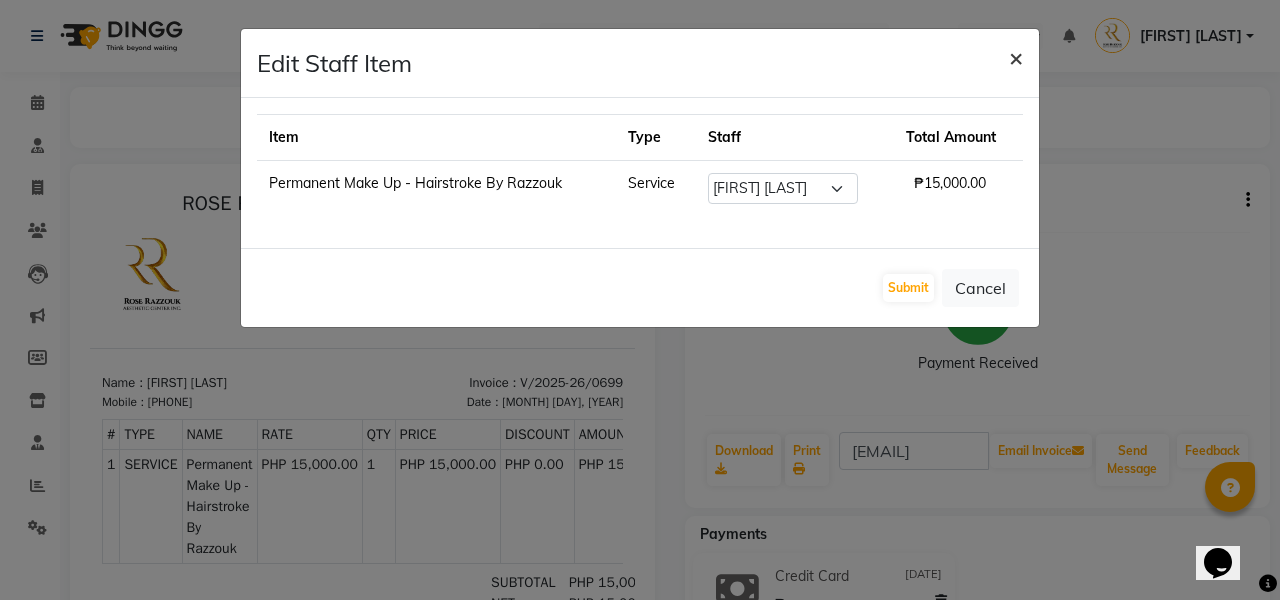 click on "×" 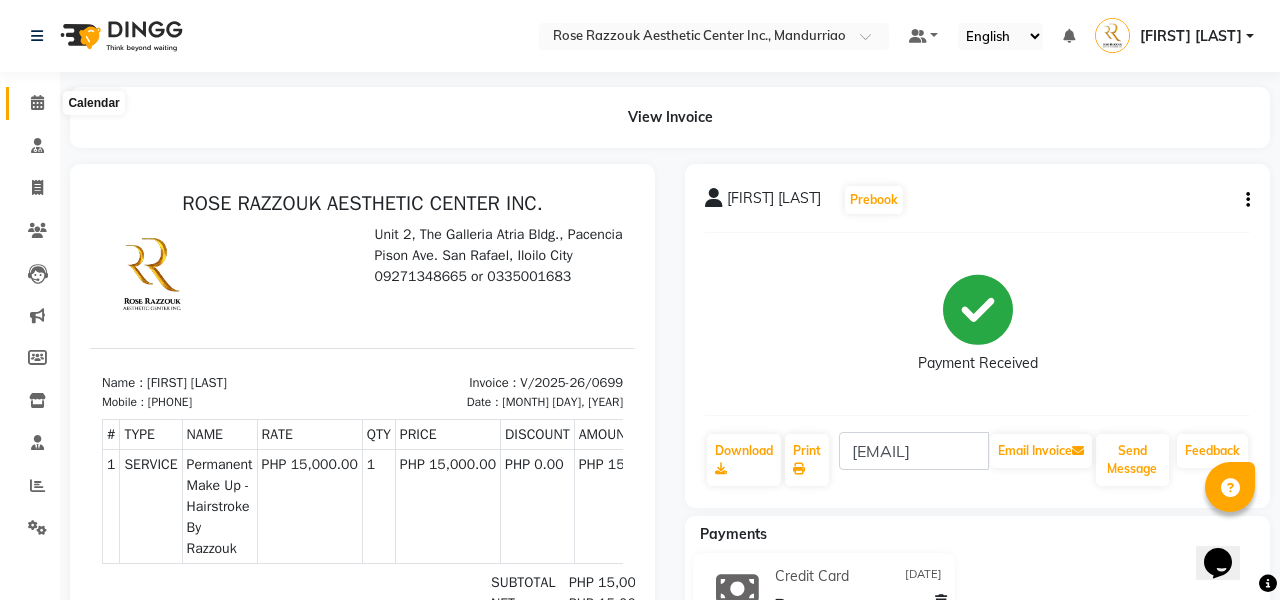 click 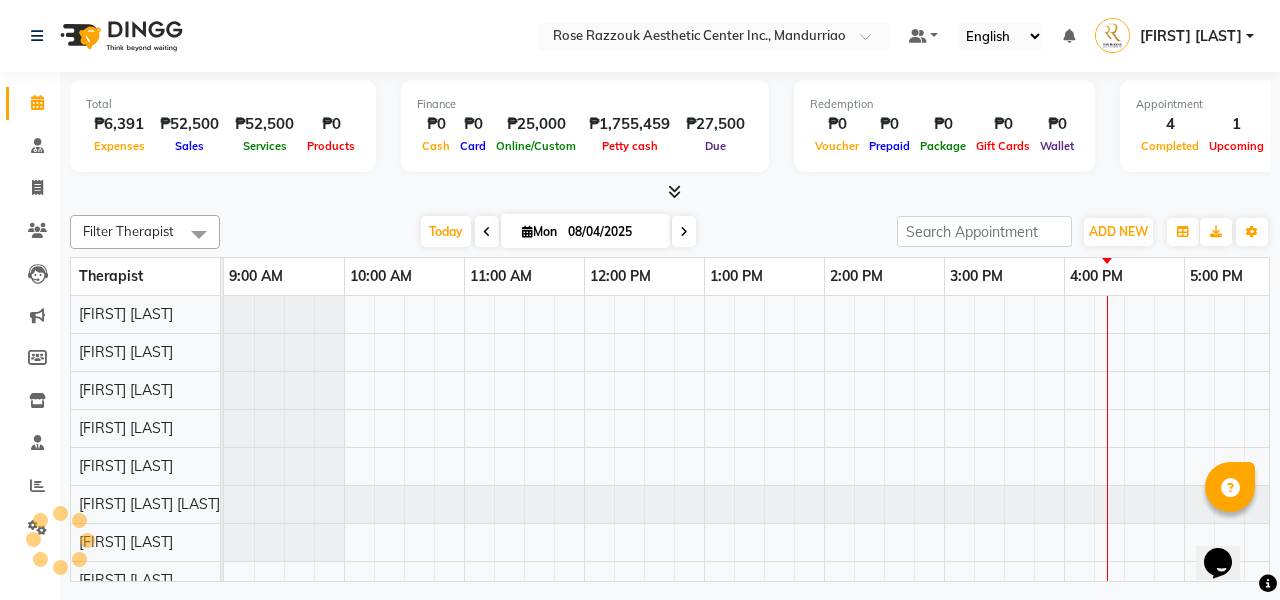 scroll, scrollTop: 0, scrollLeft: 0, axis: both 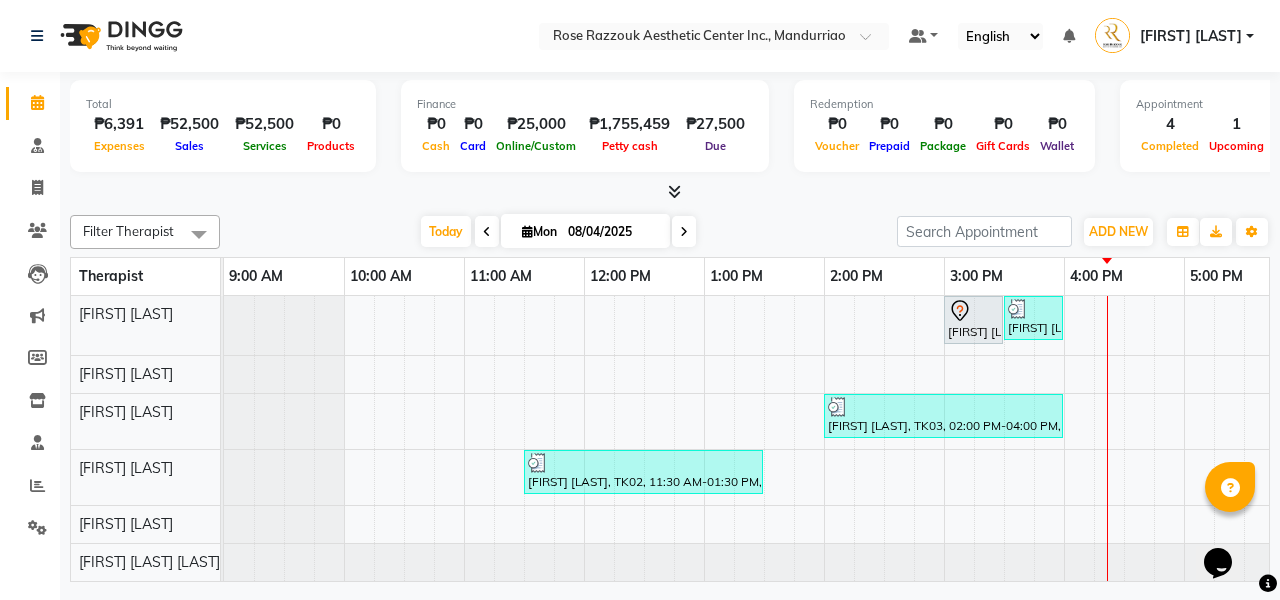 click on "08/04/2025" at bounding box center [612, 232] 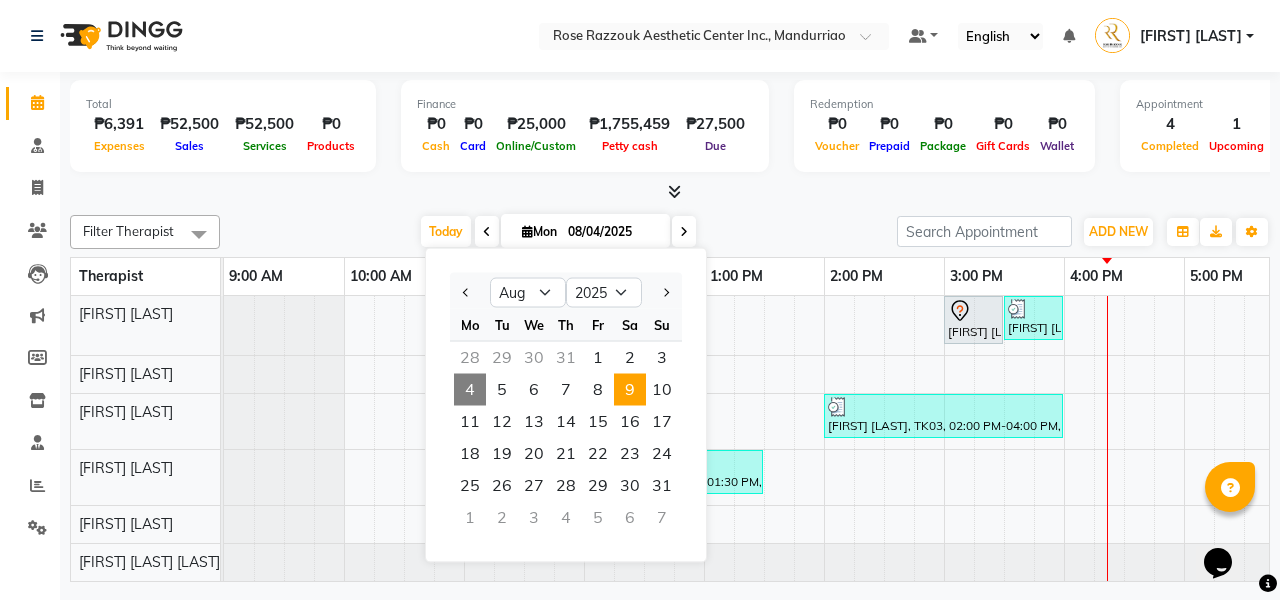 click on "9" at bounding box center (630, 390) 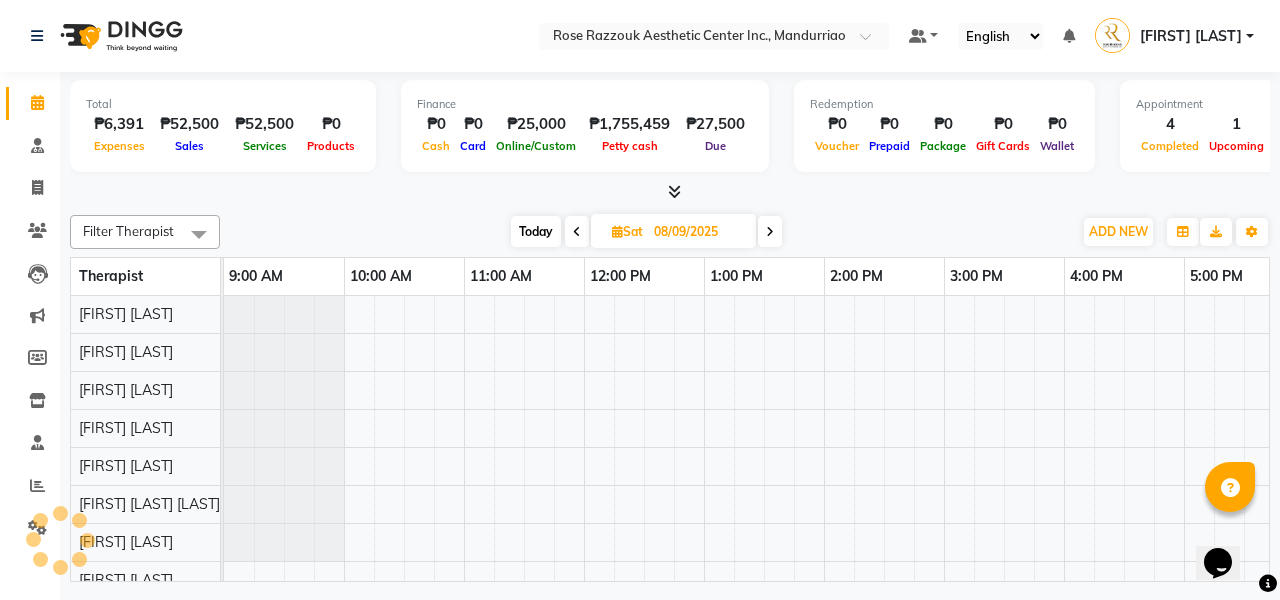 scroll, scrollTop: 0, scrollLeft: 275, axis: horizontal 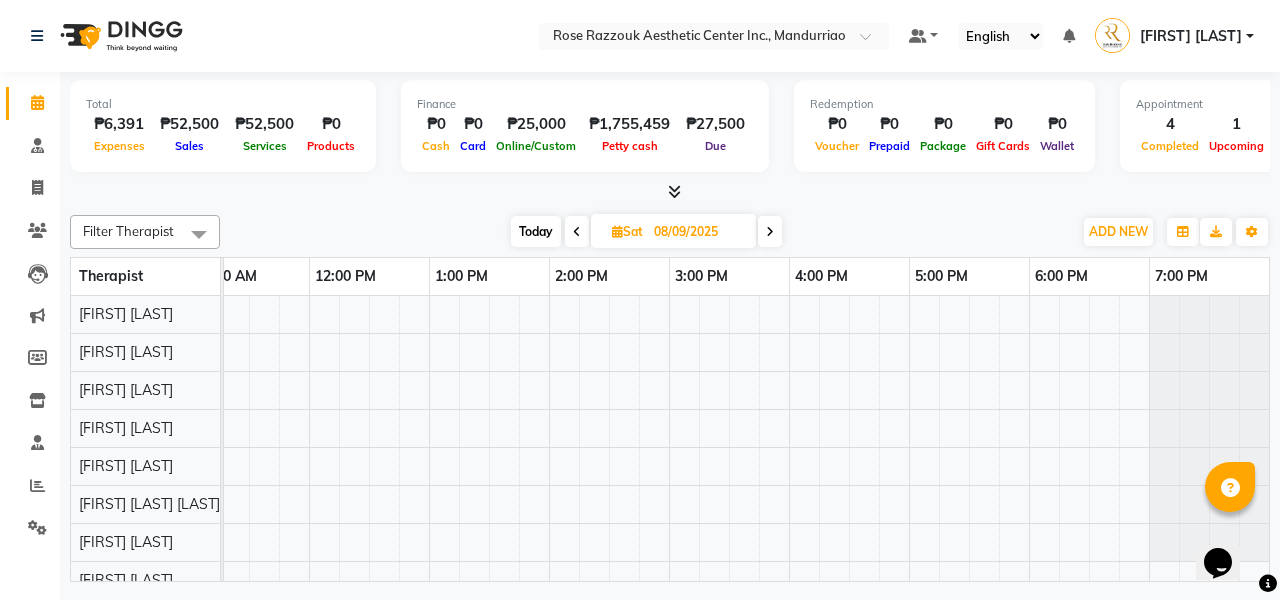 click at bounding box center [609, 485] 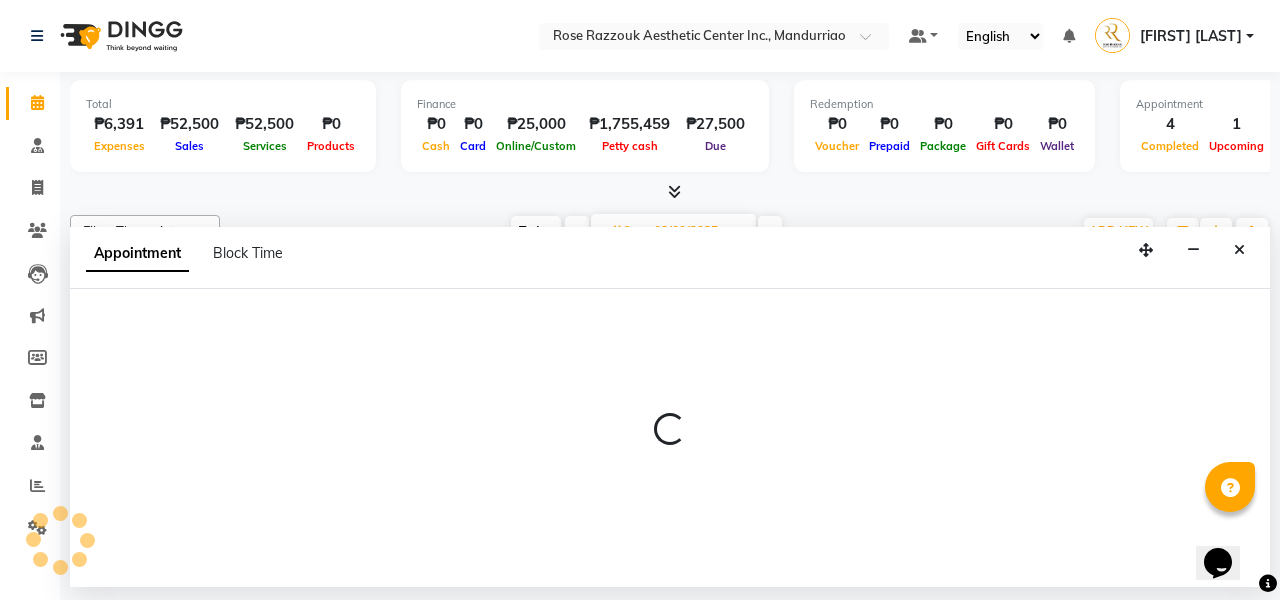 select on "46409" 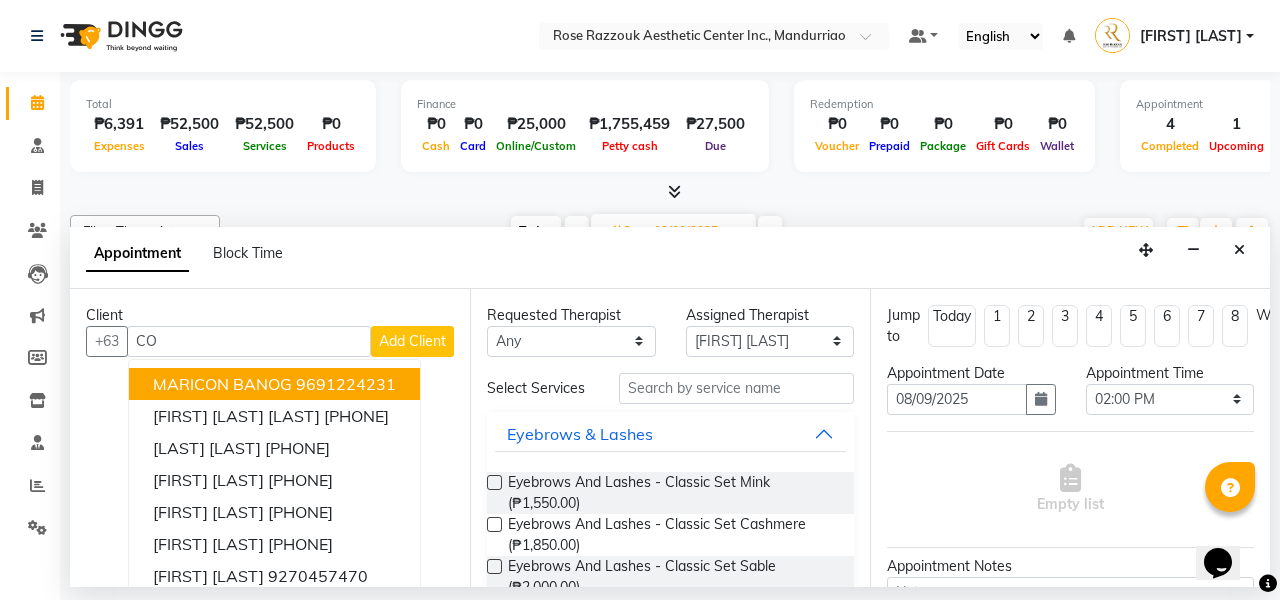 type on "C" 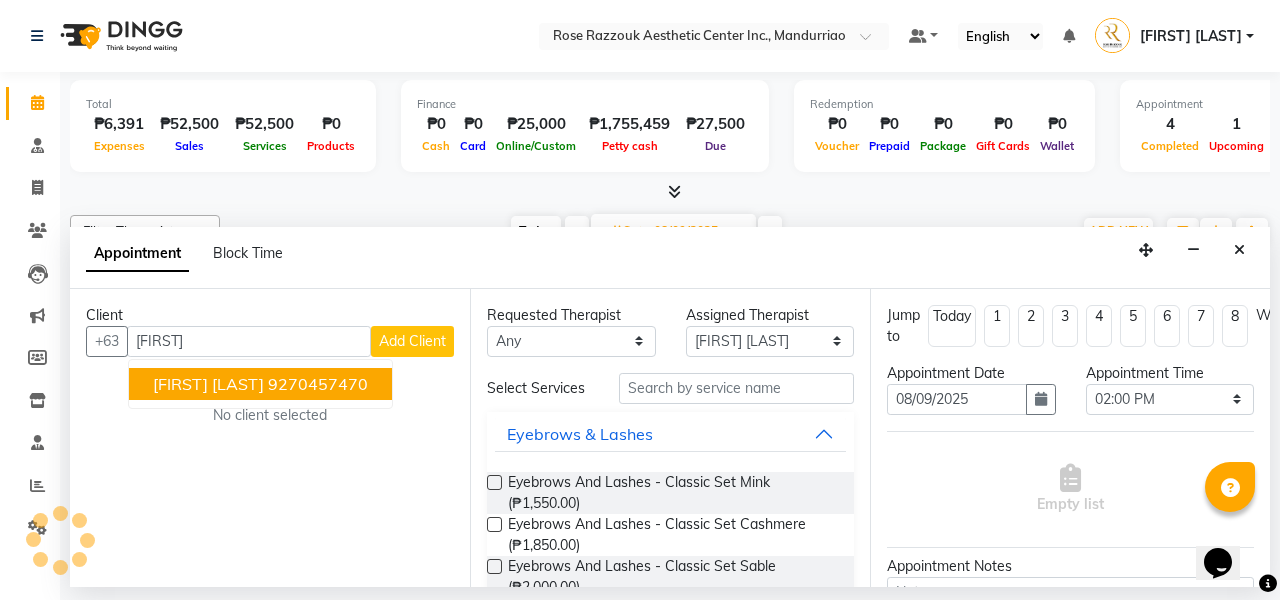 click on "9270457470" at bounding box center [318, 384] 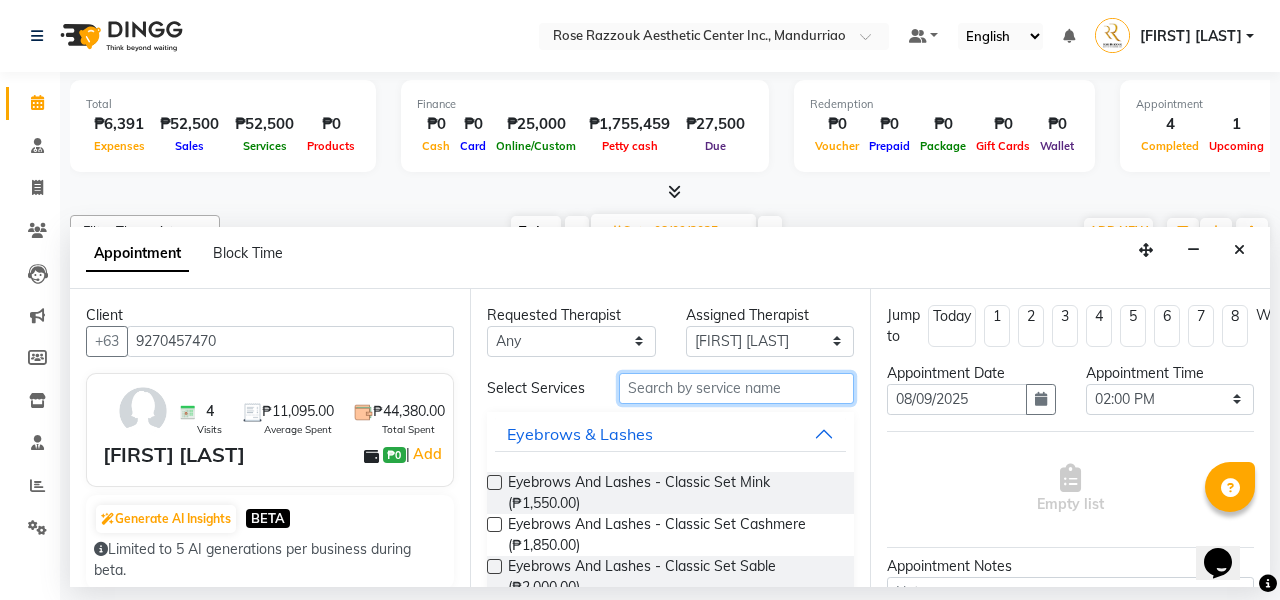 click at bounding box center [736, 388] 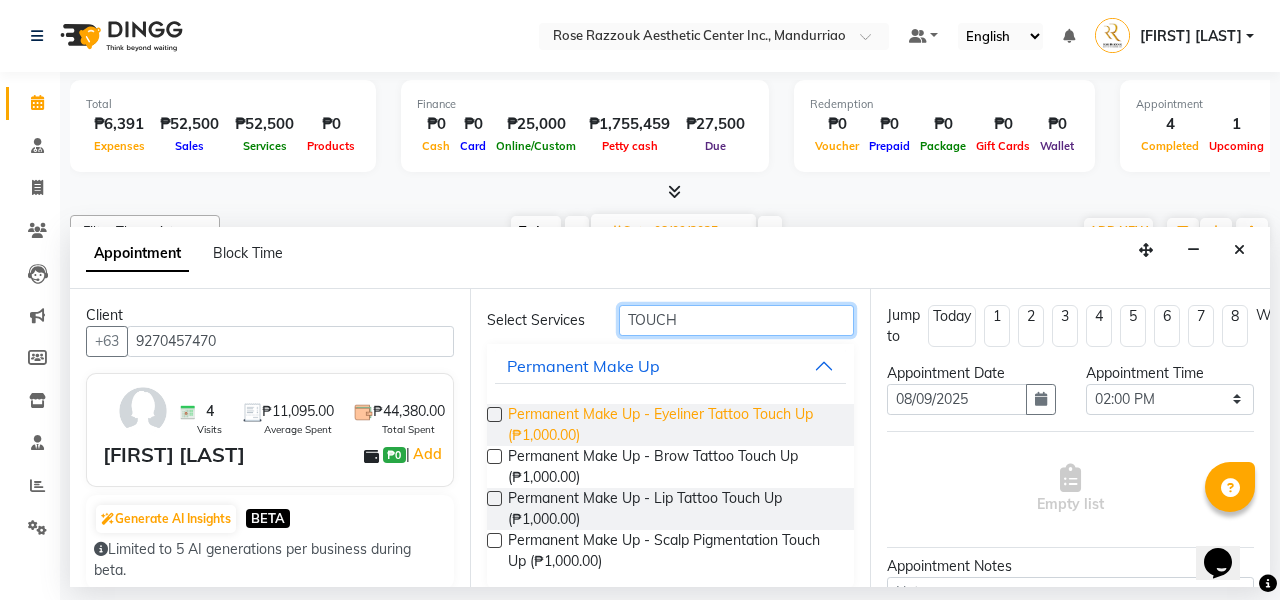 scroll, scrollTop: 73, scrollLeft: 0, axis: vertical 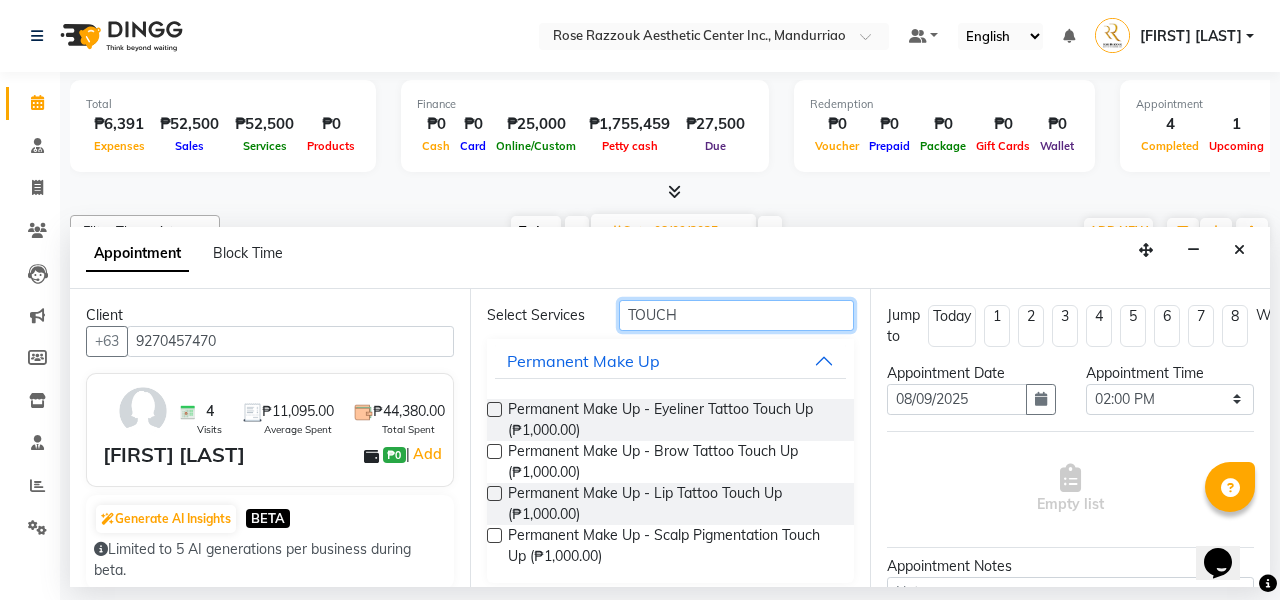 type on "TOUCH" 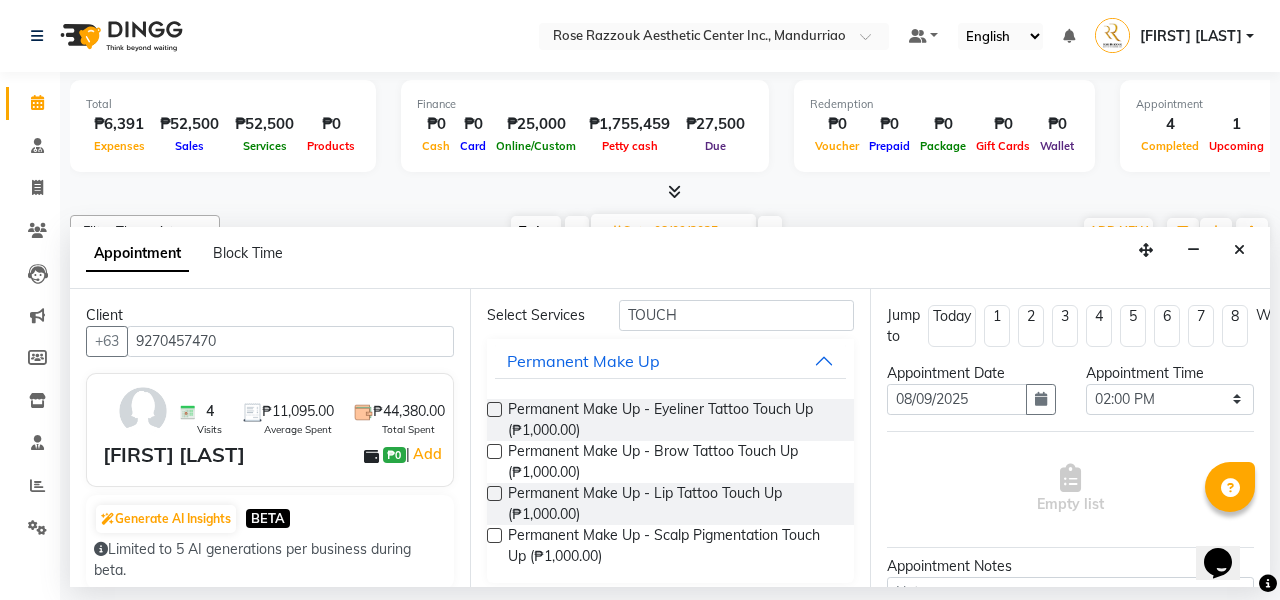 click at bounding box center (494, 451) 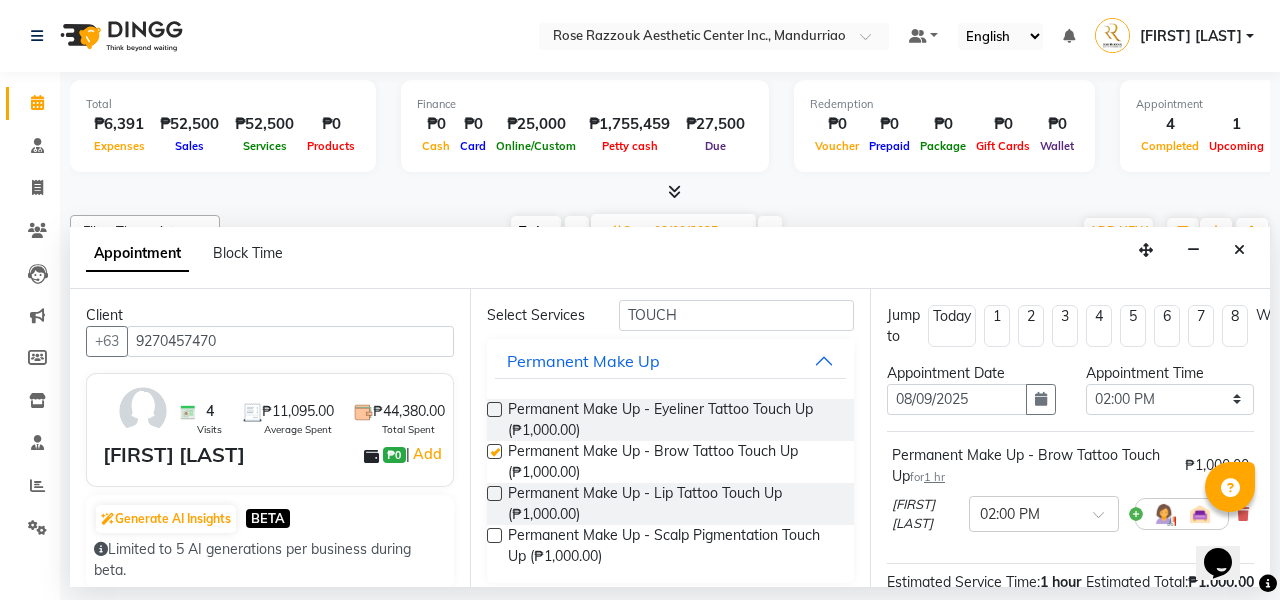 checkbox on "false" 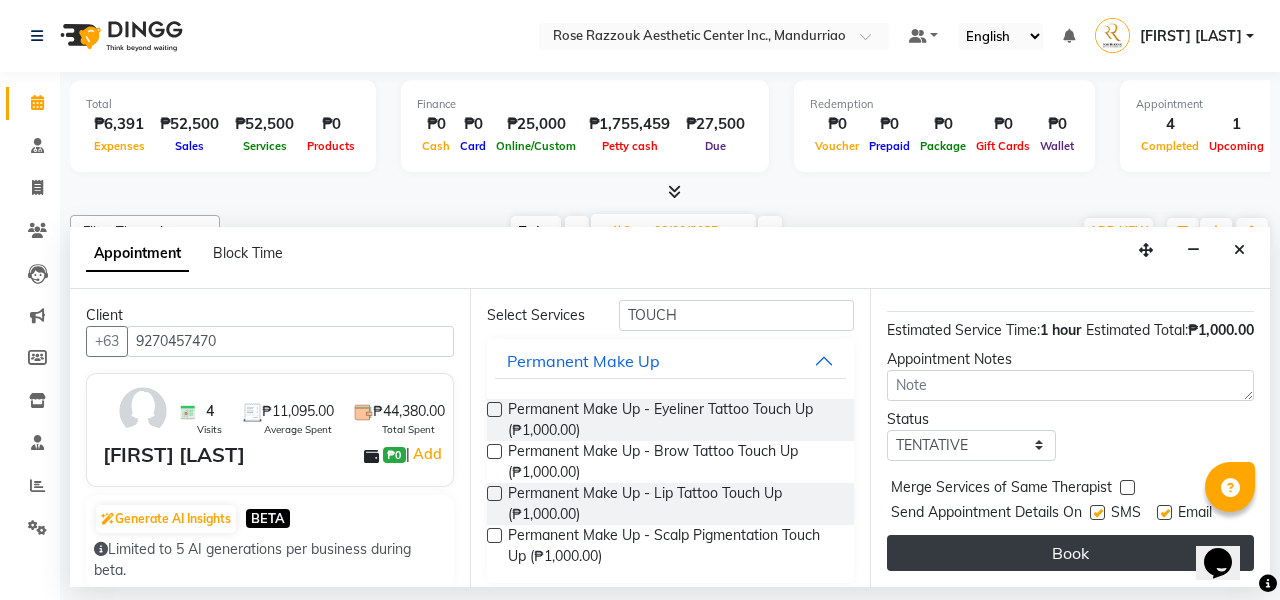 scroll, scrollTop: 291, scrollLeft: 0, axis: vertical 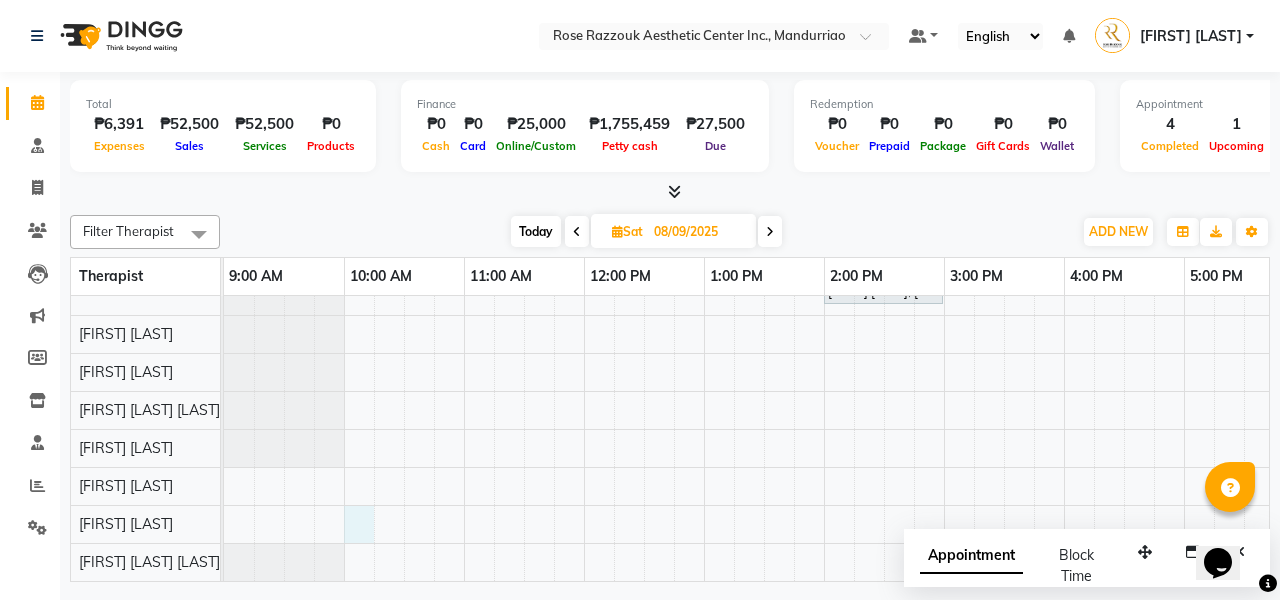 click on "[FIRST] [LAST], [TIME]-[TIME], [SERVICE]" at bounding box center (884, 380) 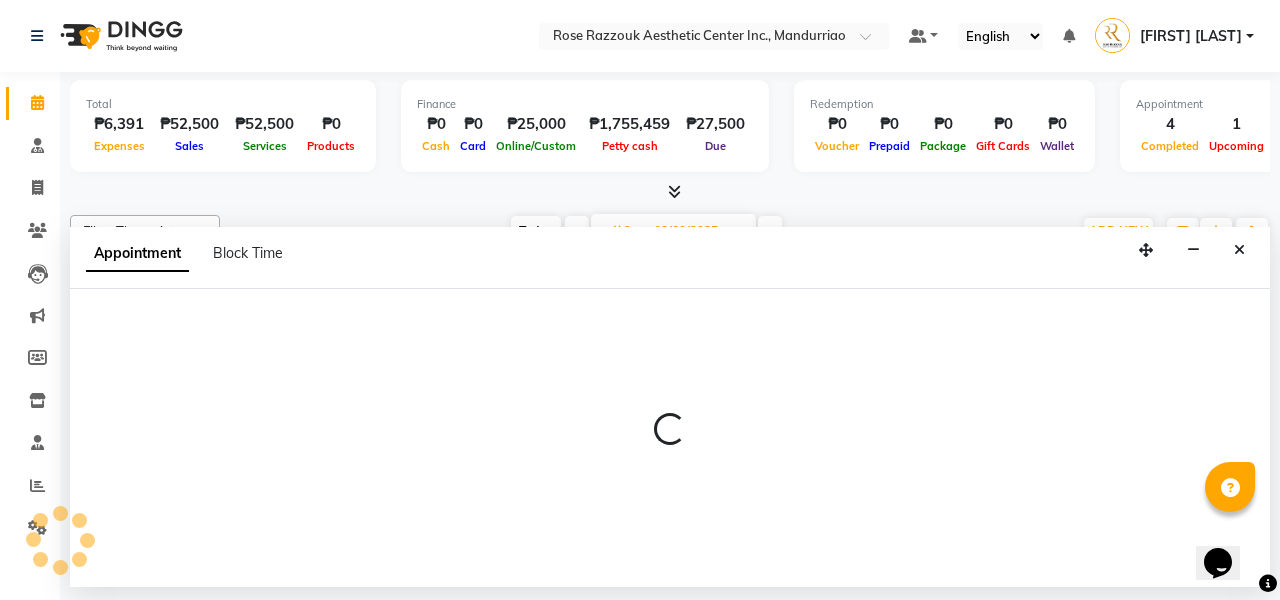 select on "50718" 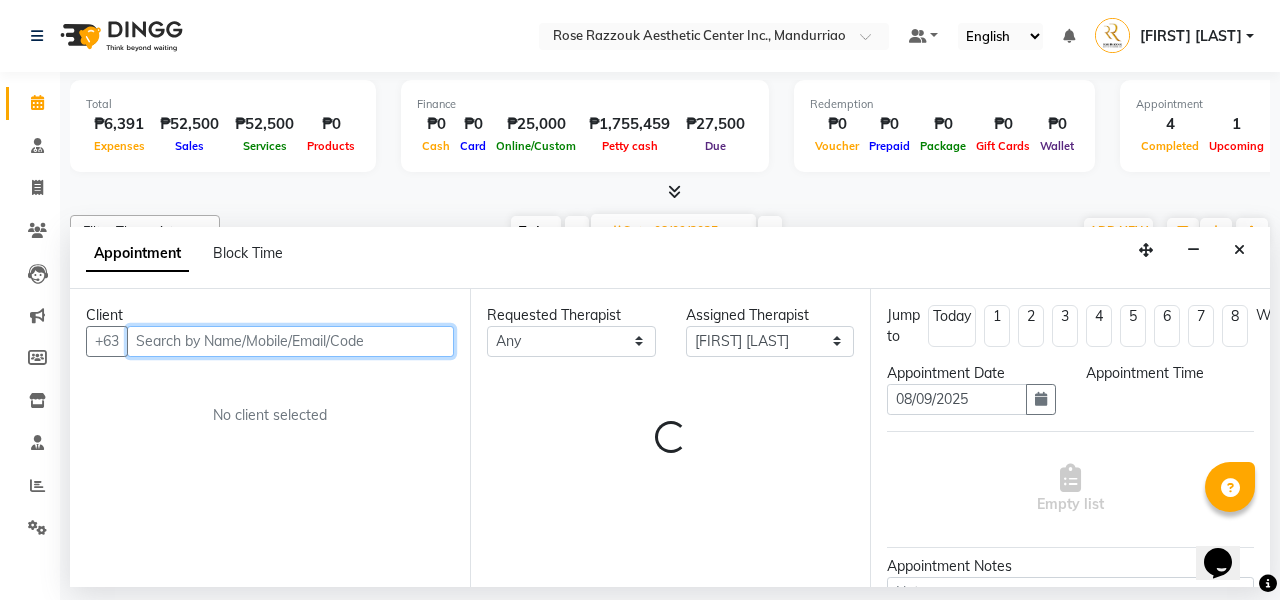 select on "600" 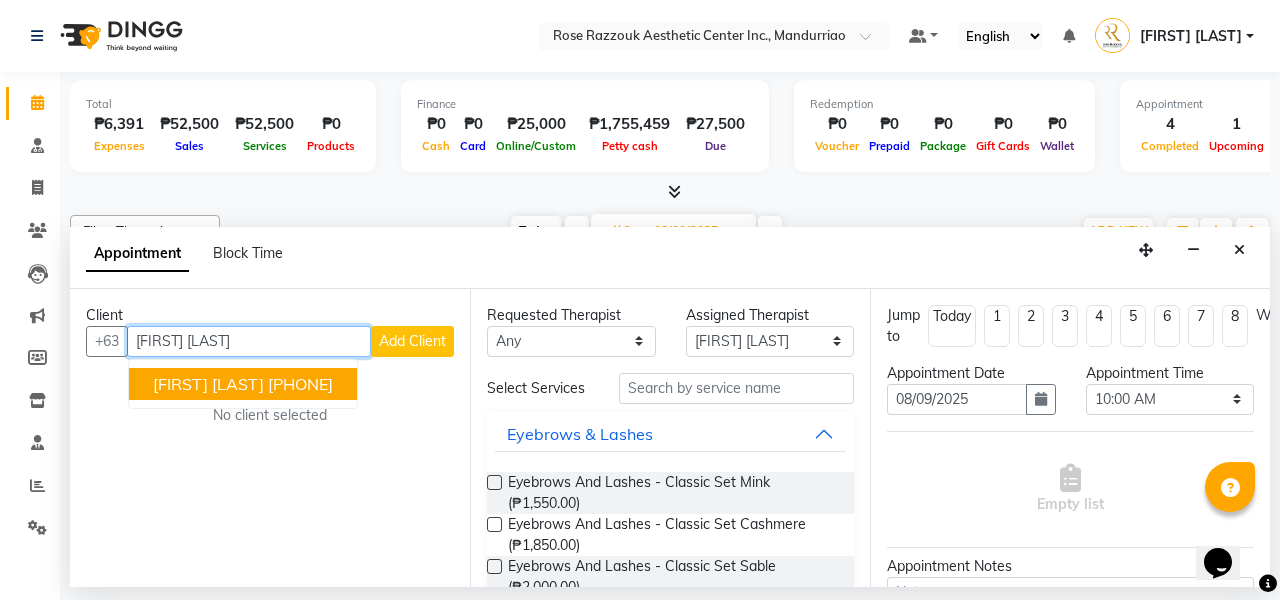 click on "[PHONE]" at bounding box center (300, 384) 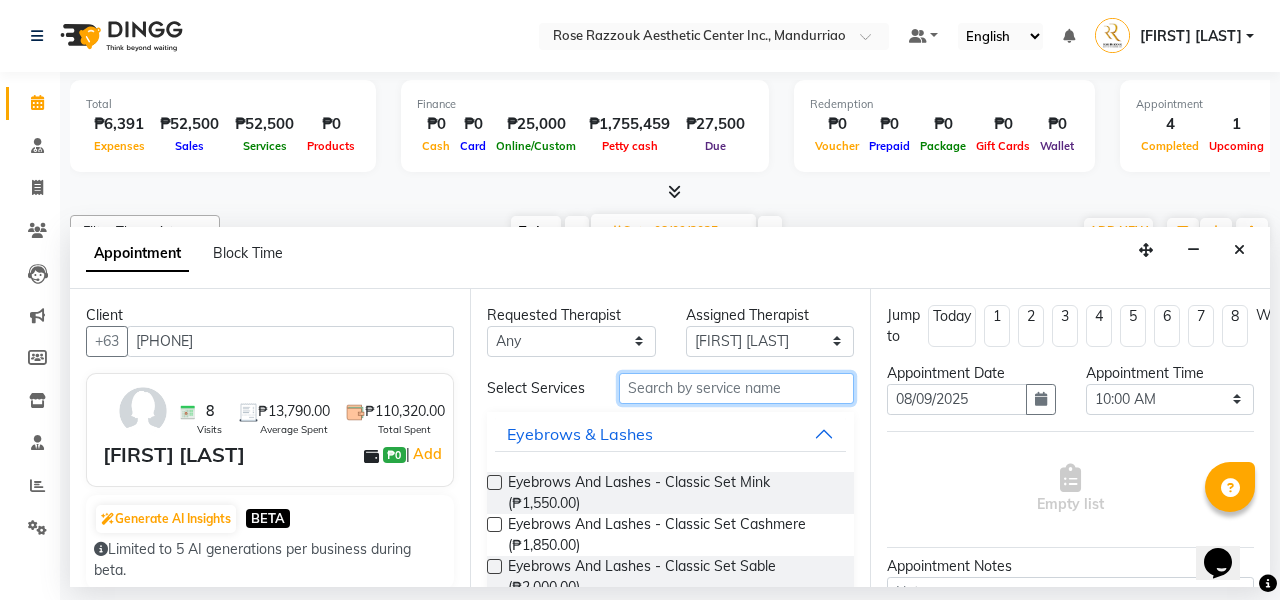click at bounding box center (736, 388) 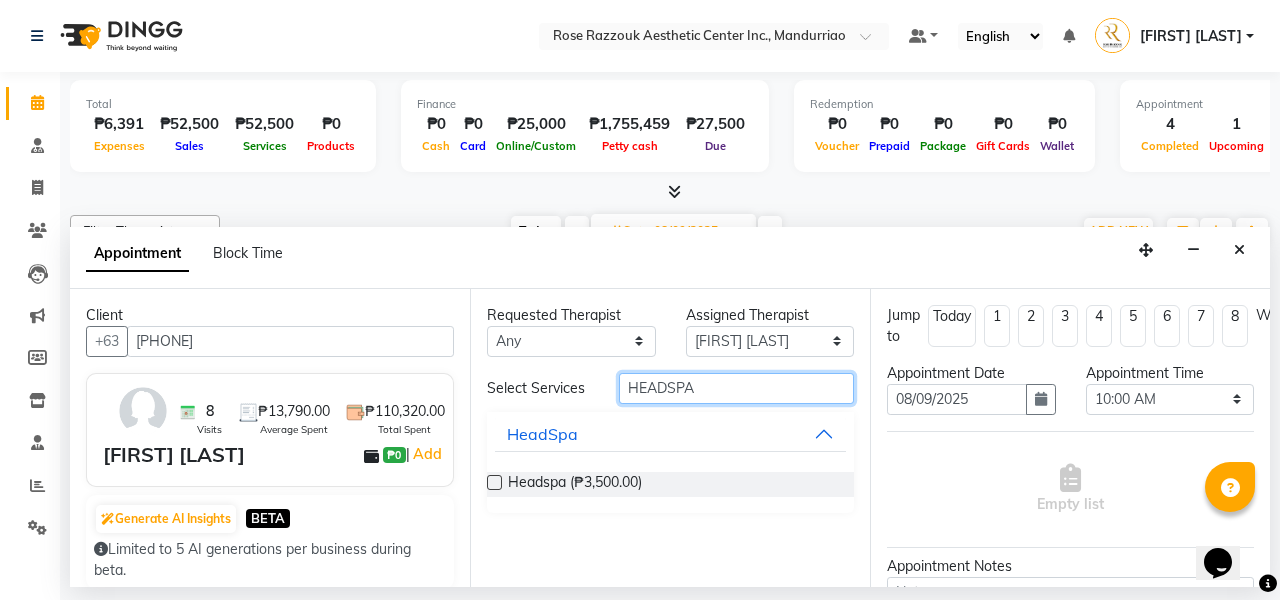 type on "HEADSPA" 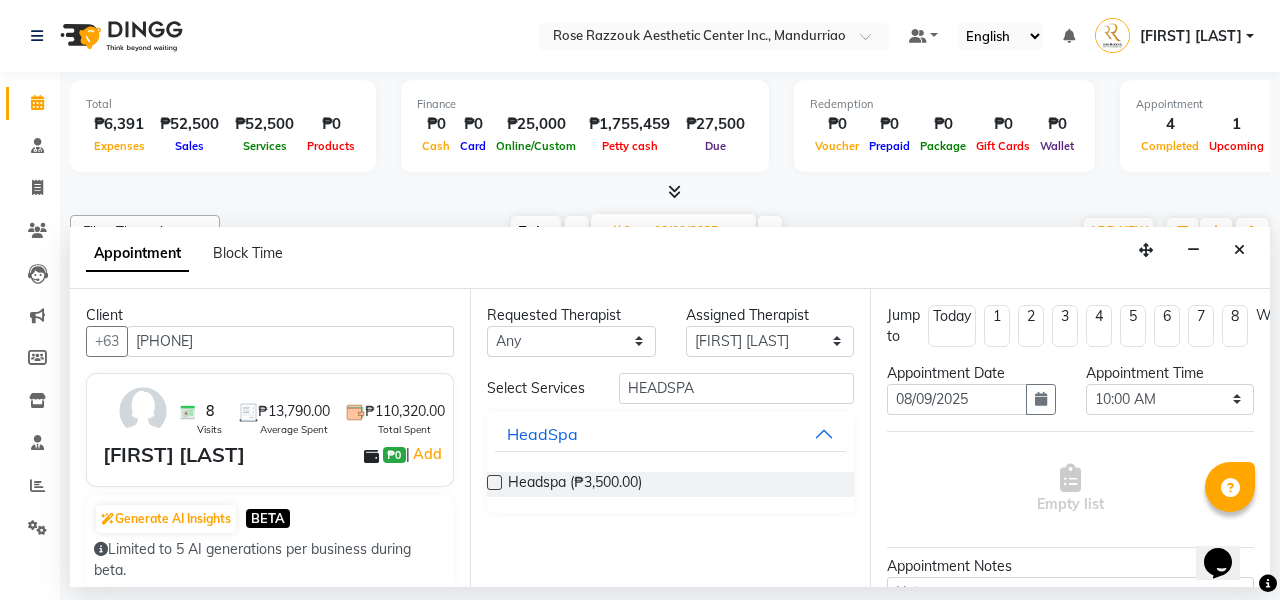 click at bounding box center (494, 482) 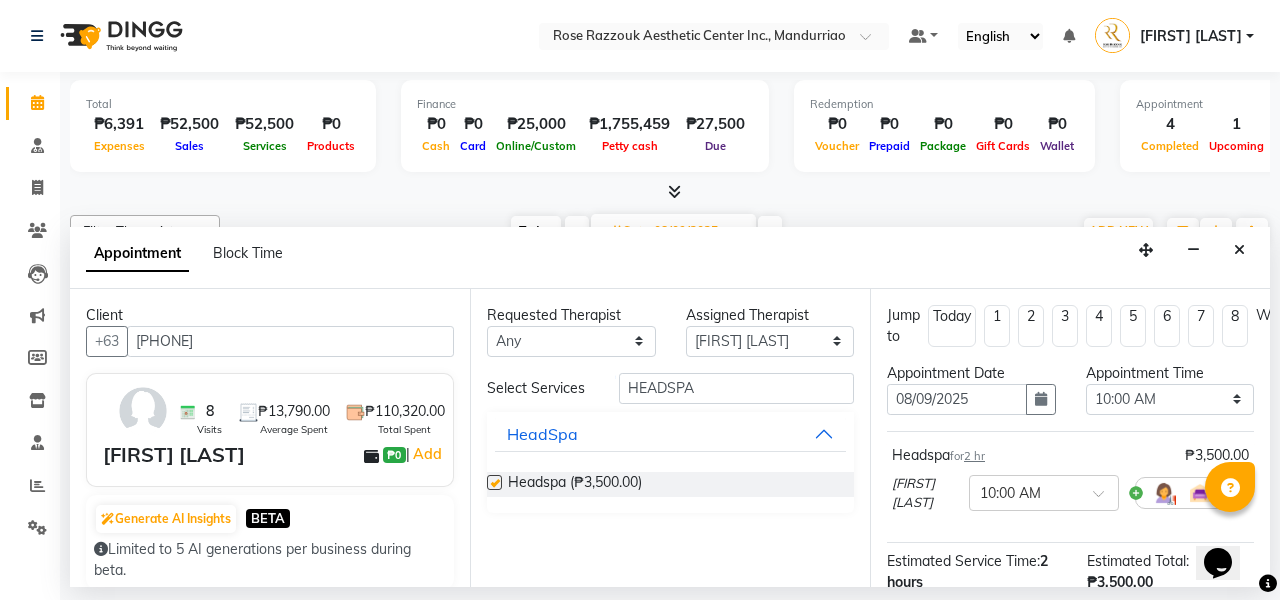 checkbox on "false" 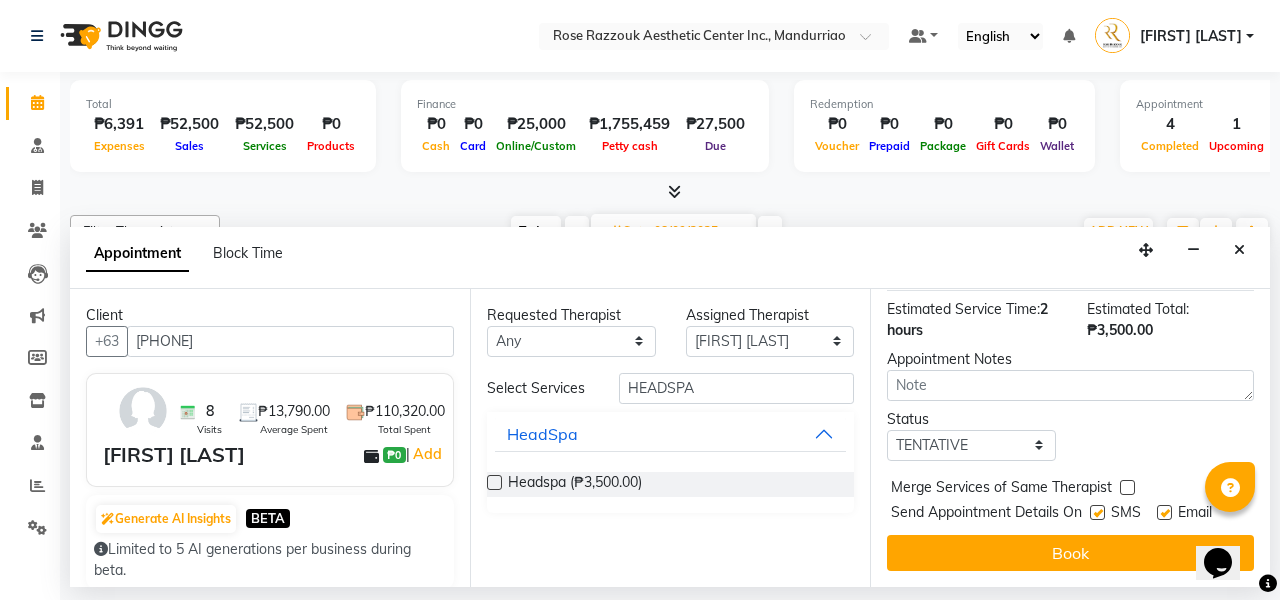 scroll, scrollTop: 270, scrollLeft: 0, axis: vertical 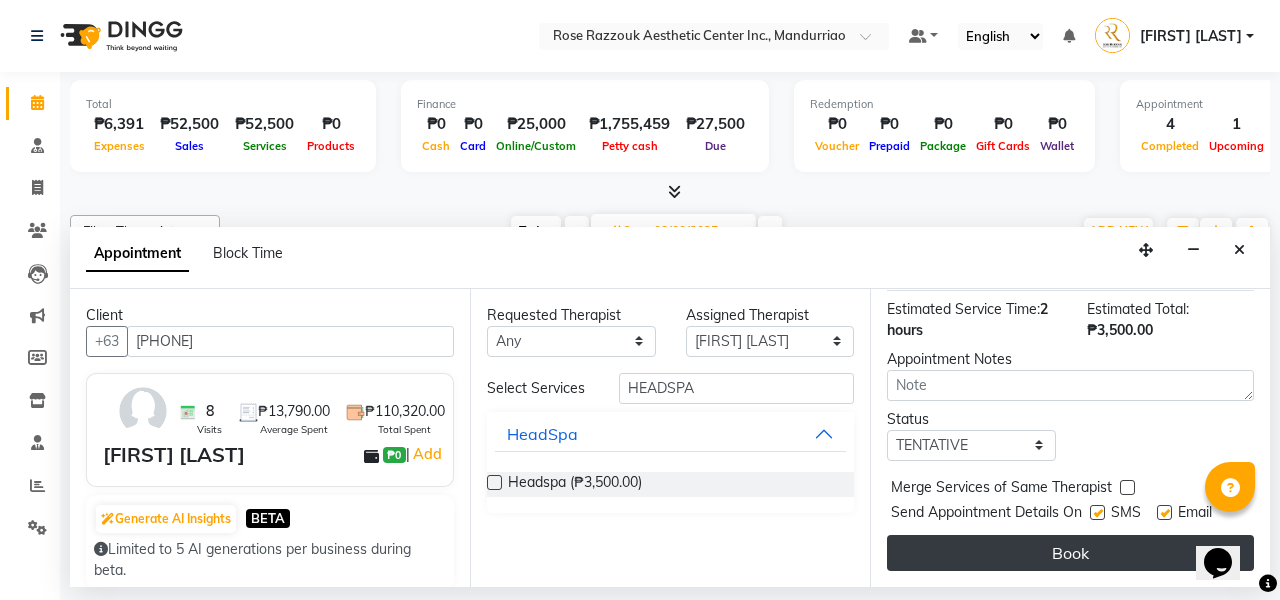 click on "Book" at bounding box center (1070, 553) 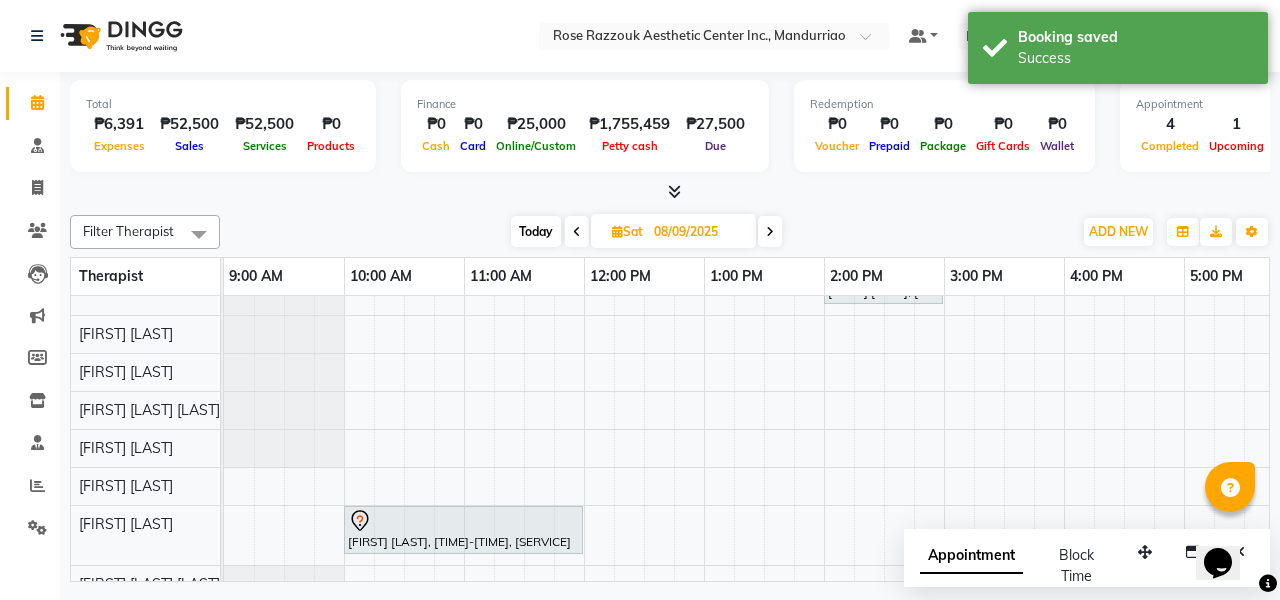 scroll, scrollTop: 0, scrollLeft: 0, axis: both 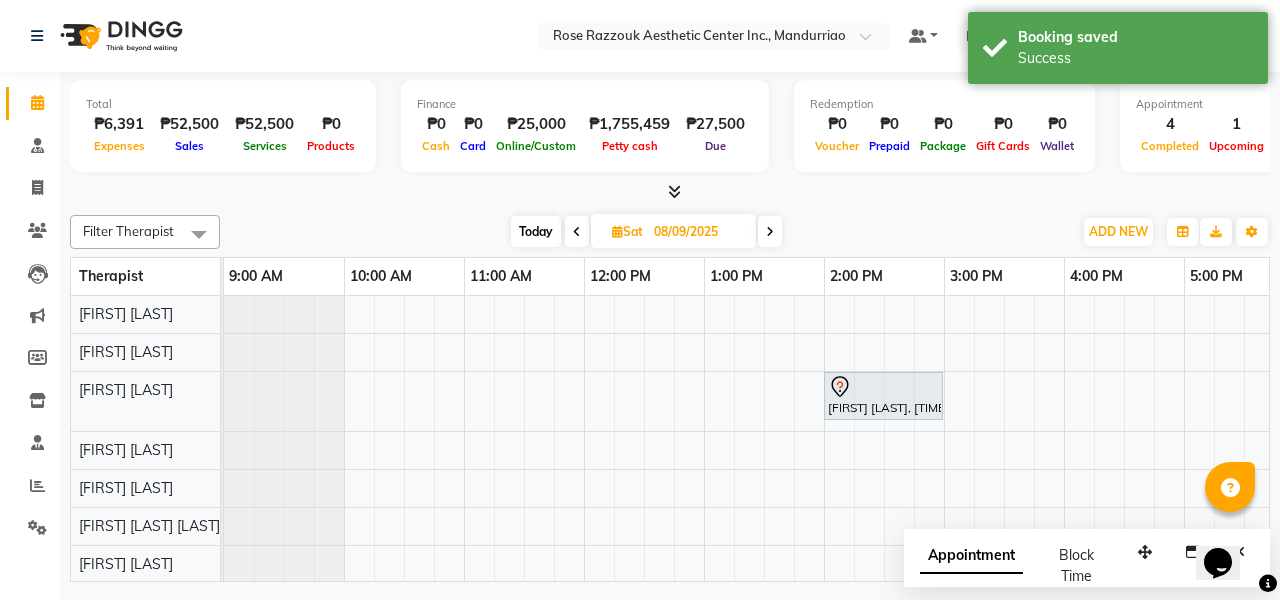 click on "Today" at bounding box center [536, 231] 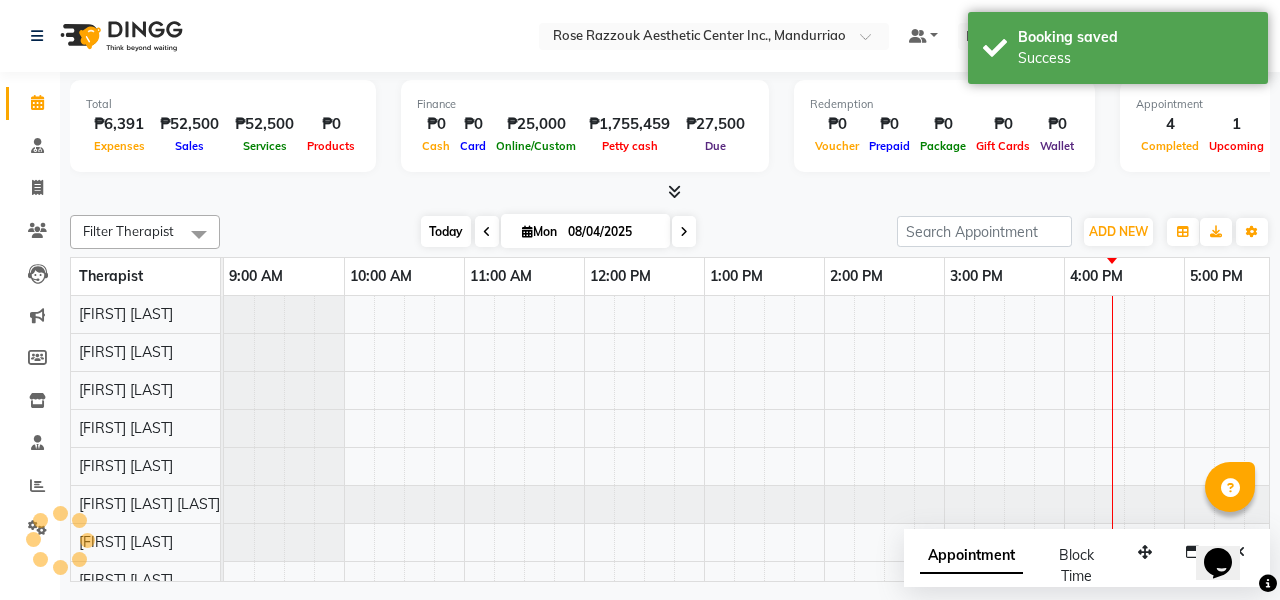 scroll, scrollTop: 0, scrollLeft: 275, axis: horizontal 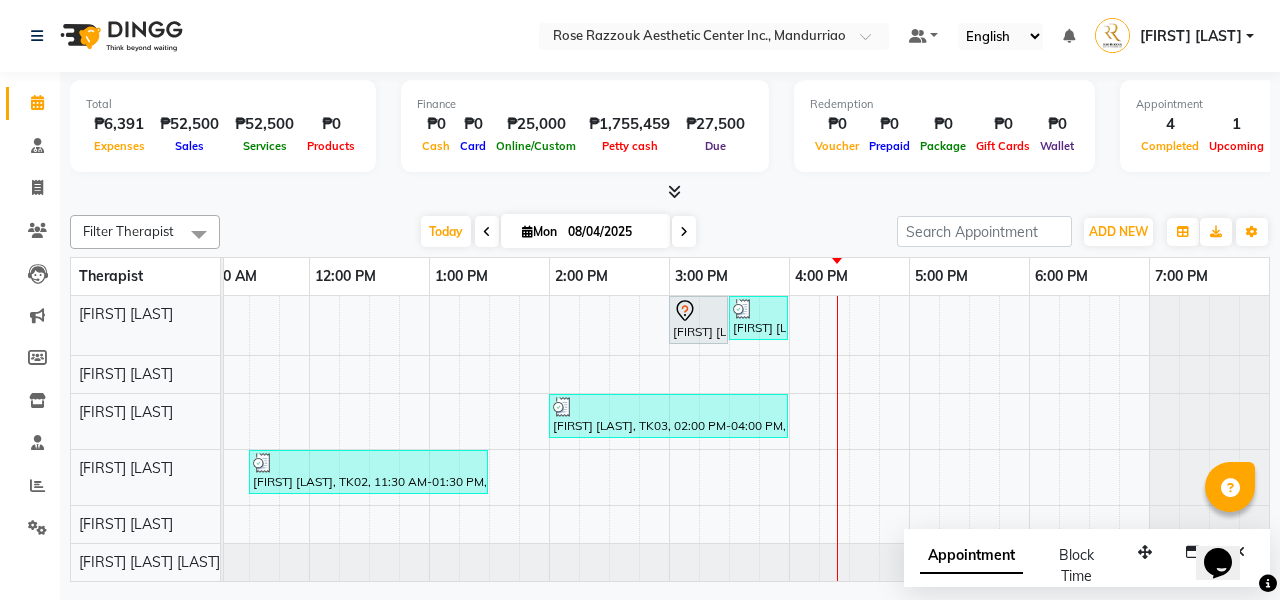 click at bounding box center (684, 231) 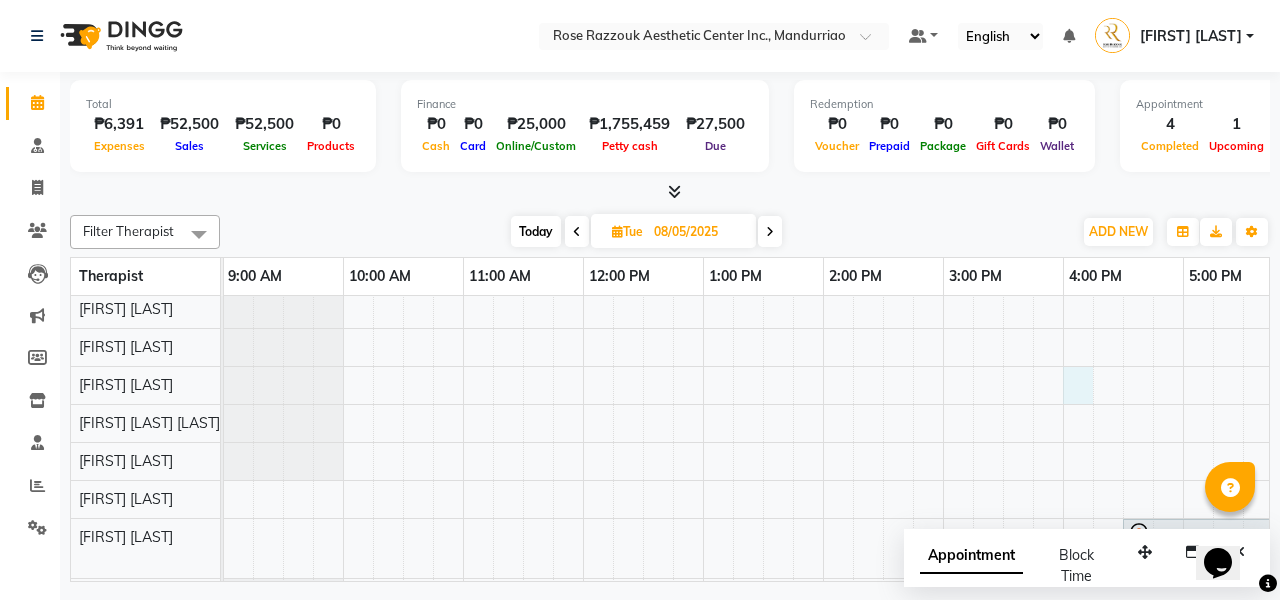 click on "[FIRST] [LAST], 01:00 PM-01:30 PM, Diode Laser Hair Removal/Skin Rejuvenation  - Full Brazillian             [FIRST] [LAST], 04:30 PM-06:30 PM, Headspa" at bounding box center (883, 404) 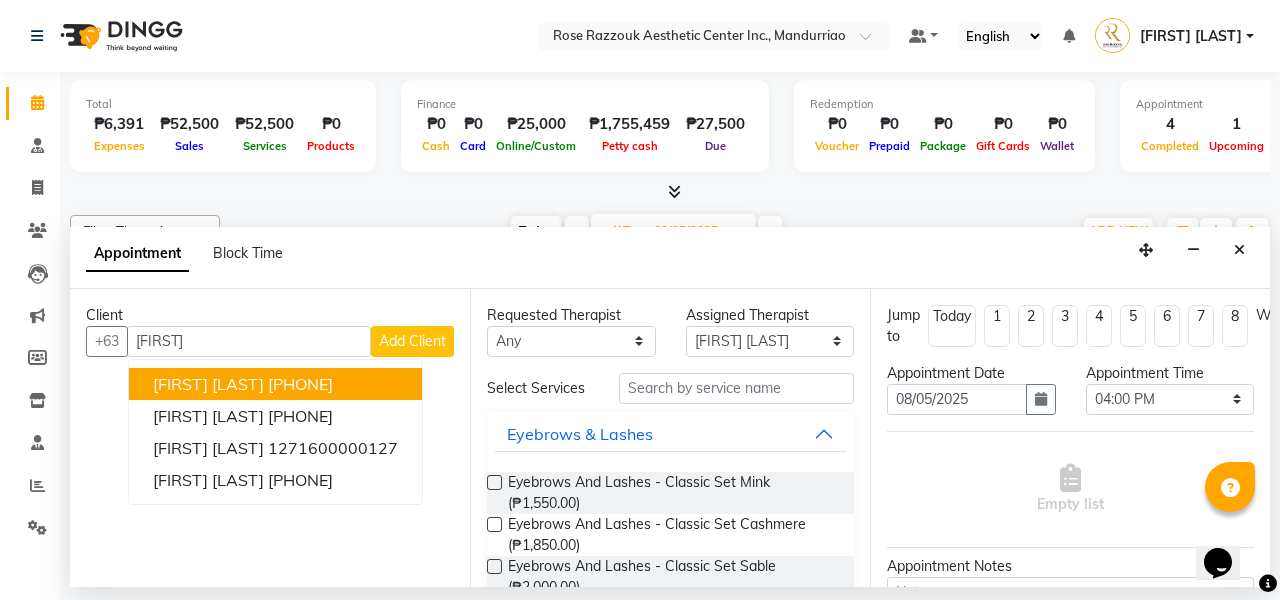 click on "[PHONE]" at bounding box center (300, 384) 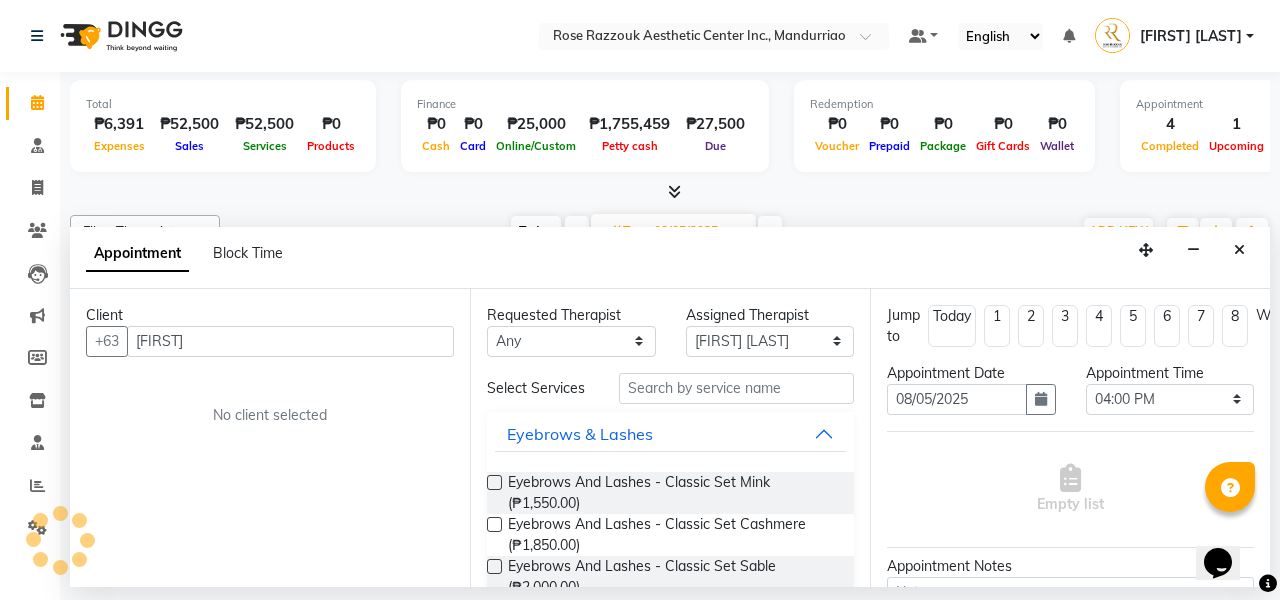 type on "[PHONE]" 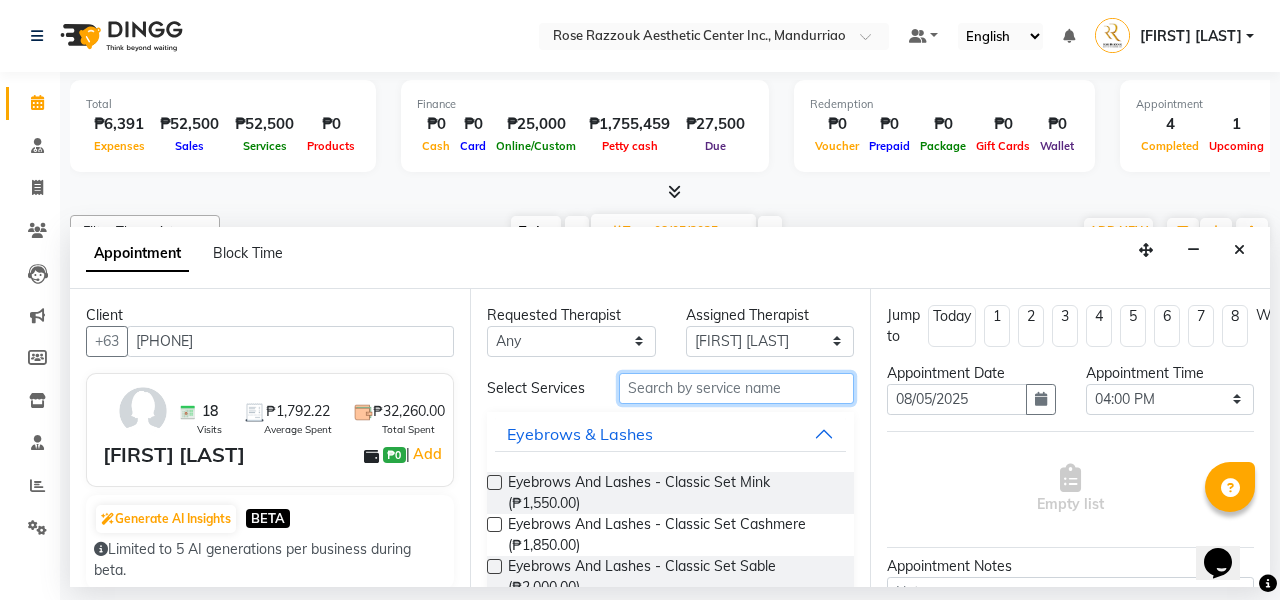 click at bounding box center [736, 388] 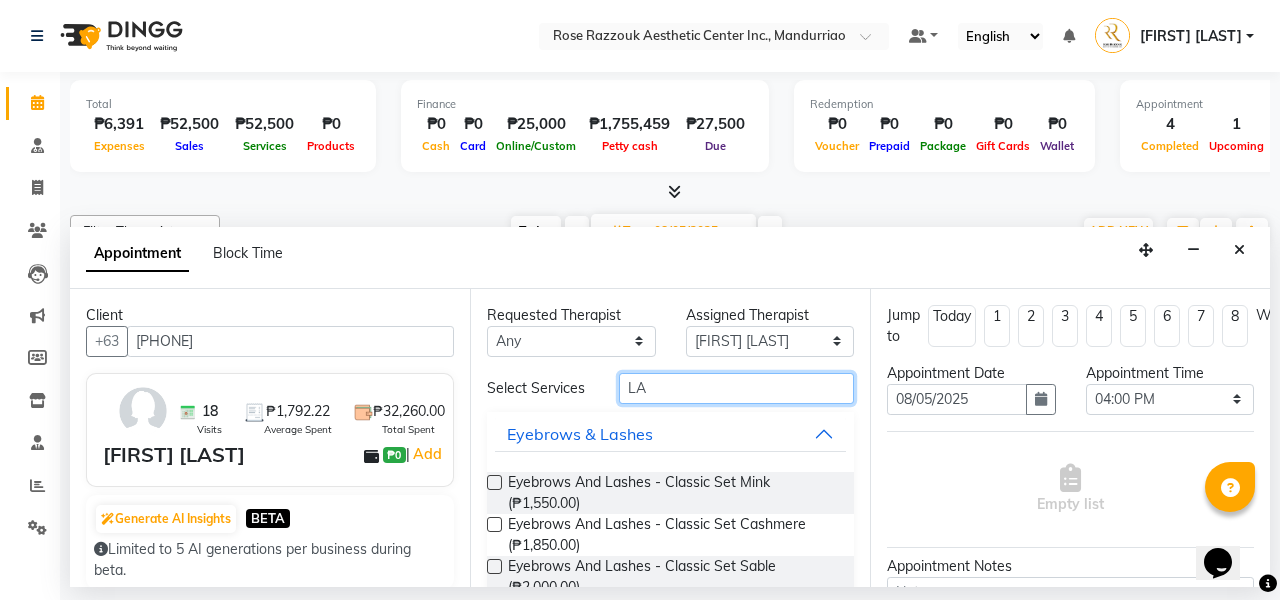 type on "L" 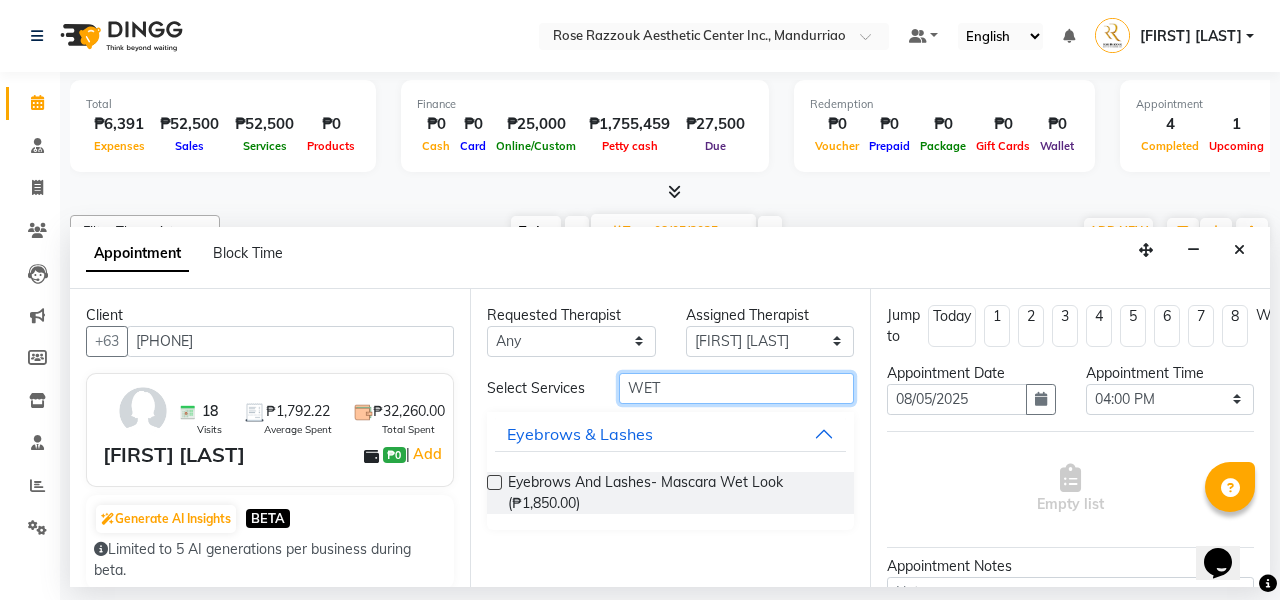 type on "WET" 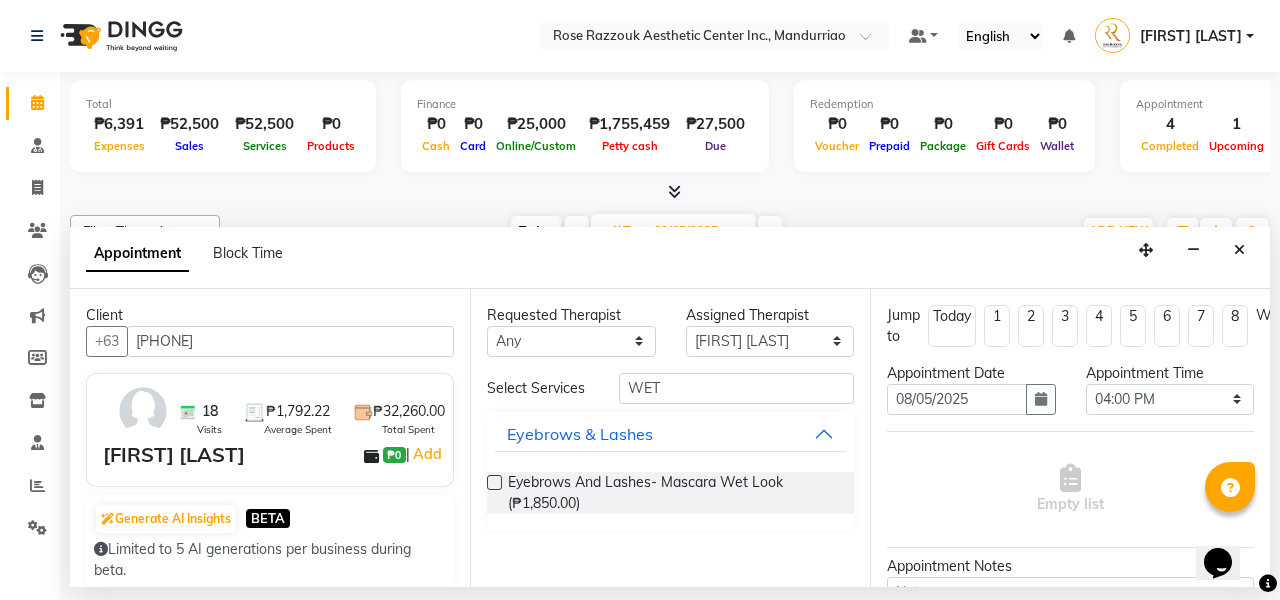 click at bounding box center [494, 482] 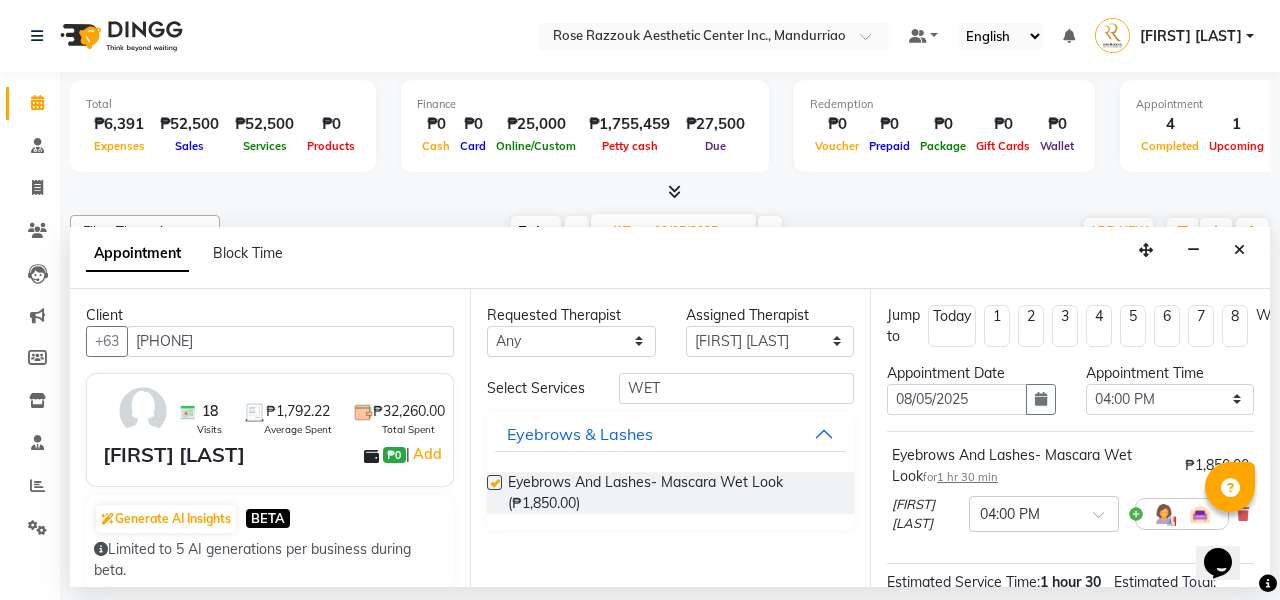 checkbox on "false" 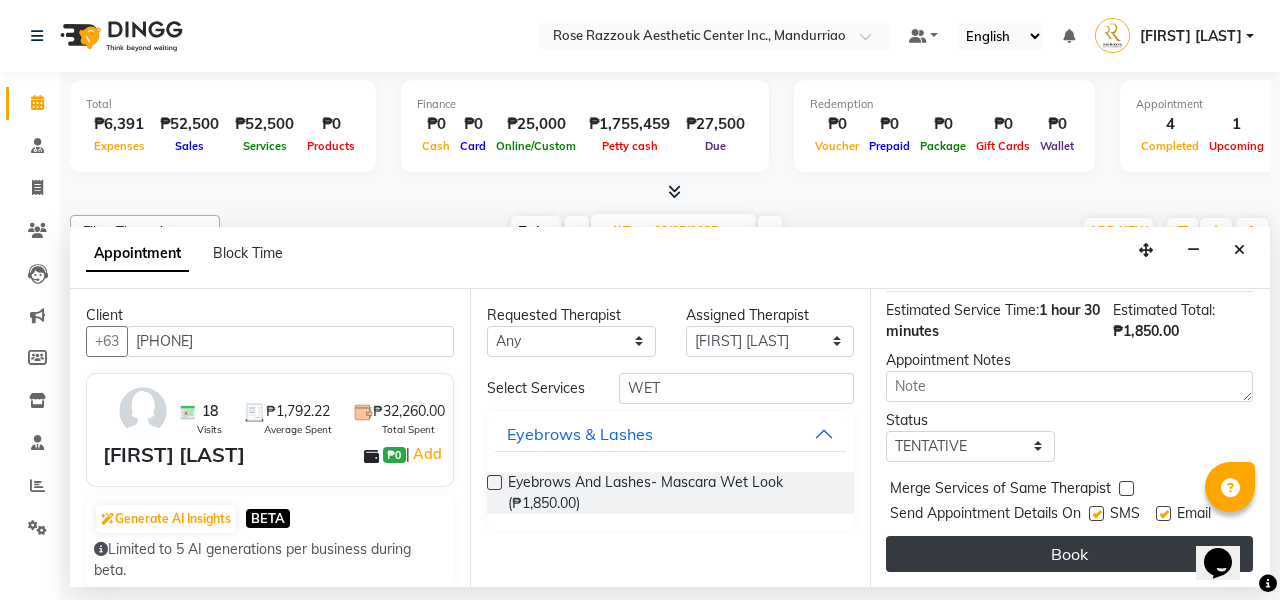 click on "Book" at bounding box center [1069, 554] 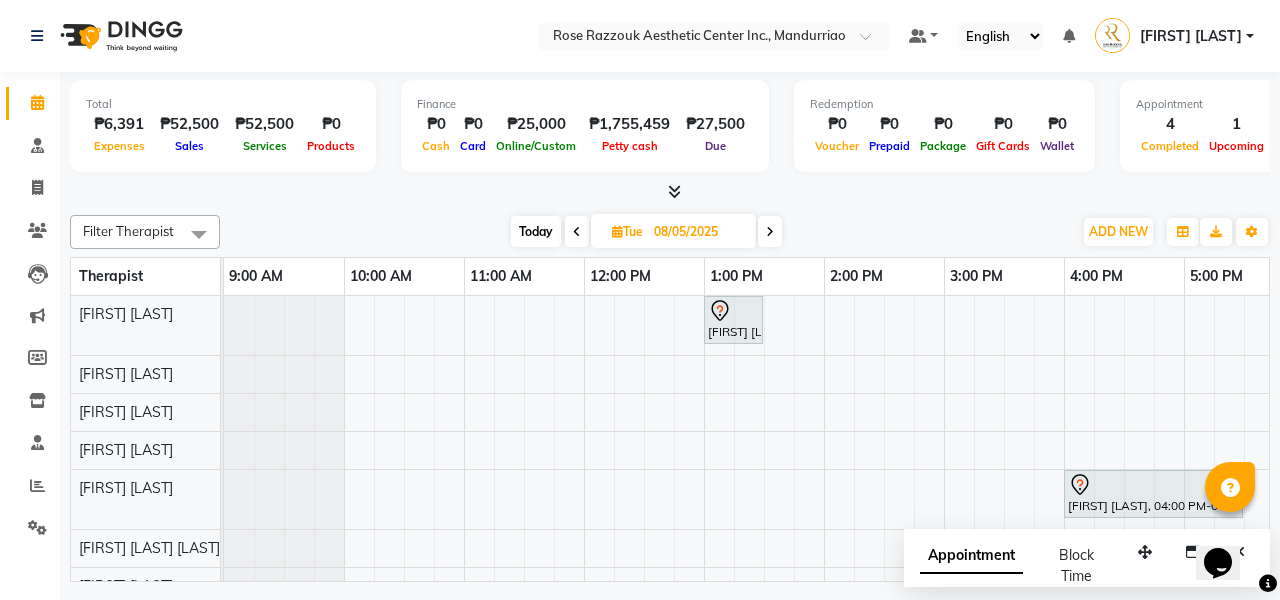 click on "Today" at bounding box center (536, 231) 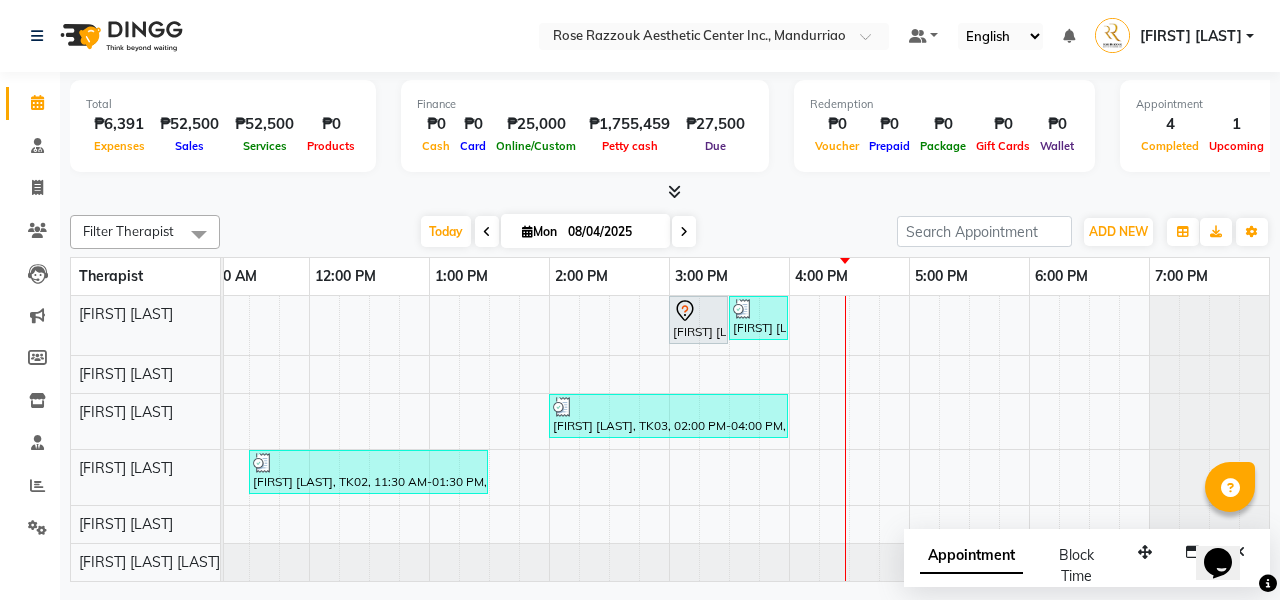 click on "[FIRST] [LAST], [CODE], [TIME]-[TIME], [SERVICE]     [FIRST] [LAST], [CODE], [TIME]-[TIME], [SERVICE]     [FIRST] [LAST], [CODE], [TIME]-[TIME], [SERVICE]  [SERVICE]     [FIRST] [LAST], [CODE], [TIME]-[TIME], [SERVICE]  [SERVICE]     [FIRST] [LAST], [CODE], [TIME]-[TIME], [SERVICE]  [SERVICE] , [SERVICE]  [SERVICE]" at bounding box center [609, 523] 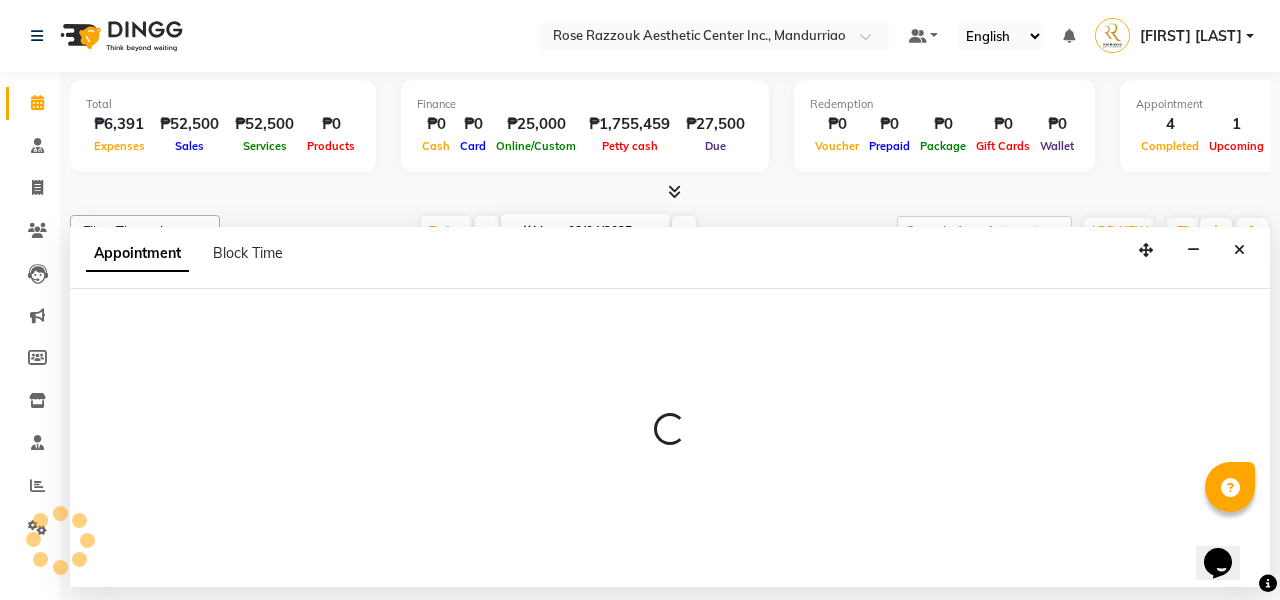 select on "46222" 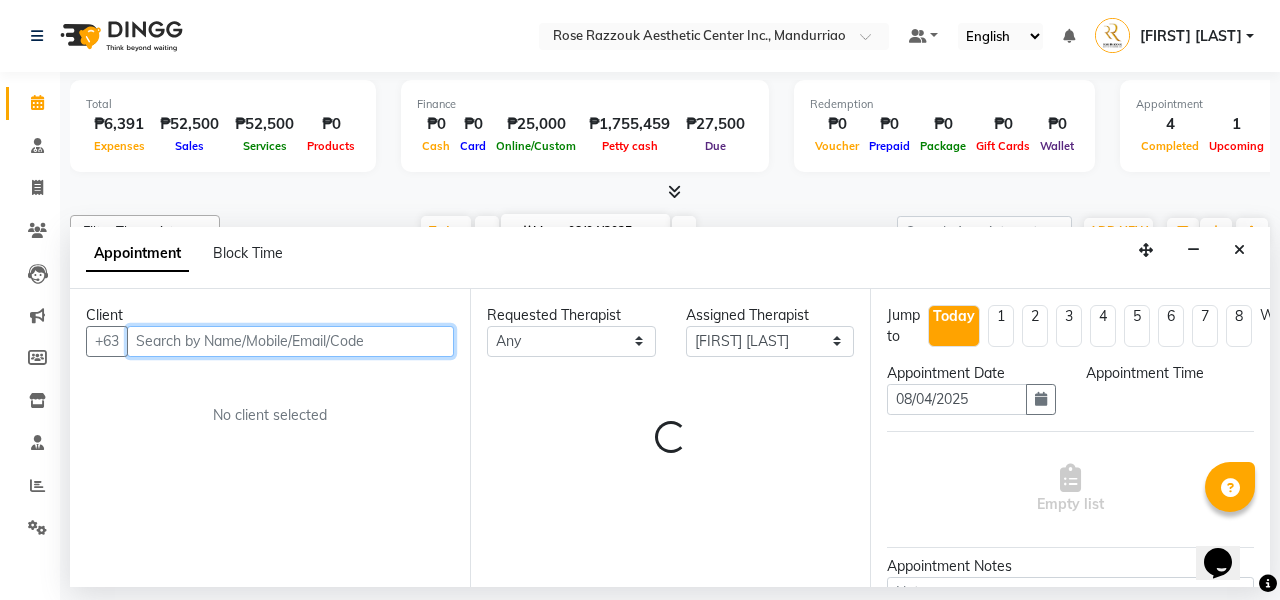 select on "990" 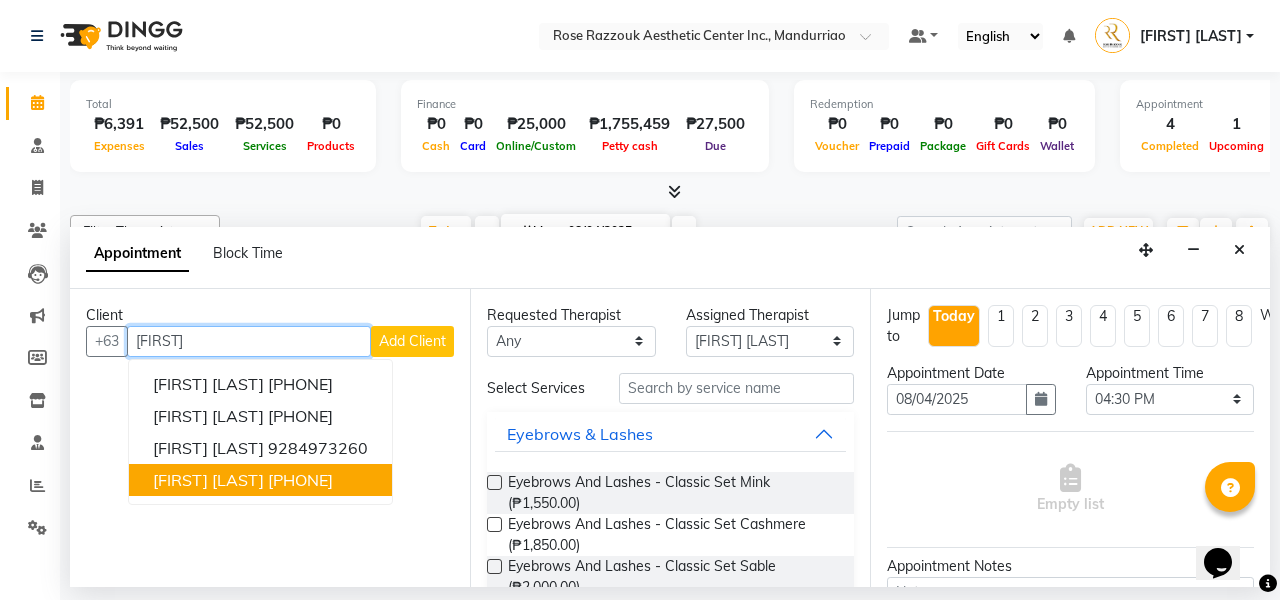 click on "[FIRST] [LAST]" at bounding box center (208, 480) 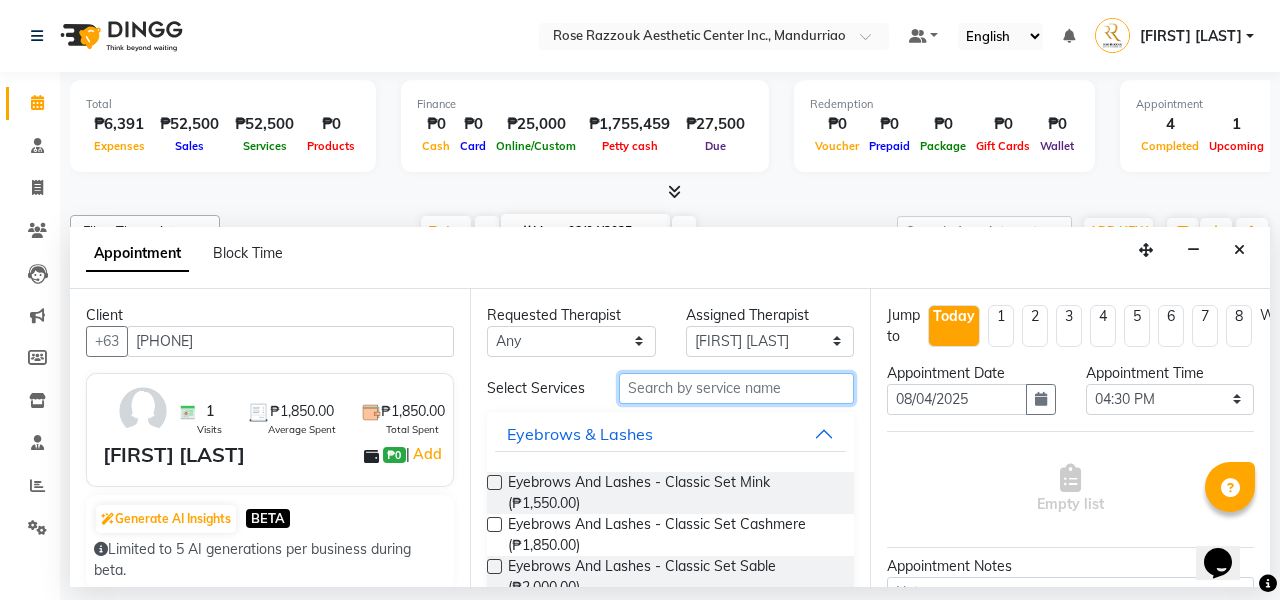 click at bounding box center (736, 388) 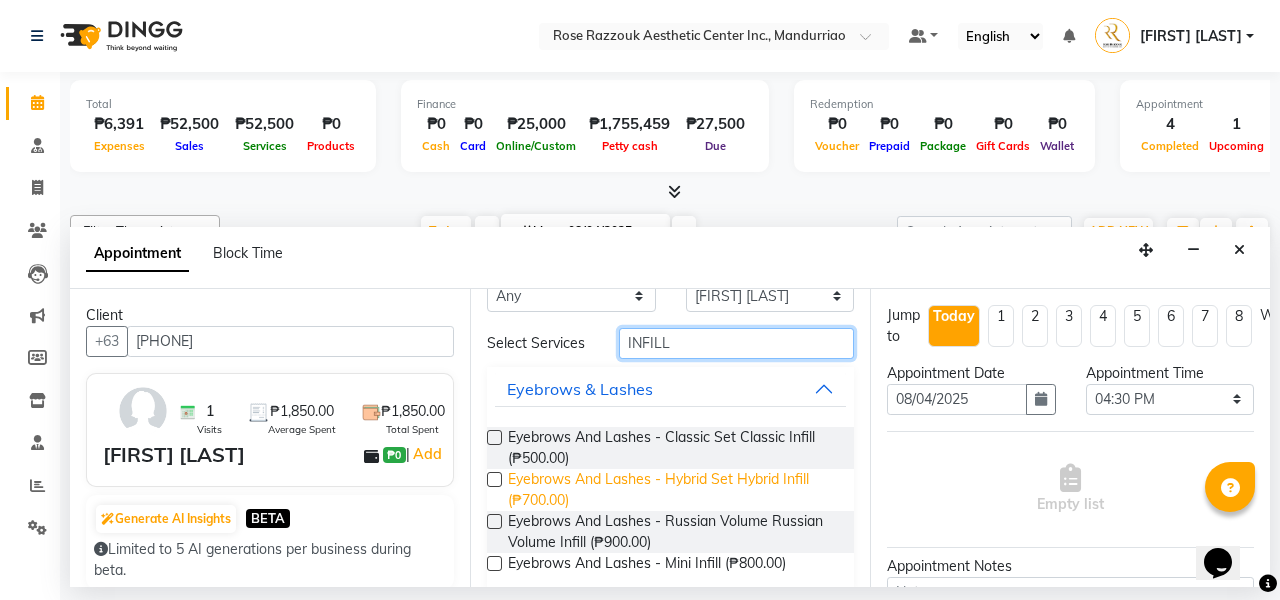 scroll, scrollTop: 36, scrollLeft: 0, axis: vertical 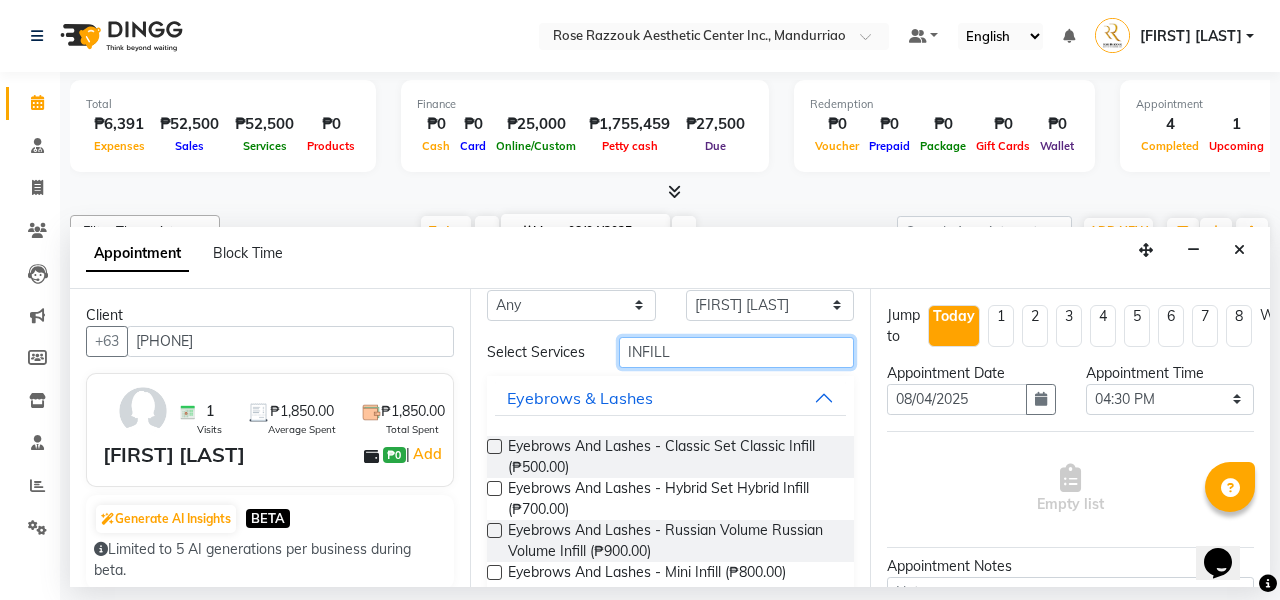 type on "INFILL" 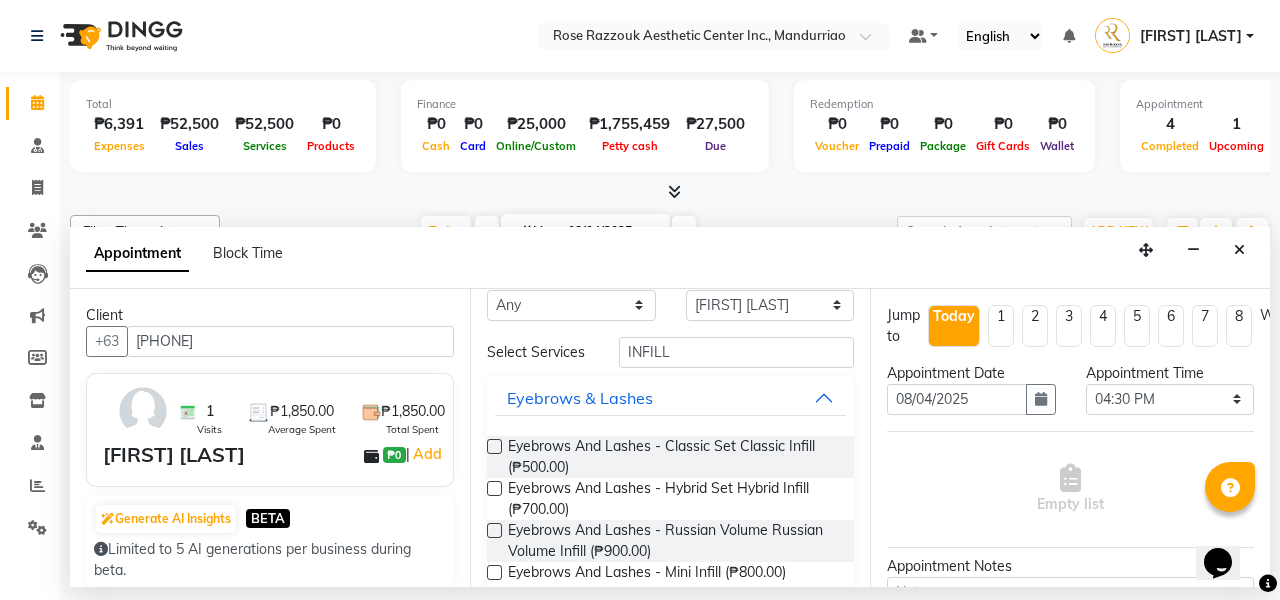 click at bounding box center (494, 446) 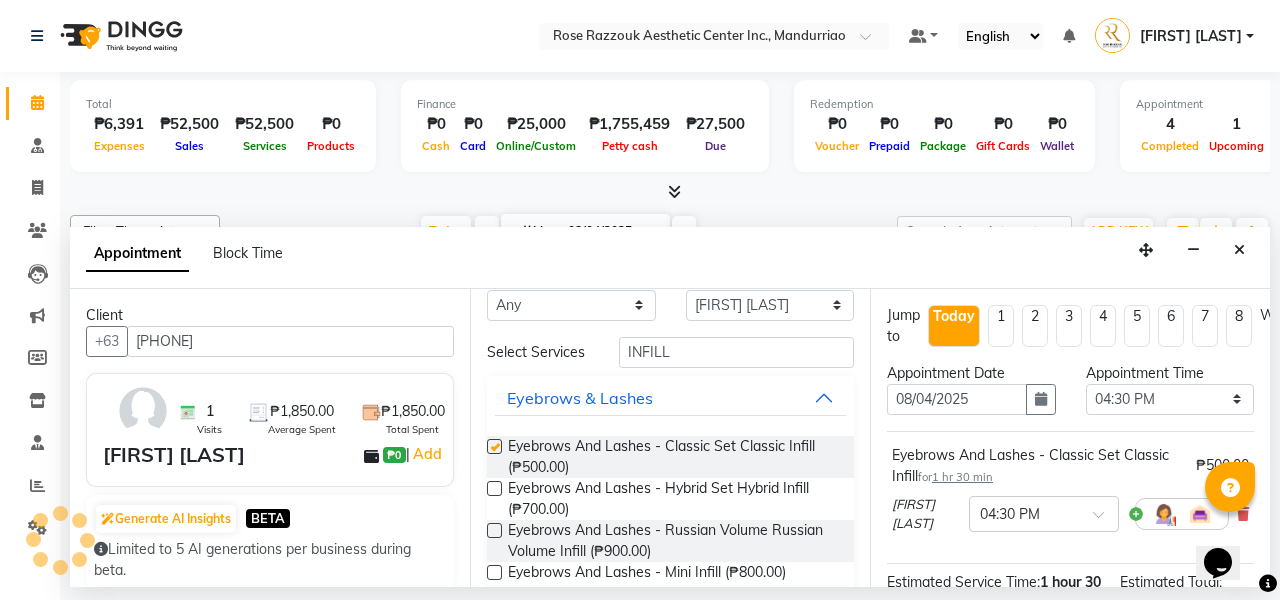 checkbox on "false" 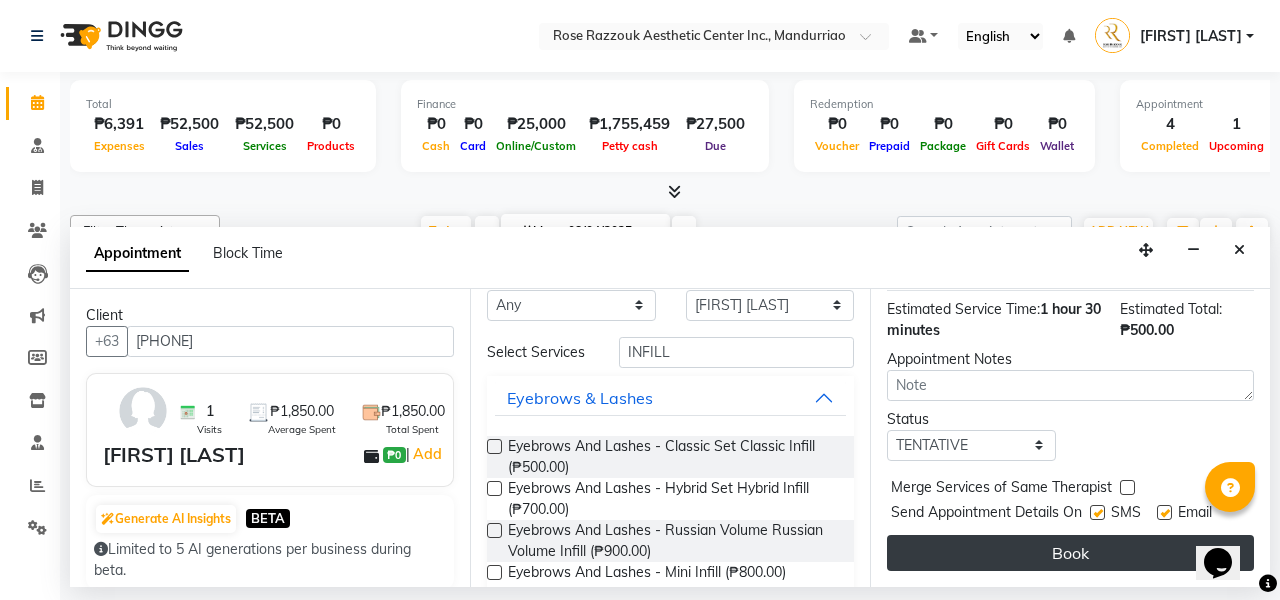 scroll, scrollTop: 291, scrollLeft: 0, axis: vertical 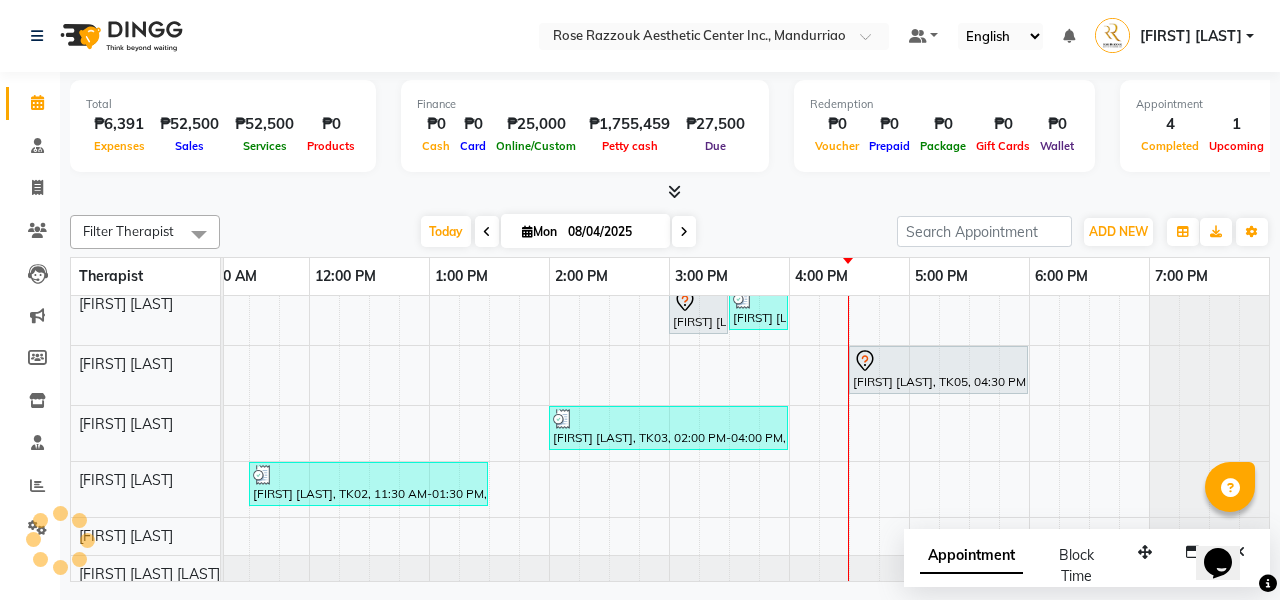 click at bounding box center [684, 232] 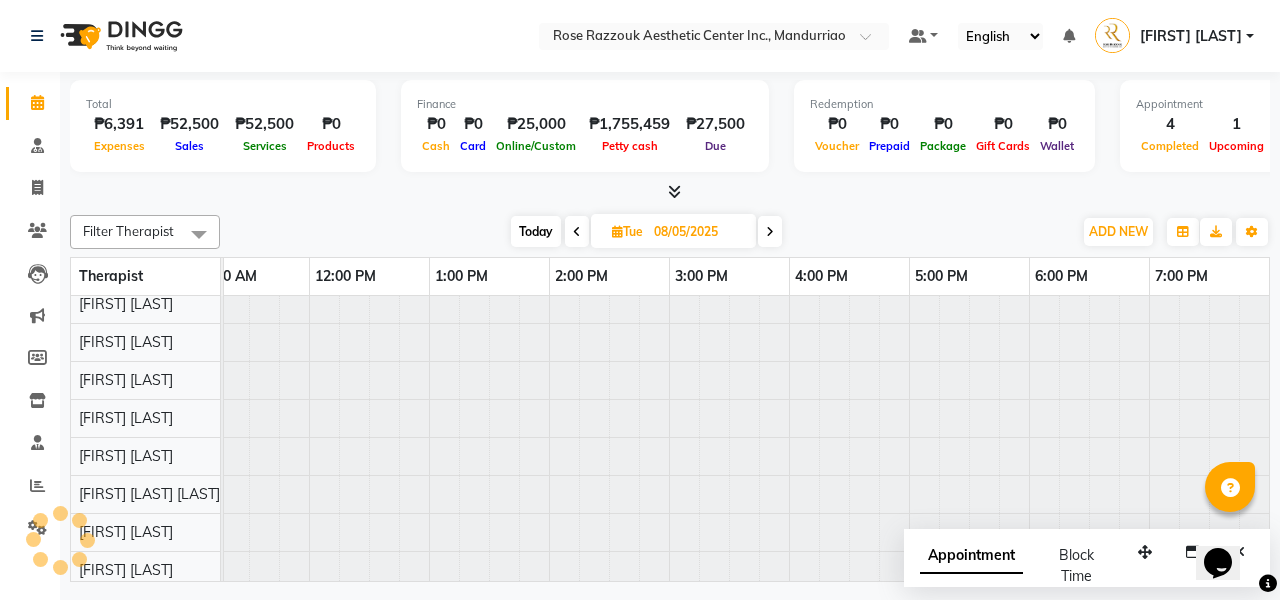 scroll, scrollTop: 0, scrollLeft: 0, axis: both 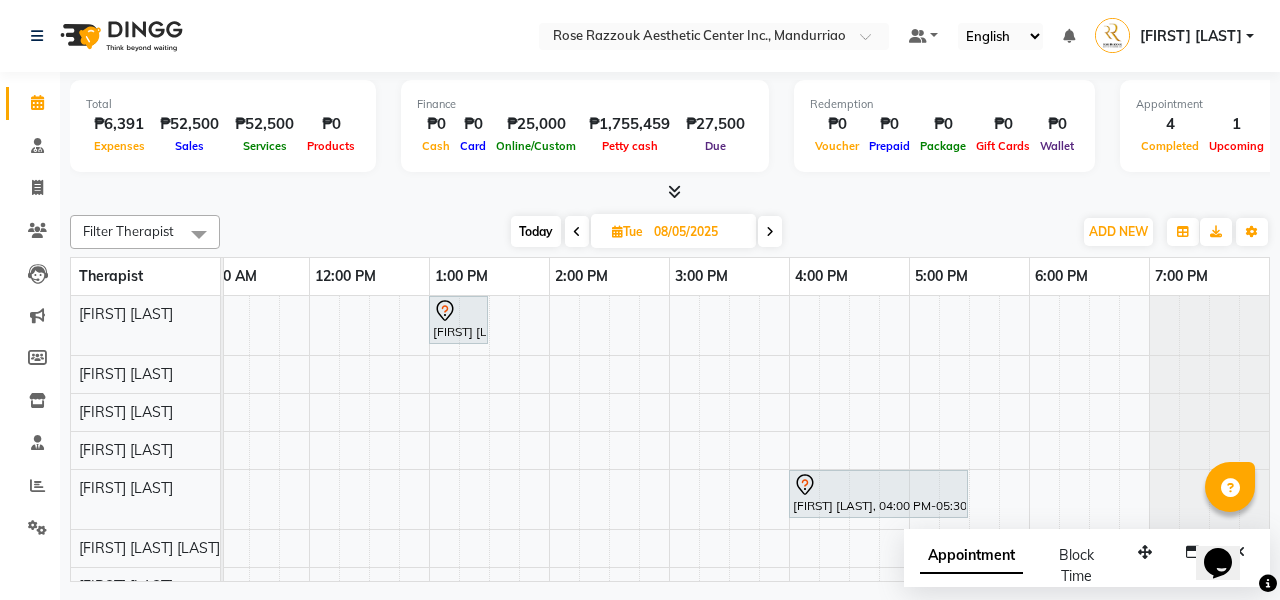 click at bounding box center [577, 231] 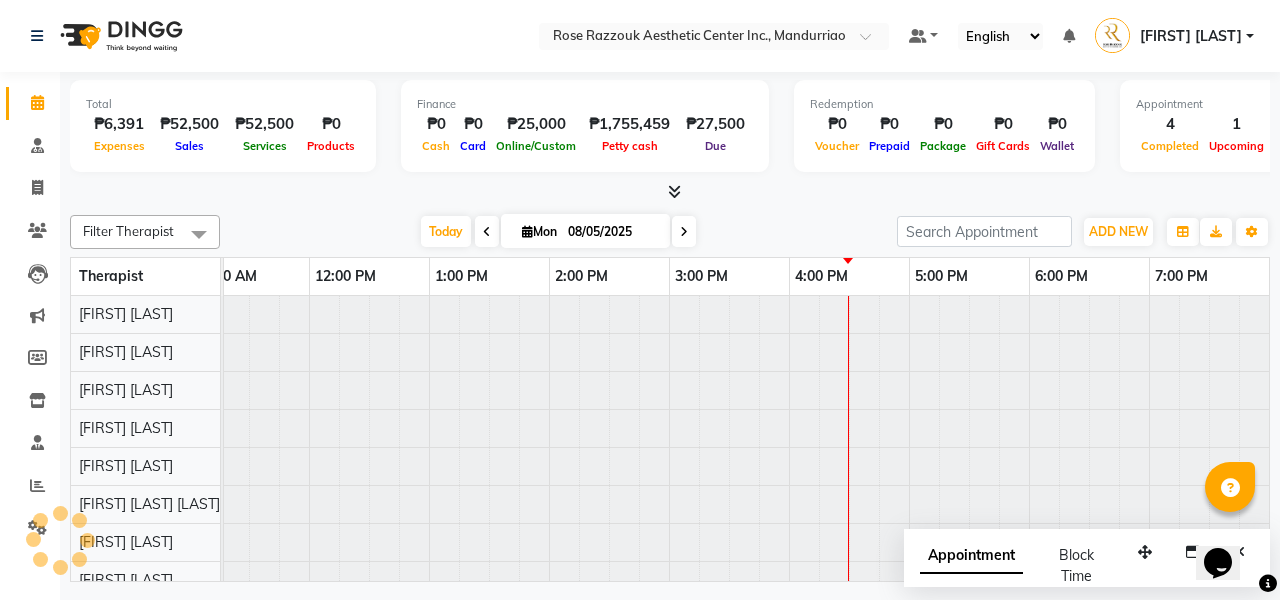 type on "08/04/2025" 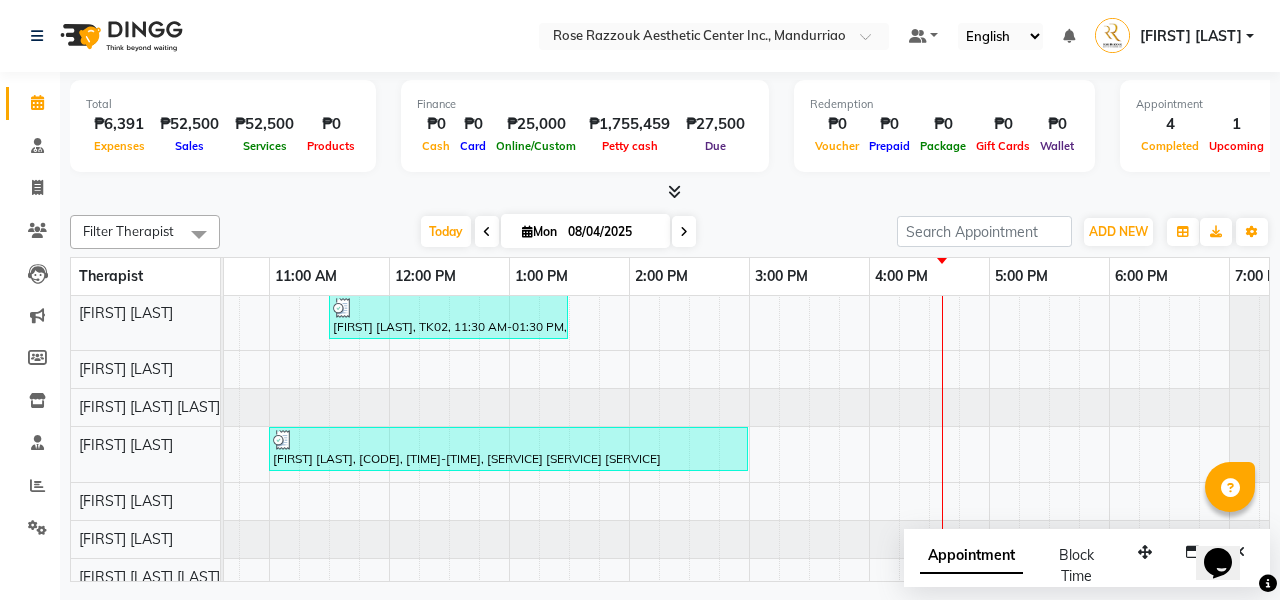 scroll, scrollTop: 1, scrollLeft: 195, axis: both 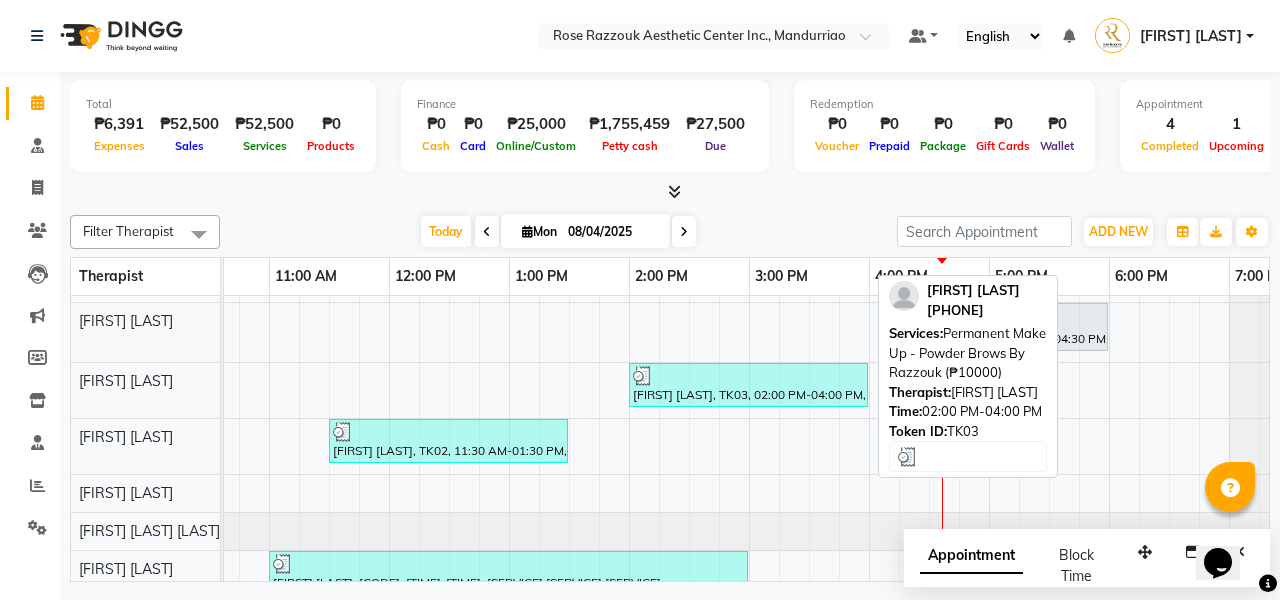 click at bounding box center [748, 376] 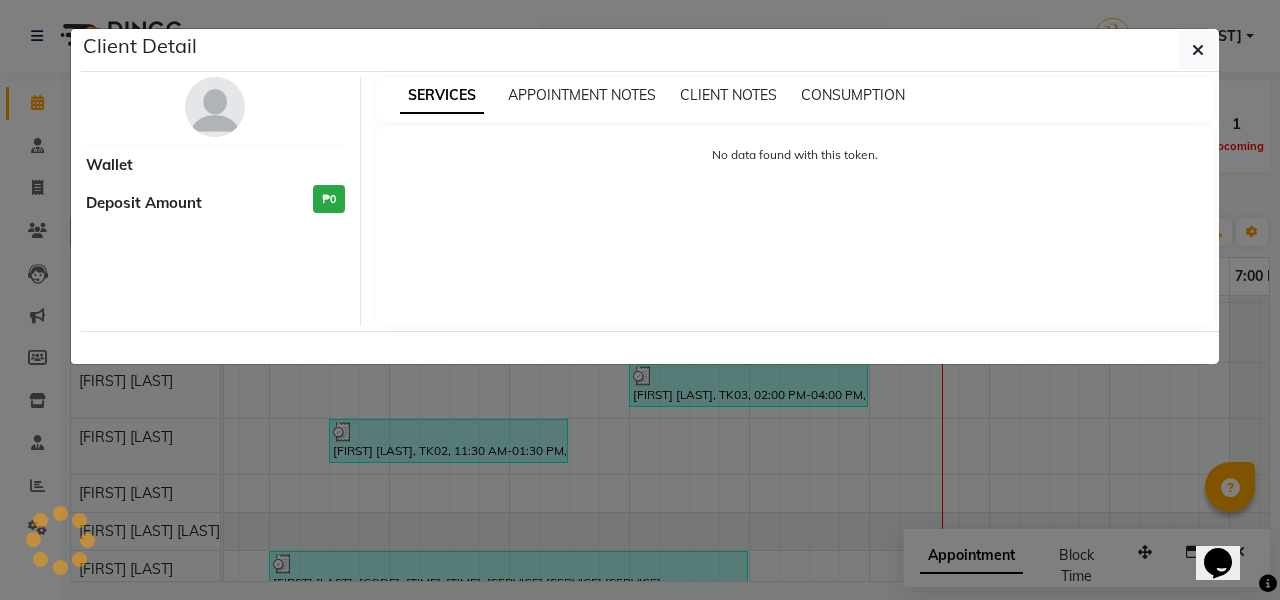 select on "3" 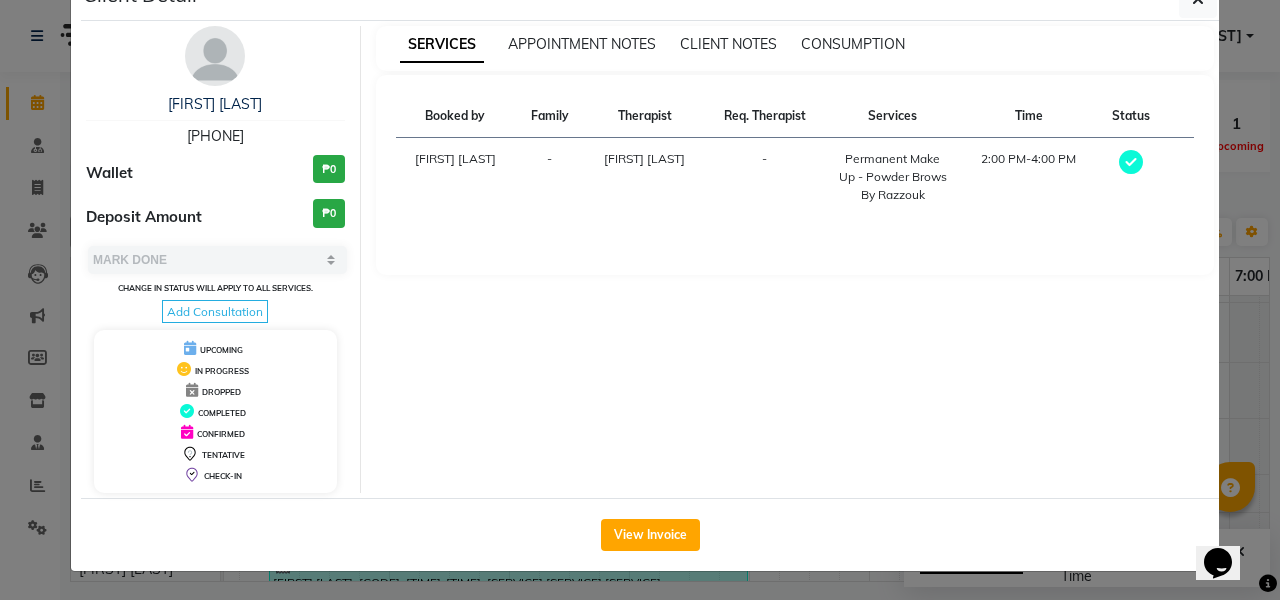 scroll, scrollTop: 52, scrollLeft: 0, axis: vertical 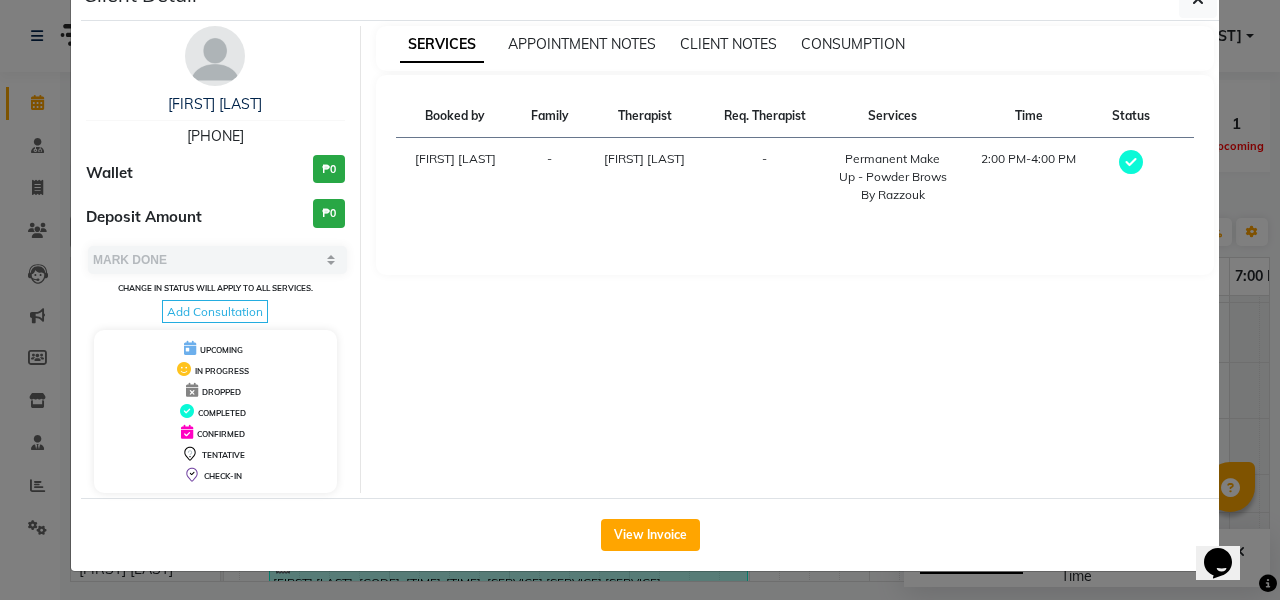 click on "Client Detail  [FIRST] [LAST]   [PHONE] Wallet ₱0 Deposit Amount  ₱0  Select MARK DONE UPCOMING Change in status will apply to all services. Add Consultation UPCOMING IN PROGRESS DROPPED COMPLETED CONFIRMED TENTATIVE CHECK-IN SERVICES APPOINTMENT NOTES CLIENT NOTES CONSUMPTION Booked by Family Therapist Req. Therapist Services Time Status  [FIRST] [LAST]  - [FIRST] [LAST] -  Permanent Make Up  - Powder Brows By [FIRST]   2:00 PM-4:00 PM   View Invoice" 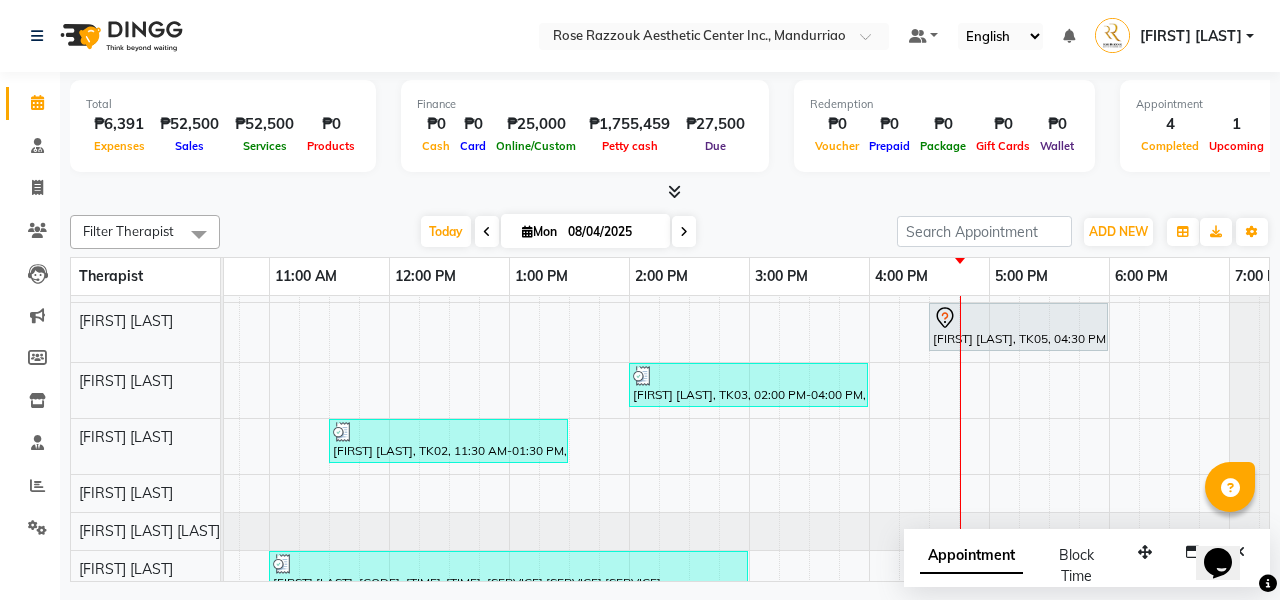 scroll, scrollTop: -2, scrollLeft: 195, axis: both 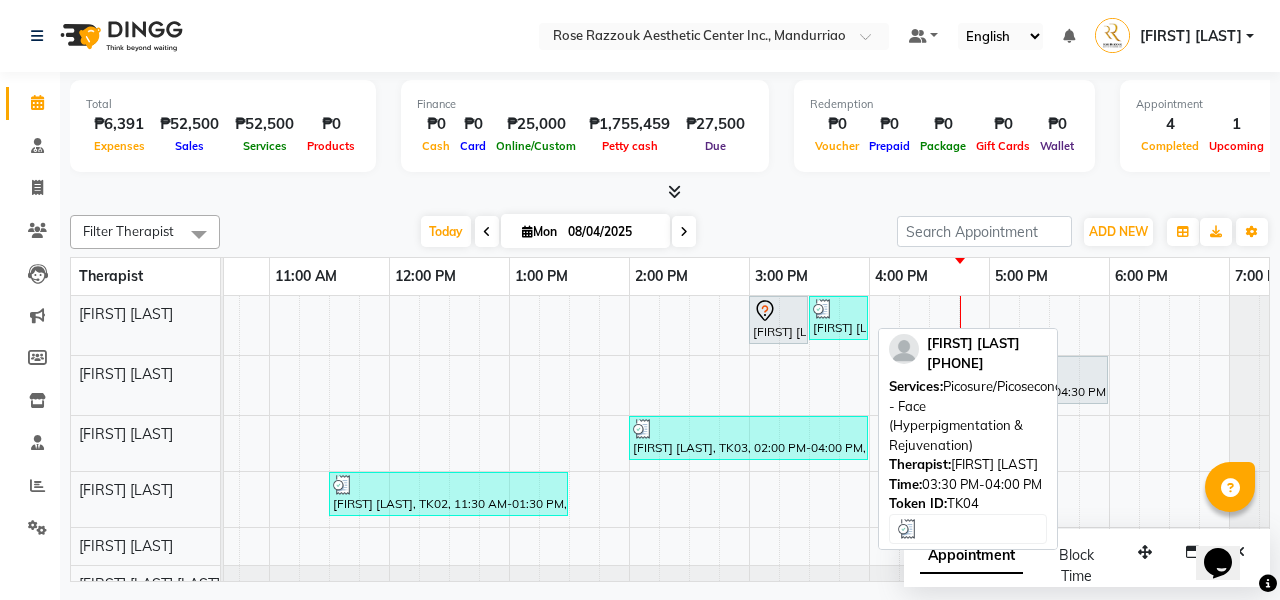 click at bounding box center [838, 309] 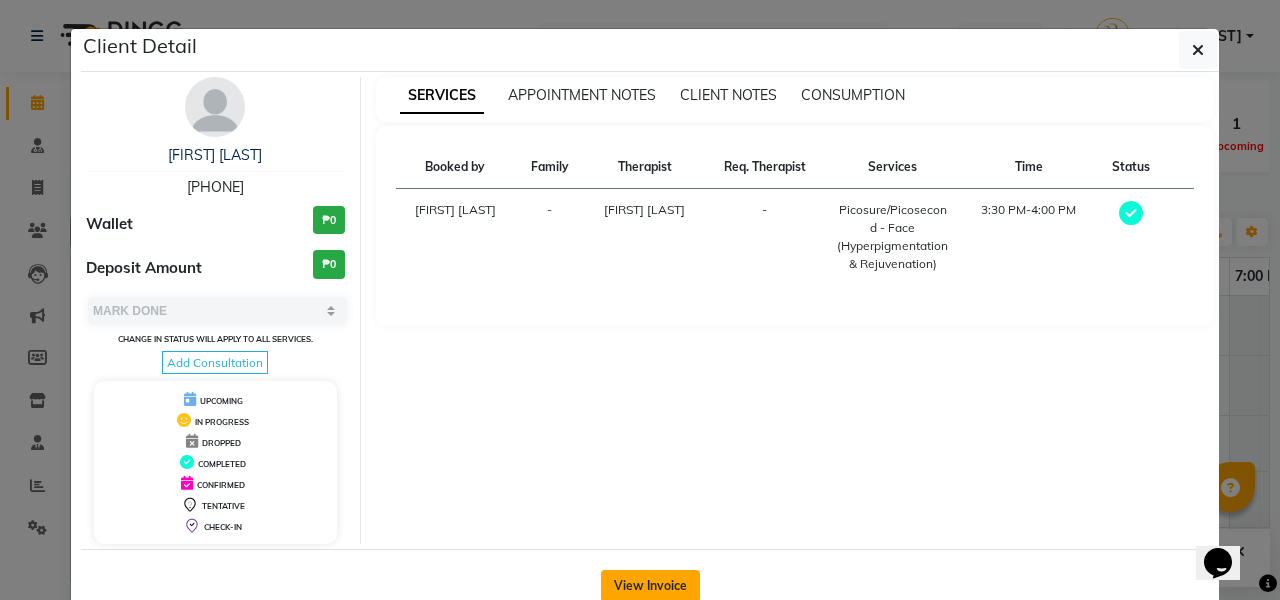 click on "View Invoice" 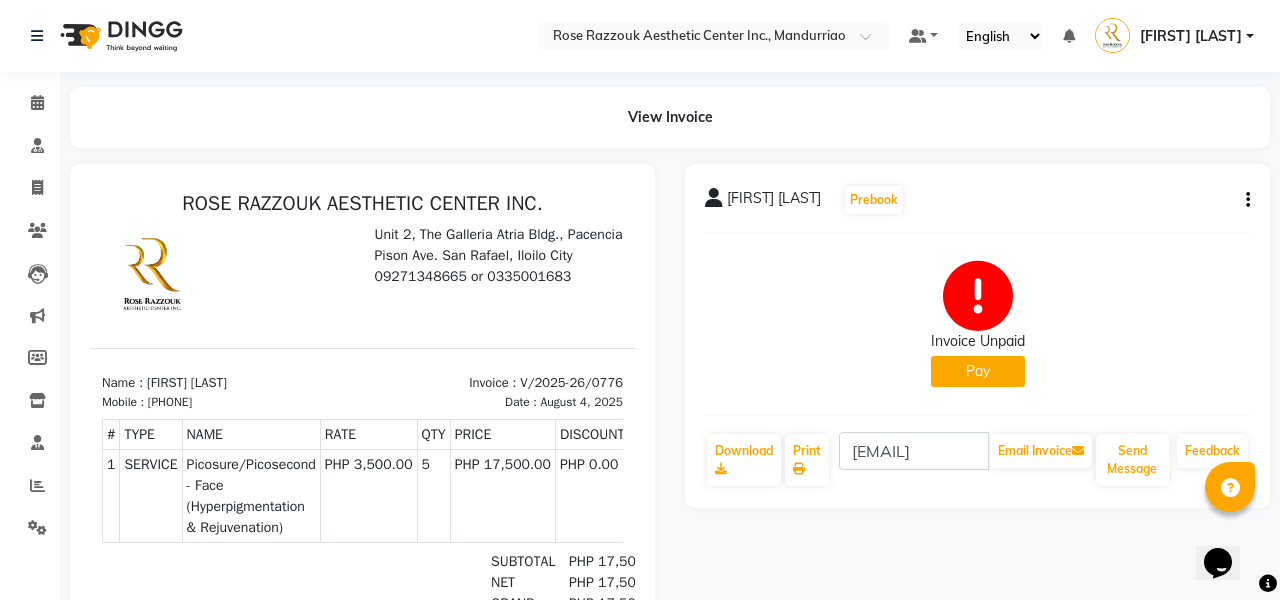 click on "[FIRST] [LAST]  Prebook   Invoice Unpaid   Pay  Download  Print  [EMAIL]  Email Invoice   Send Message Feedback" 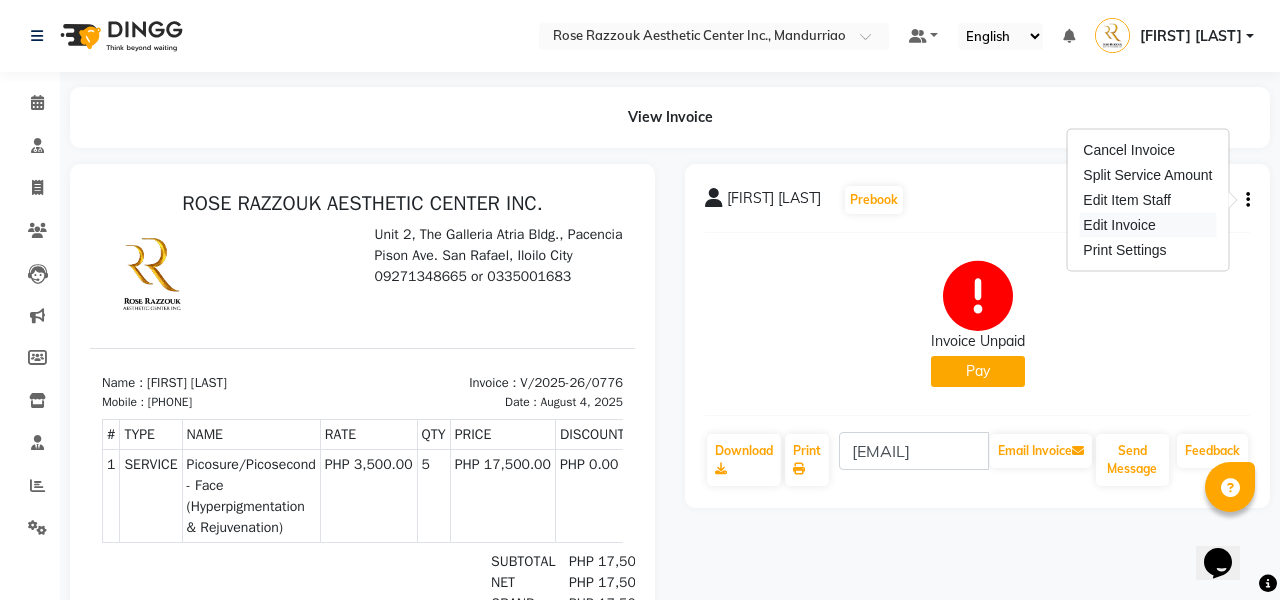 click on "Edit Invoice" at bounding box center (1147, 225) 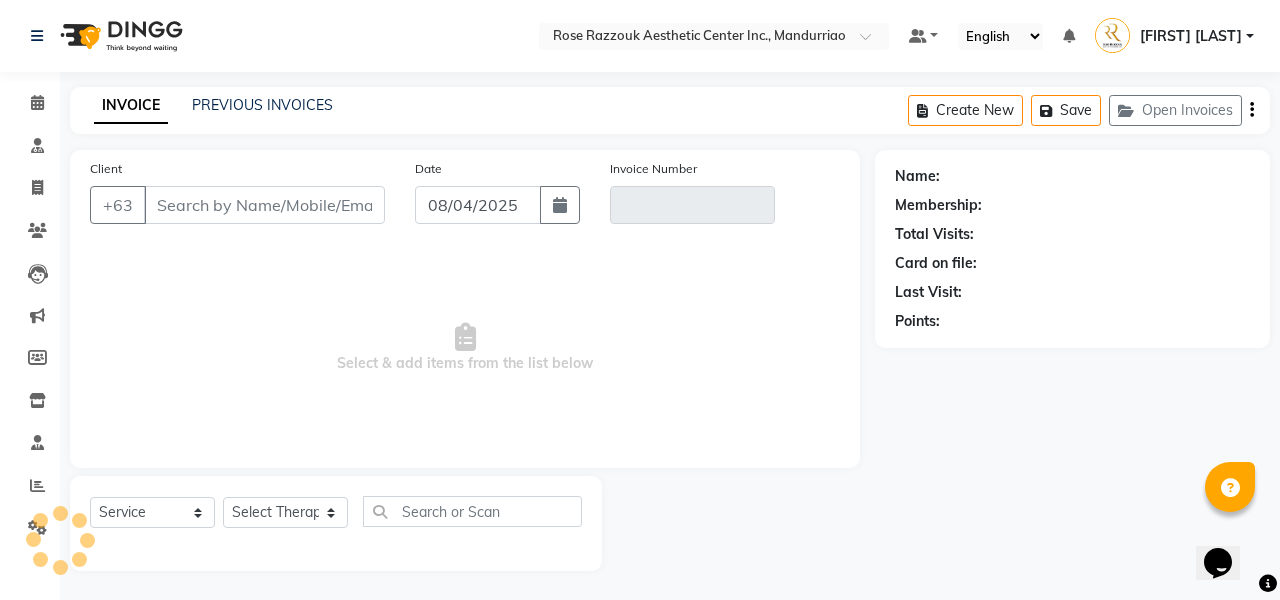 scroll, scrollTop: 0, scrollLeft: 0, axis: both 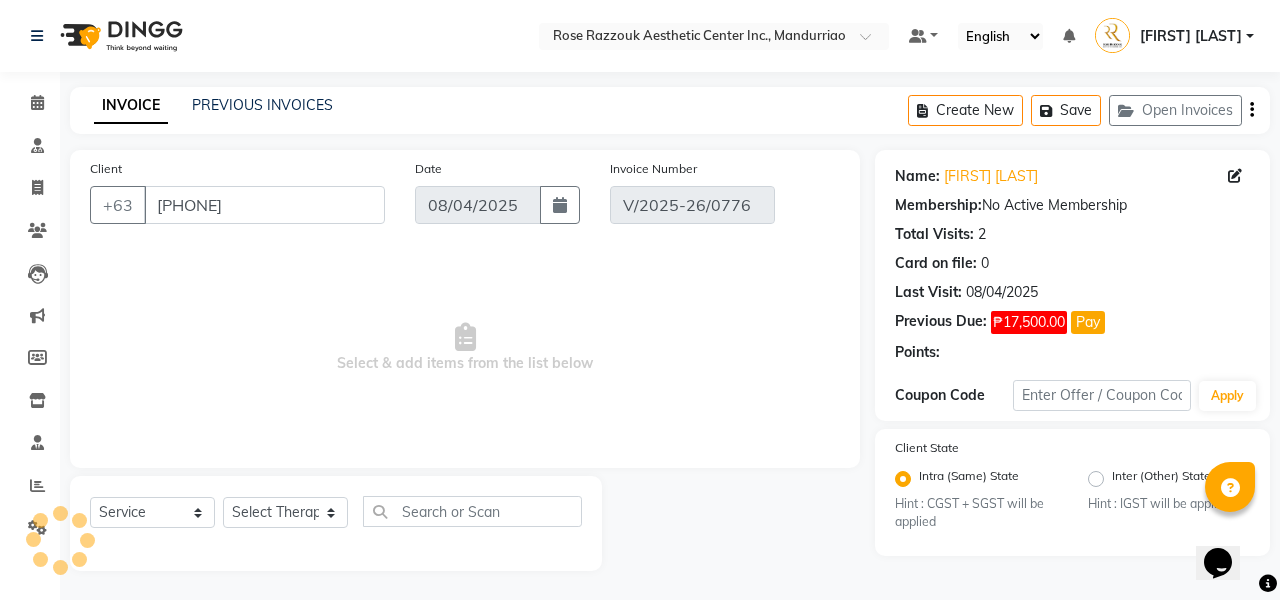 select on "select" 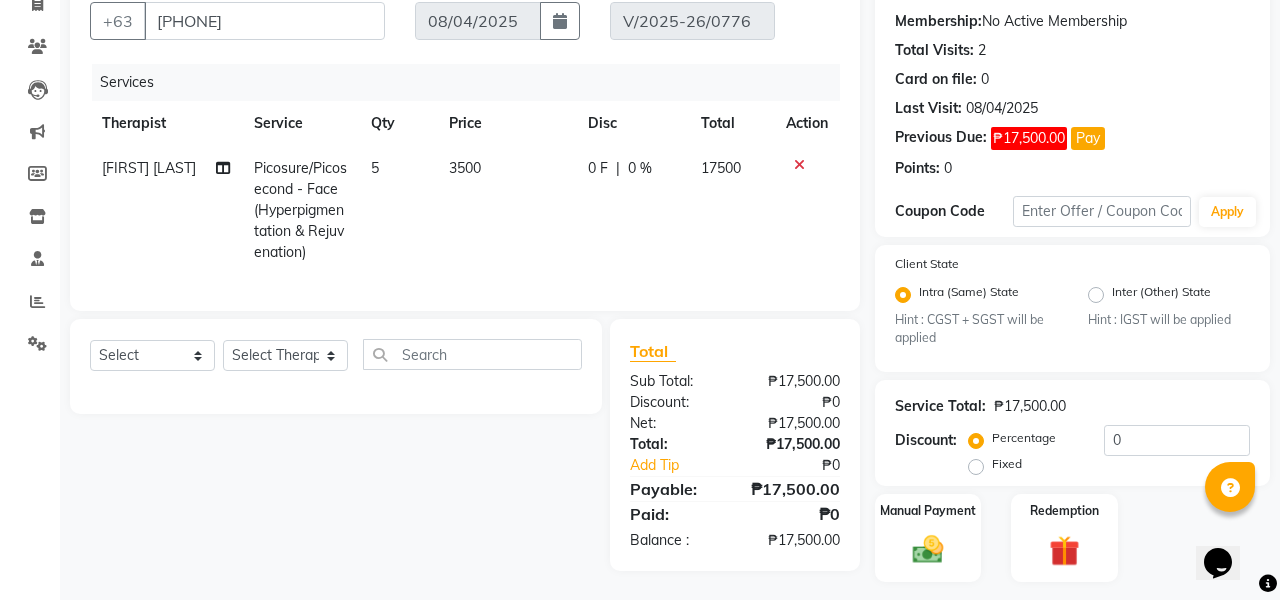 scroll, scrollTop: 206, scrollLeft: 0, axis: vertical 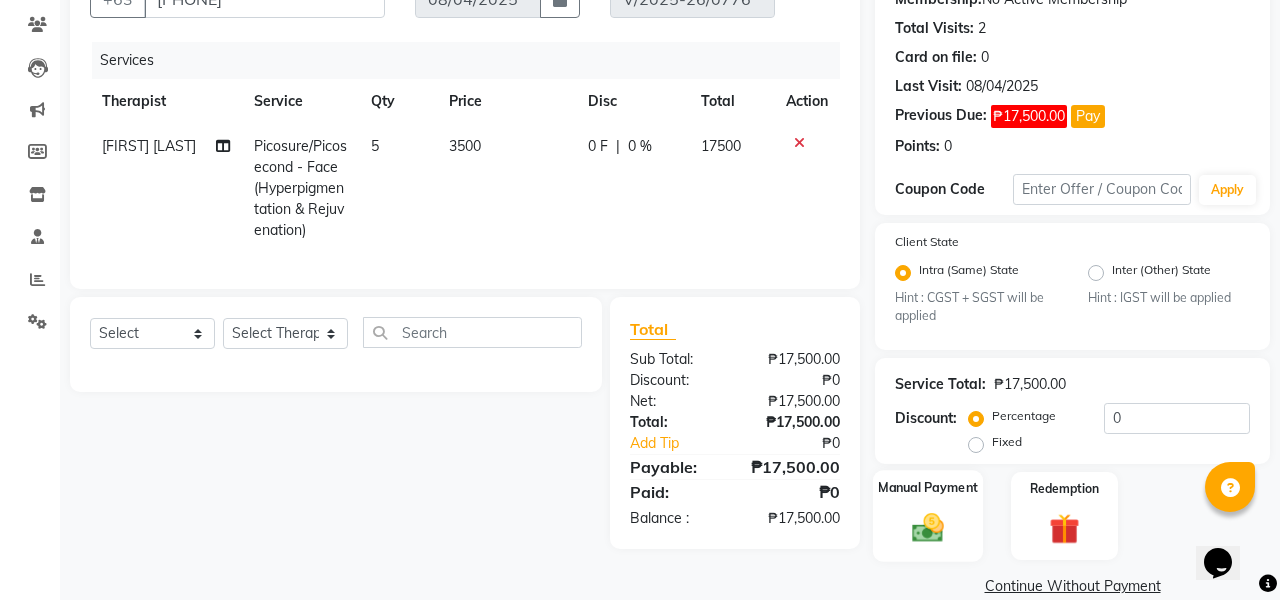 click on "Manual Payment" 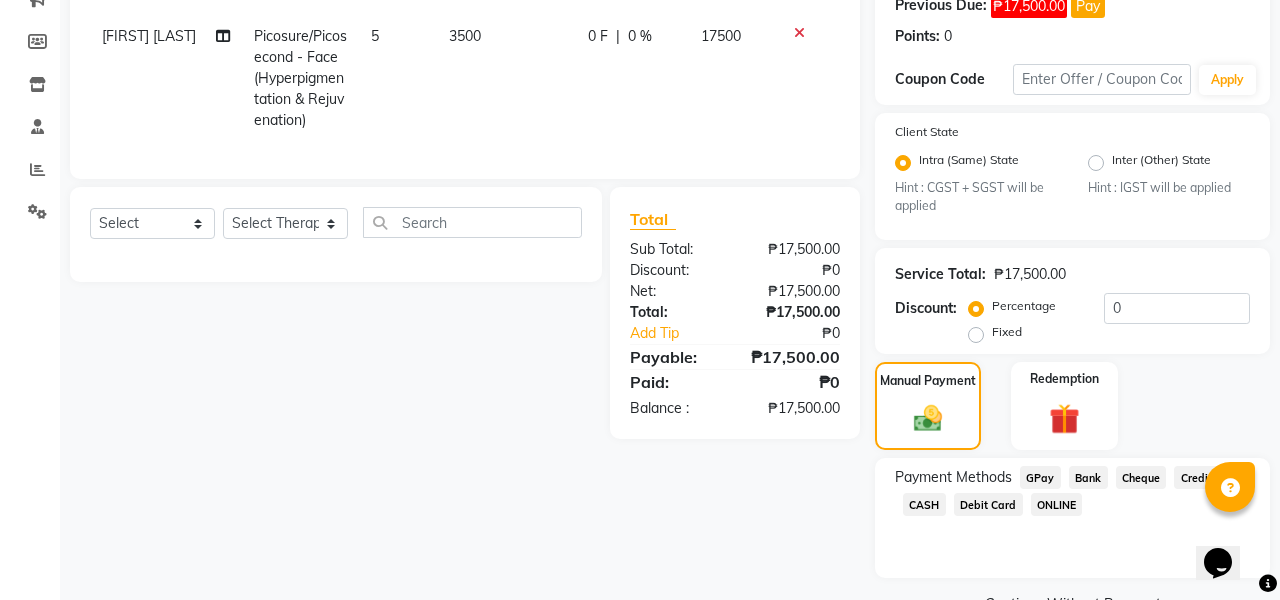 scroll, scrollTop: 332, scrollLeft: 0, axis: vertical 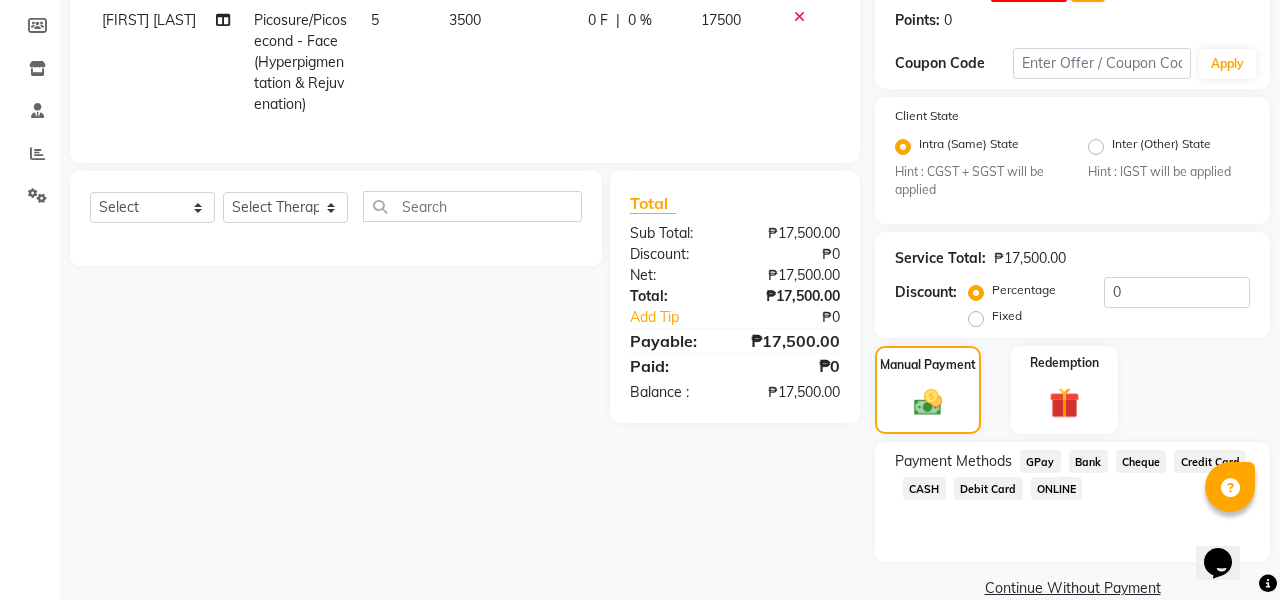 click on "Debit Card" 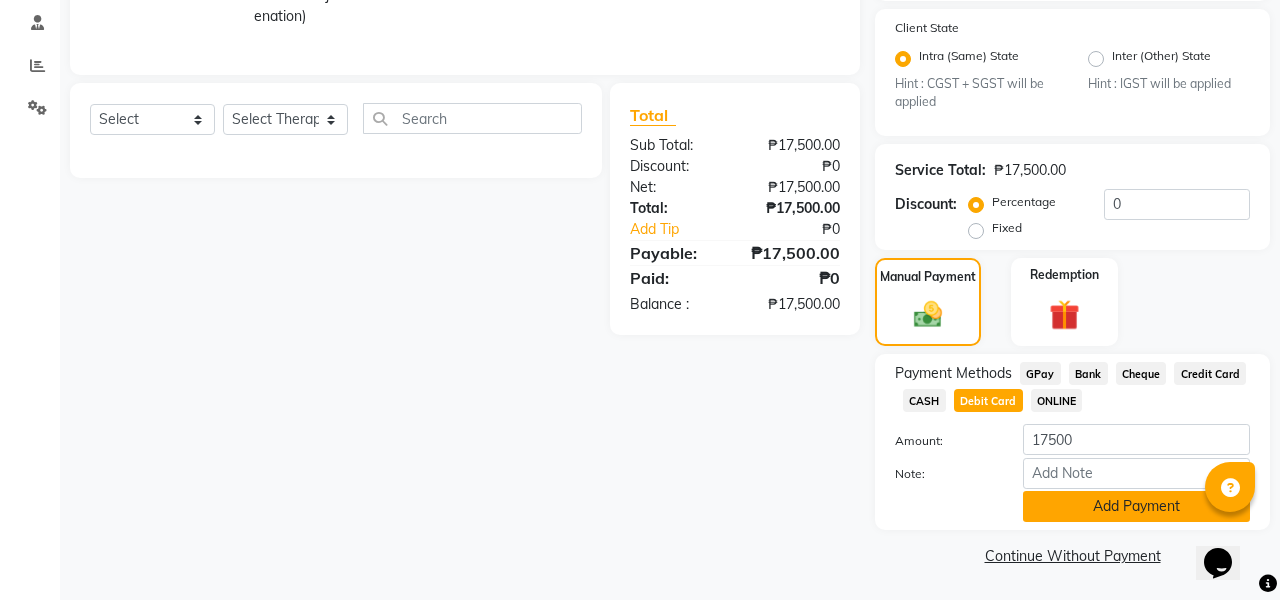 scroll, scrollTop: 419, scrollLeft: 0, axis: vertical 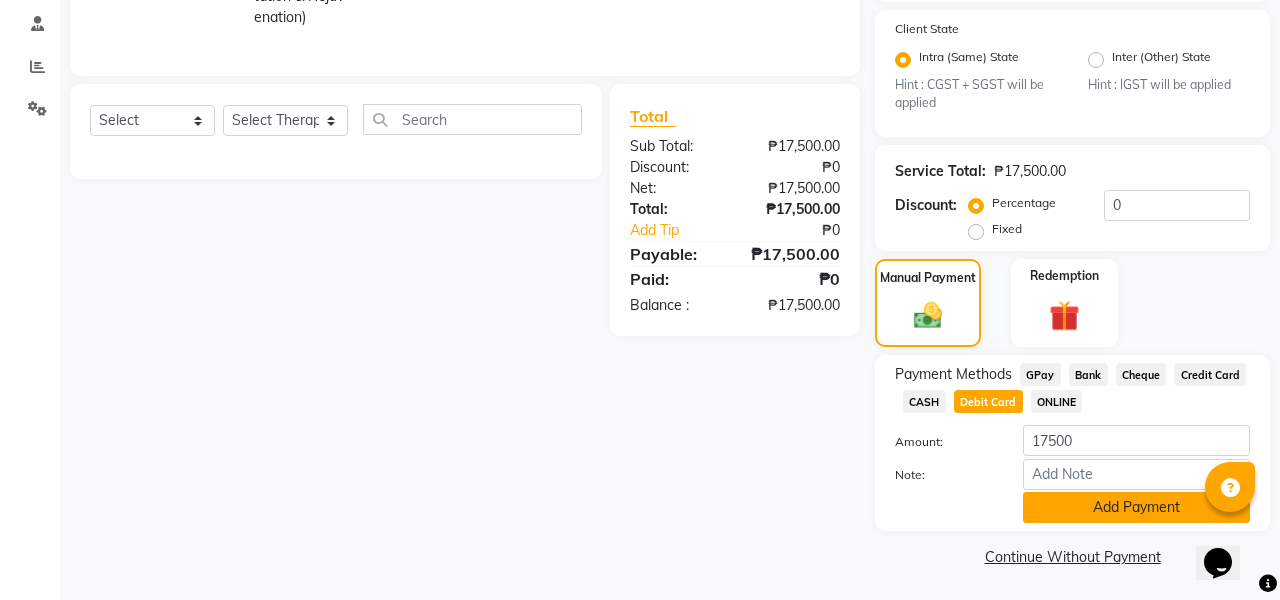 click on "Add Payment" 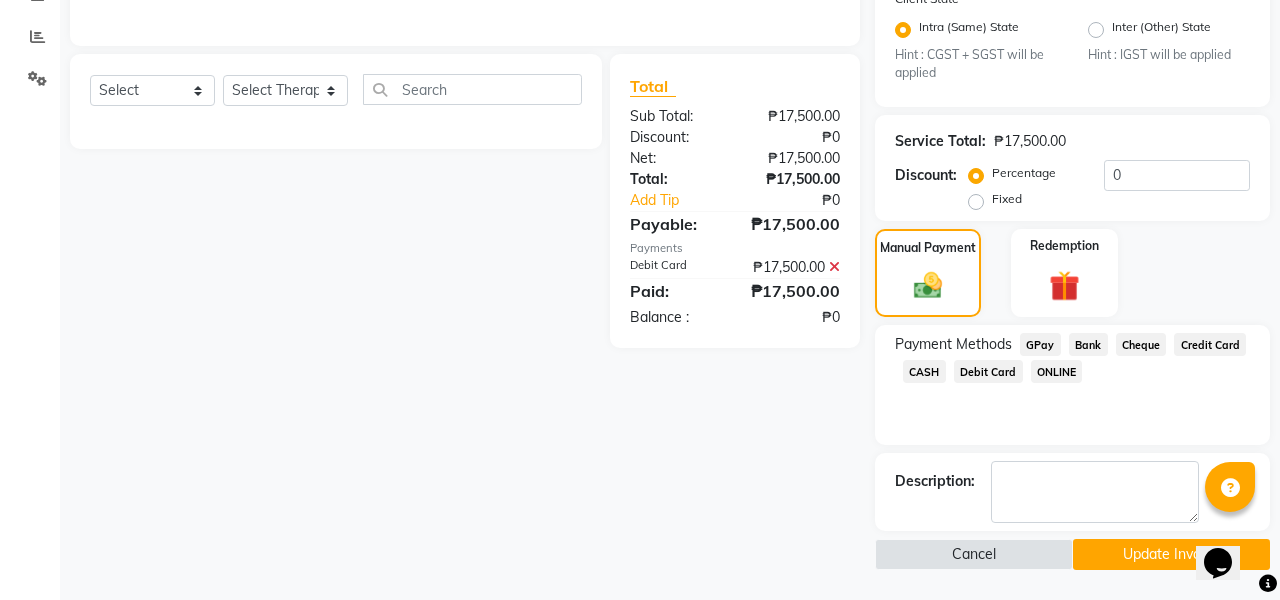 scroll, scrollTop: 448, scrollLeft: 0, axis: vertical 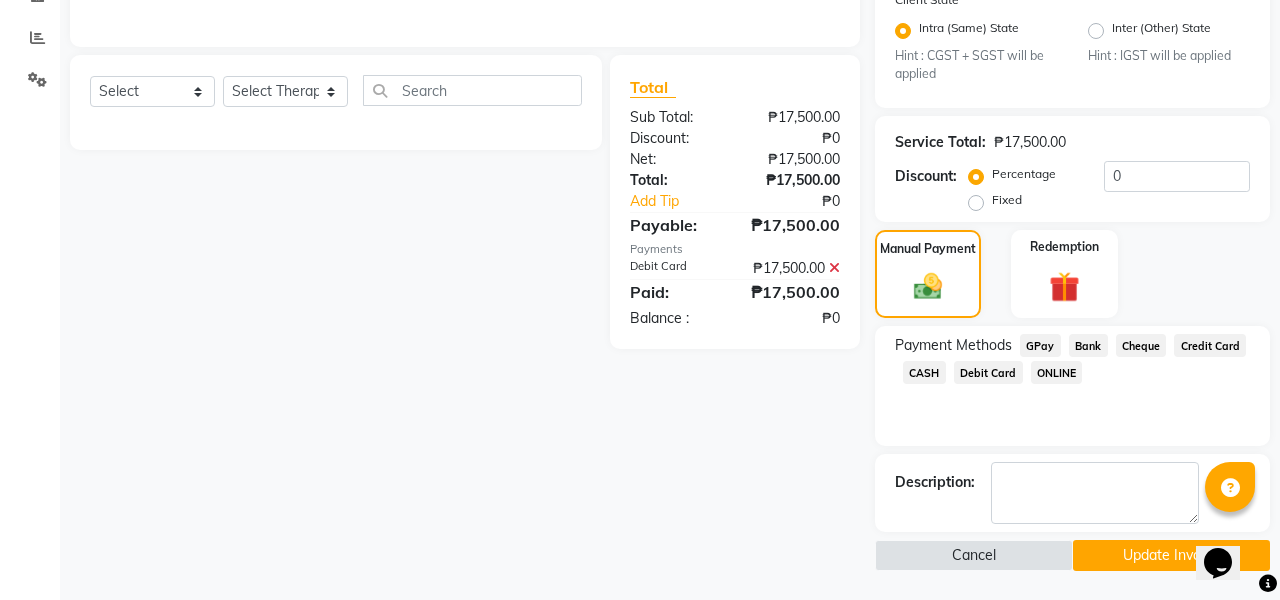 click on "Update Invoice" 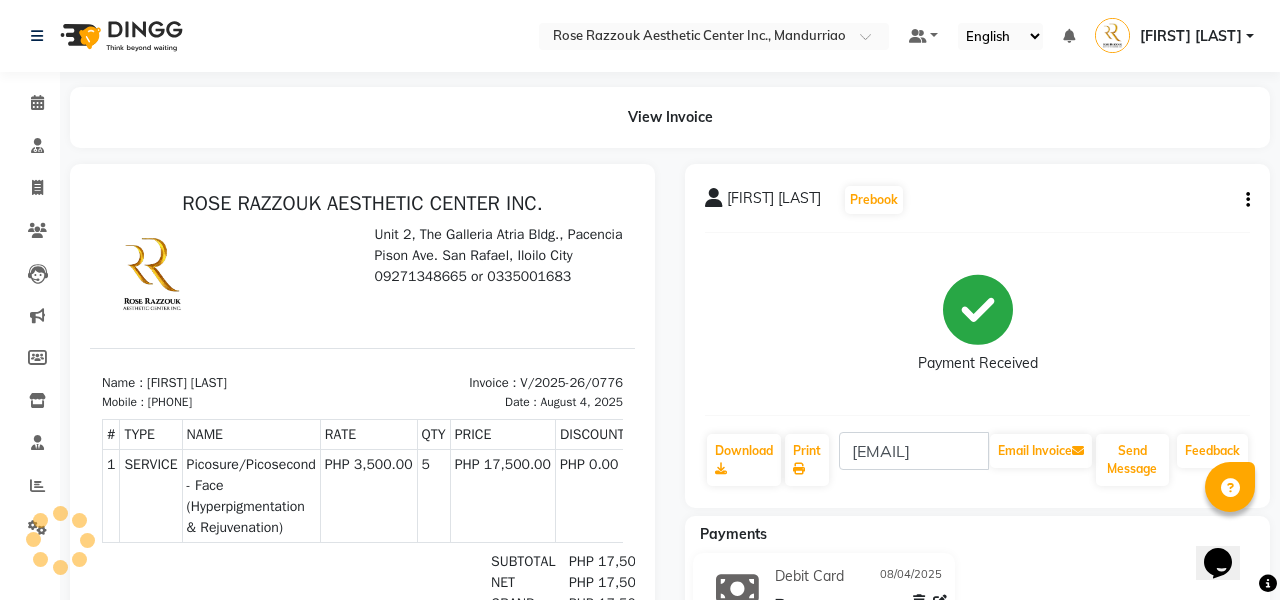 scroll, scrollTop: 0, scrollLeft: 0, axis: both 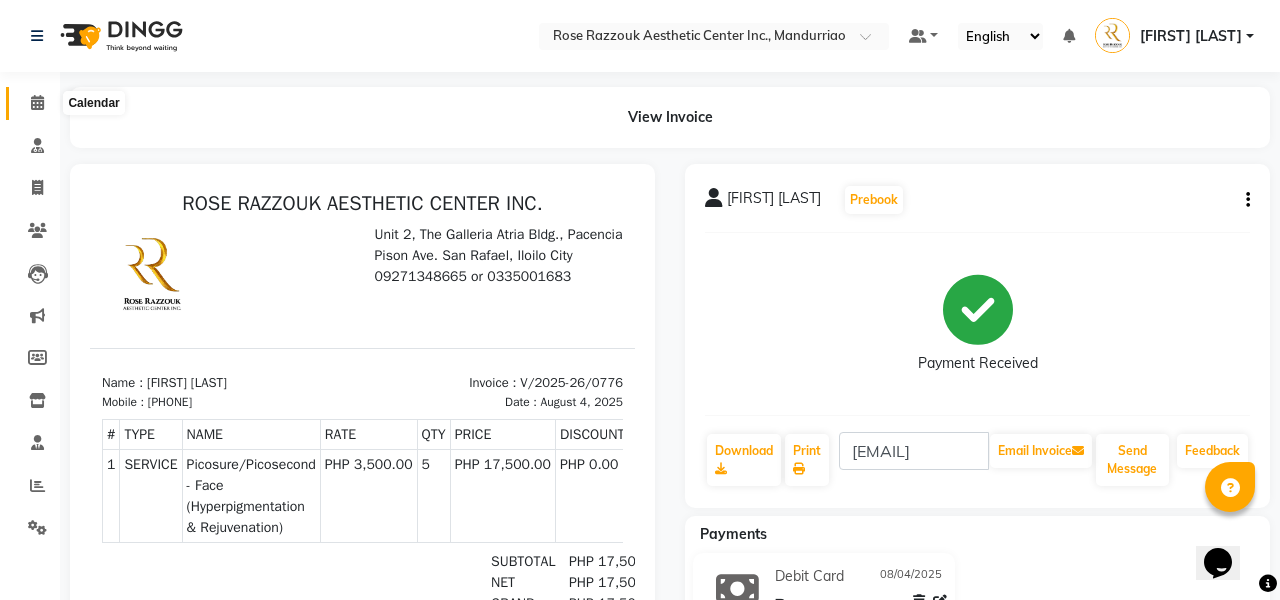 click 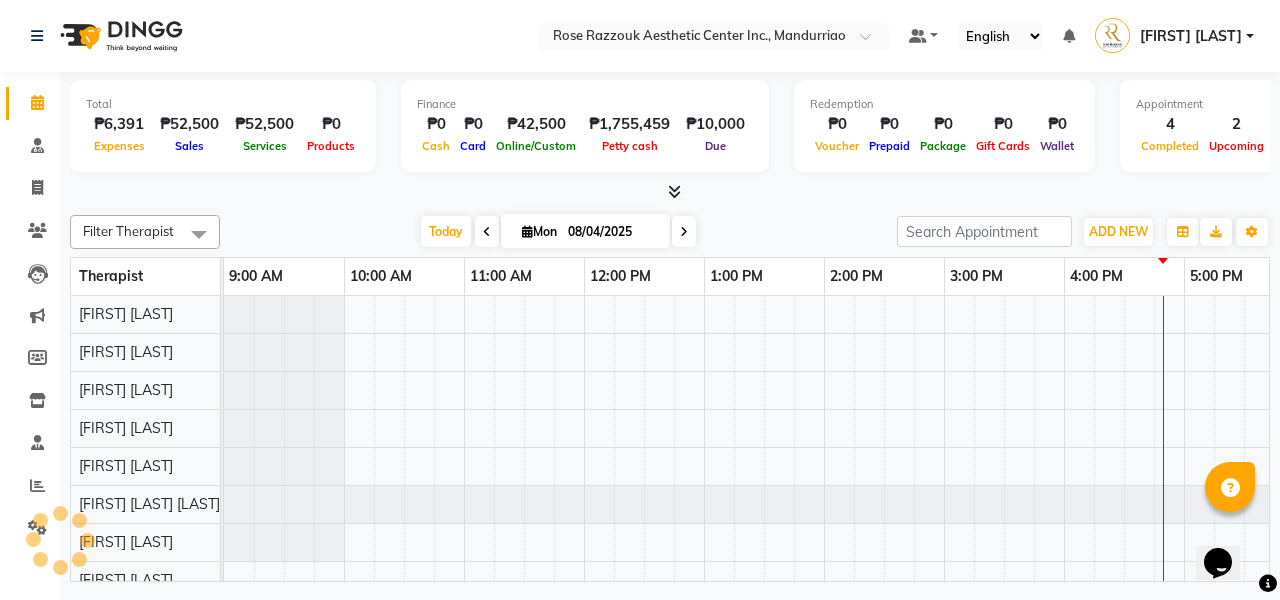 scroll, scrollTop: 0, scrollLeft: 275, axis: horizontal 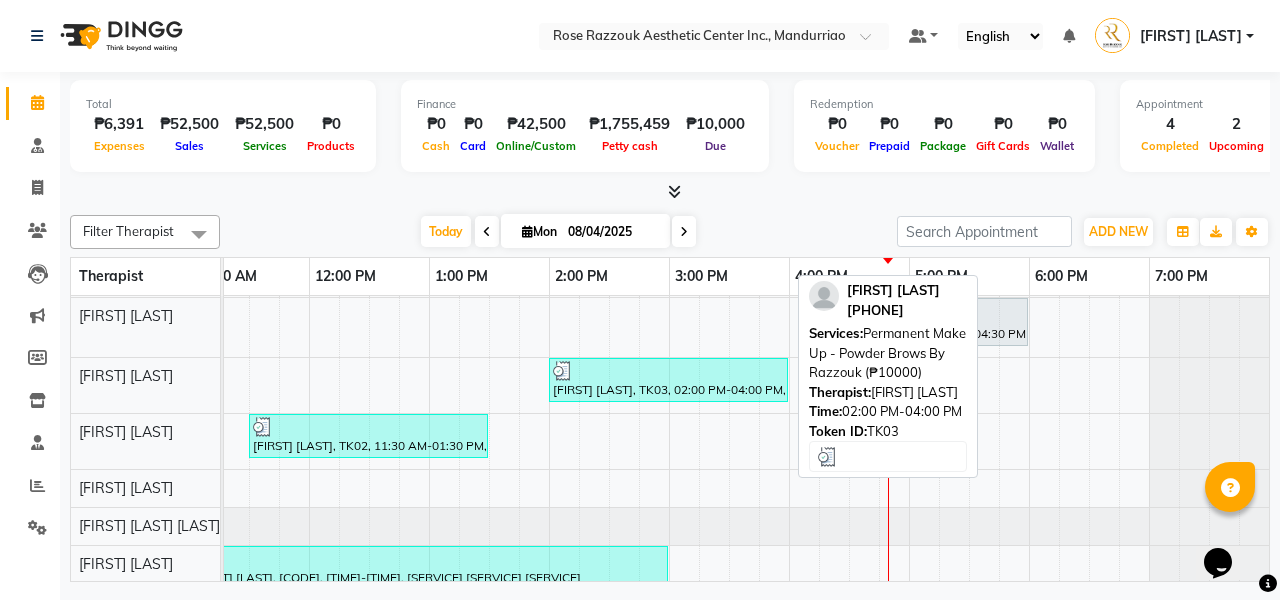 click at bounding box center [668, 371] 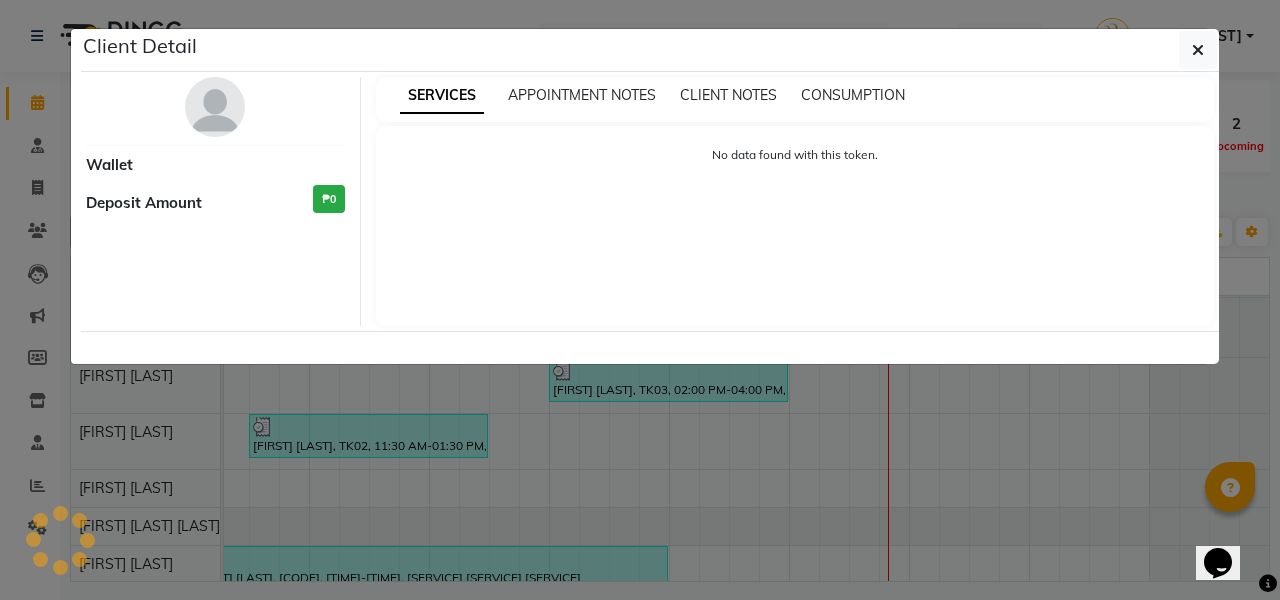 select on "3" 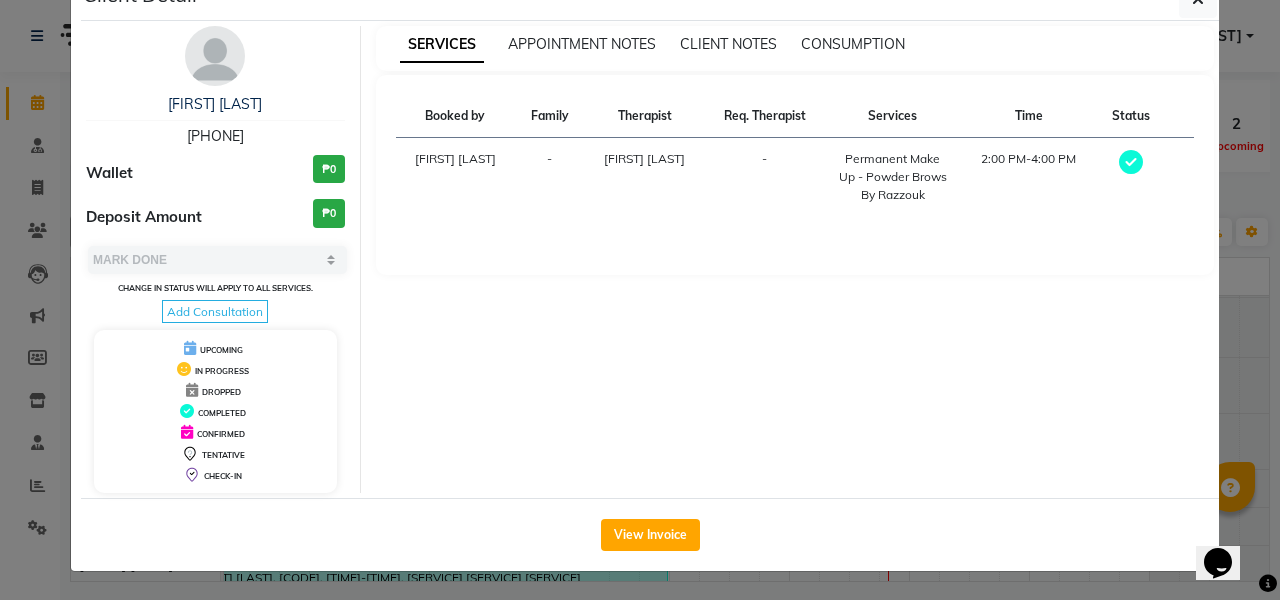 scroll, scrollTop: 52, scrollLeft: 0, axis: vertical 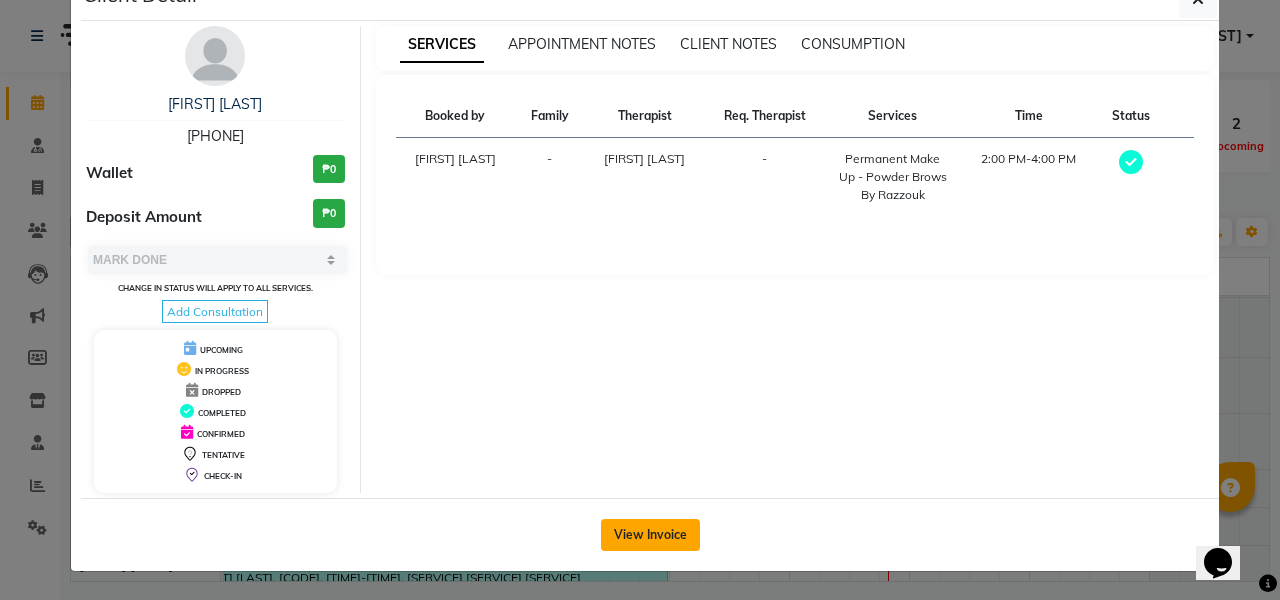 click on "View Invoice" 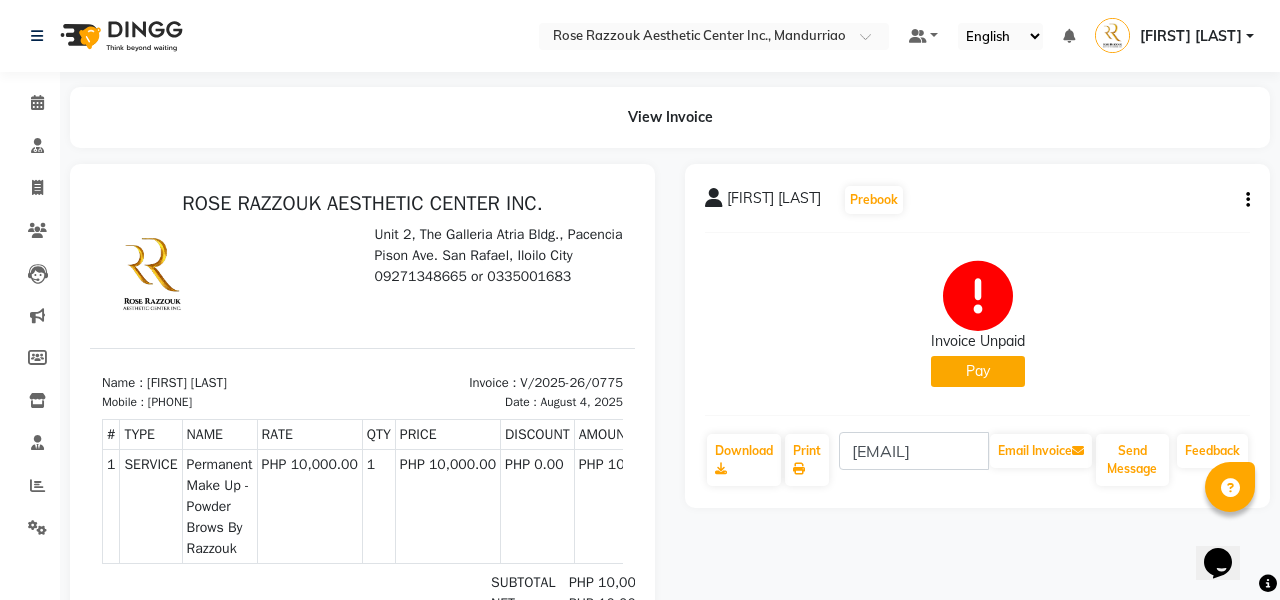 scroll, scrollTop: 0, scrollLeft: 0, axis: both 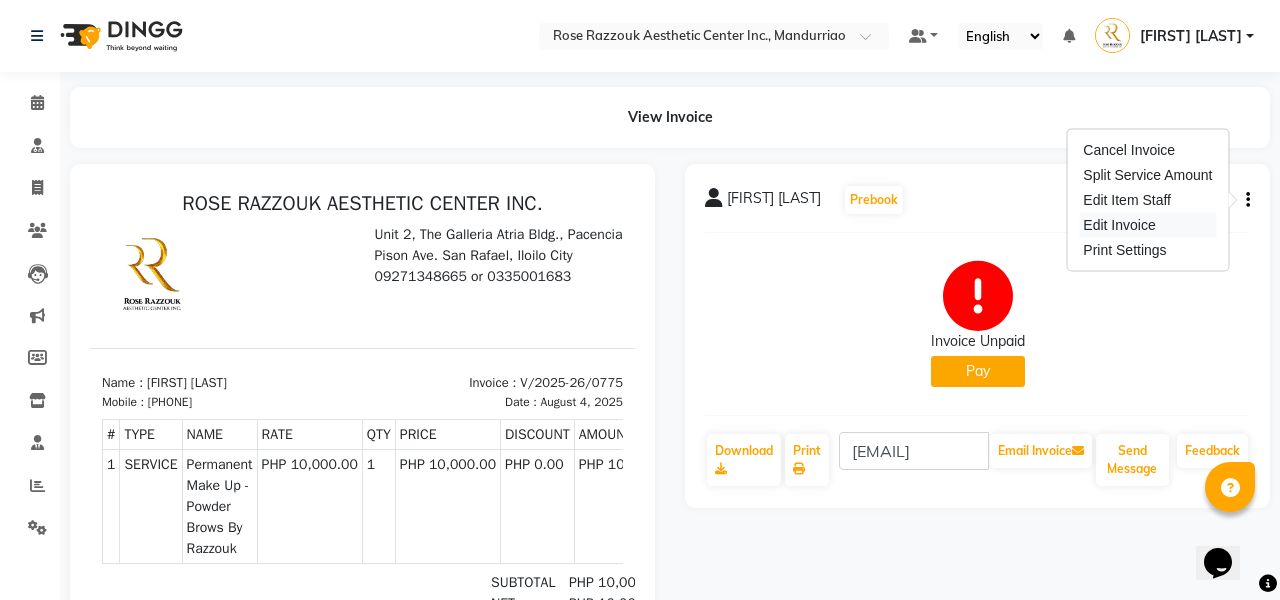 click on "Edit Invoice" at bounding box center [1147, 225] 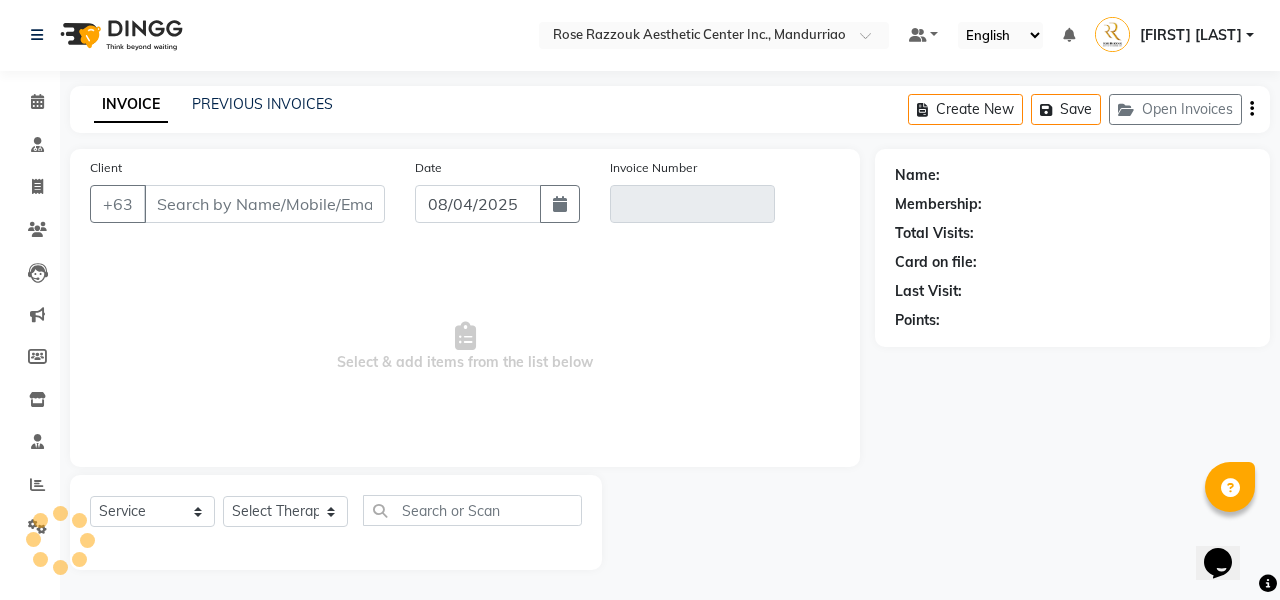 scroll, scrollTop: 1, scrollLeft: 0, axis: vertical 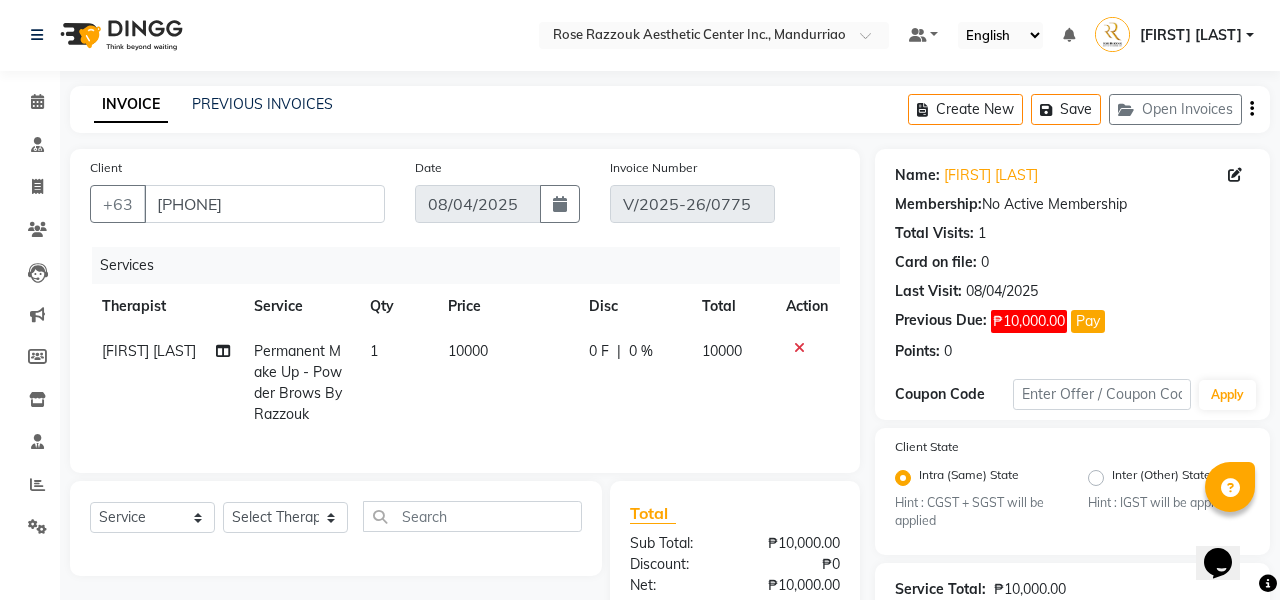 select on "select" 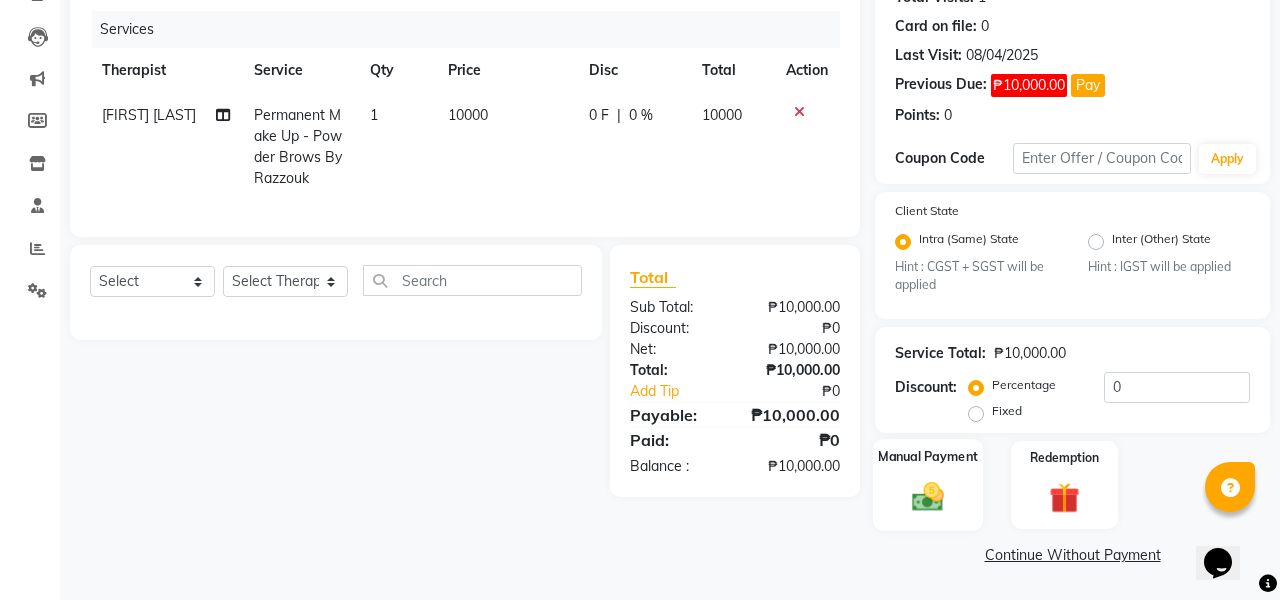 scroll, scrollTop: 236, scrollLeft: 0, axis: vertical 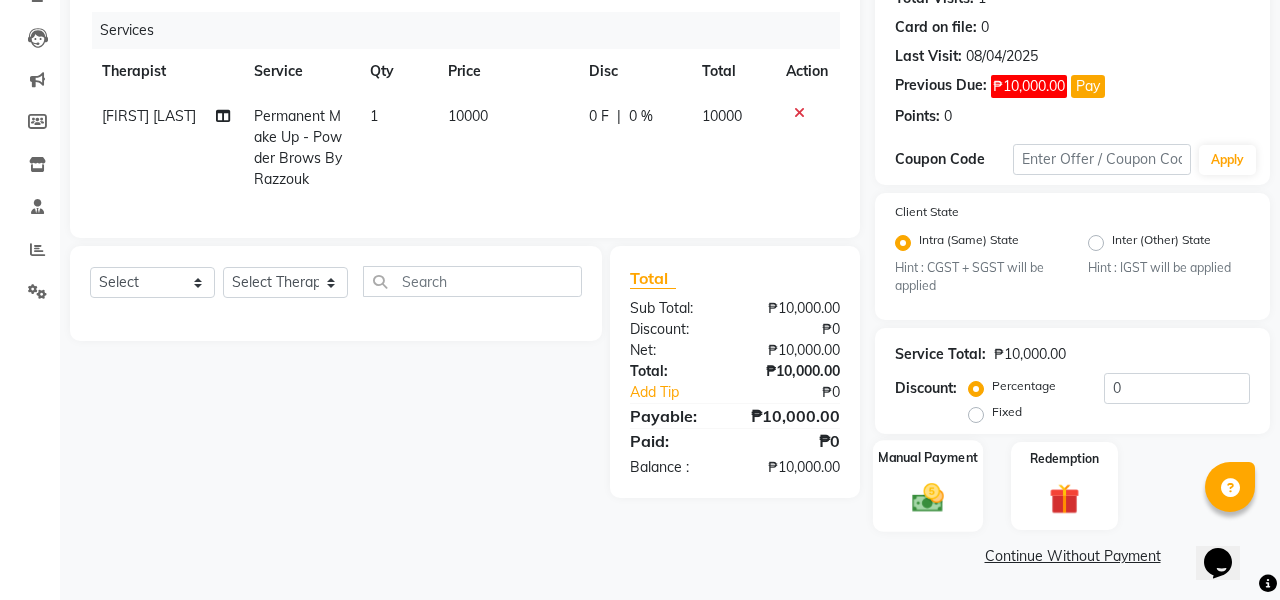 click 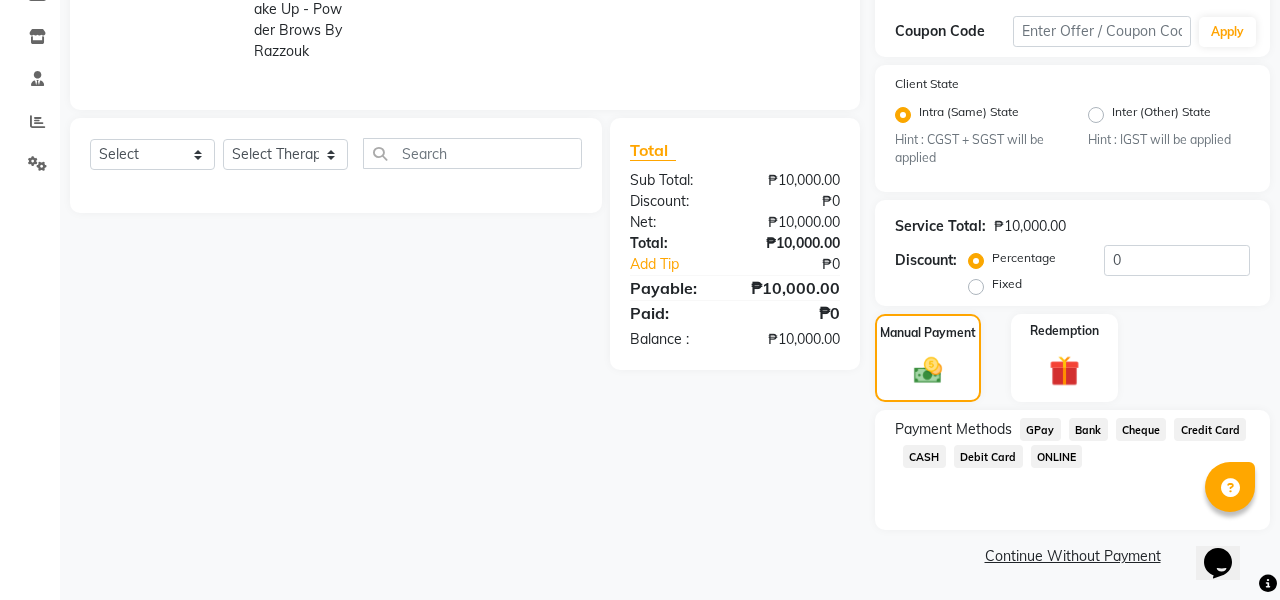 click on "CASH" 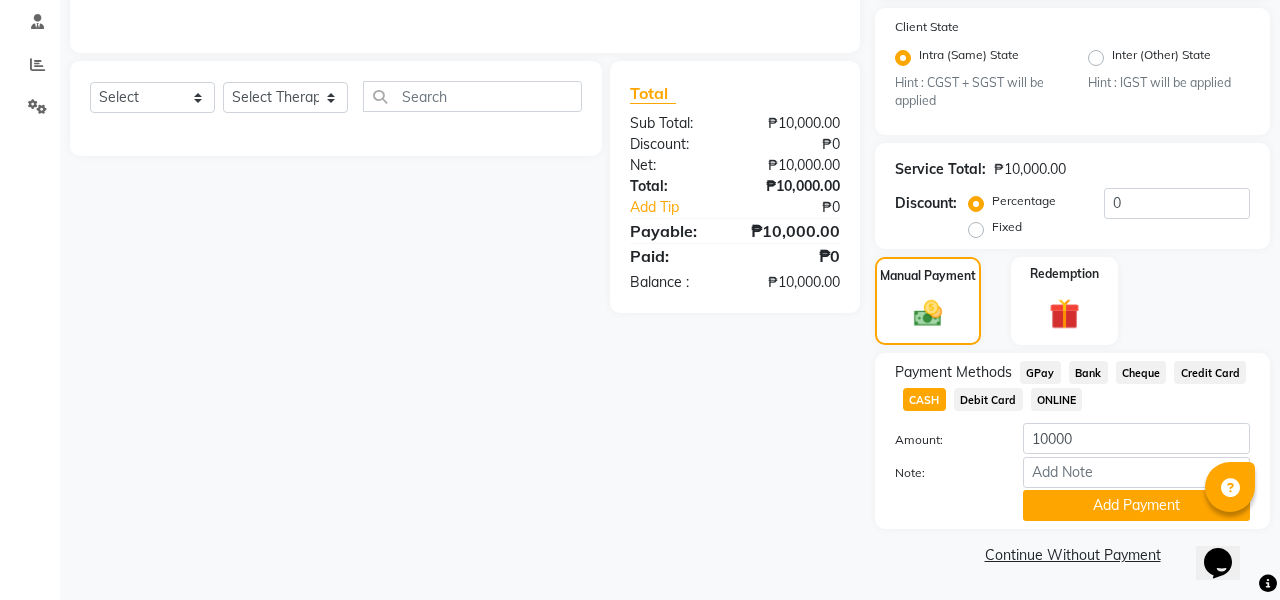 scroll, scrollTop: 419, scrollLeft: 0, axis: vertical 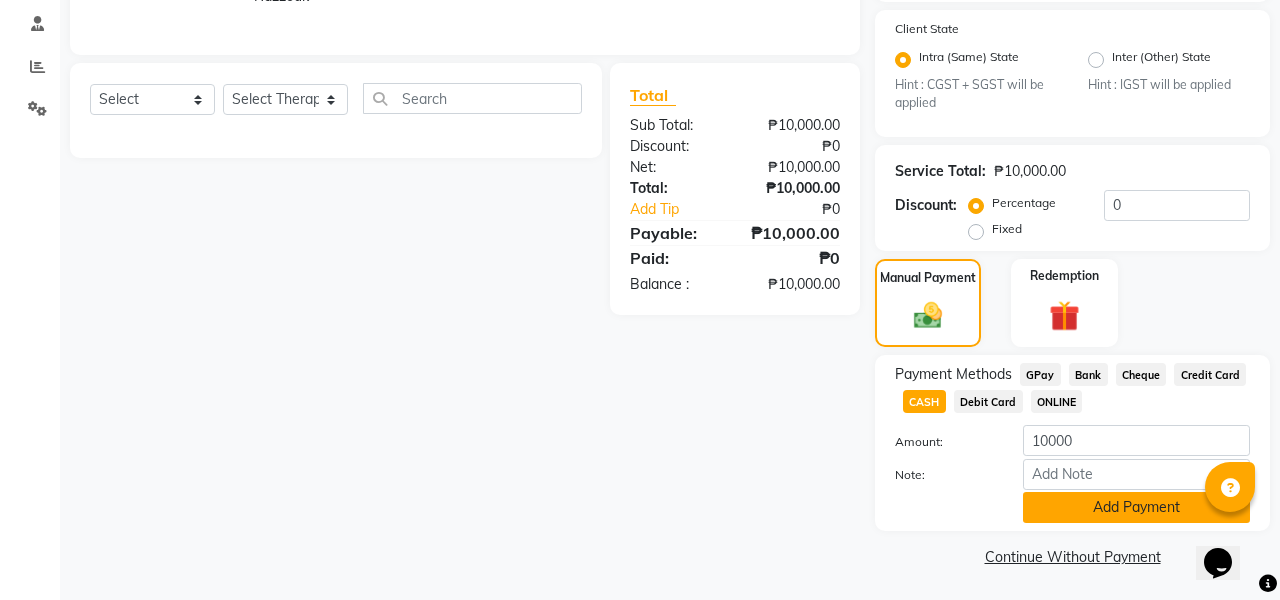 click on "Add Payment" 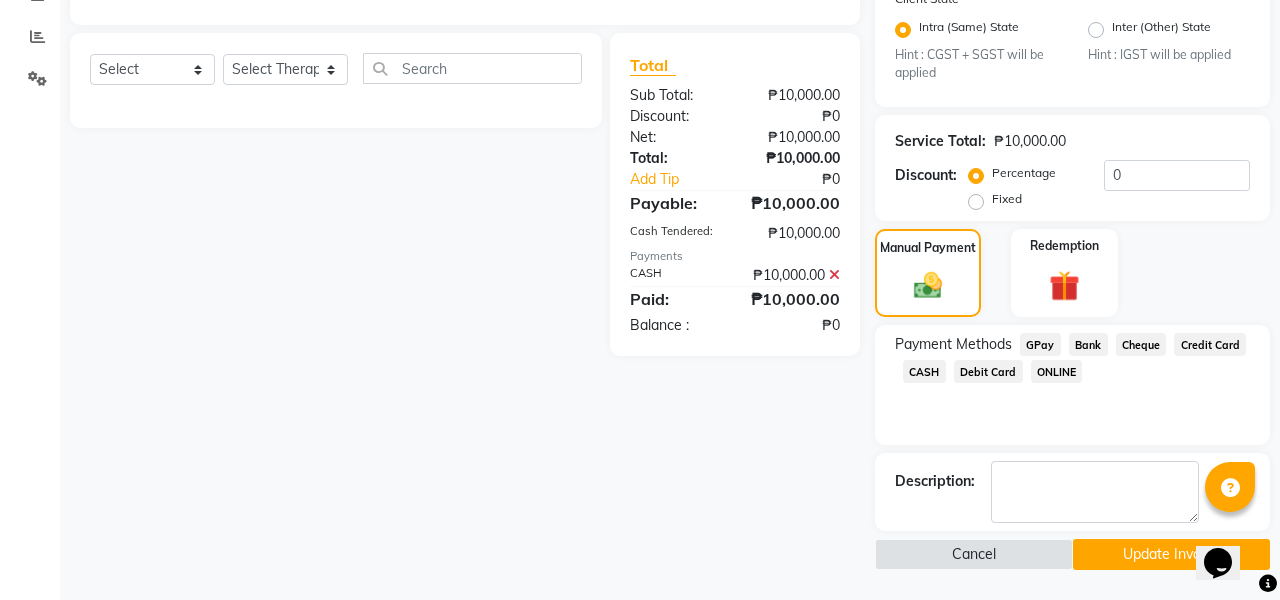 scroll, scrollTop: 448, scrollLeft: 0, axis: vertical 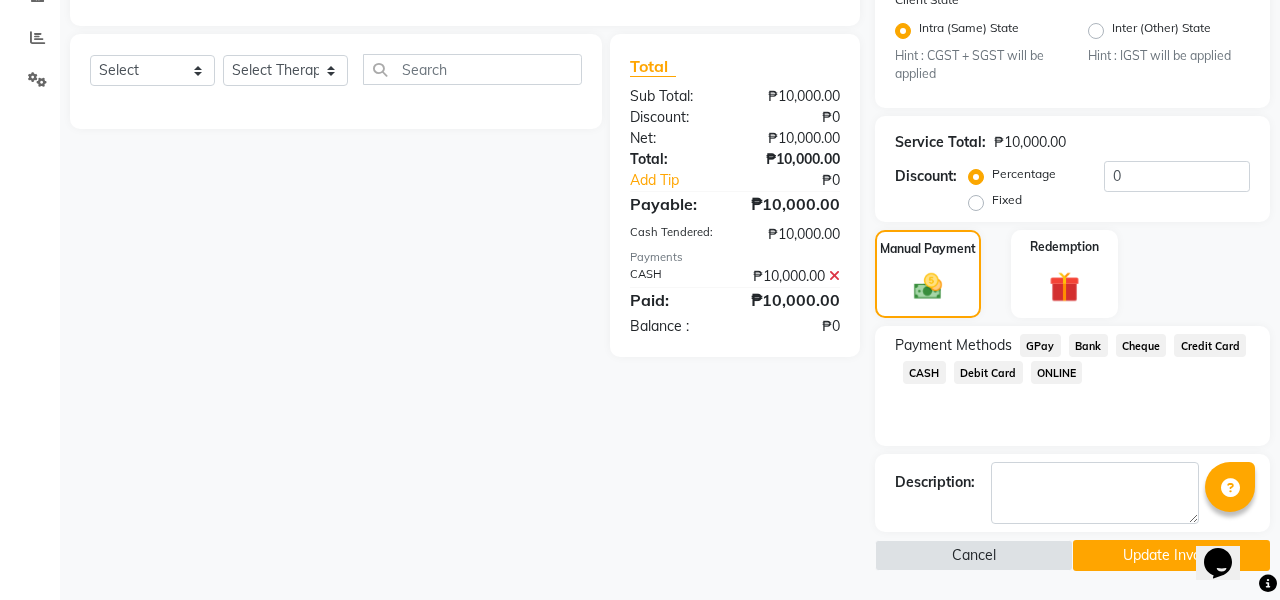 click on "Update Invoice" 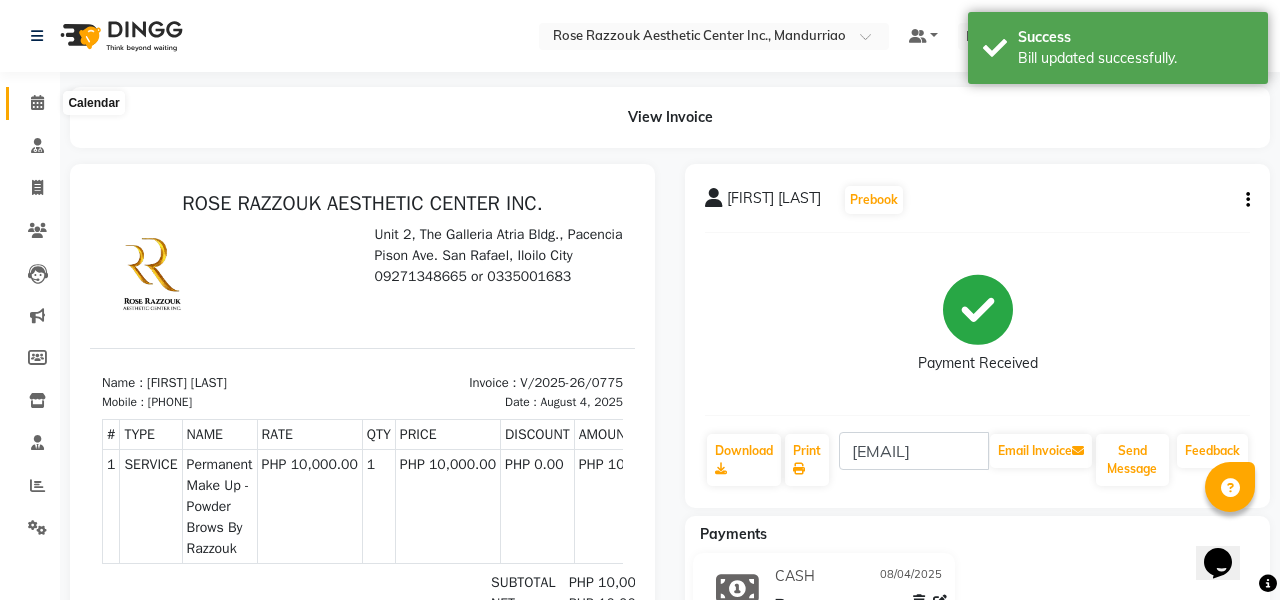 scroll, scrollTop: 0, scrollLeft: 0, axis: both 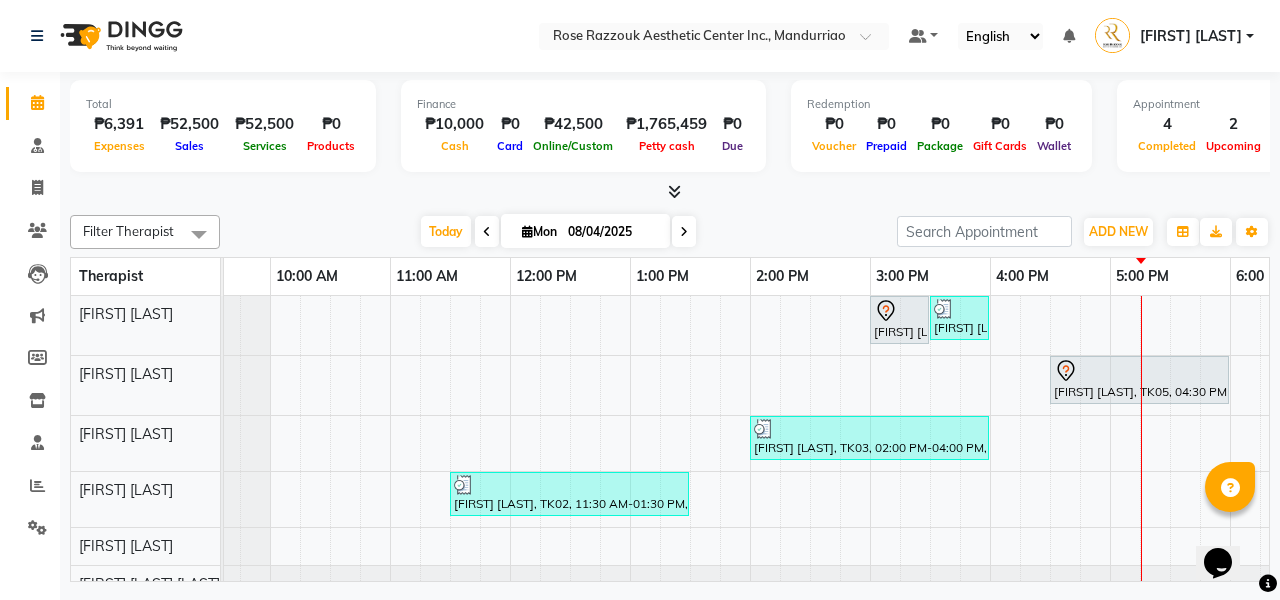 click at bounding box center (684, 232) 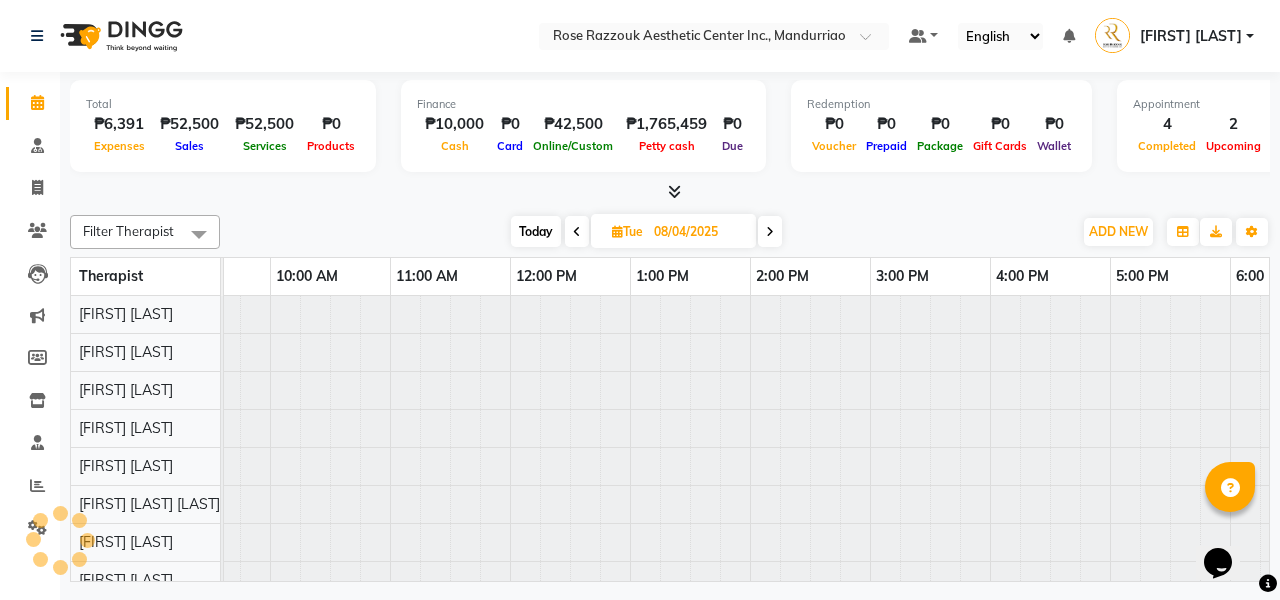 type on "08/05/2025" 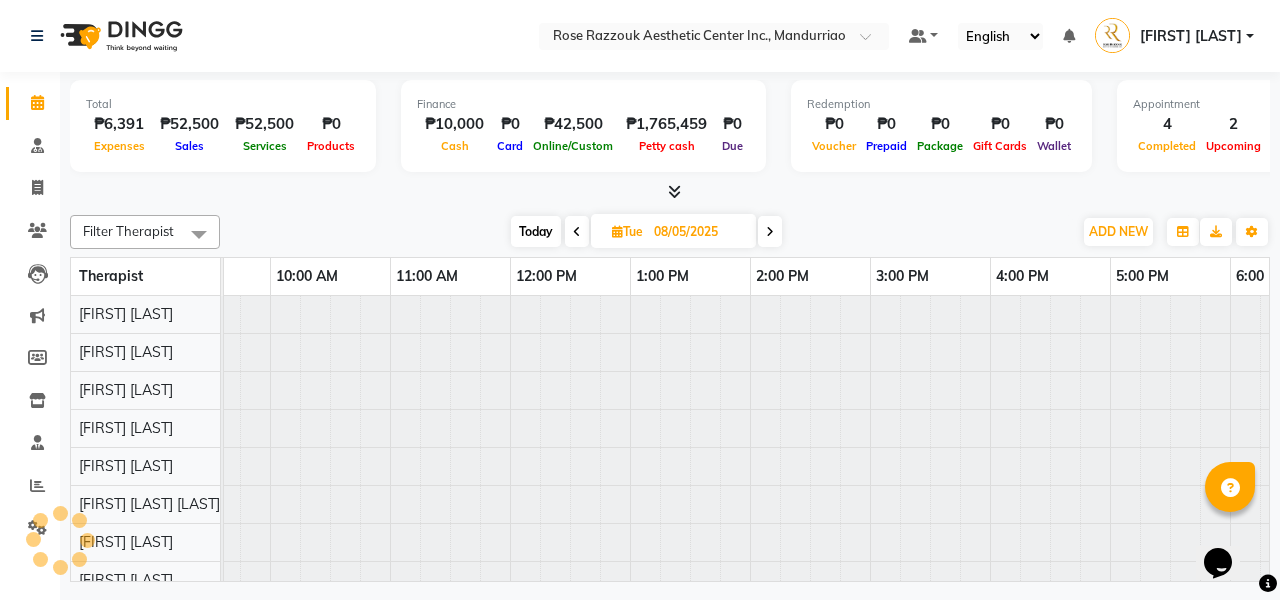 scroll, scrollTop: 0, scrollLeft: 0, axis: both 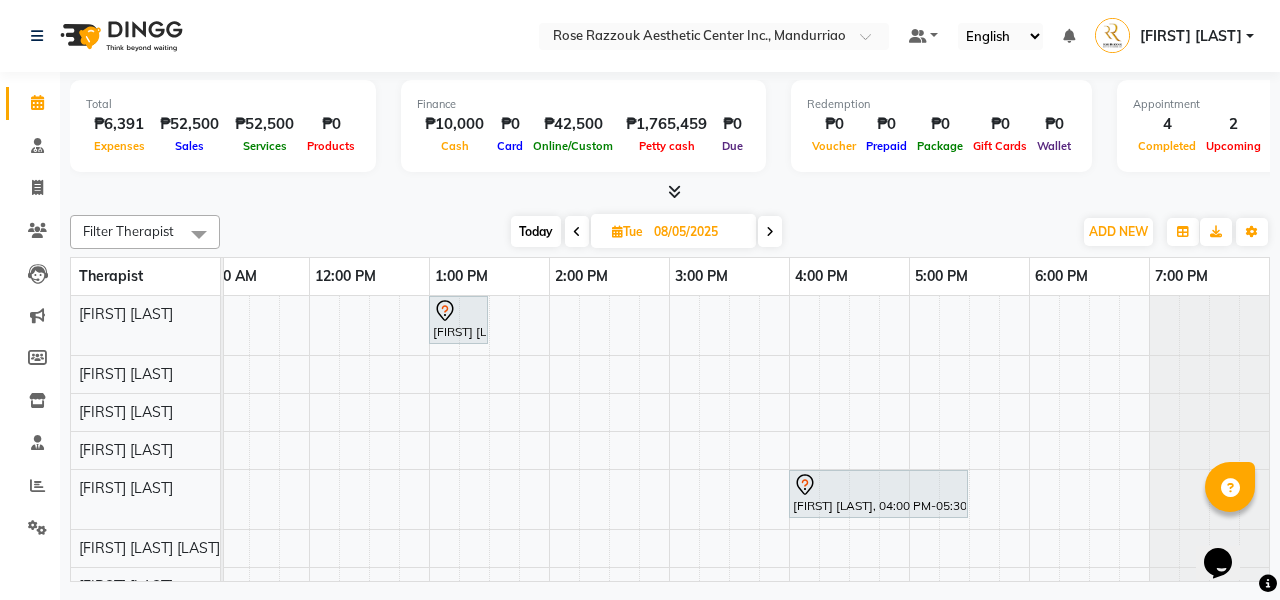 click on "[FIRST] [LAST], 01:00 PM-01:30 PM, Diode Laser Hair Removal/Skin Rejuvenation  - Full Brazillian             [FIRST] [LAST], 04:00 PM-05:30 PM, Eyebrows And Lashes- Mascara Wet Look             [FIRST] [LAST], 04:30 PM-06:30 PM, Headspa" at bounding box center (609, 518) 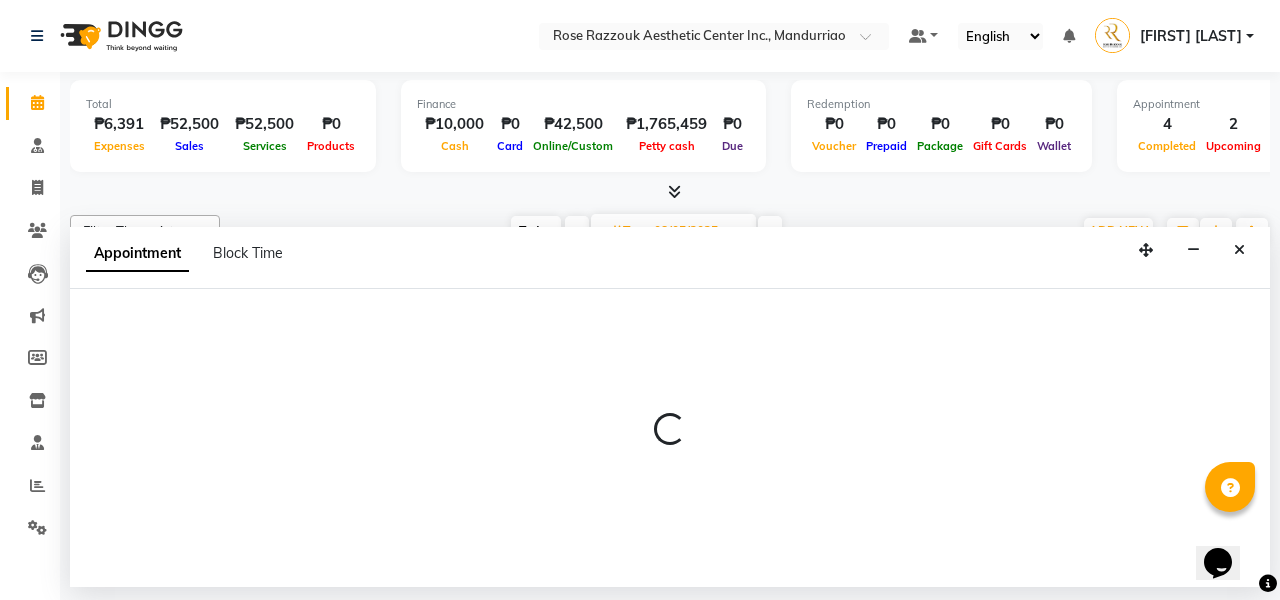 select on "46220" 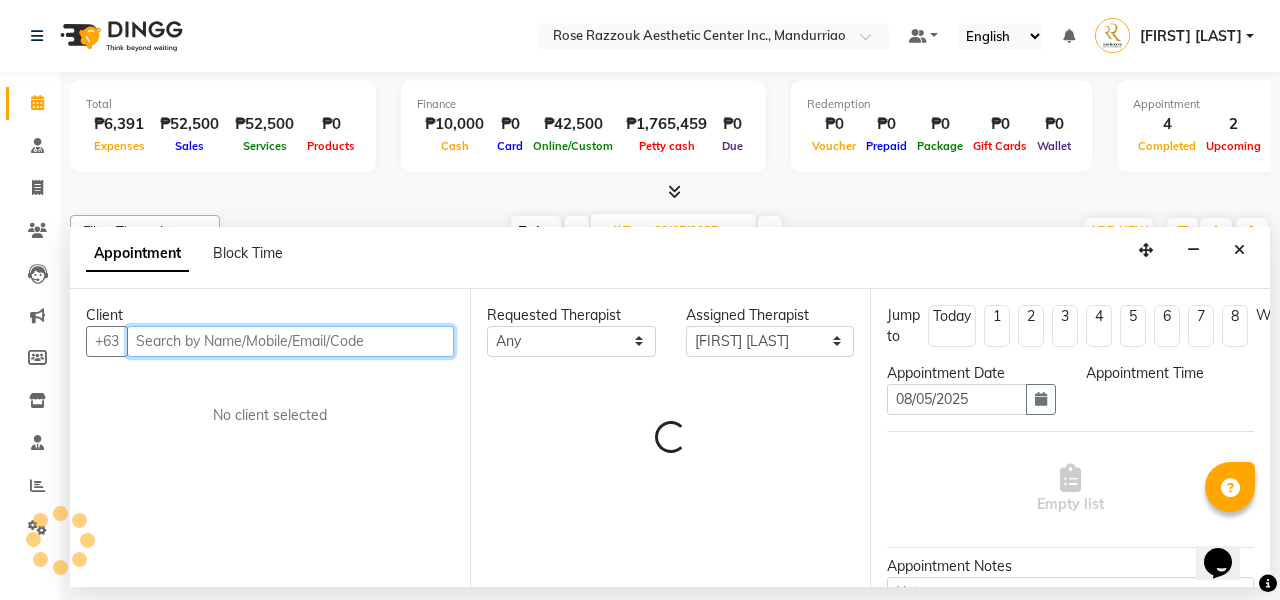 select on "900" 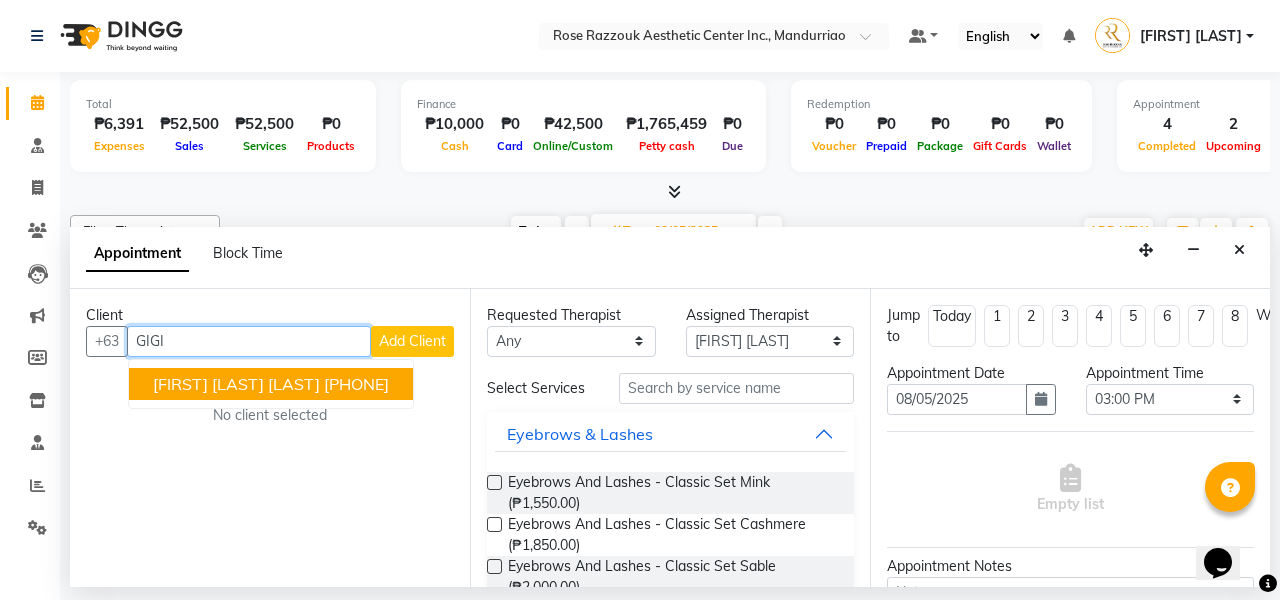 click on "[FIRST] [LAST] [LAST]" at bounding box center (236, 384) 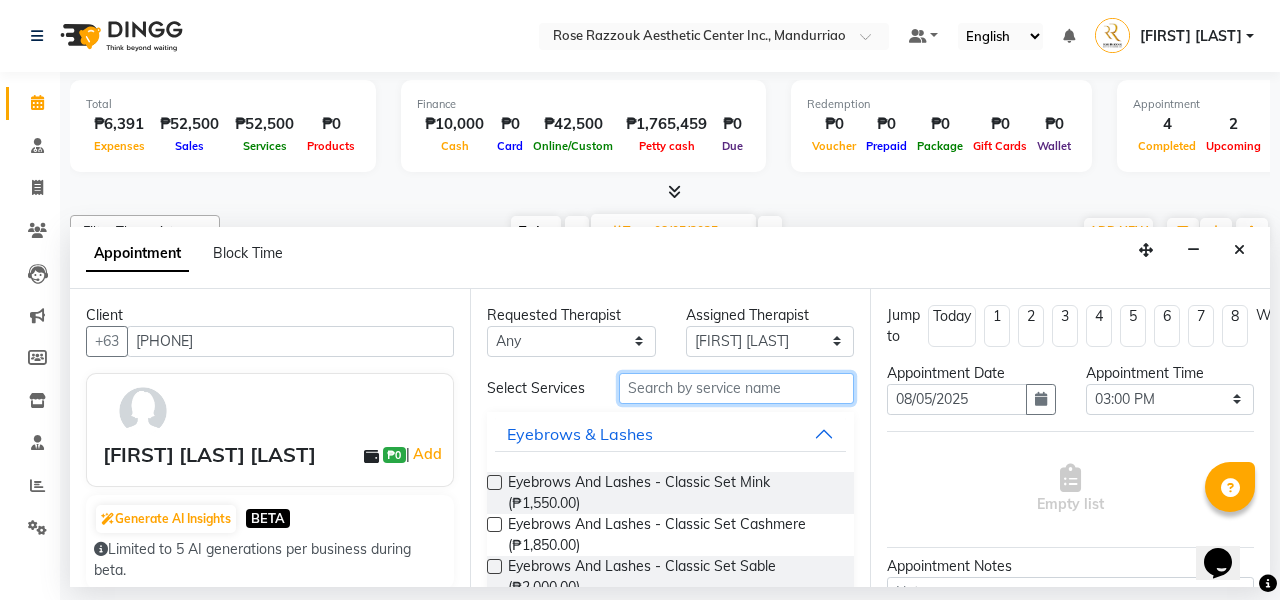 click at bounding box center [736, 388] 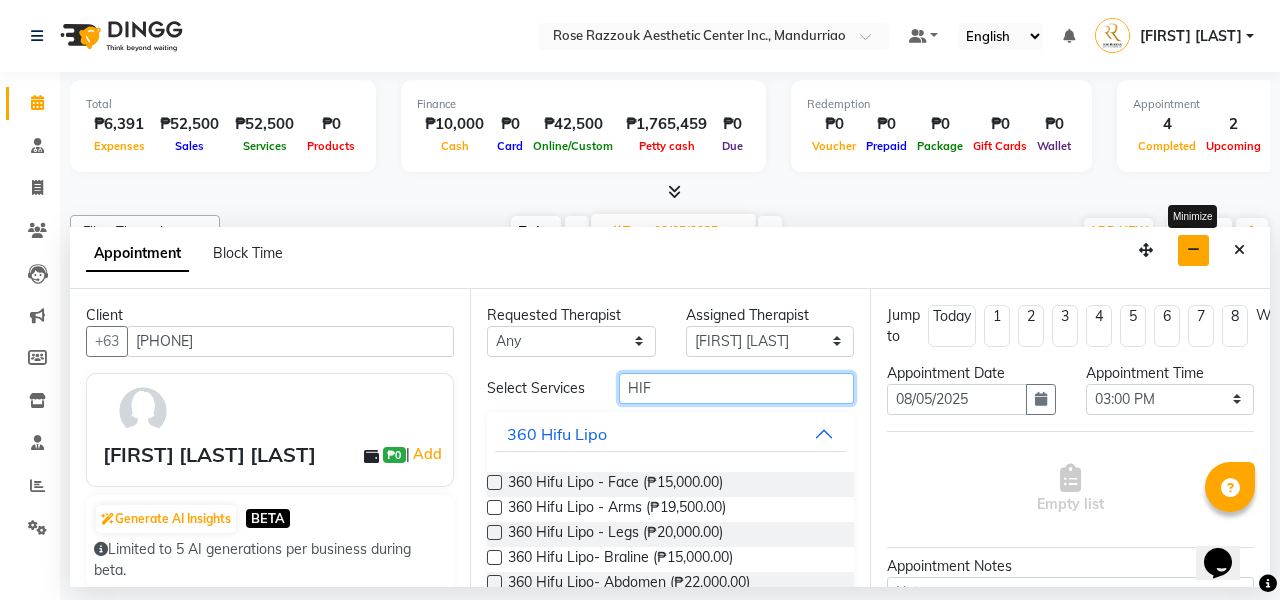 type on "HIF" 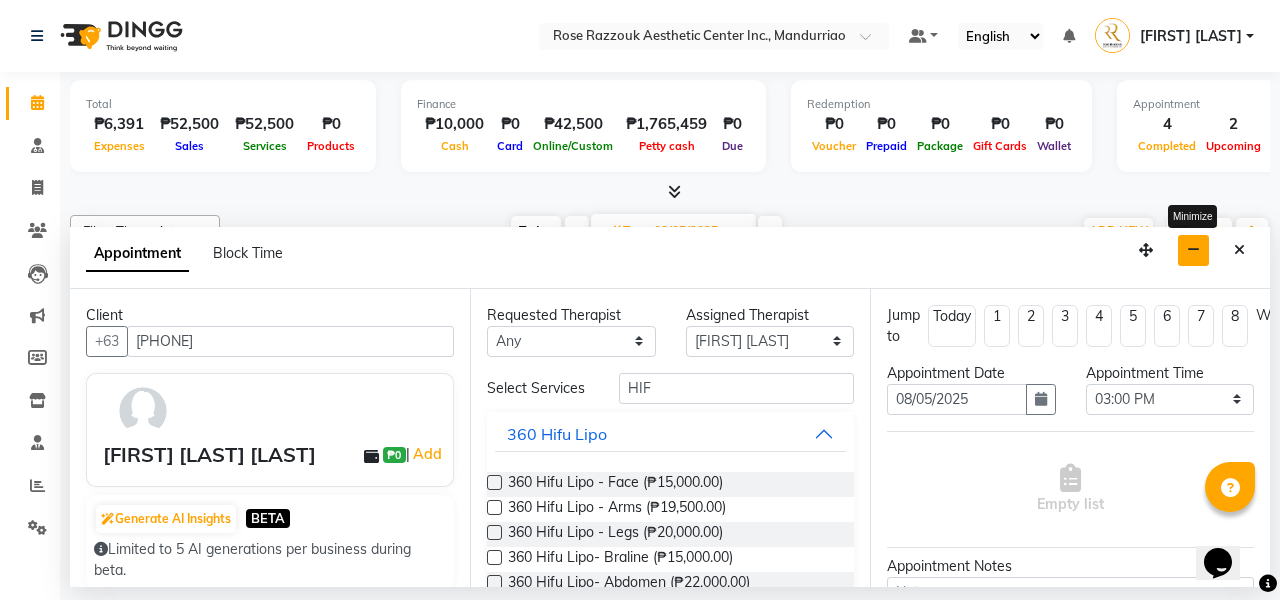 click at bounding box center [1193, 250] 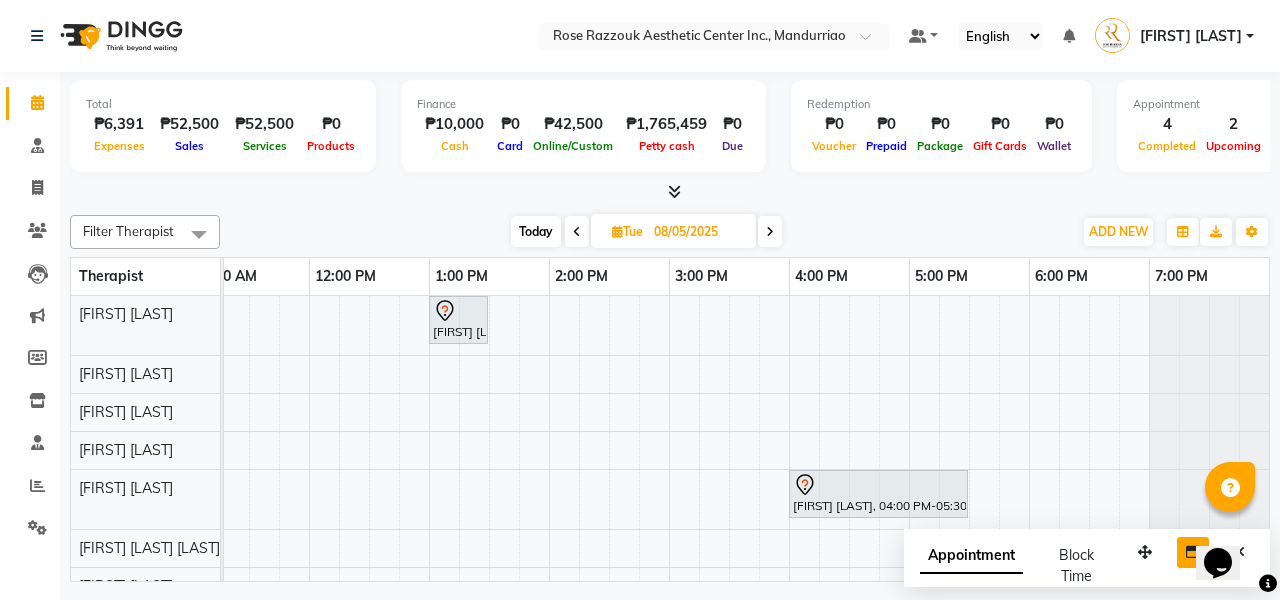 click at bounding box center (577, 231) 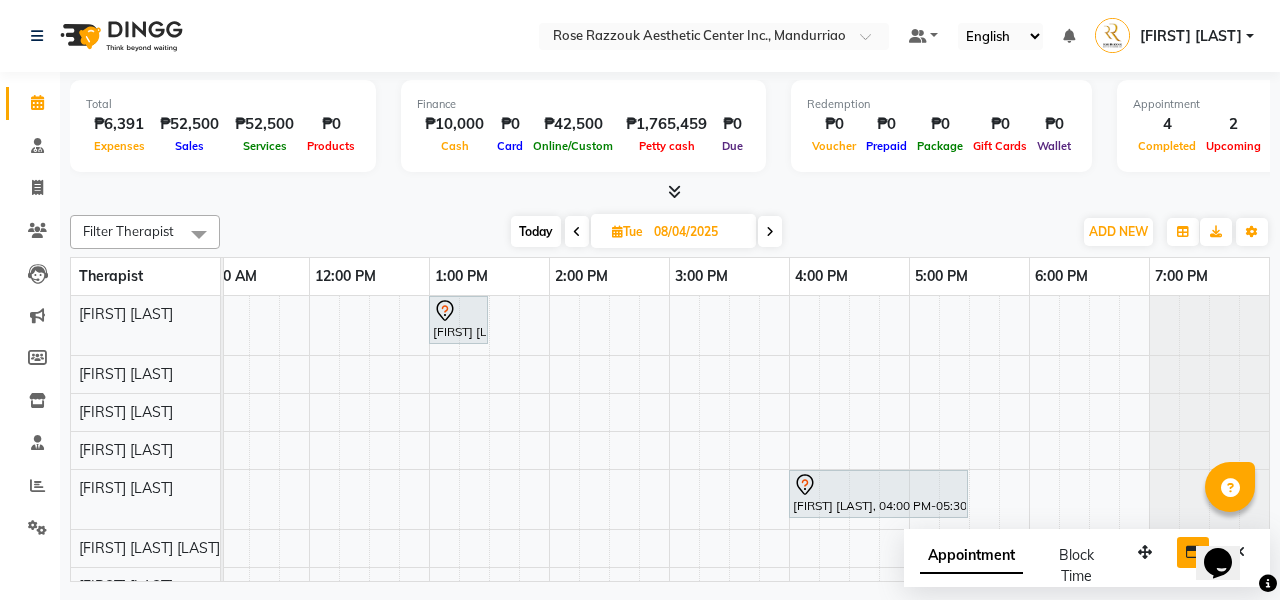 scroll, scrollTop: 0, scrollLeft: 0, axis: both 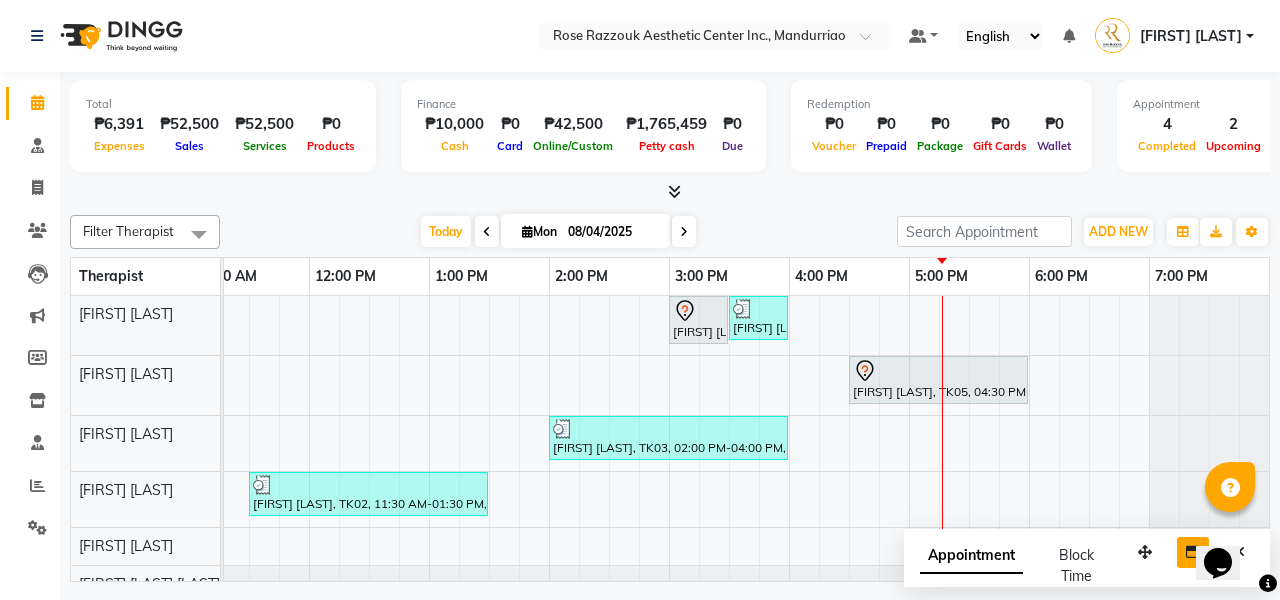 click at bounding box center [684, 232] 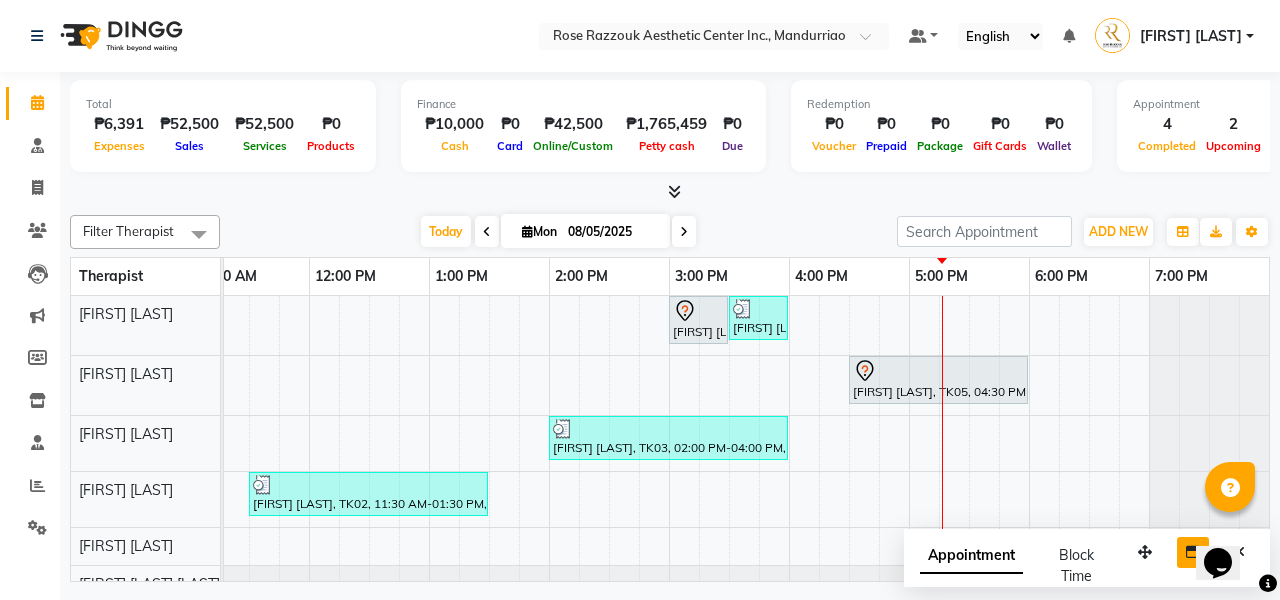 scroll, scrollTop: 0, scrollLeft: 0, axis: both 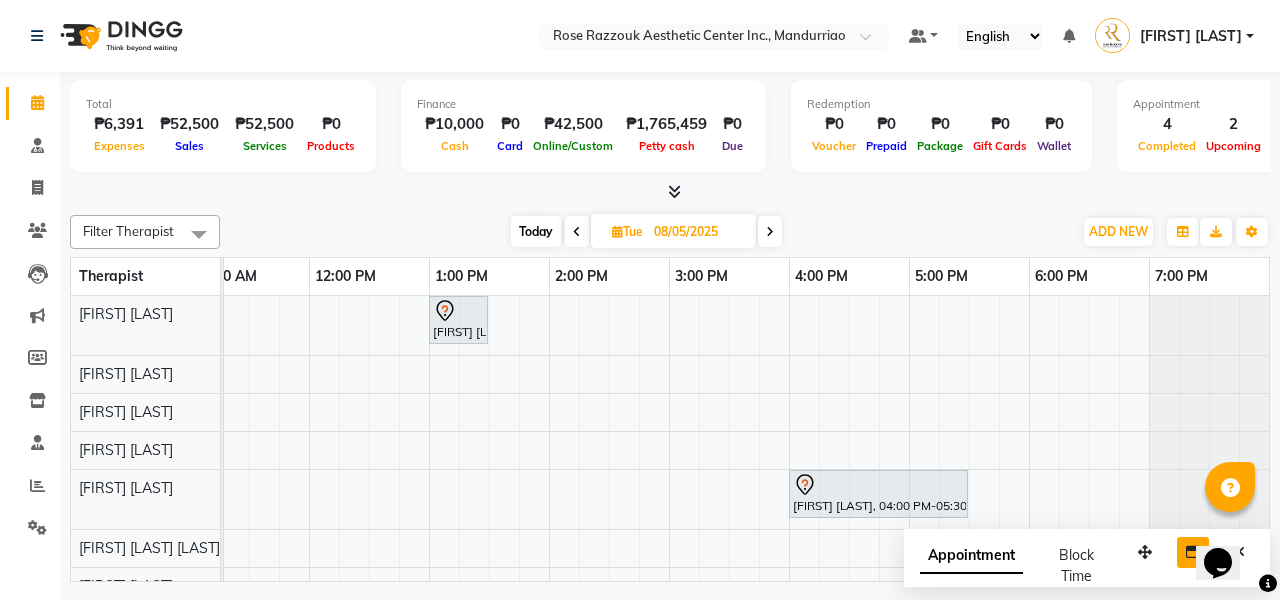 click on "[FIRST] [LAST], 01:00 PM-01:30 PM, Diode Laser Hair Removal/Skin Rejuvenation  - Full Brazillian             [FIRST] [LAST], 04:00 PM-05:30 PM, Eyebrows And Lashes- Mascara Wet Look             [FIRST] [LAST], 04:30 PM-06:30 PM, Headspa" at bounding box center (609, 518) 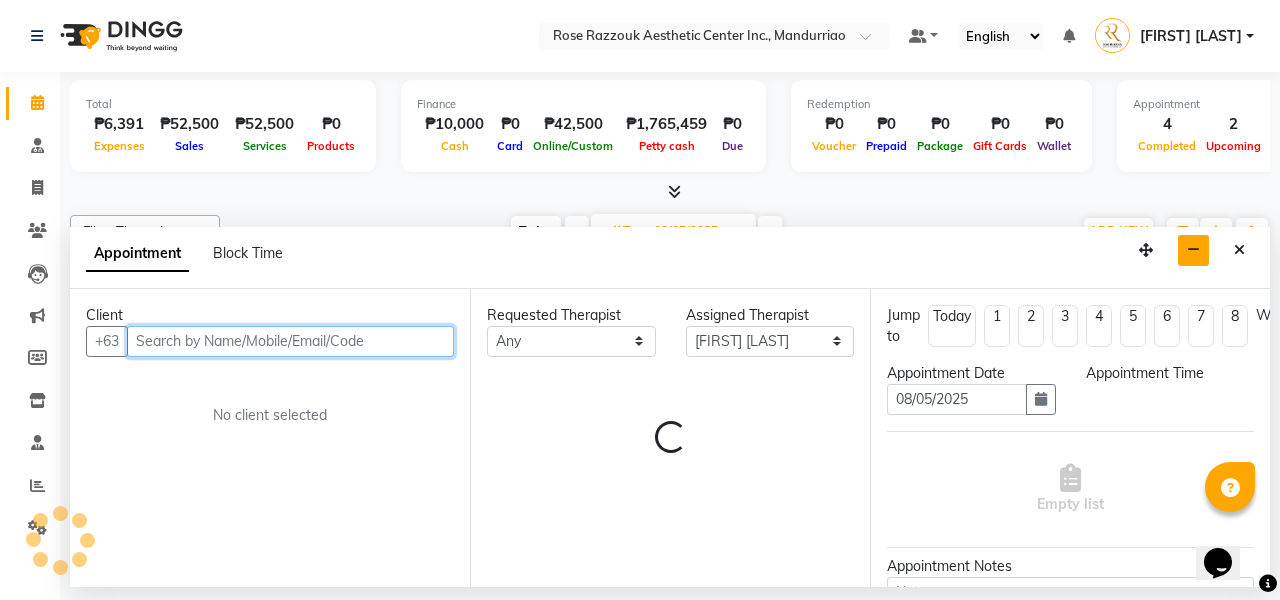select on "900" 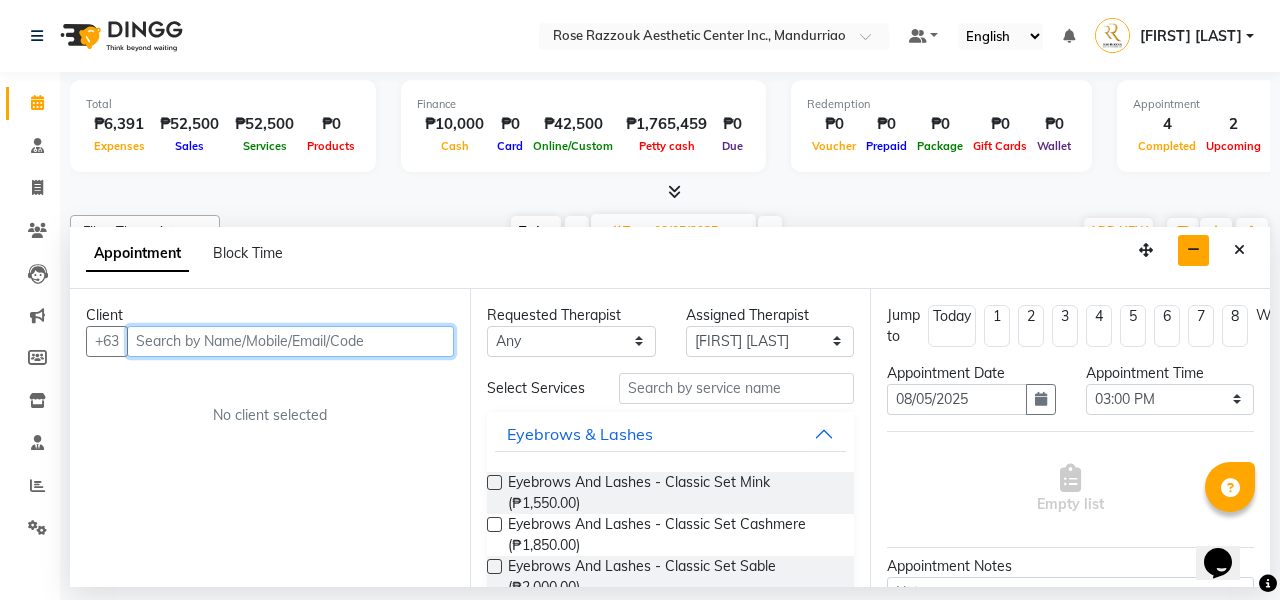 click at bounding box center [290, 341] 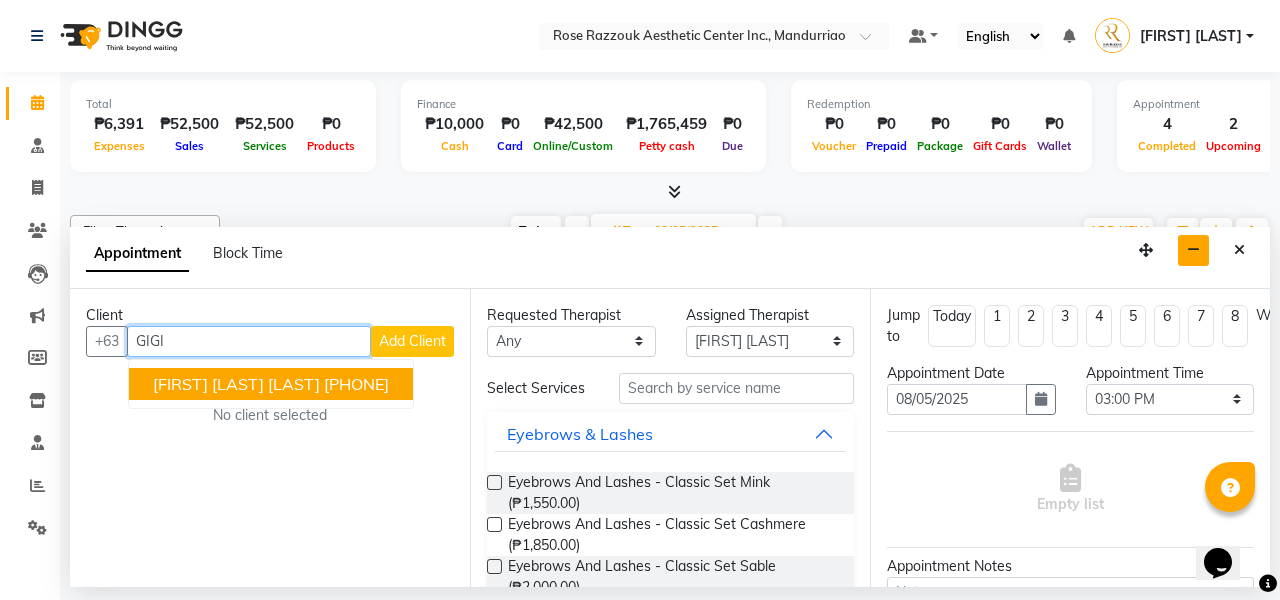 click on "[PHONE]" at bounding box center [356, 384] 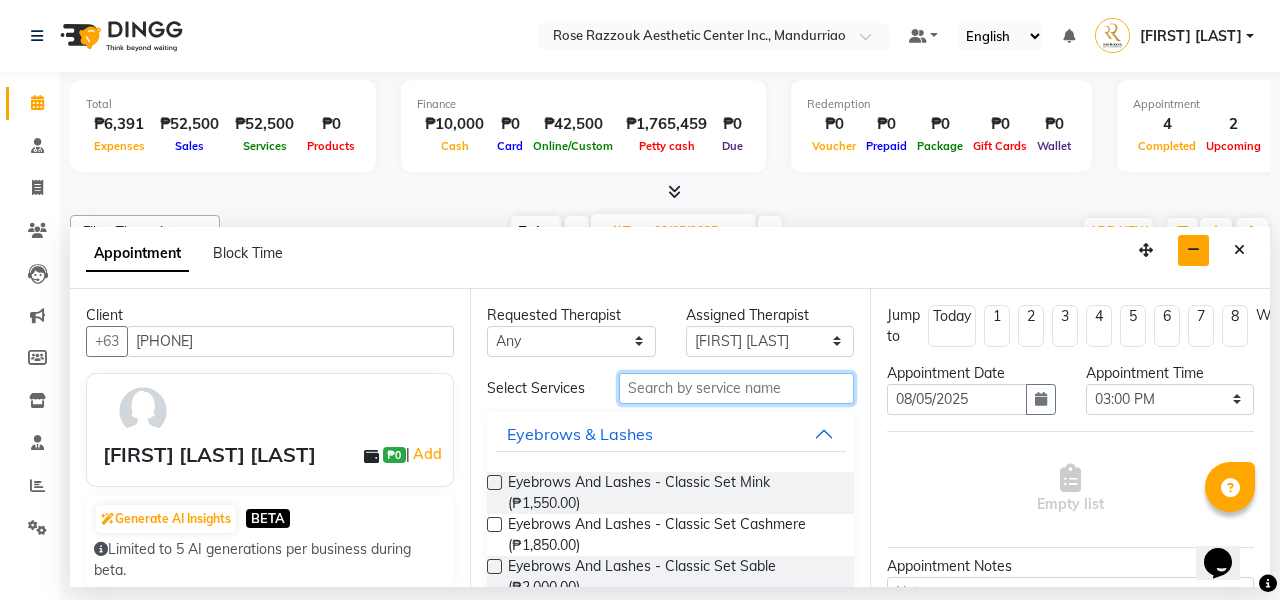 click at bounding box center [736, 388] 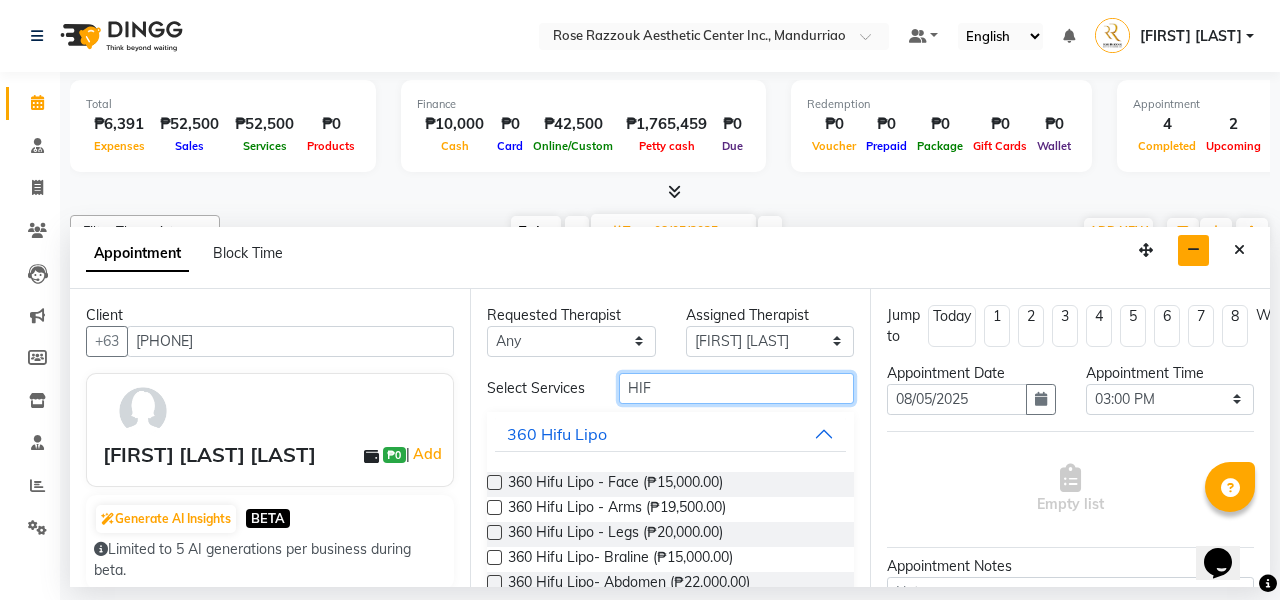 type on "HIF" 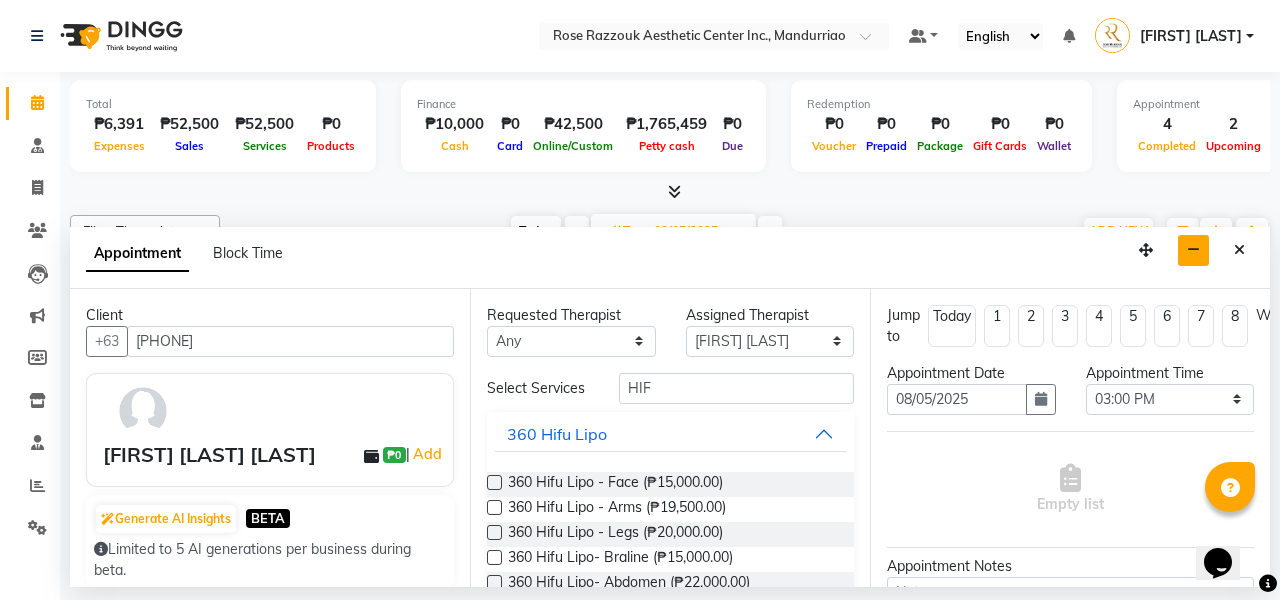 click at bounding box center [494, 482] 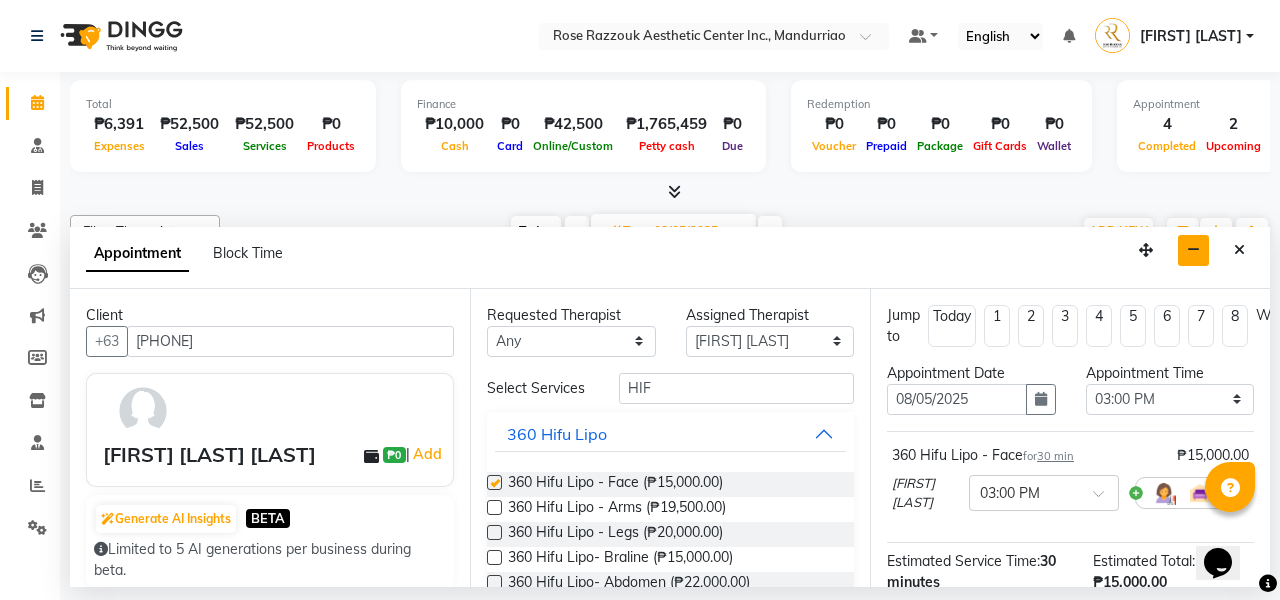 checkbox on "false" 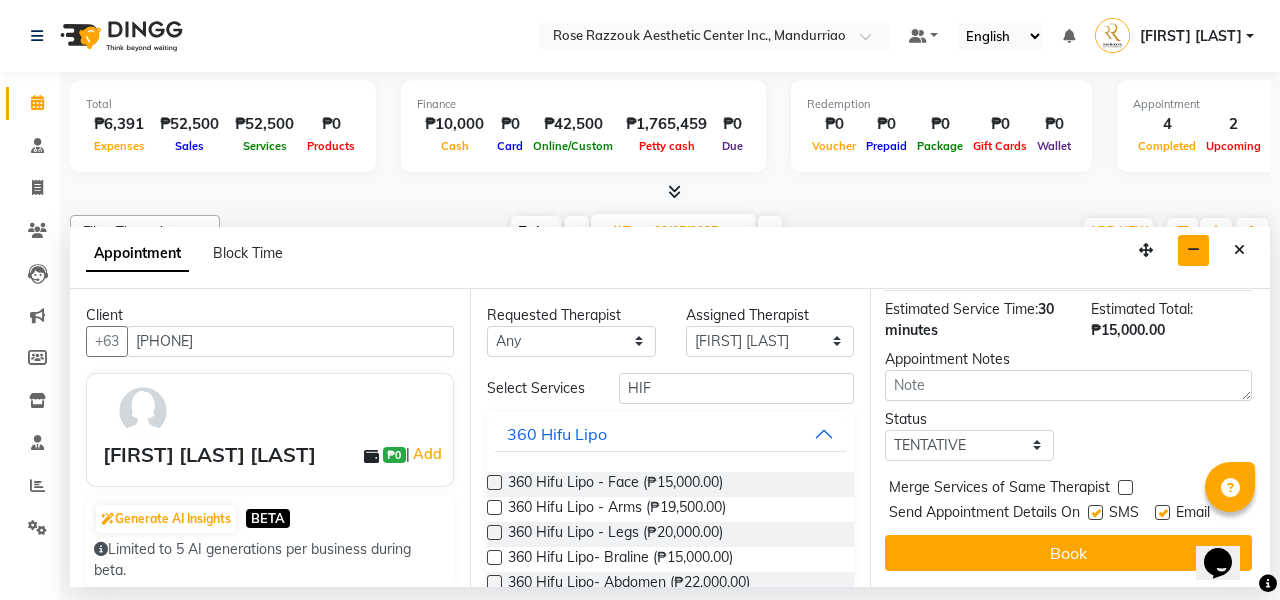 scroll, scrollTop: 251, scrollLeft: 2, axis: both 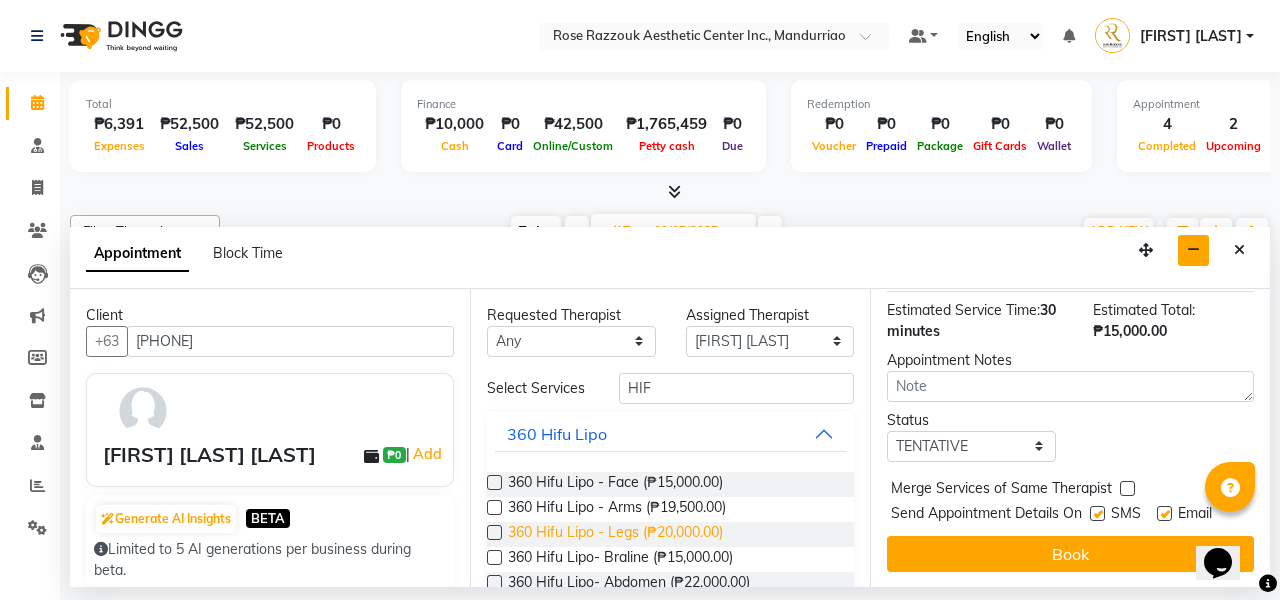 click at bounding box center [494, 507] 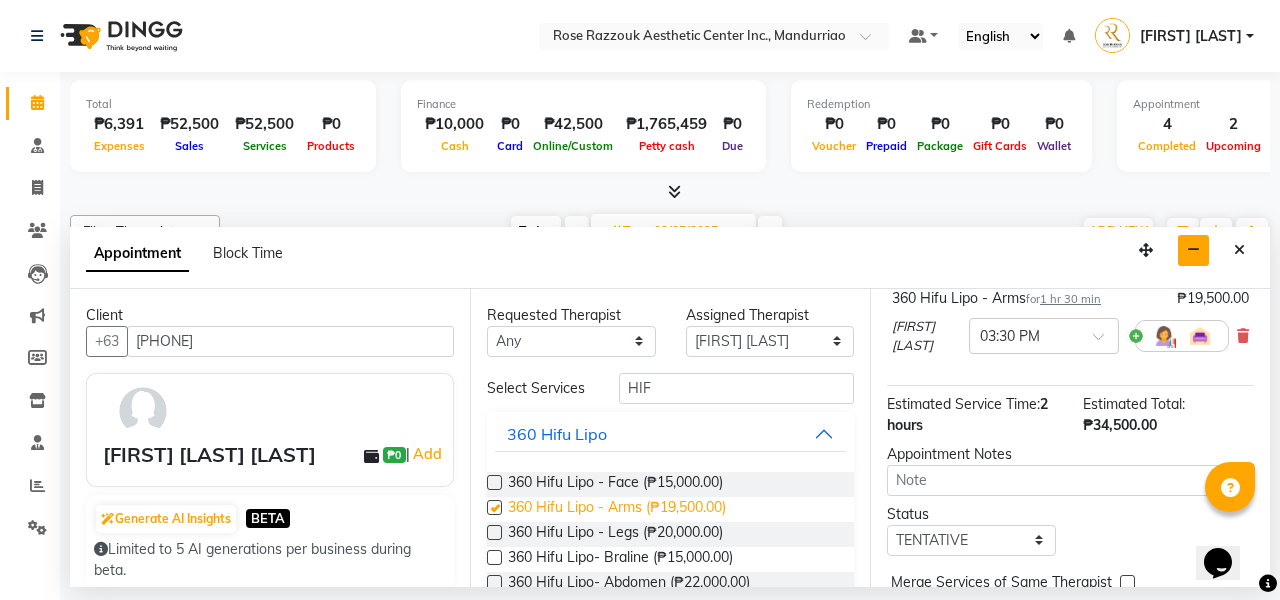 checkbox on "false" 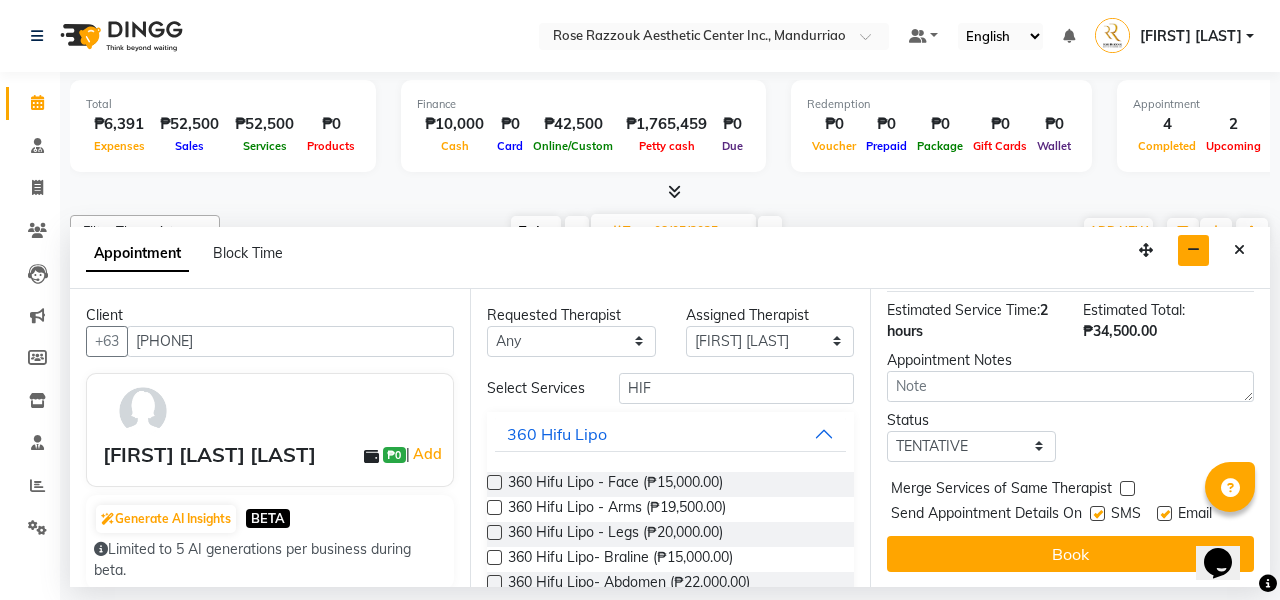 scroll, scrollTop: 344, scrollLeft: 0, axis: vertical 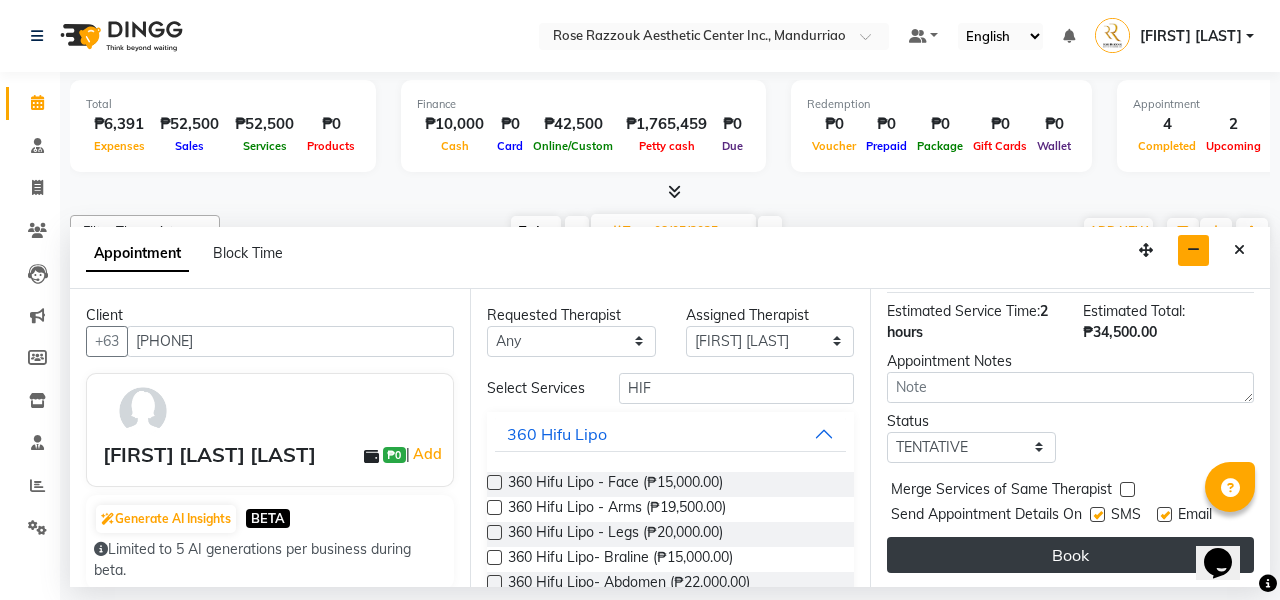 click on "Book" at bounding box center [1070, 555] 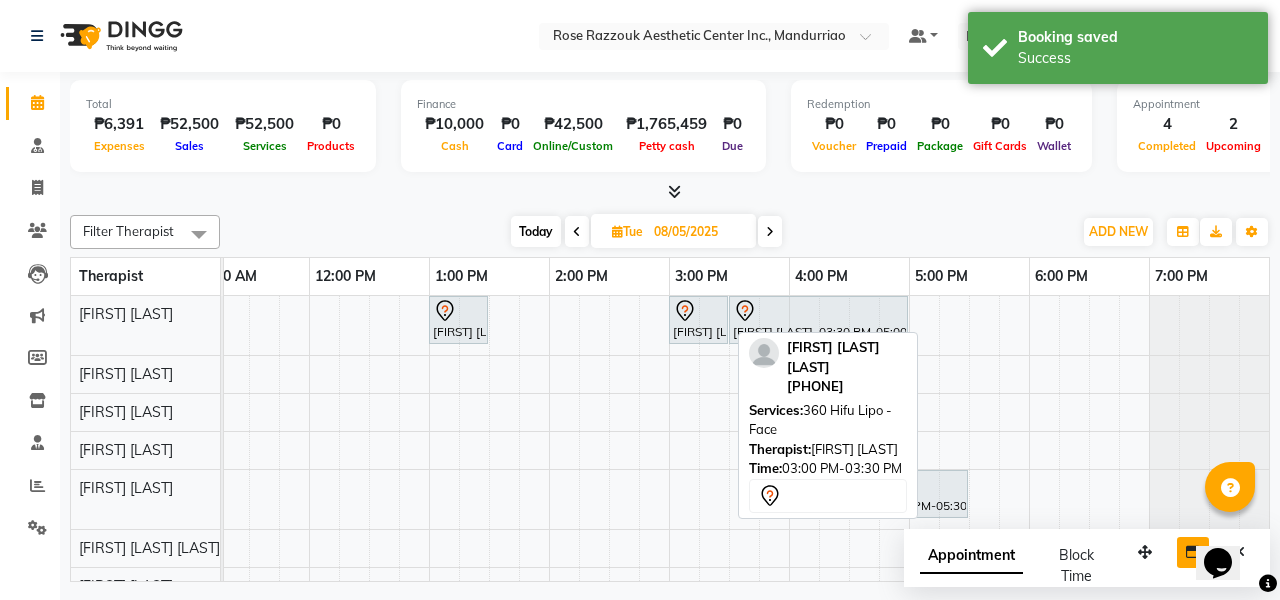 click at bounding box center [698, 311] 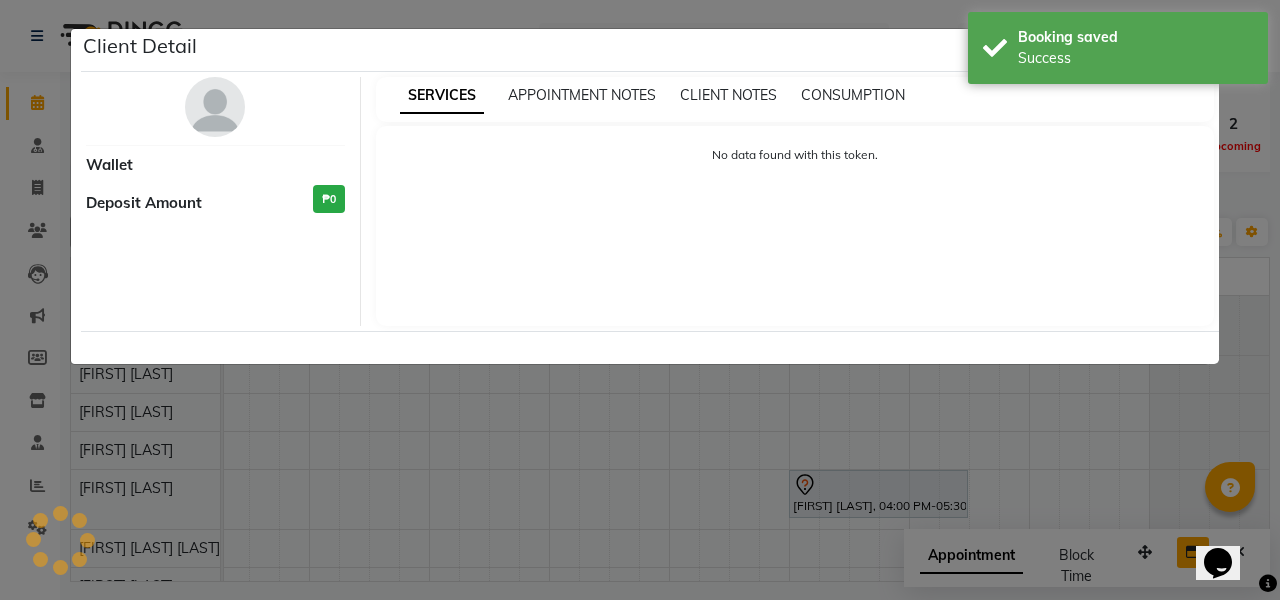 select on "7" 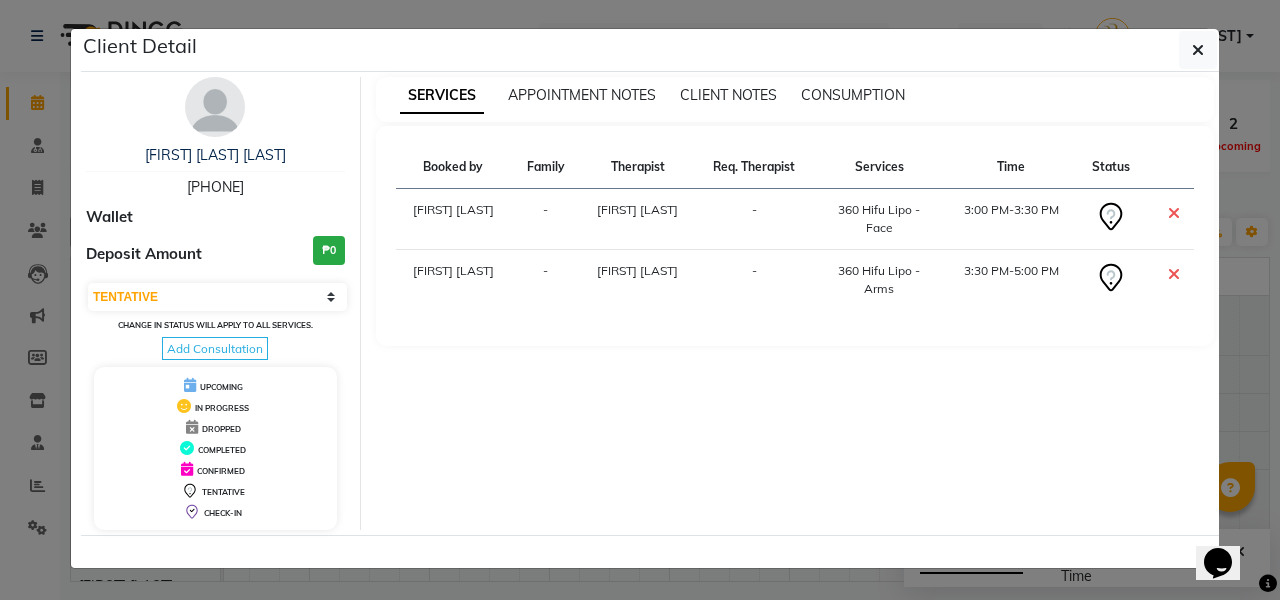 click at bounding box center [1174, 213] 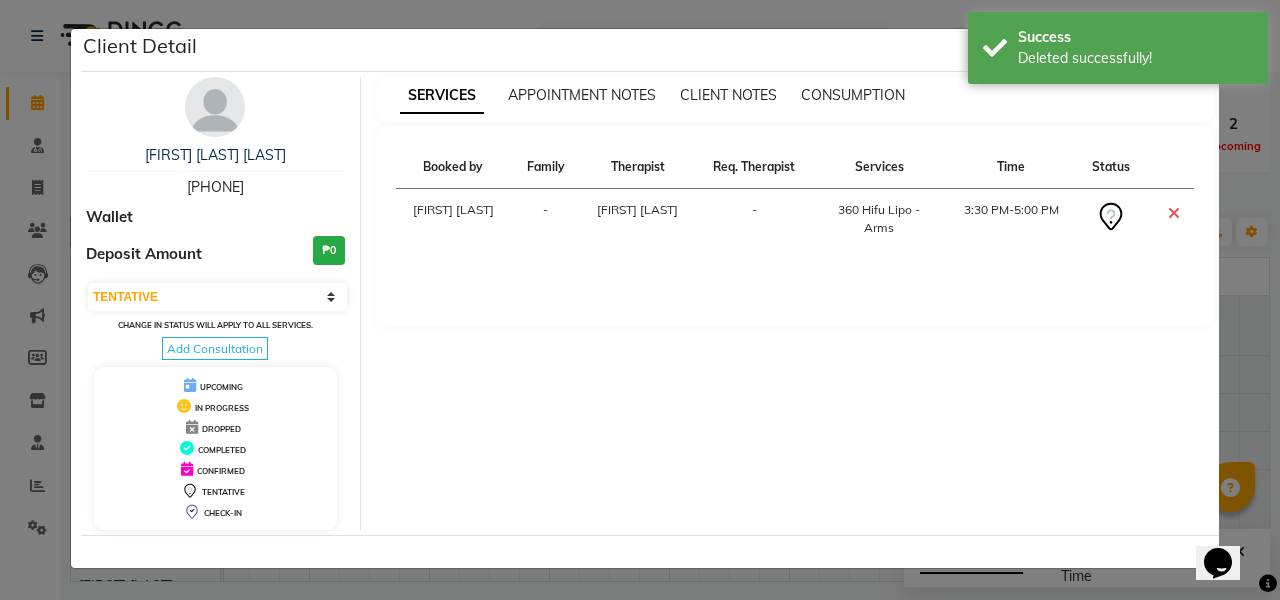 click on "Client Detail  [FIRST] [LAST]   [PHONE] Wallet Deposit Amount  [PRICE]  Select CONFIRMED TENTATIVE Change in status will apply to all services. Add Consultation UPCOMING IN PROGRESS DROPPED COMPLETED CONFIRMED TENTATIVE CHECK-IN SERVICES APPOINTMENT NOTES CLIENT NOTES CONSUMPTION Booked by Family Therapist Req. Therapist Services Time Status  [LAST] [LAST]  - [LAST] [LAST]  -  [SERVICE]   [TIME]-[TIME]" 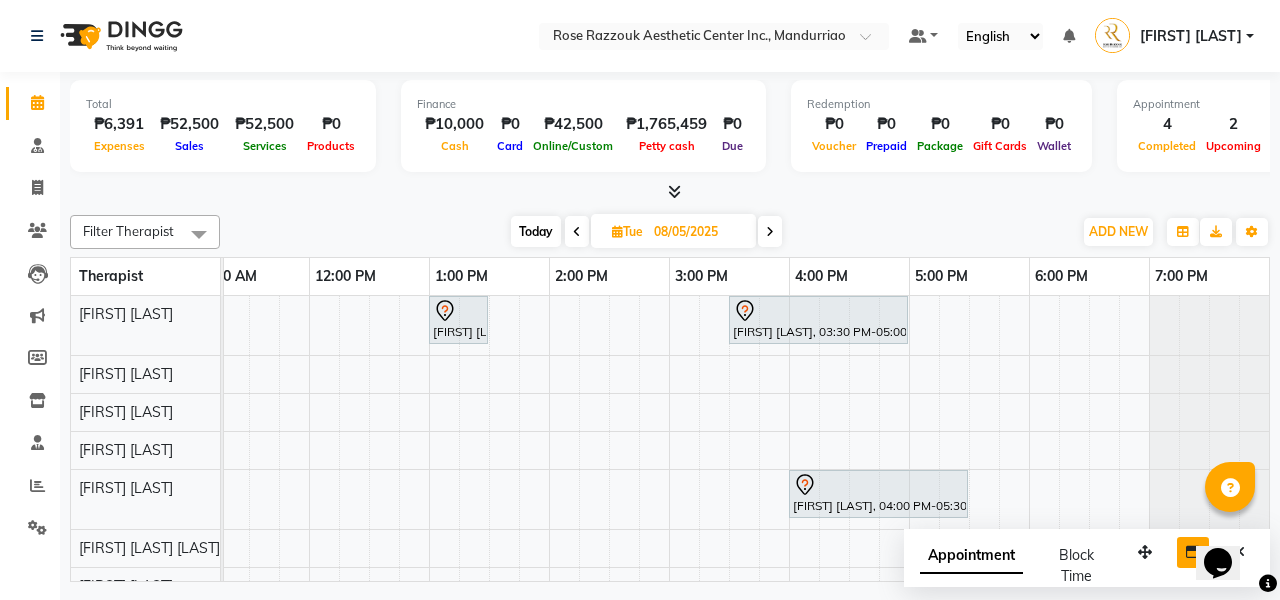 click at bounding box center [577, 232] 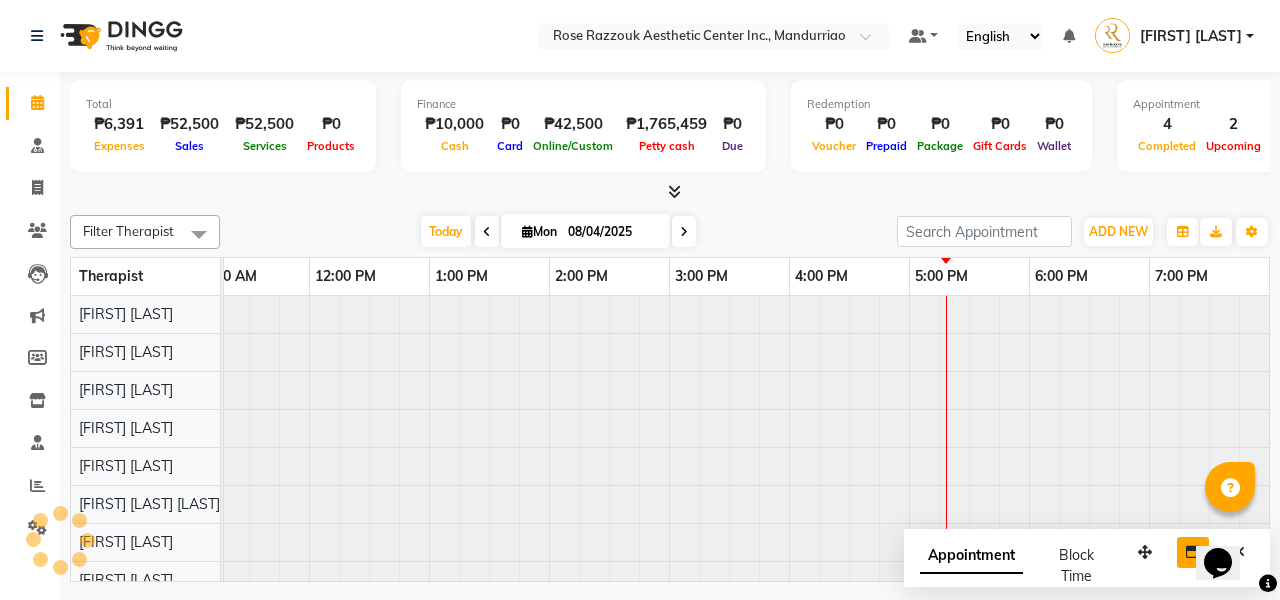 scroll, scrollTop: 0, scrollLeft: 0, axis: both 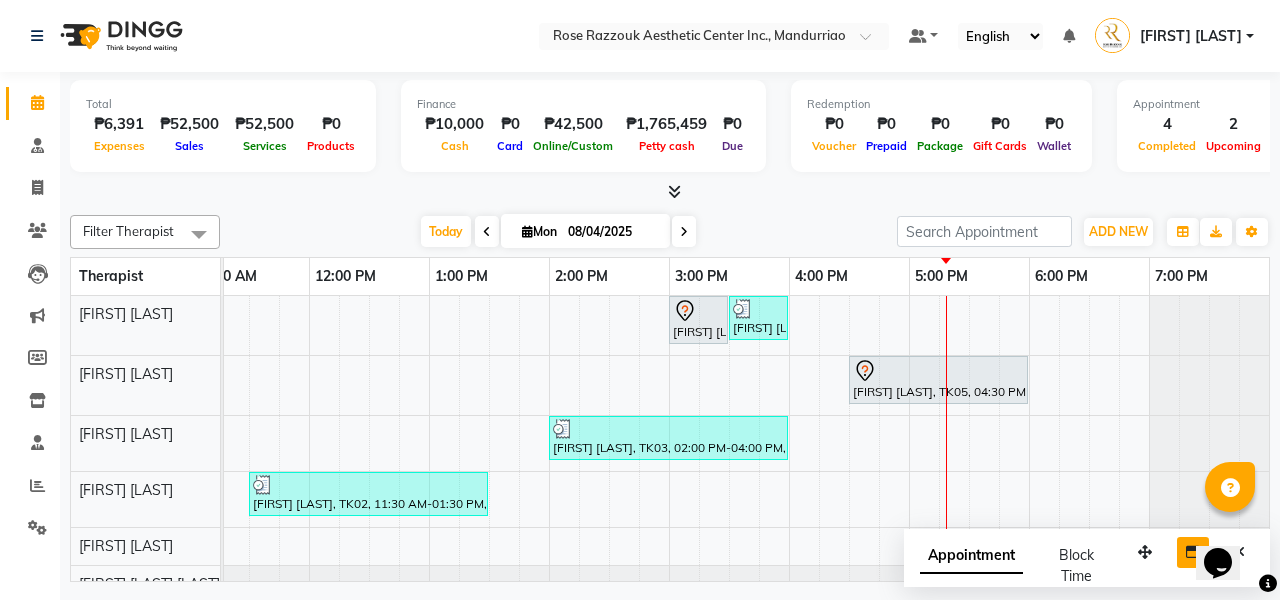 click at bounding box center [684, 232] 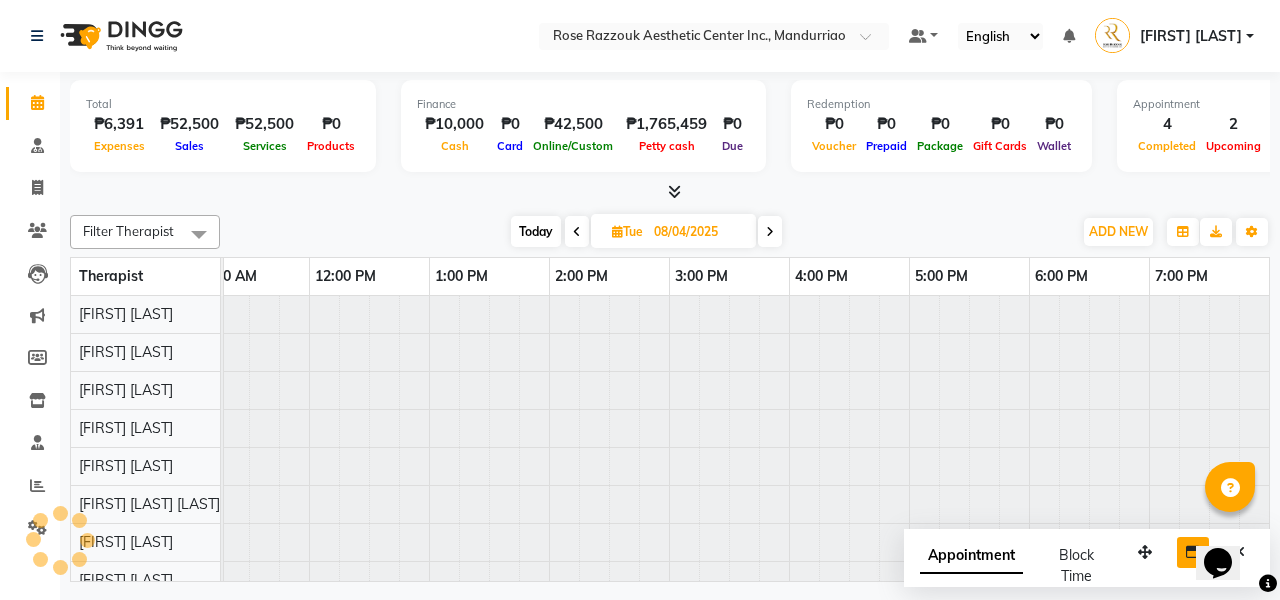 type on "08/05/2025" 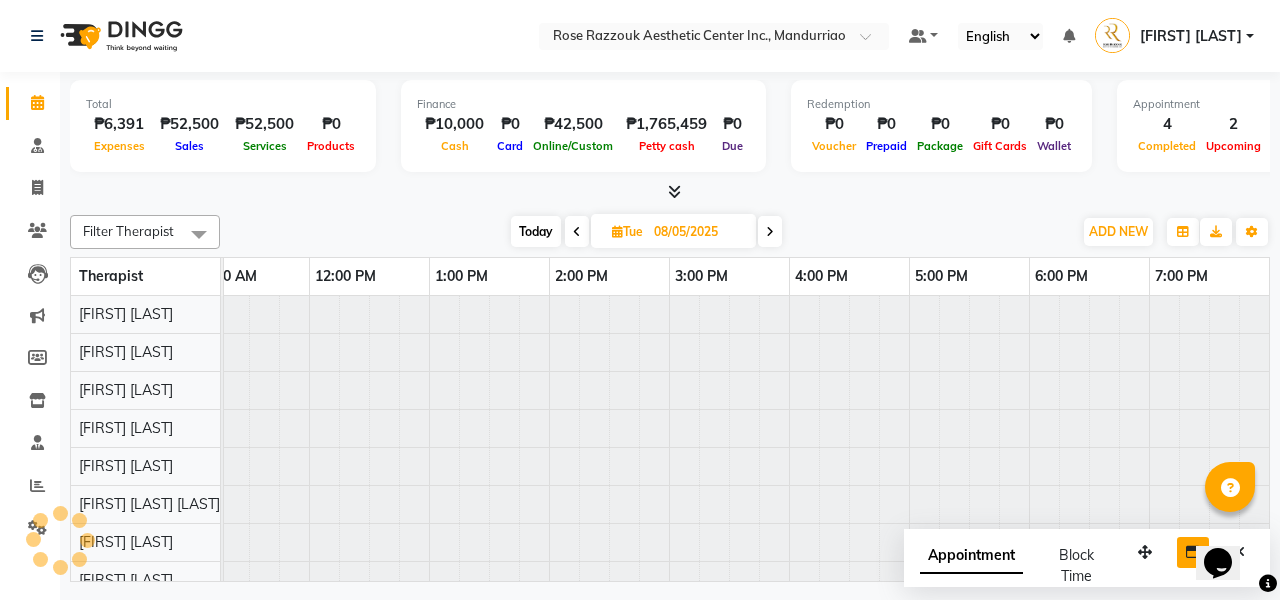 scroll, scrollTop: 0, scrollLeft: 0, axis: both 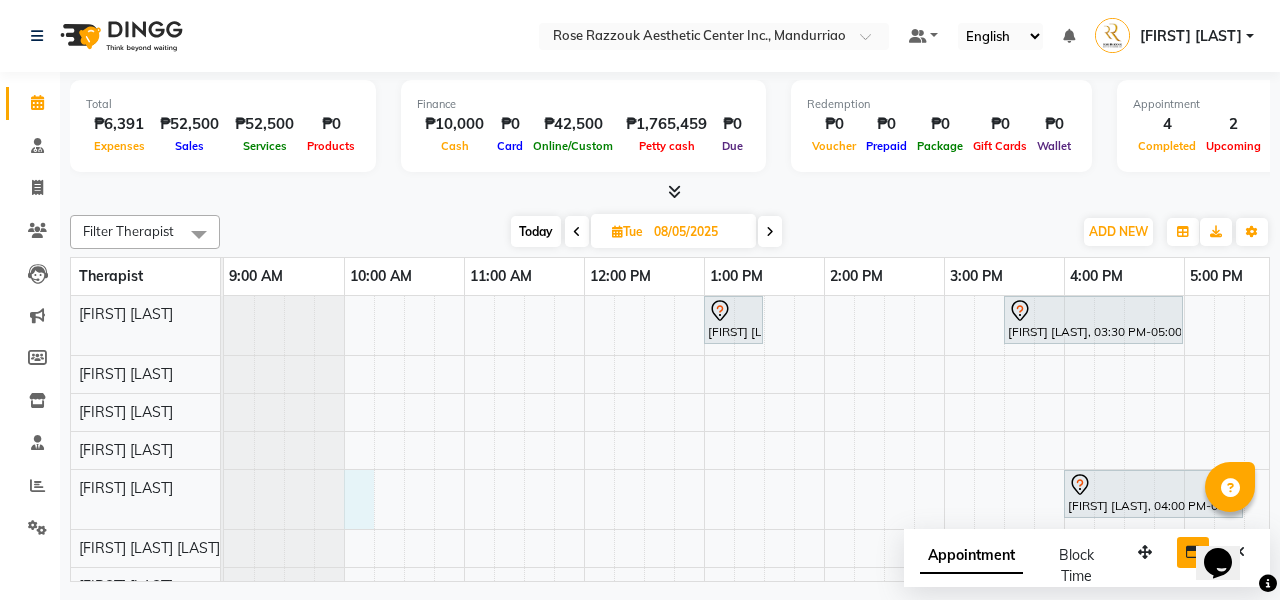 click on "[FIRST] [LAST], 01:00 PM-01:30 PM, Diode Laser Hair Removal/Skin Rejuvenation  - Full Brazillian             [FIRST] [LAST], 03:30 PM-05:00 PM, 360 Hifu Lipo - Arms             [FIRST] [LAST], 04:00 PM-05:30 PM, Eyebrows And Lashes- Mascara Wet Look             [FIRST] [LAST], 04:30 PM-06:30 PM, Headspa" at bounding box center (884, 518) 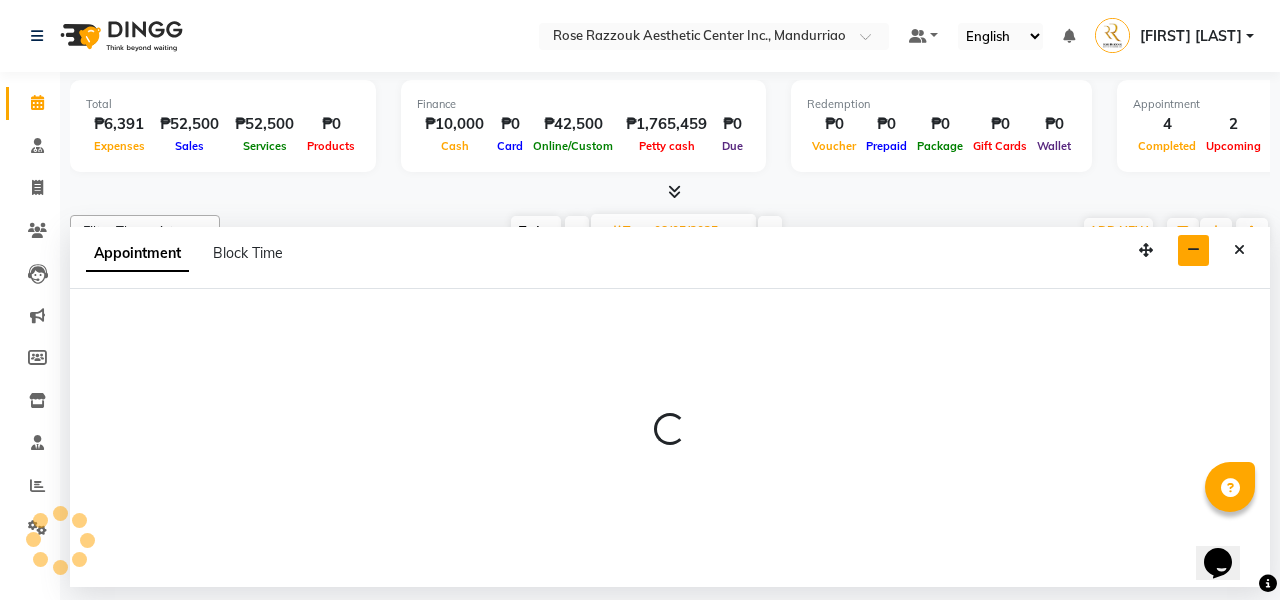 select on "46411" 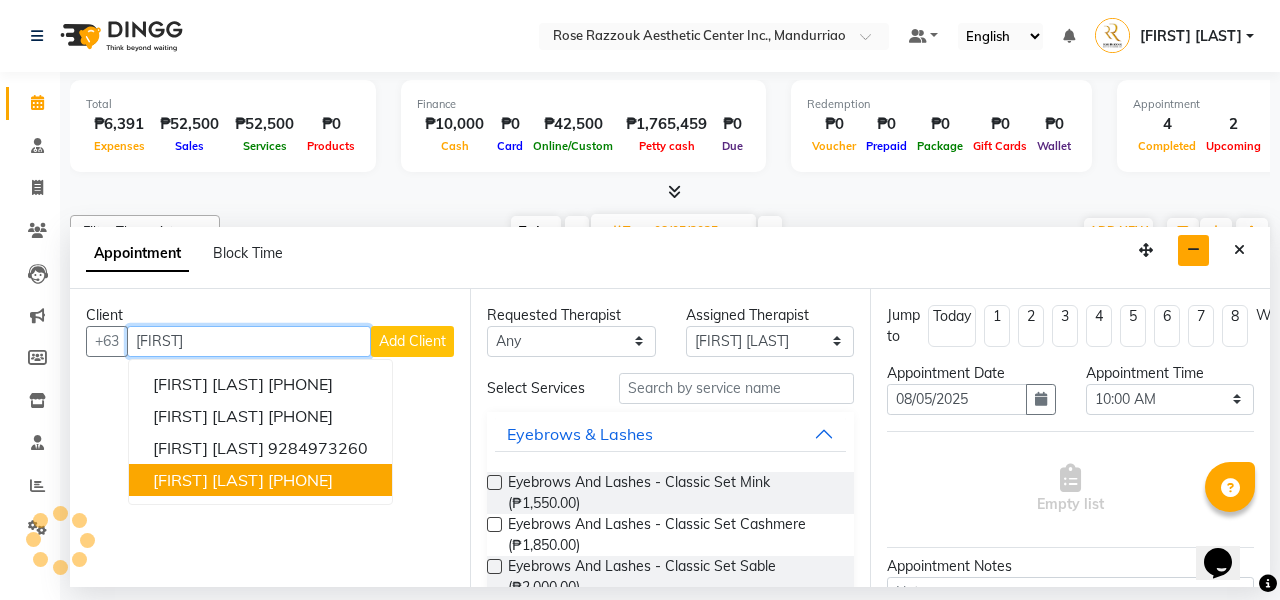 click on "[PHONE]" at bounding box center [300, 480] 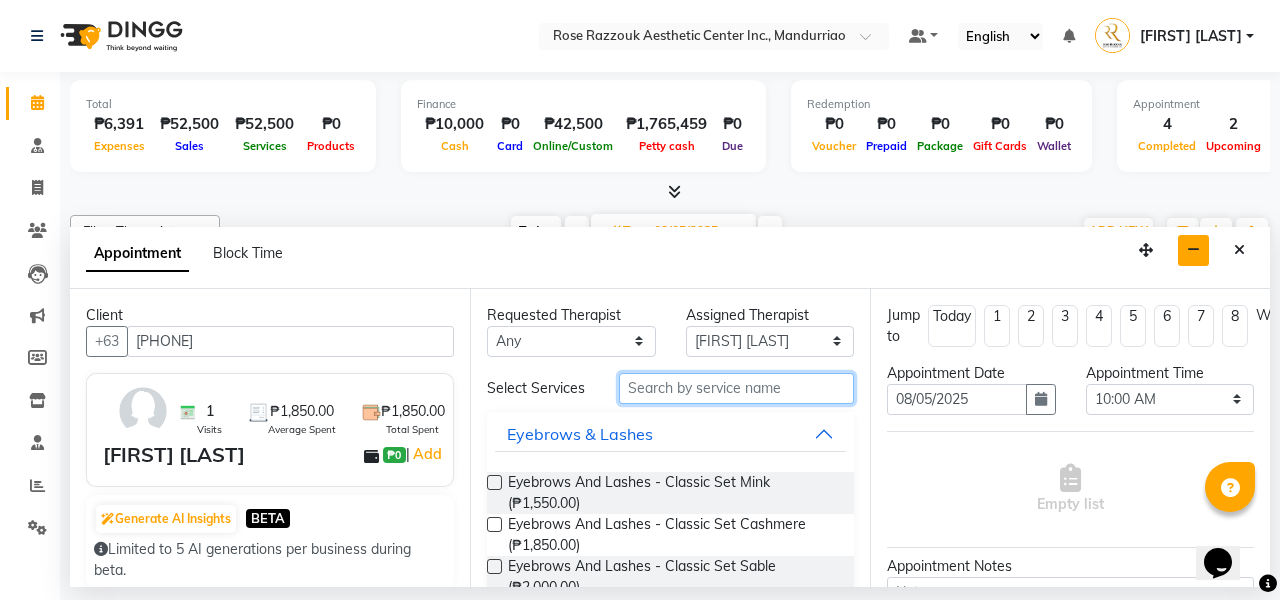 click at bounding box center (736, 388) 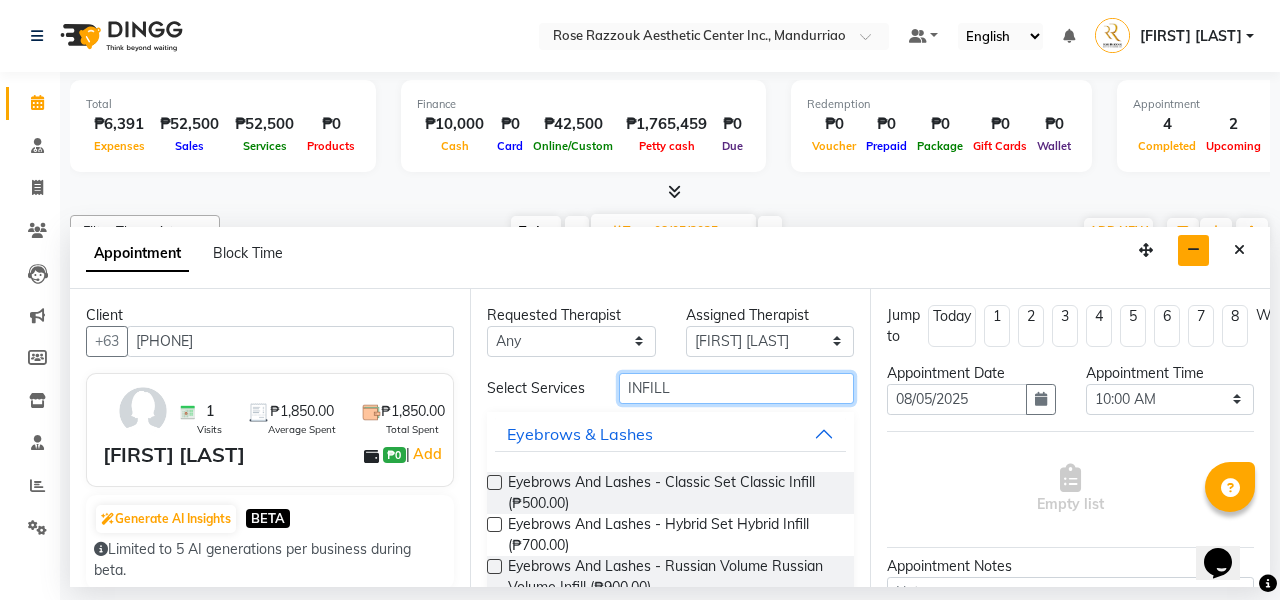 type on "INFILL" 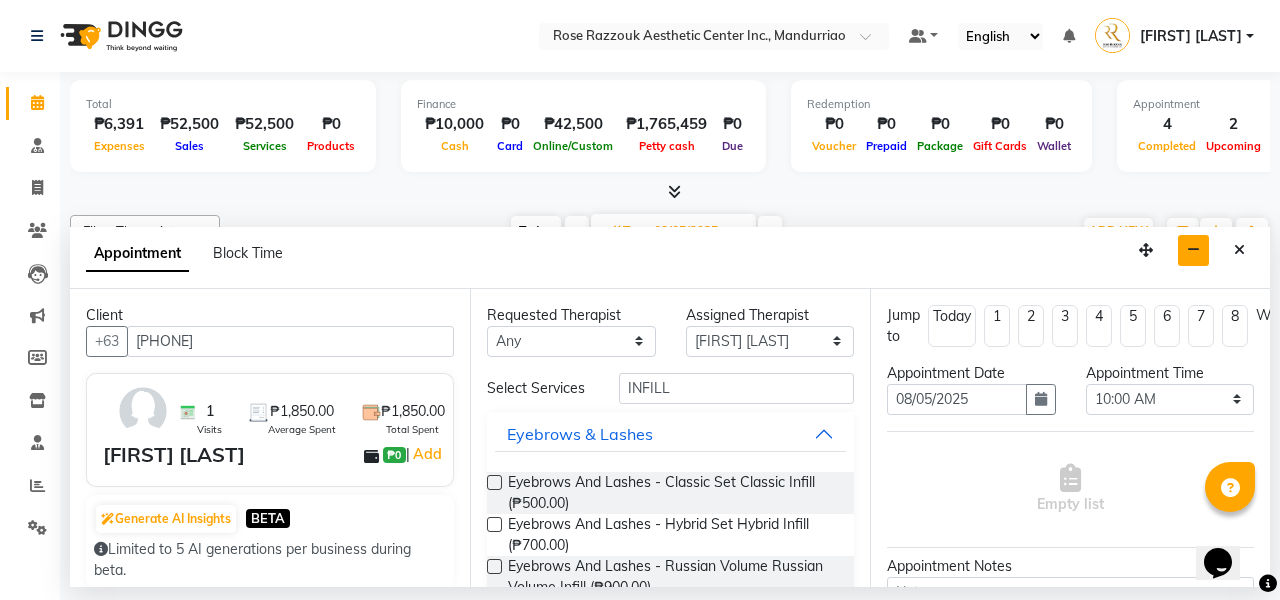 click at bounding box center [494, 482] 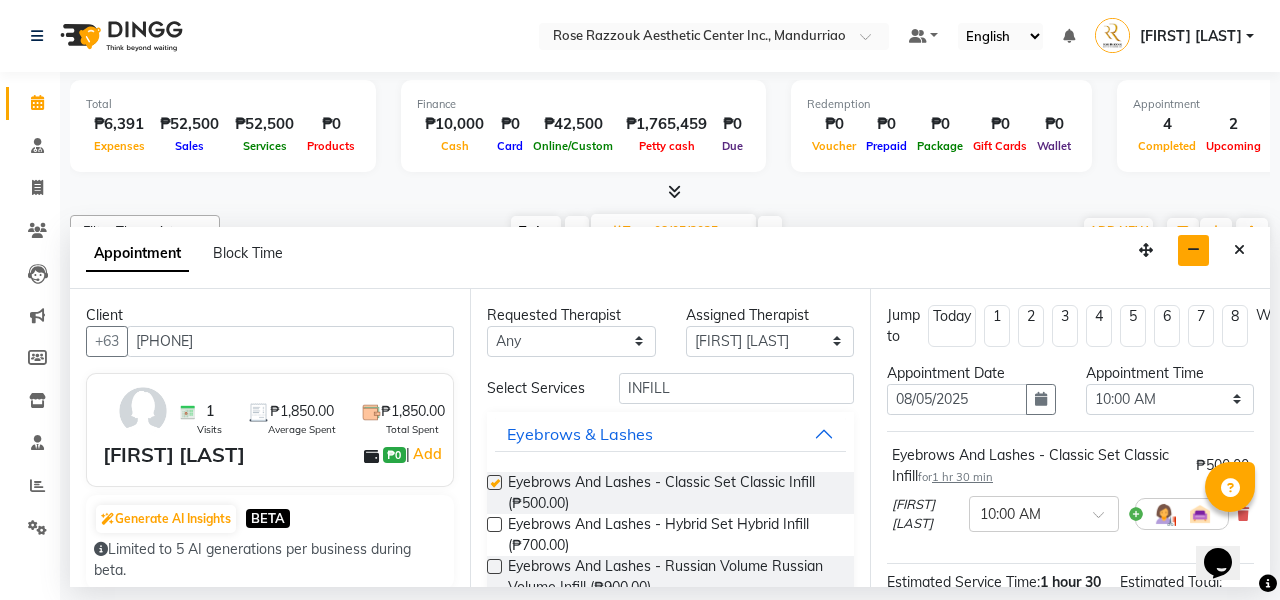 checkbox on "false" 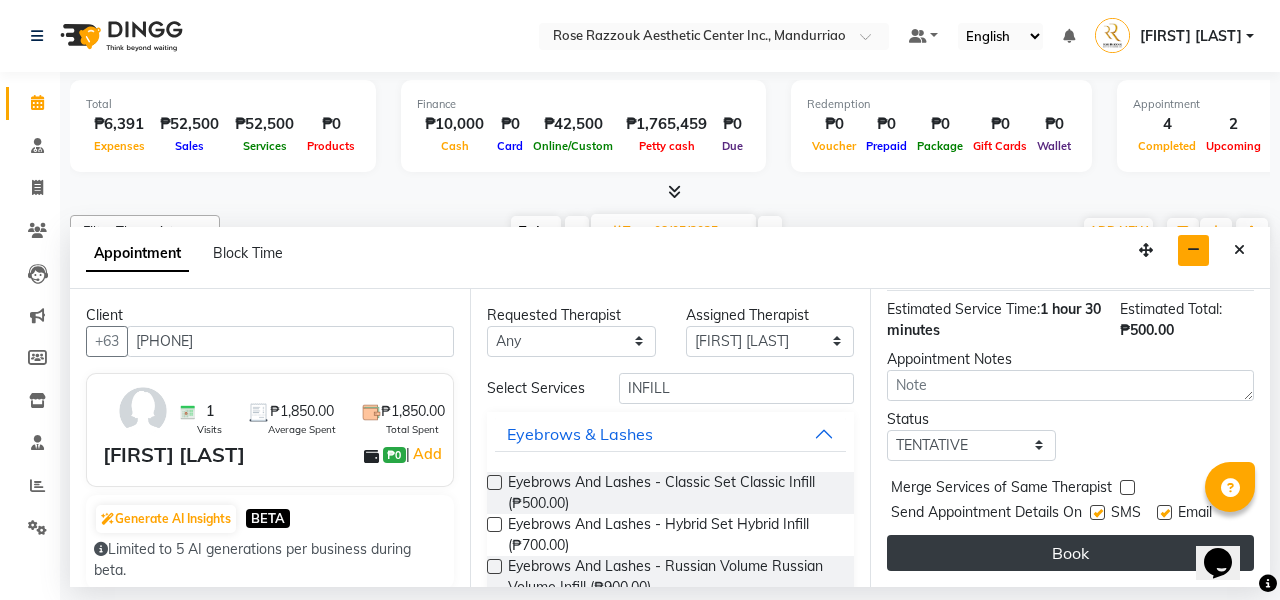 scroll, scrollTop: 272, scrollLeft: 0, axis: vertical 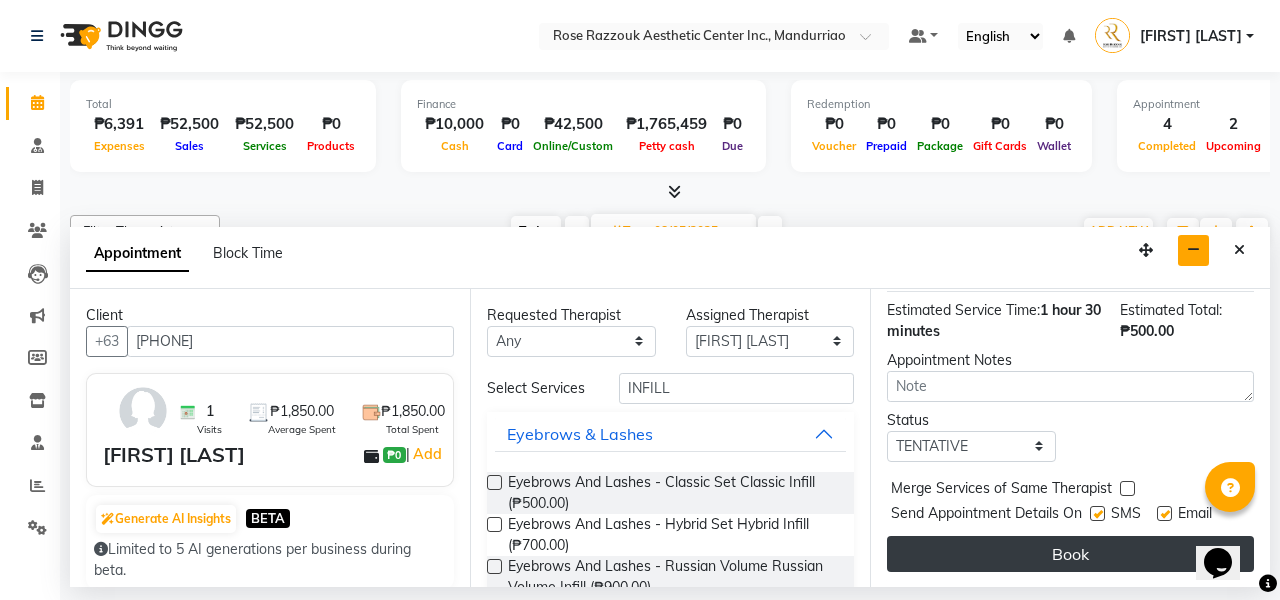 click on "Book" at bounding box center [1070, 554] 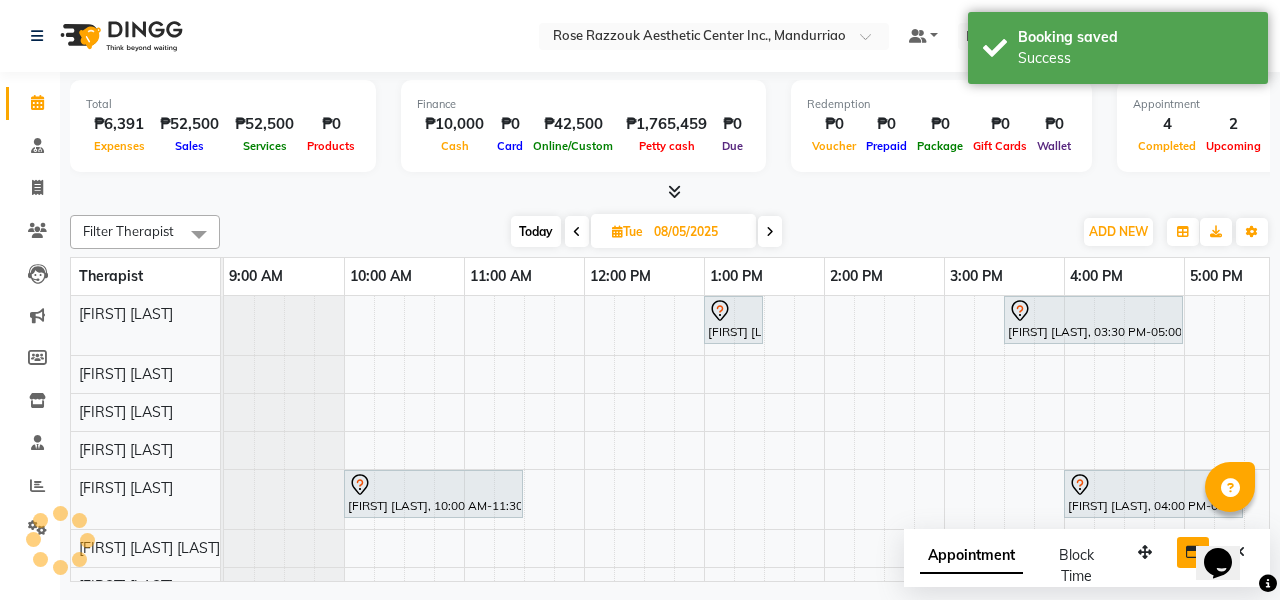 scroll, scrollTop: 57, scrollLeft: 0, axis: vertical 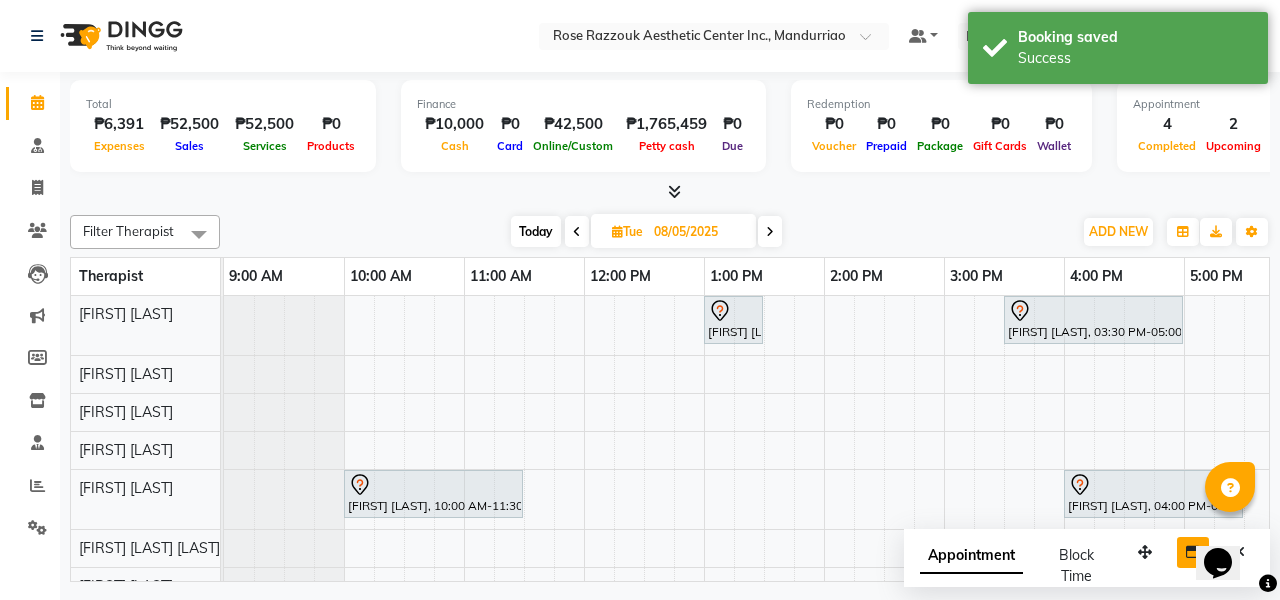 click at bounding box center (577, 232) 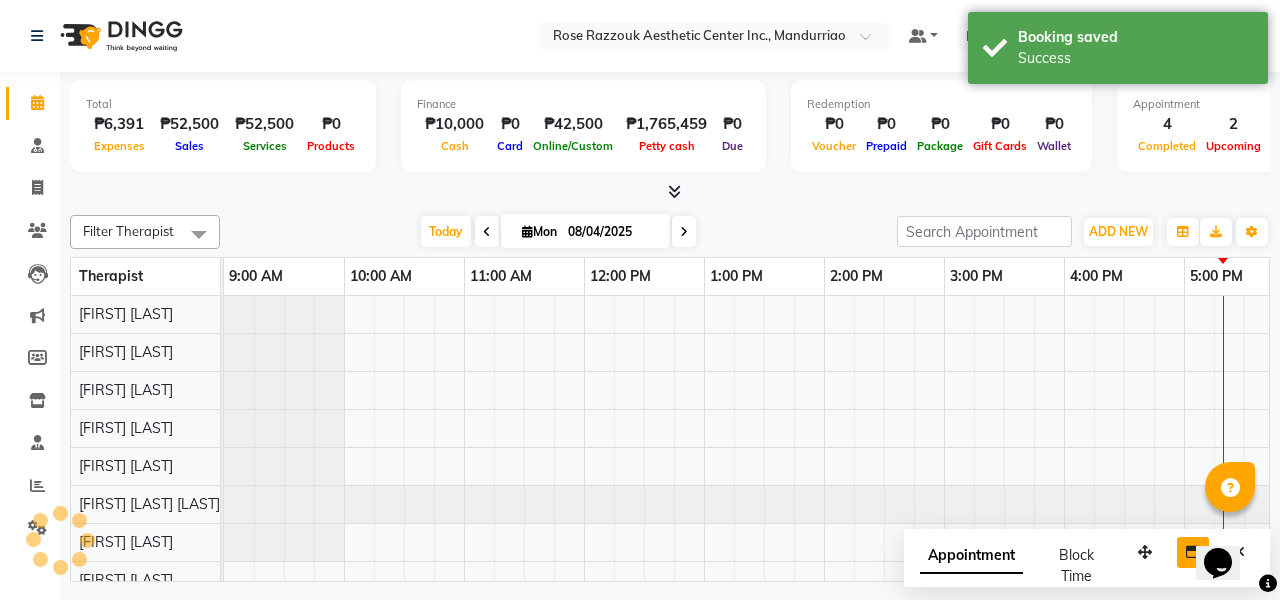 scroll, scrollTop: 0, scrollLeft: 275, axis: horizontal 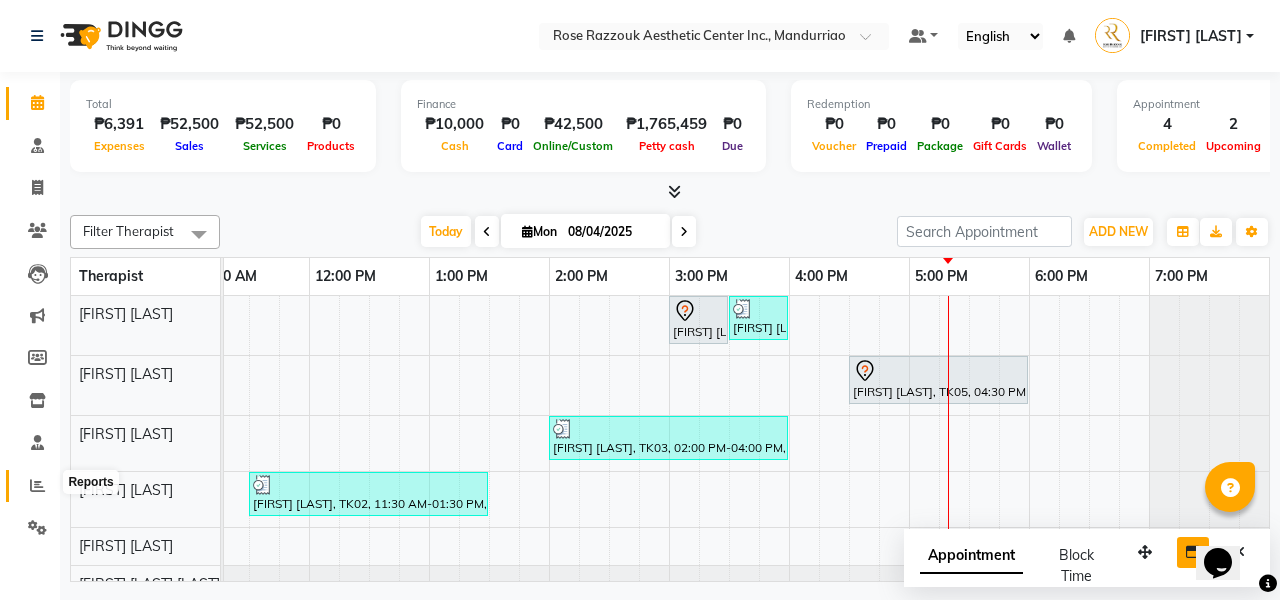 click 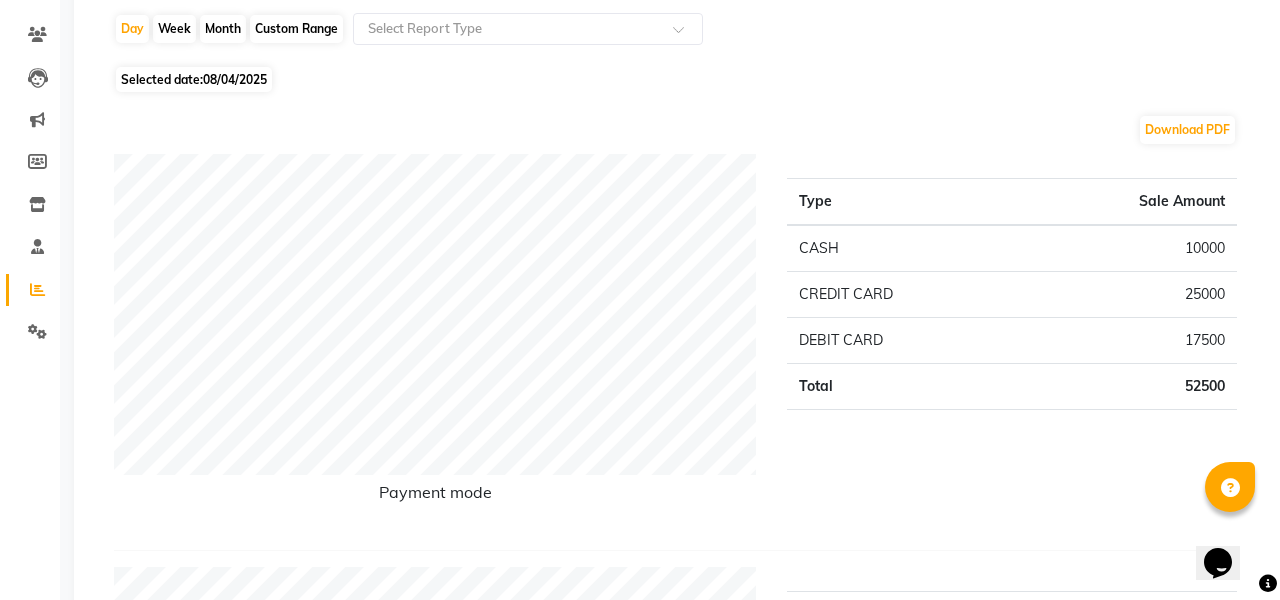 scroll, scrollTop: 198, scrollLeft: 0, axis: vertical 